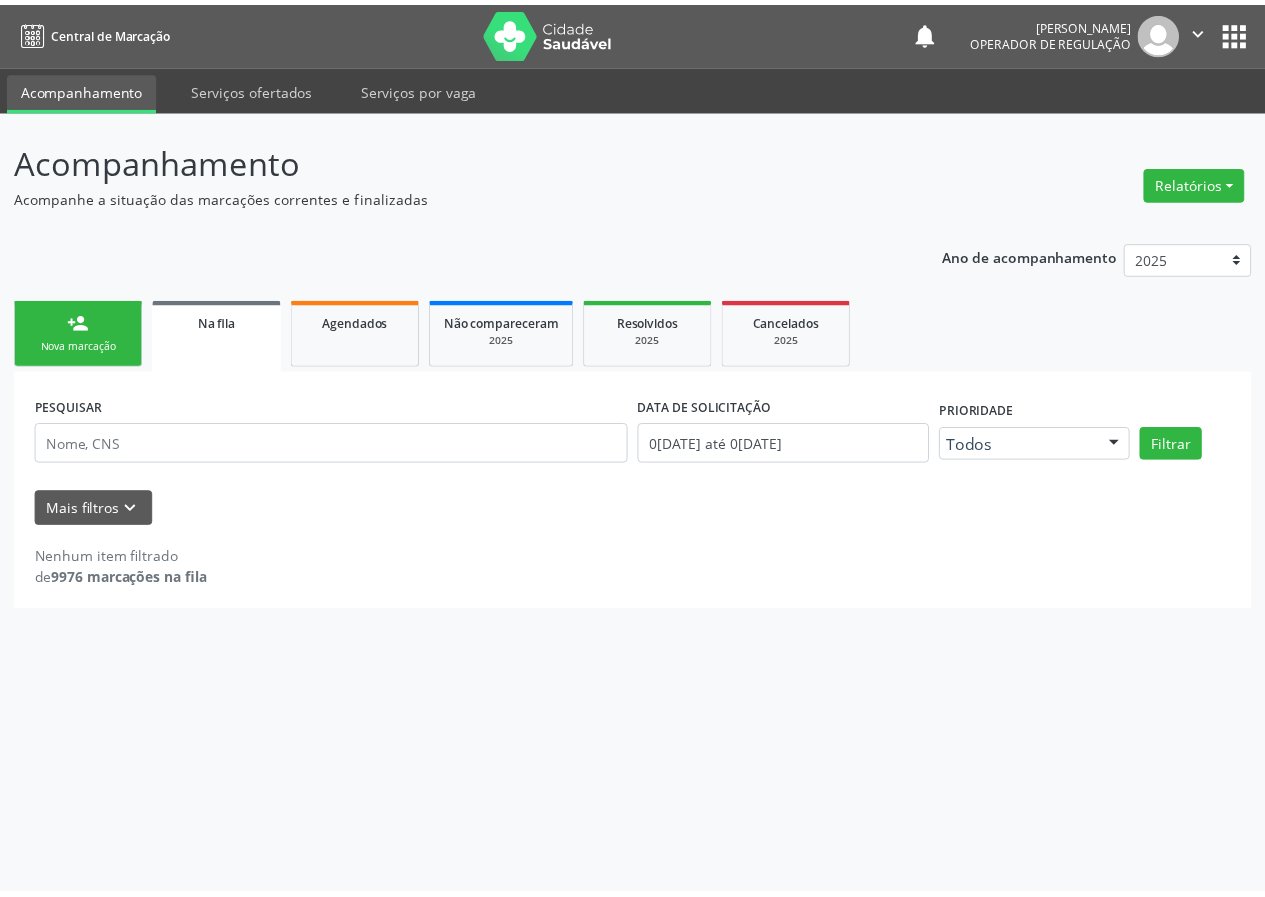 scroll, scrollTop: 0, scrollLeft: 0, axis: both 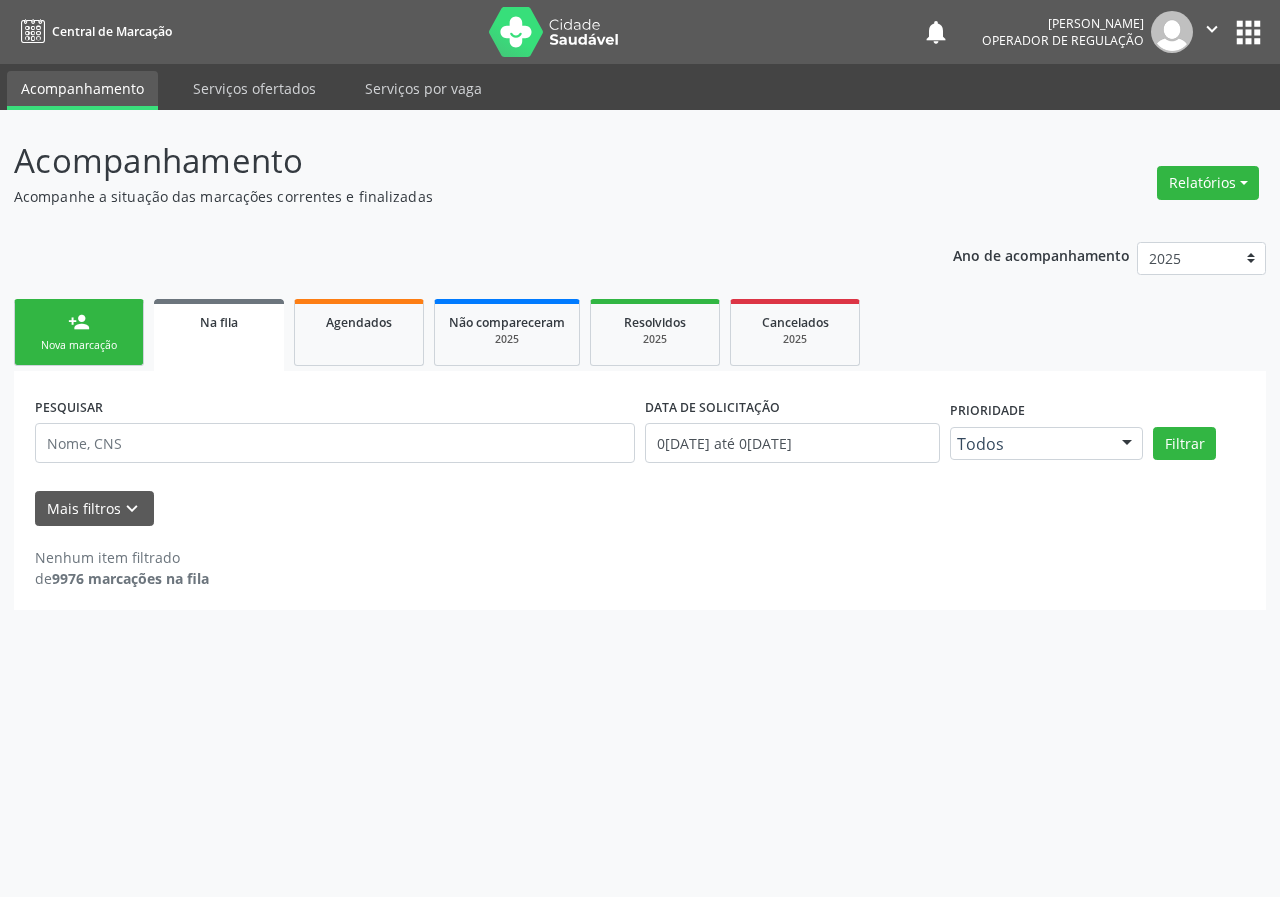 click at bounding box center (335, 443) 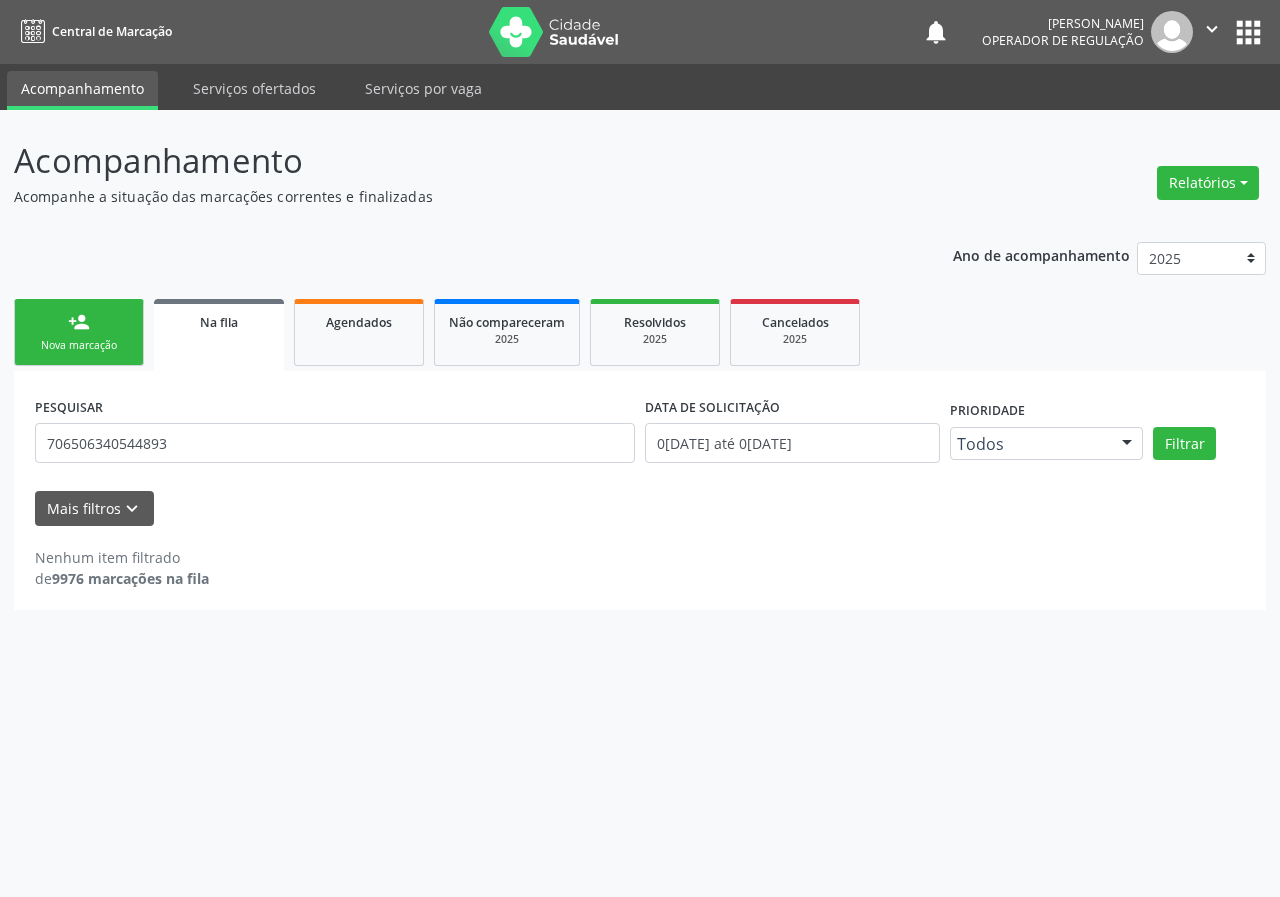 type on "706506340544893" 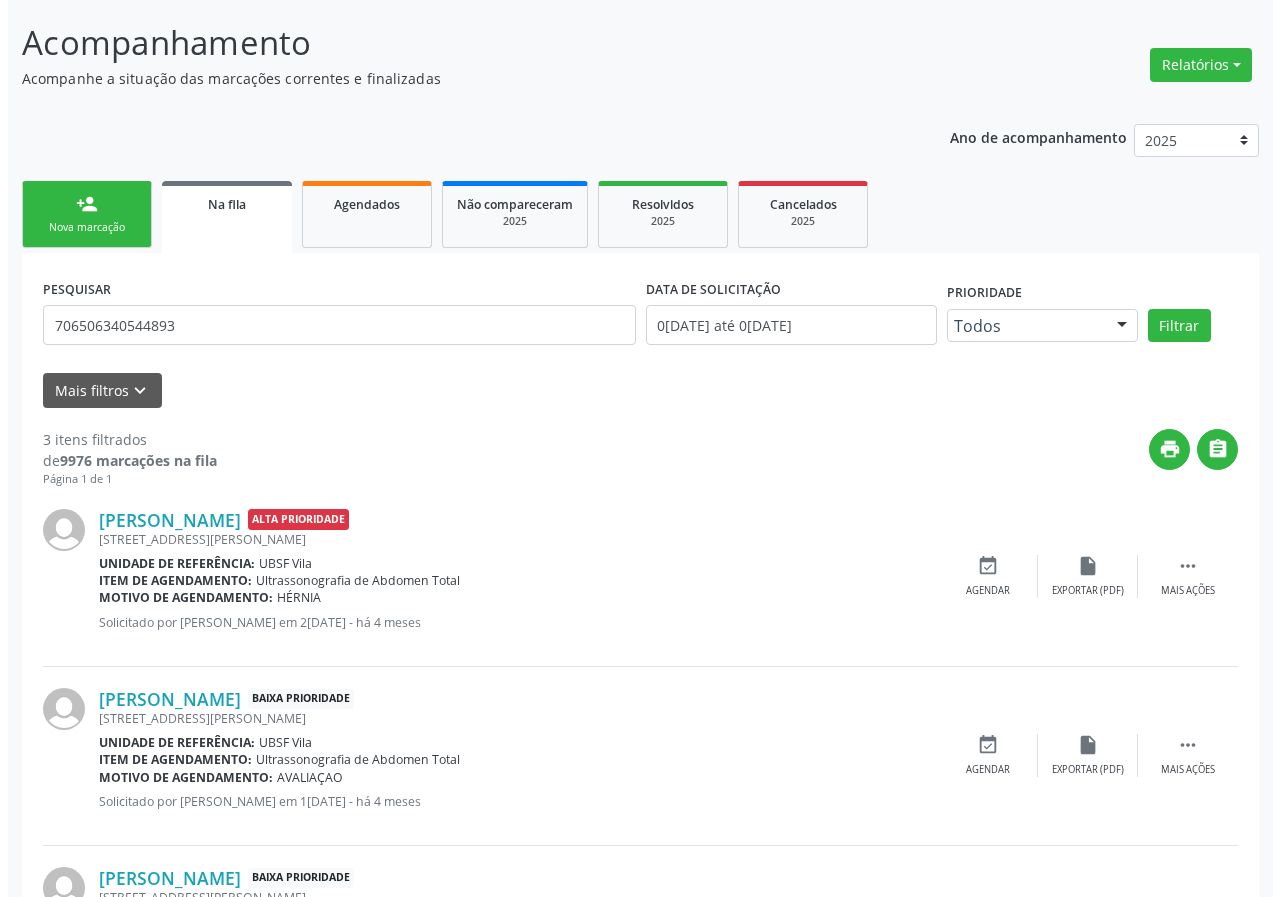 scroll, scrollTop: 280, scrollLeft: 0, axis: vertical 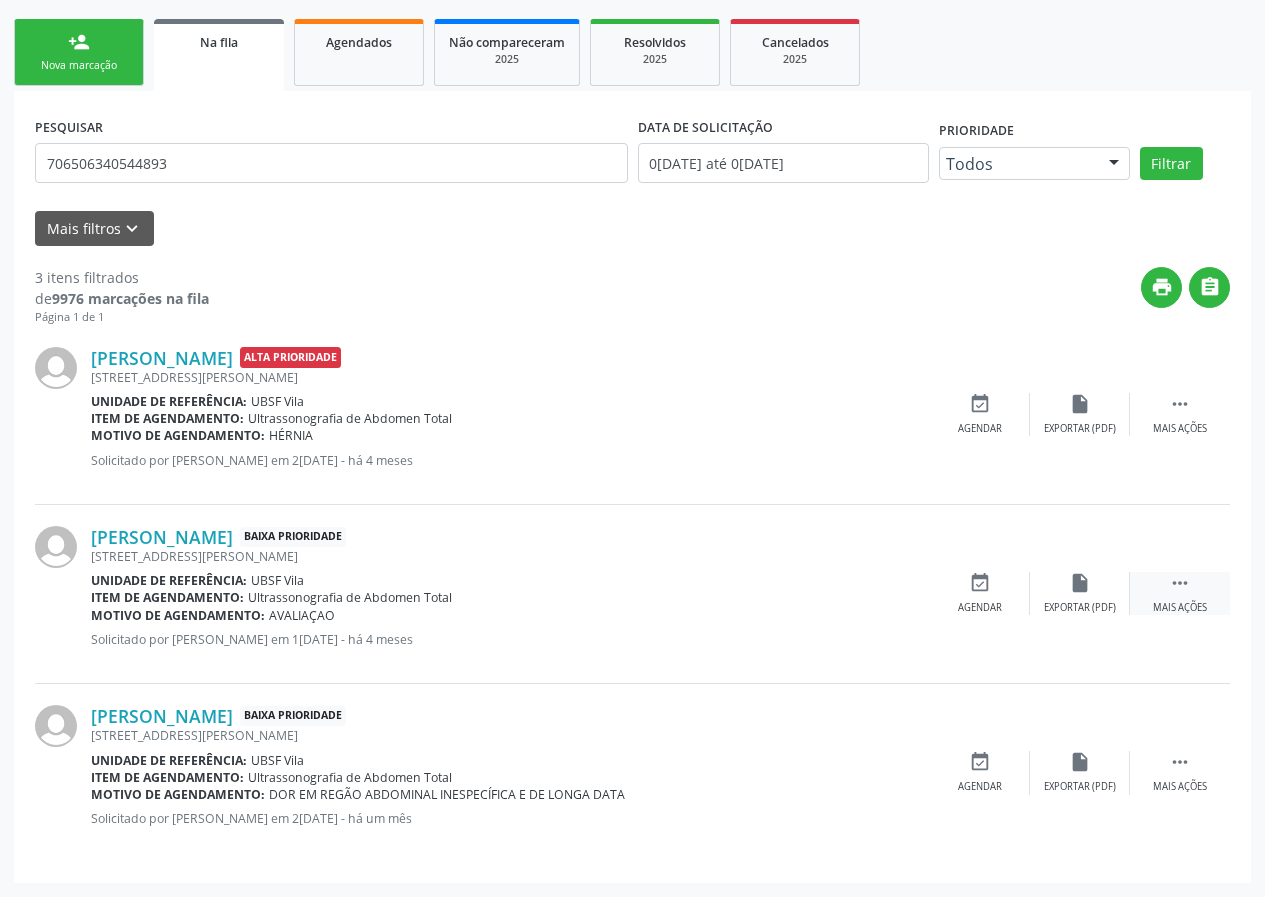 click on "" at bounding box center [1180, 583] 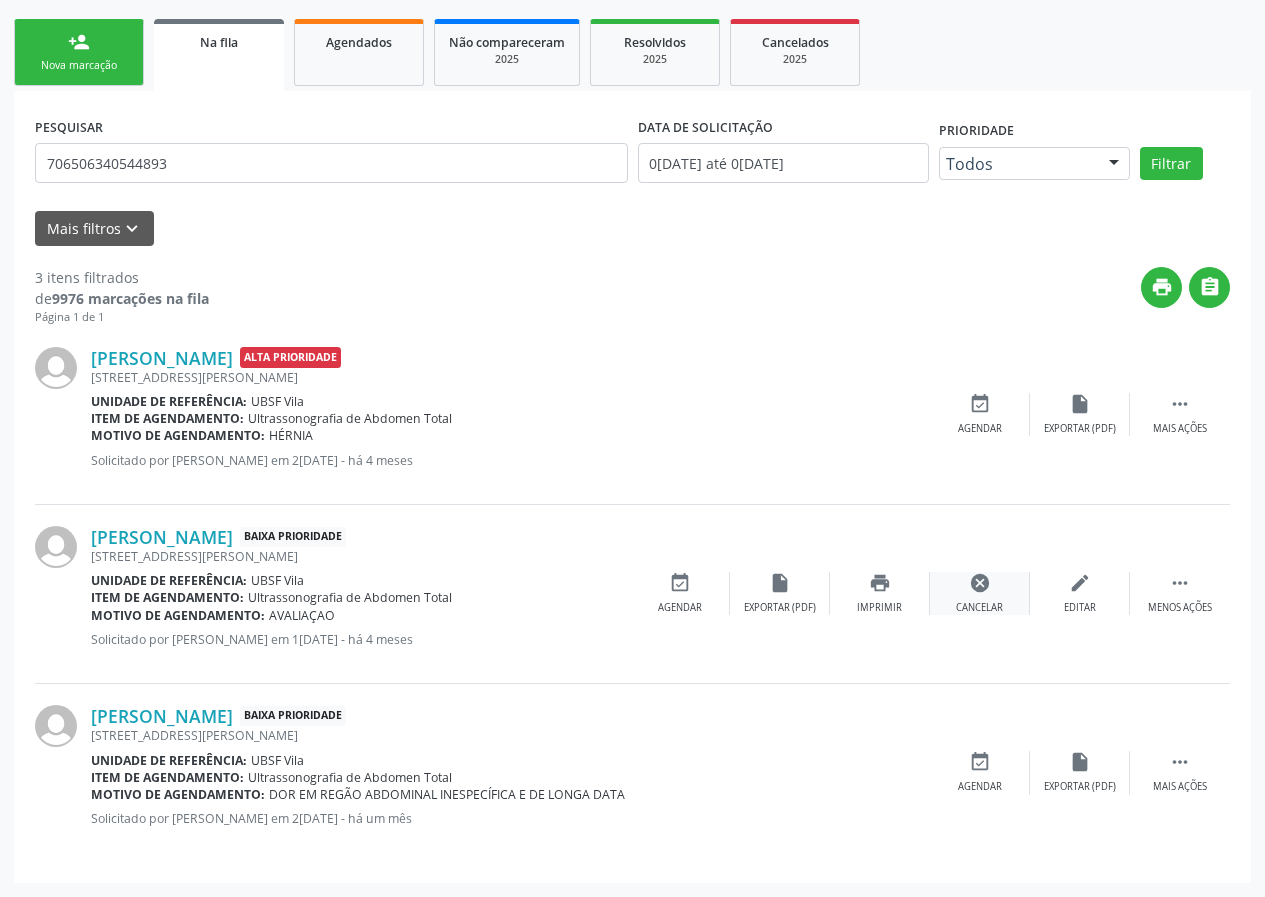 click on "cancel
Cancelar" at bounding box center (980, 593) 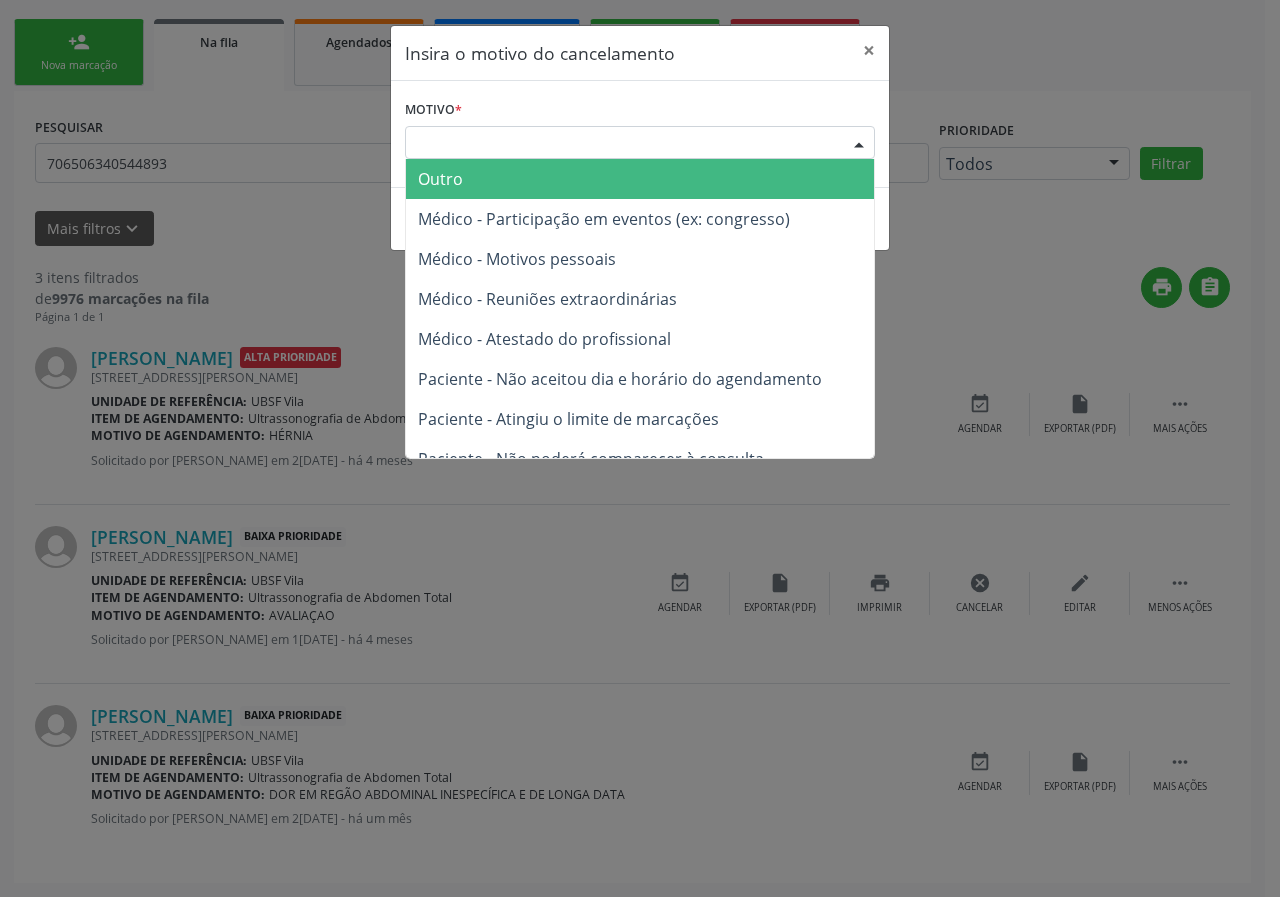 click on "Escolha o motivo" at bounding box center [640, 143] 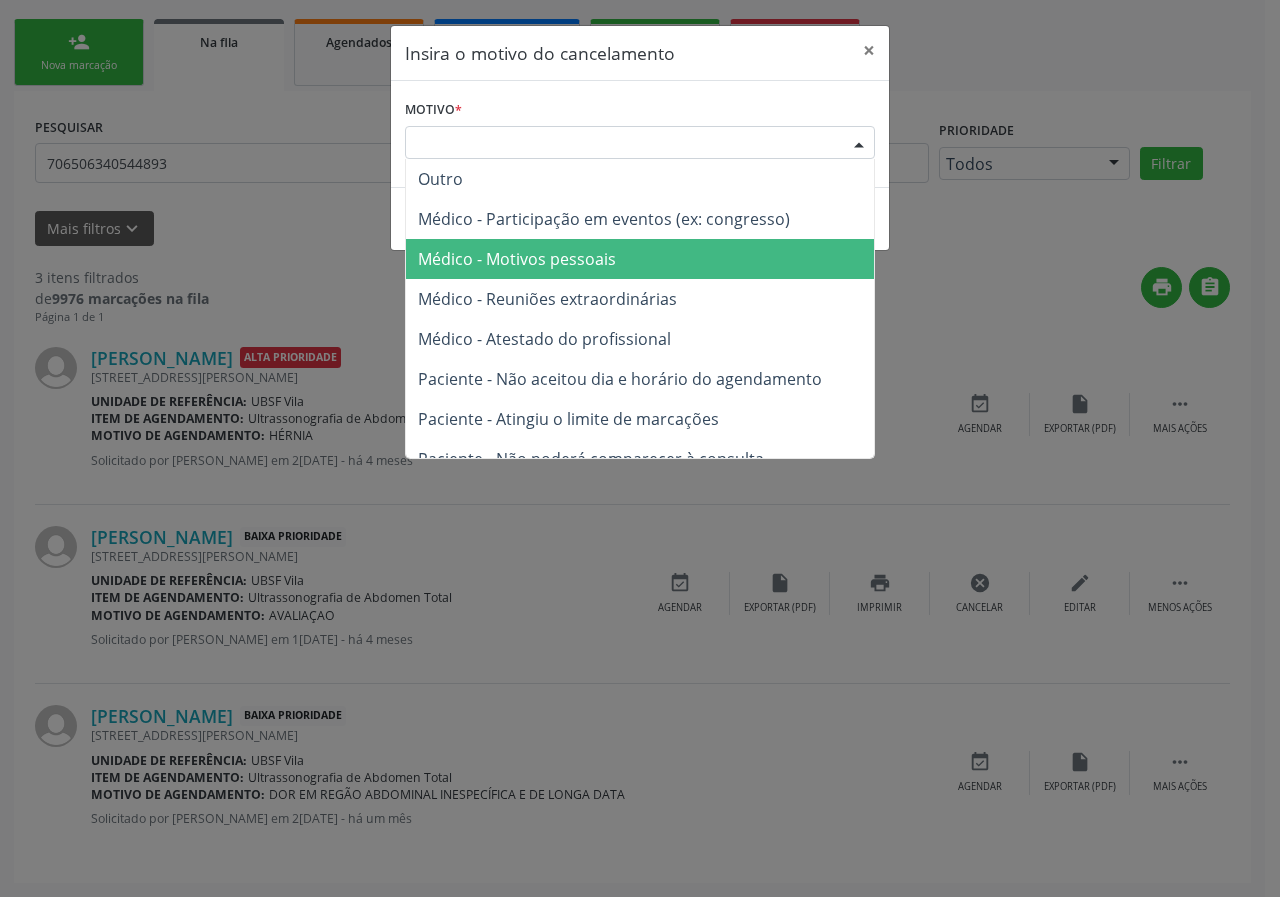 click on "Médico - Motivos pessoais" at bounding box center [517, 259] 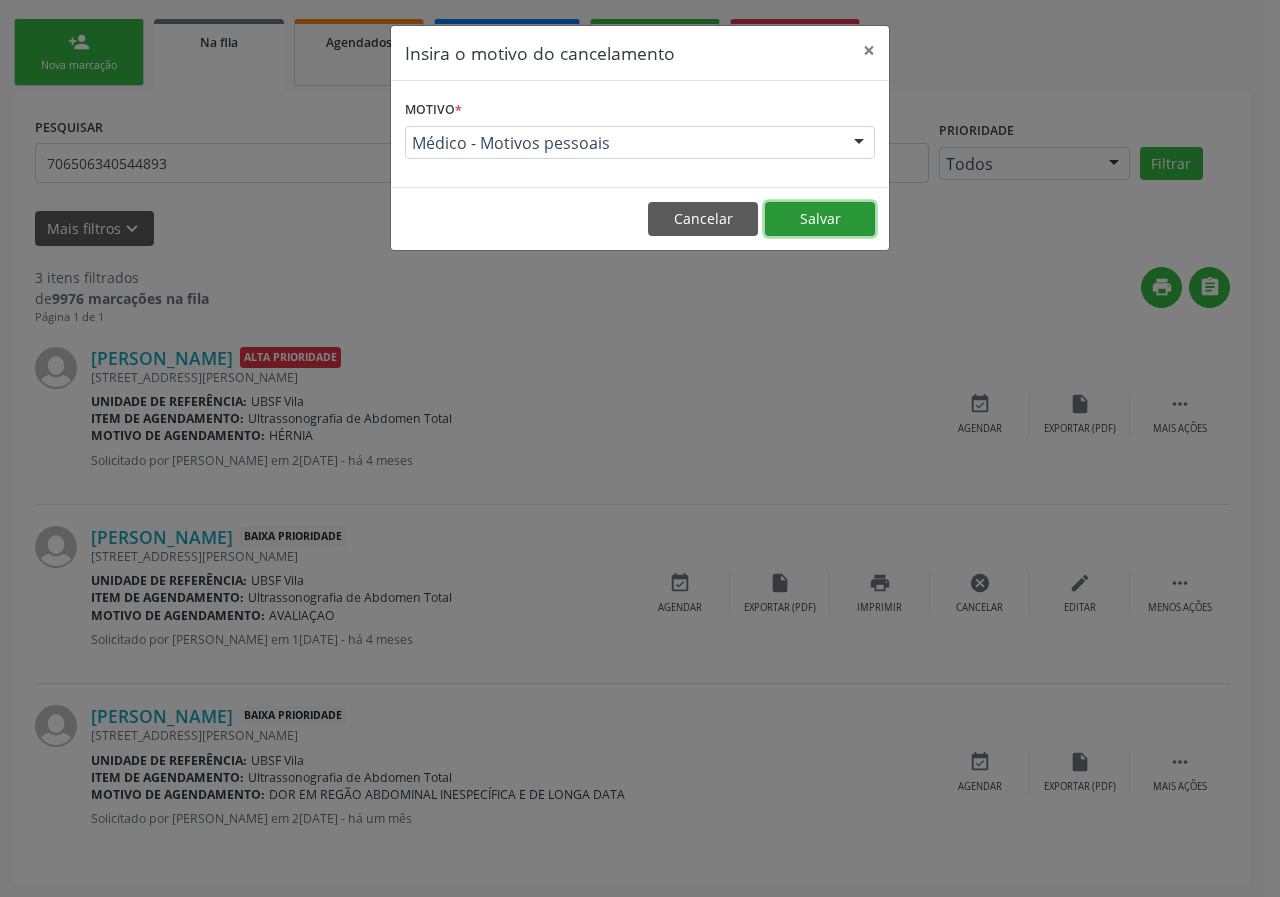 click on "Salvar" at bounding box center (820, 219) 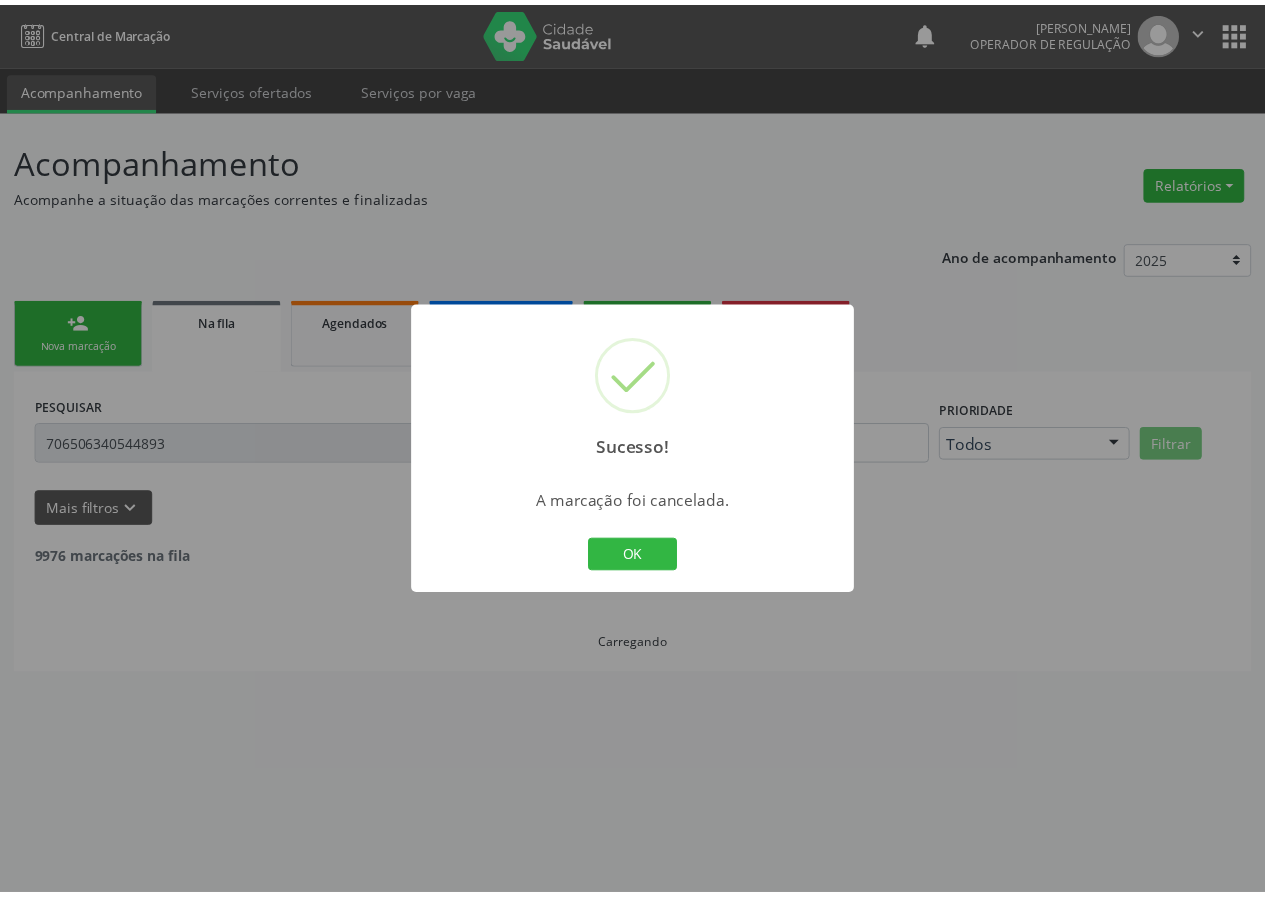 scroll, scrollTop: 0, scrollLeft: 0, axis: both 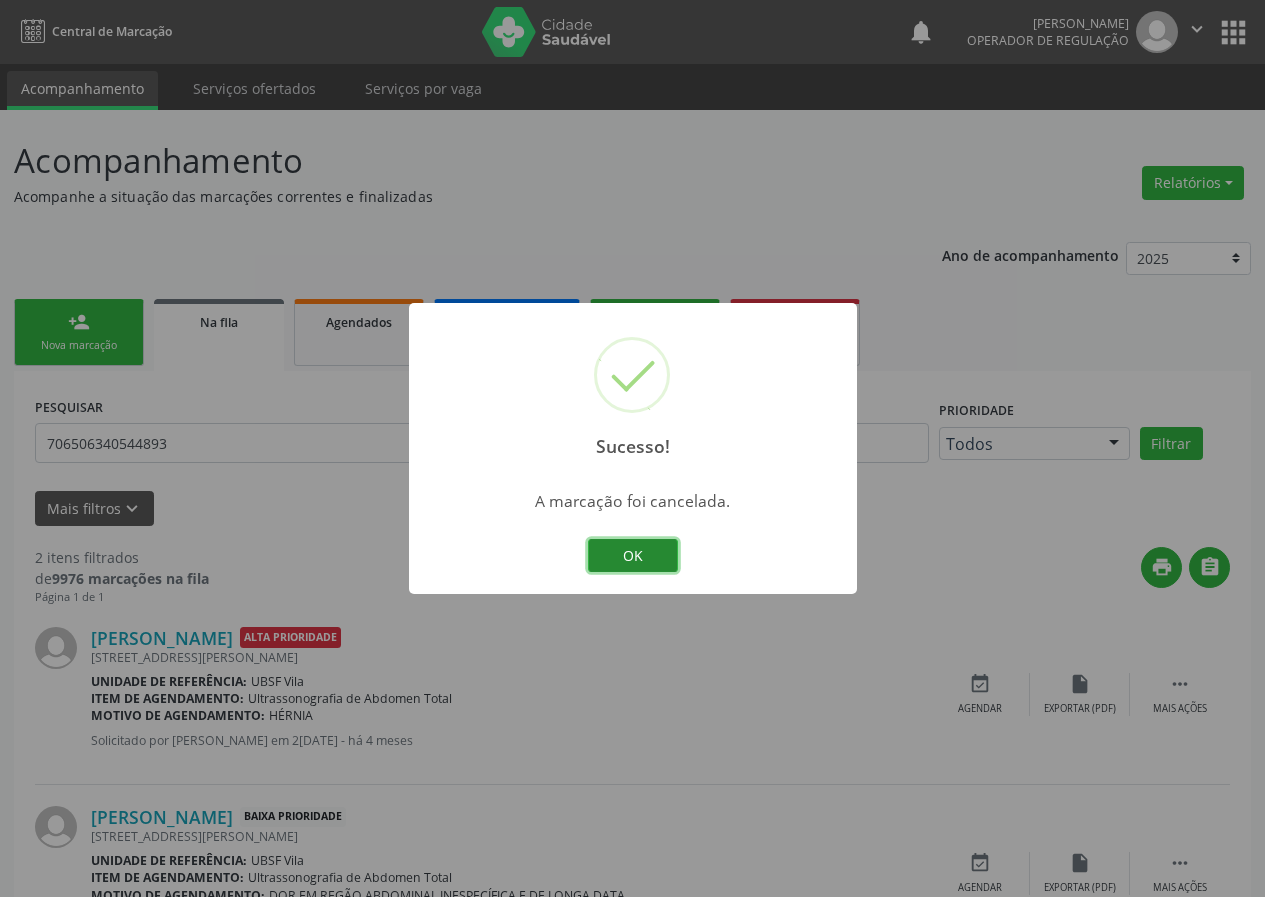 click on "OK" at bounding box center [633, 556] 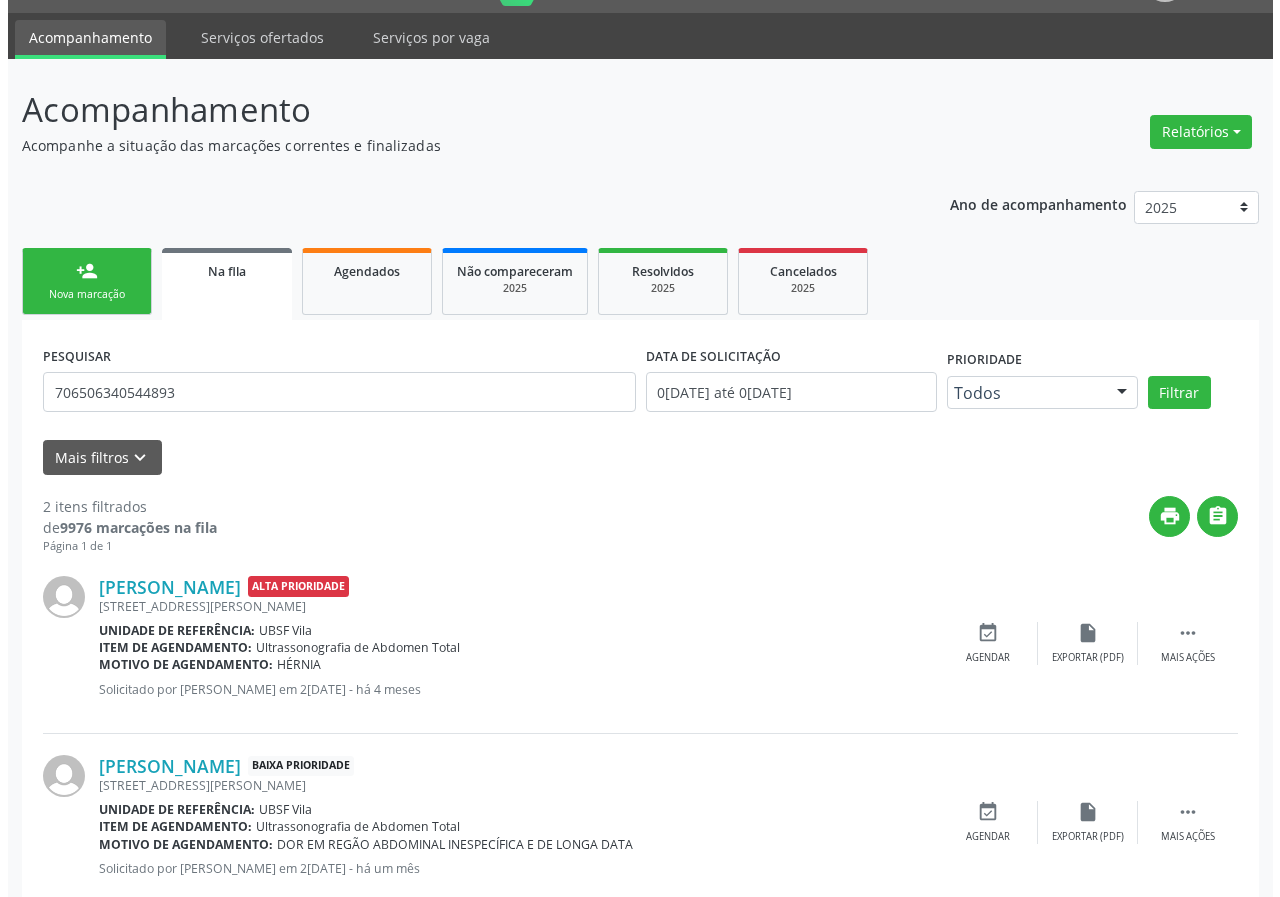 scroll, scrollTop: 101, scrollLeft: 0, axis: vertical 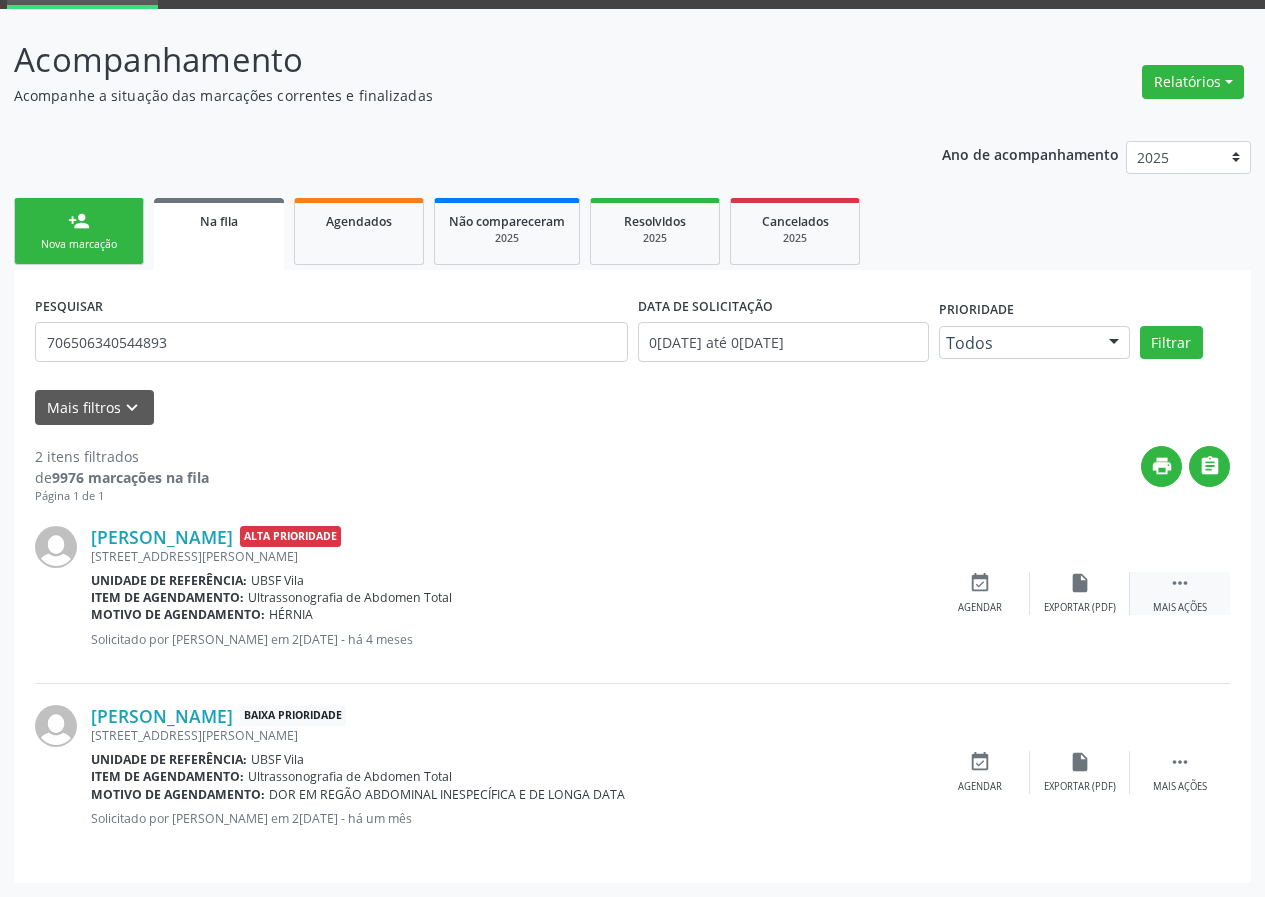 click on "
Mais ações" at bounding box center [1180, 593] 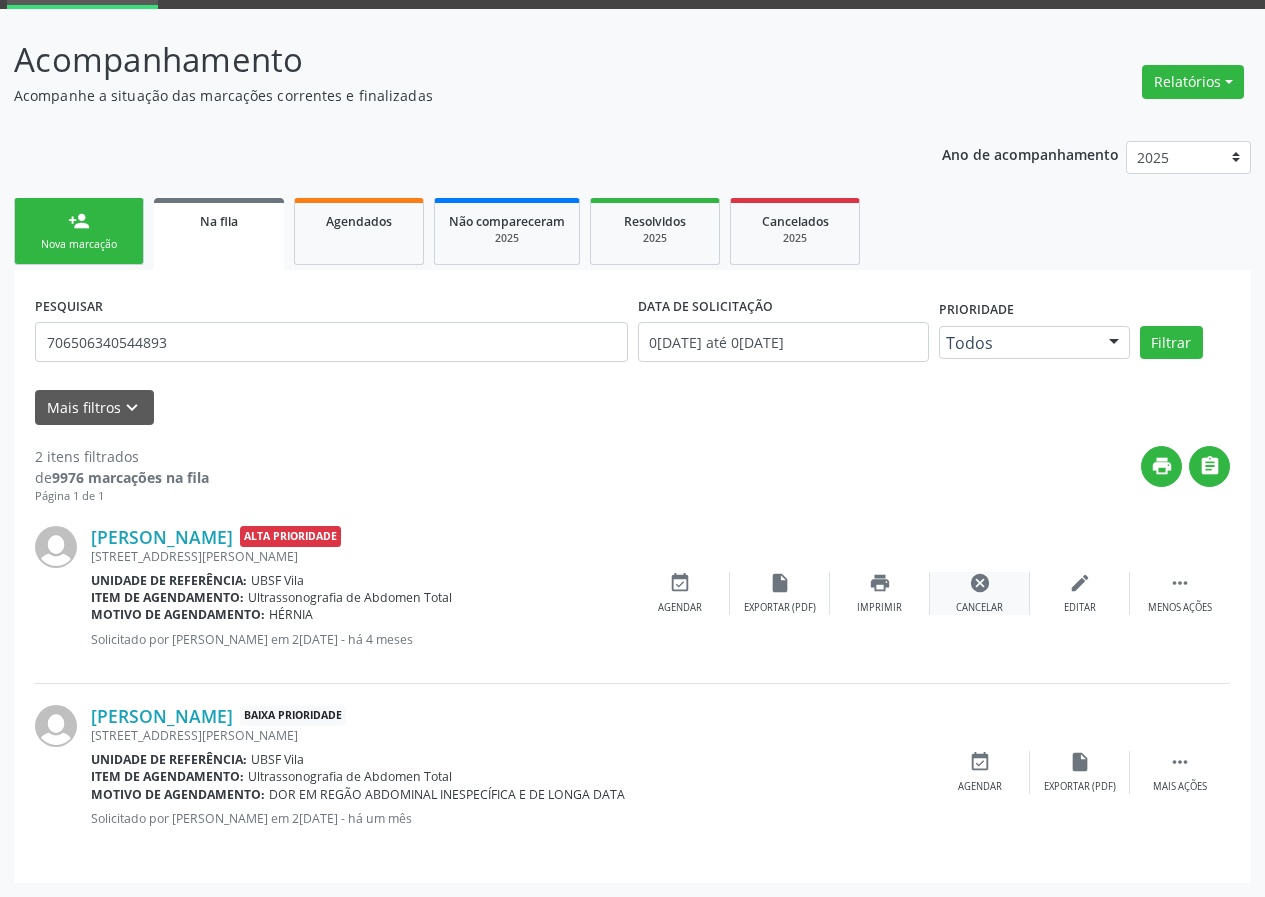 click on "cancel
Cancelar" at bounding box center [980, 593] 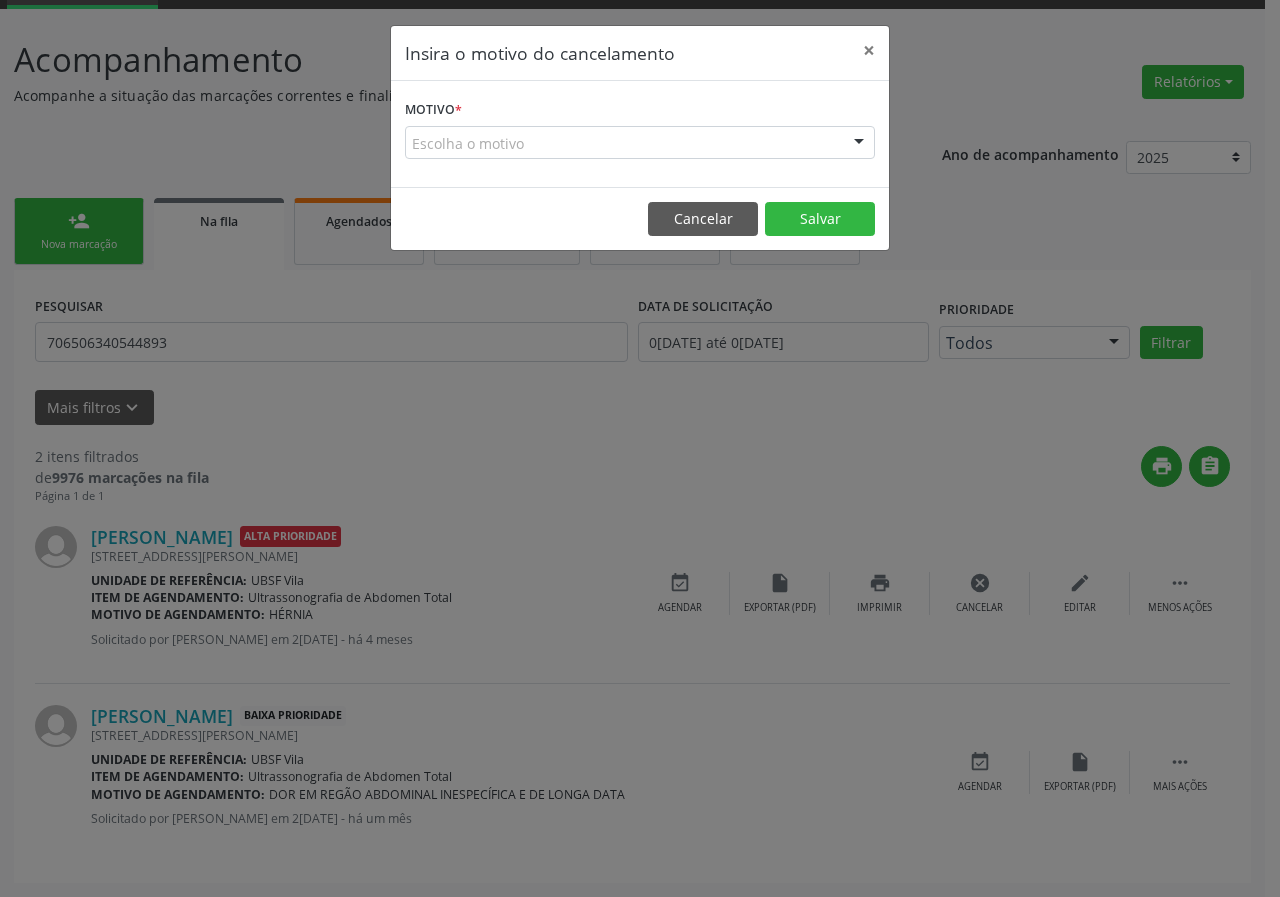 click on "Escolha o motivo" at bounding box center [640, 143] 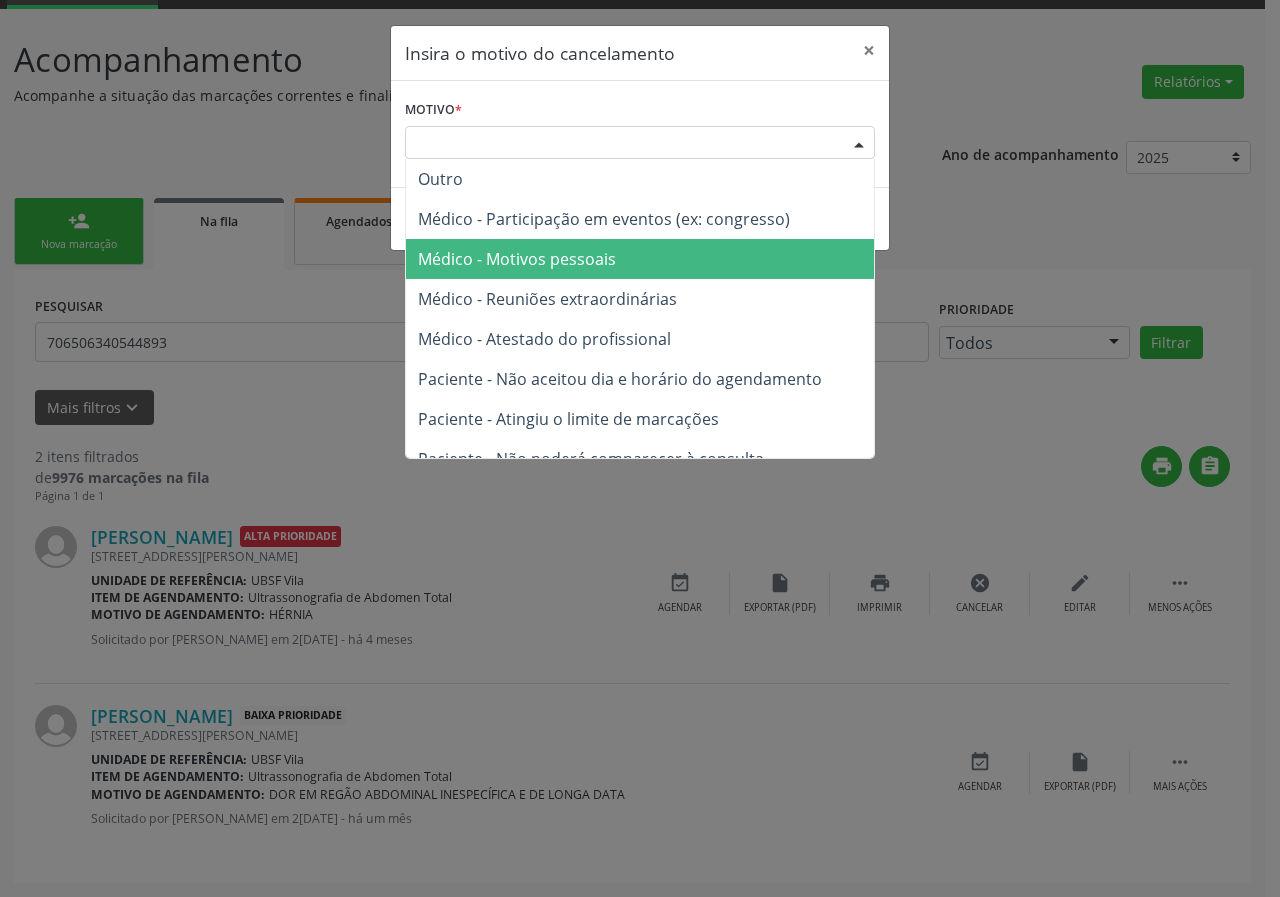 click on "Médico - Motivos pessoais" at bounding box center (640, 259) 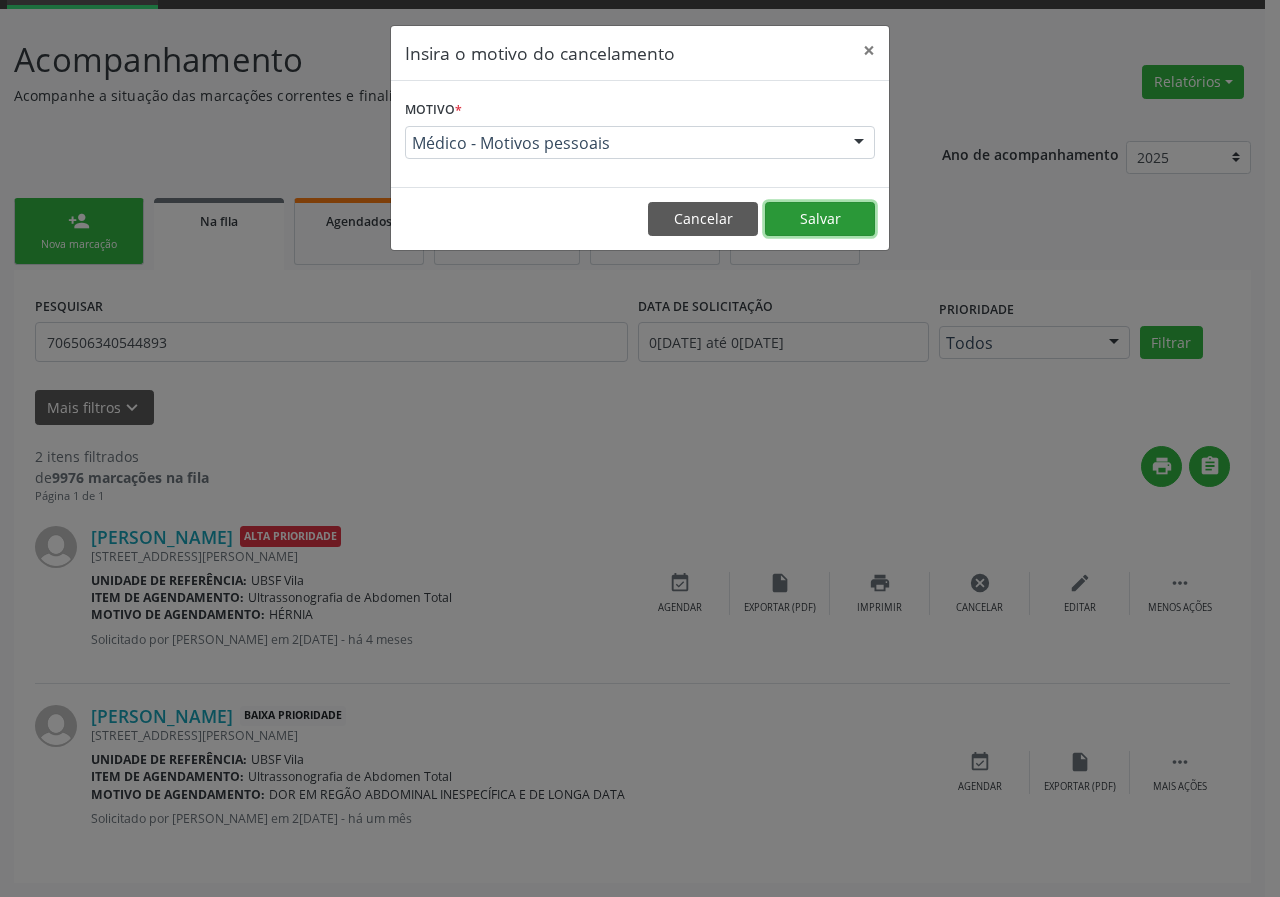 click on "Salvar" at bounding box center (820, 219) 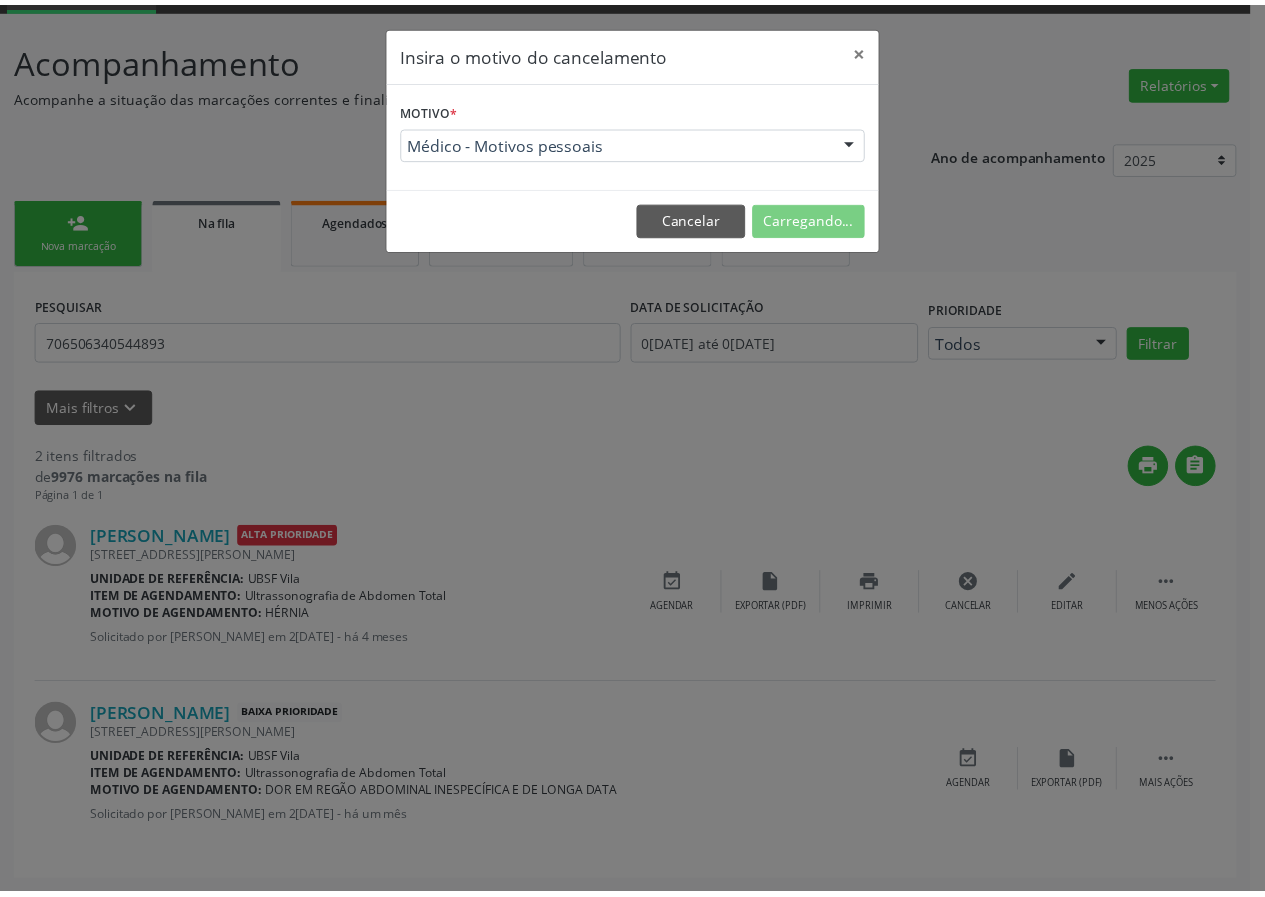 scroll, scrollTop: 0, scrollLeft: 0, axis: both 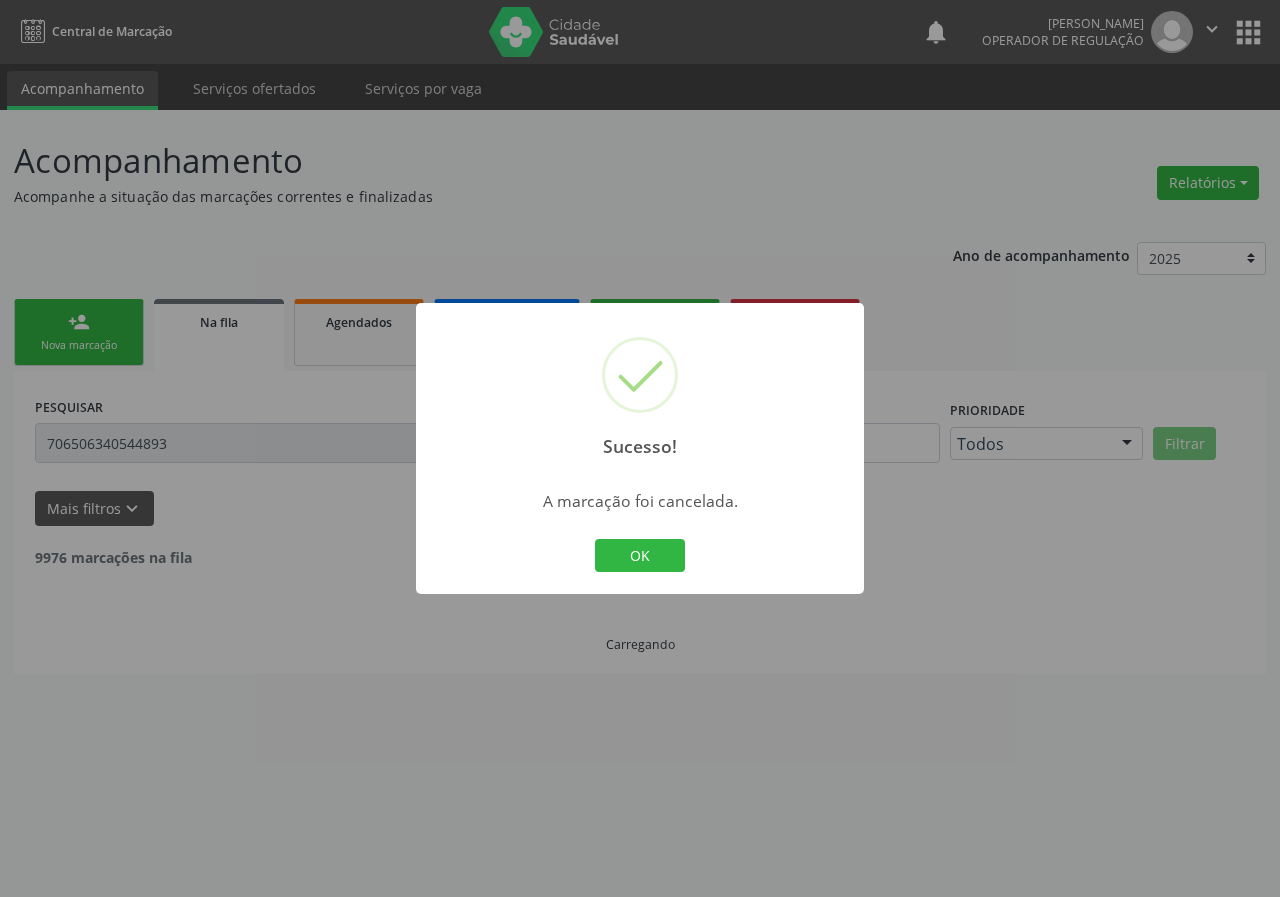 click on "OK Cancel" at bounding box center (640, 556) 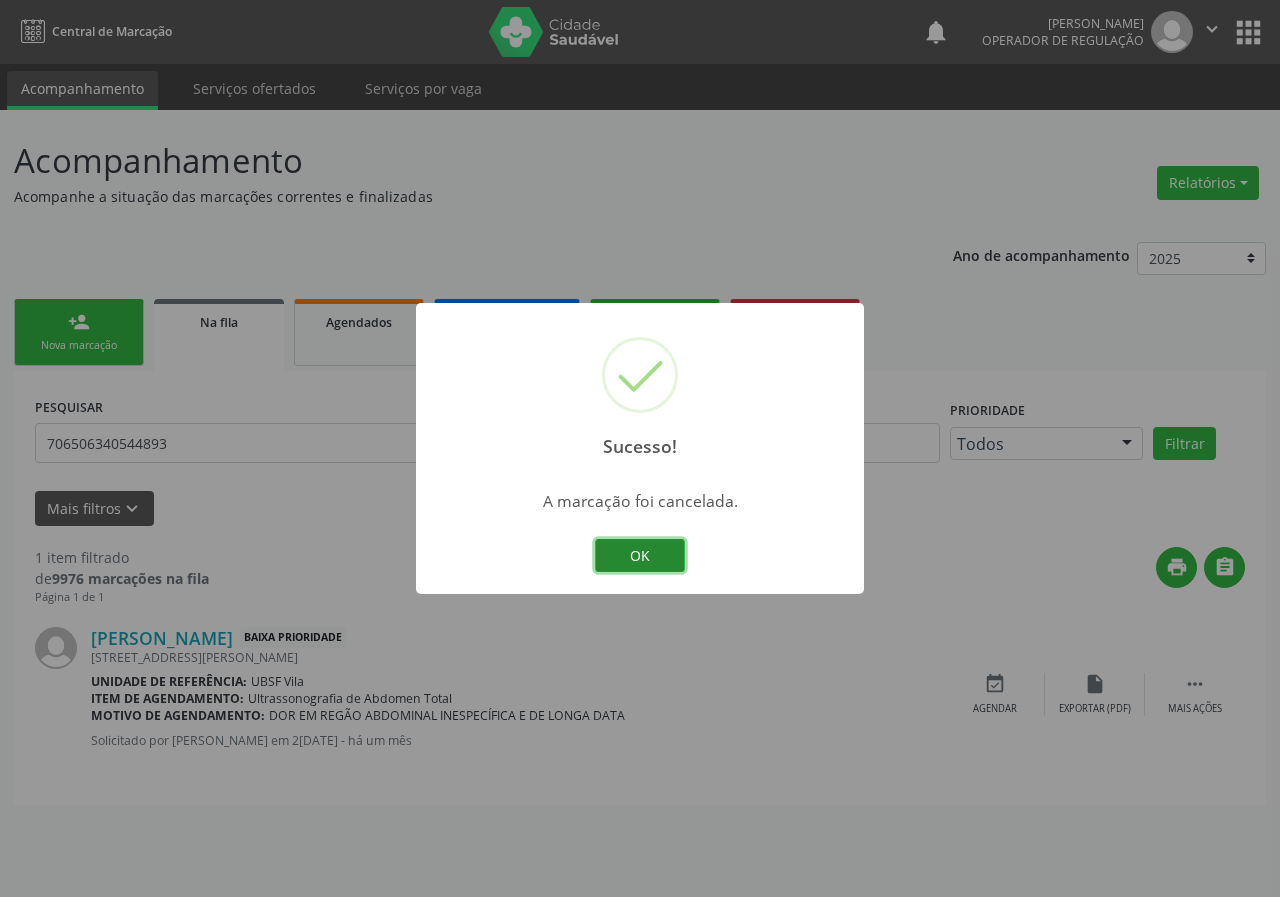 click on "OK" at bounding box center [640, 556] 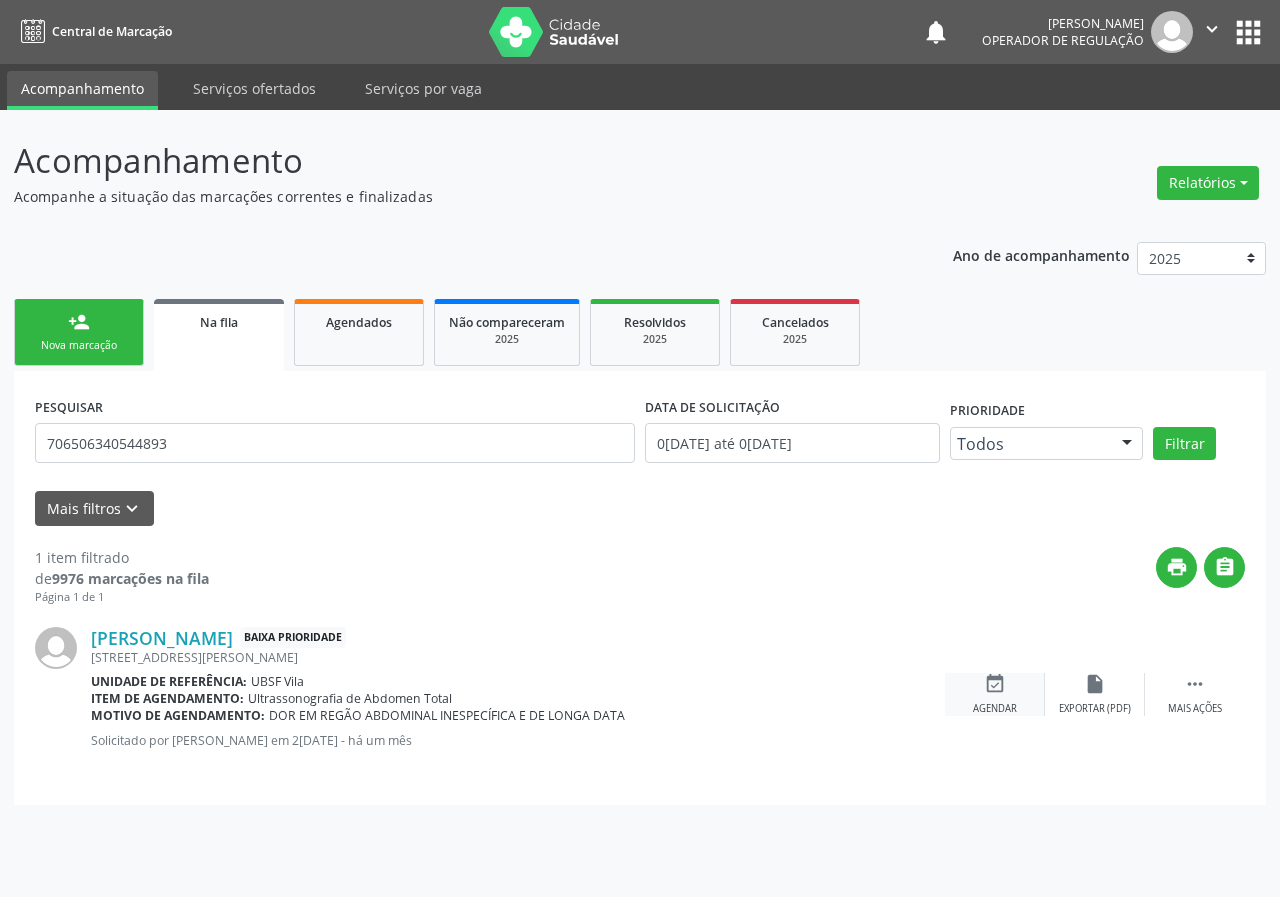 click on "event_available" at bounding box center (995, 684) 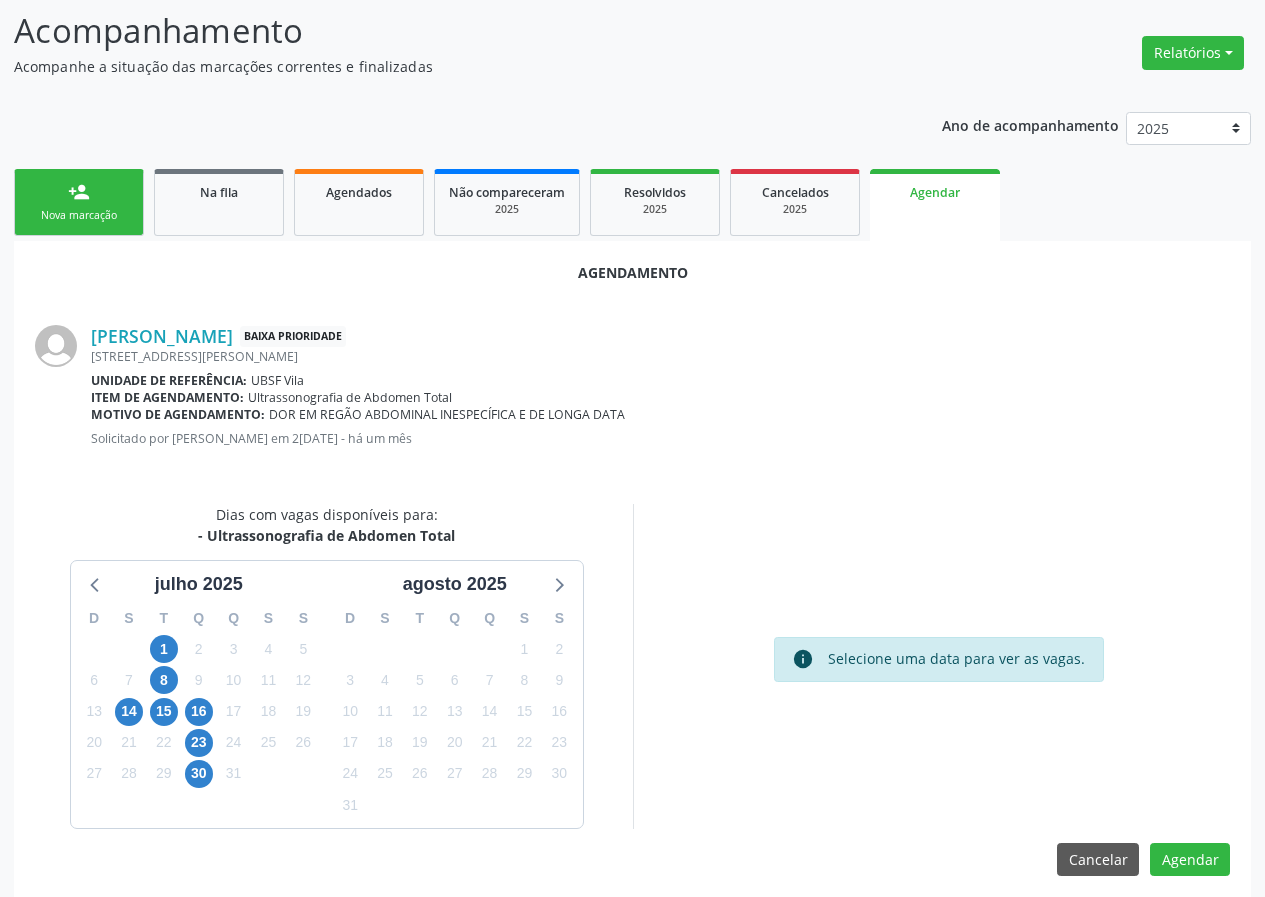 scroll, scrollTop: 144, scrollLeft: 0, axis: vertical 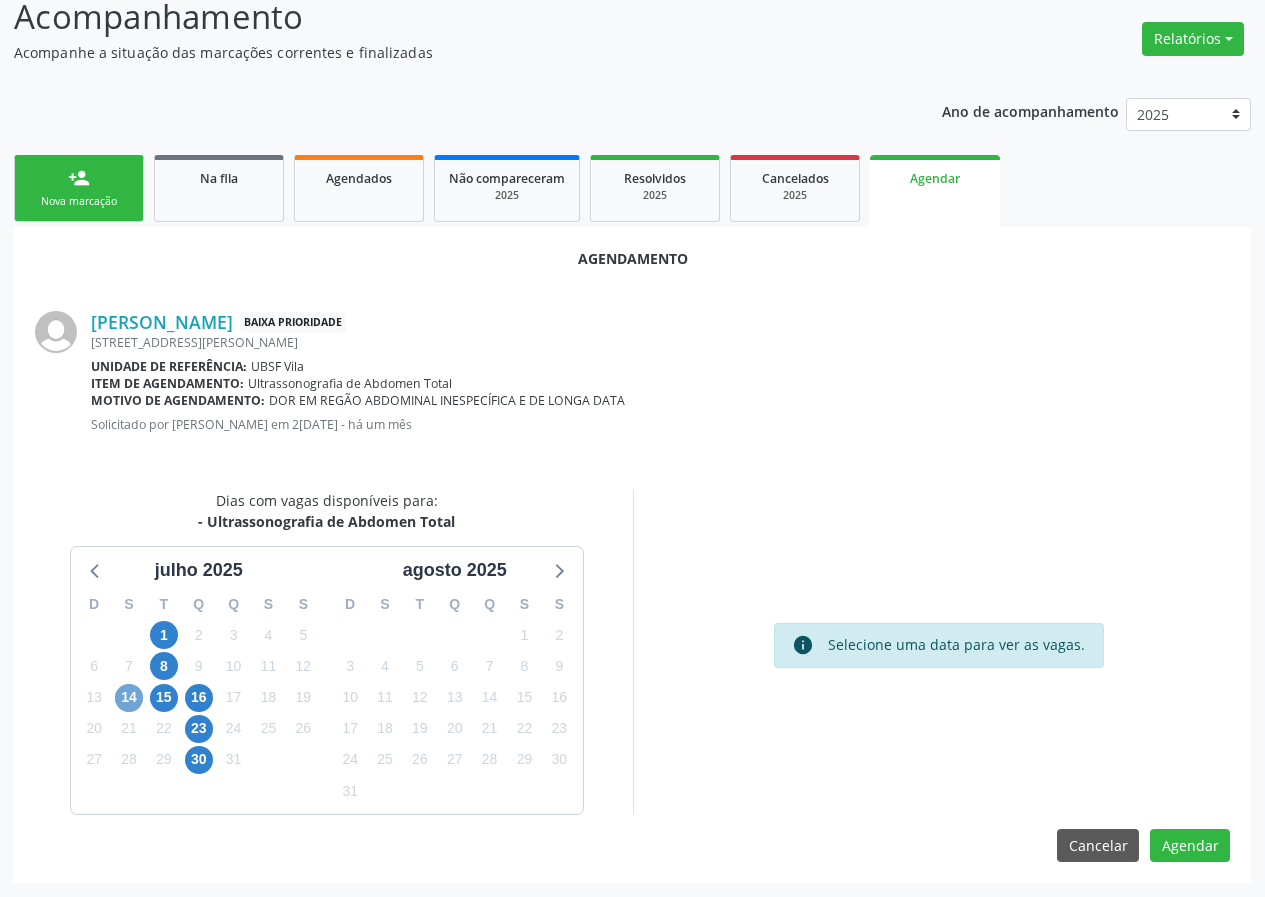 click on "14" at bounding box center (129, 698) 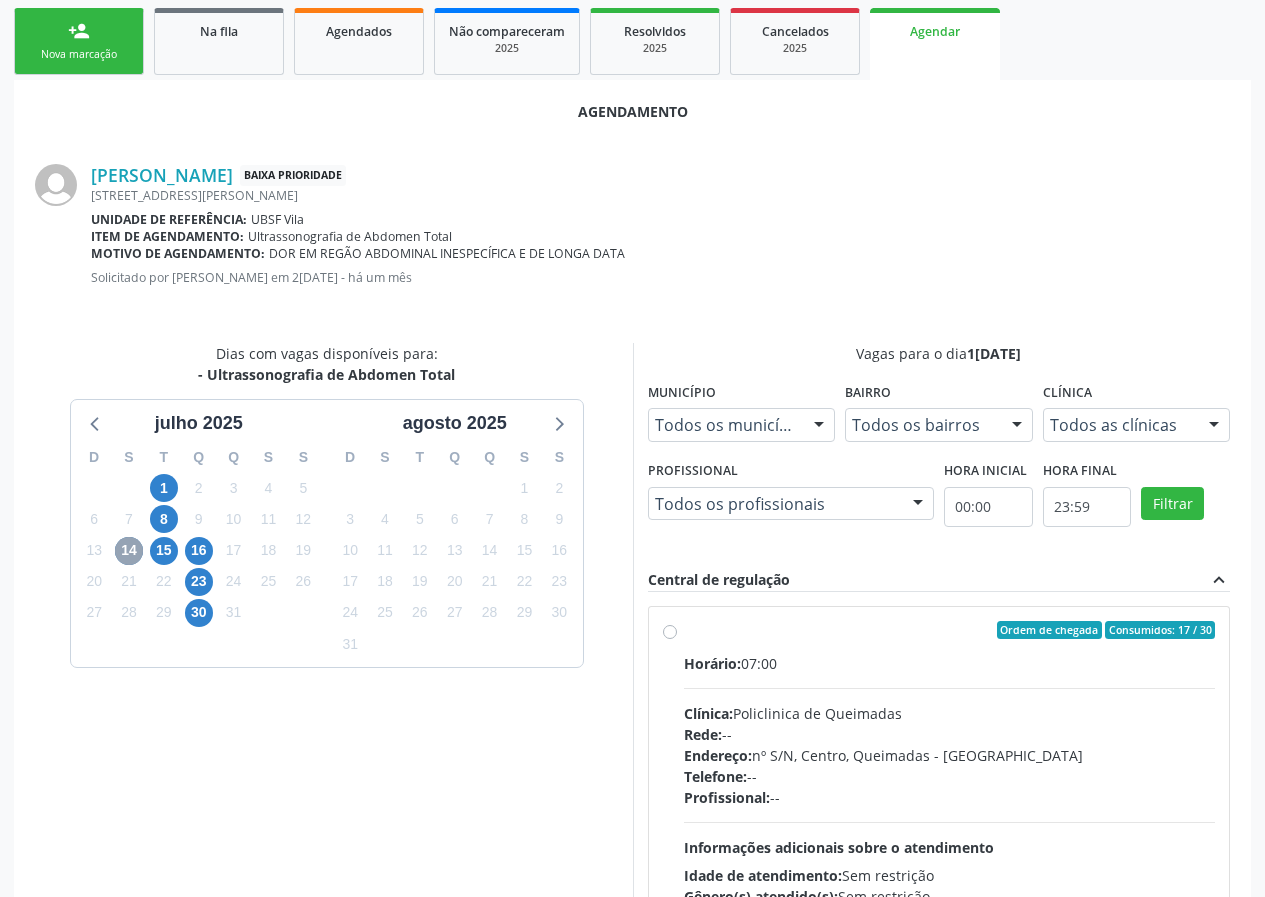 scroll, scrollTop: 433, scrollLeft: 0, axis: vertical 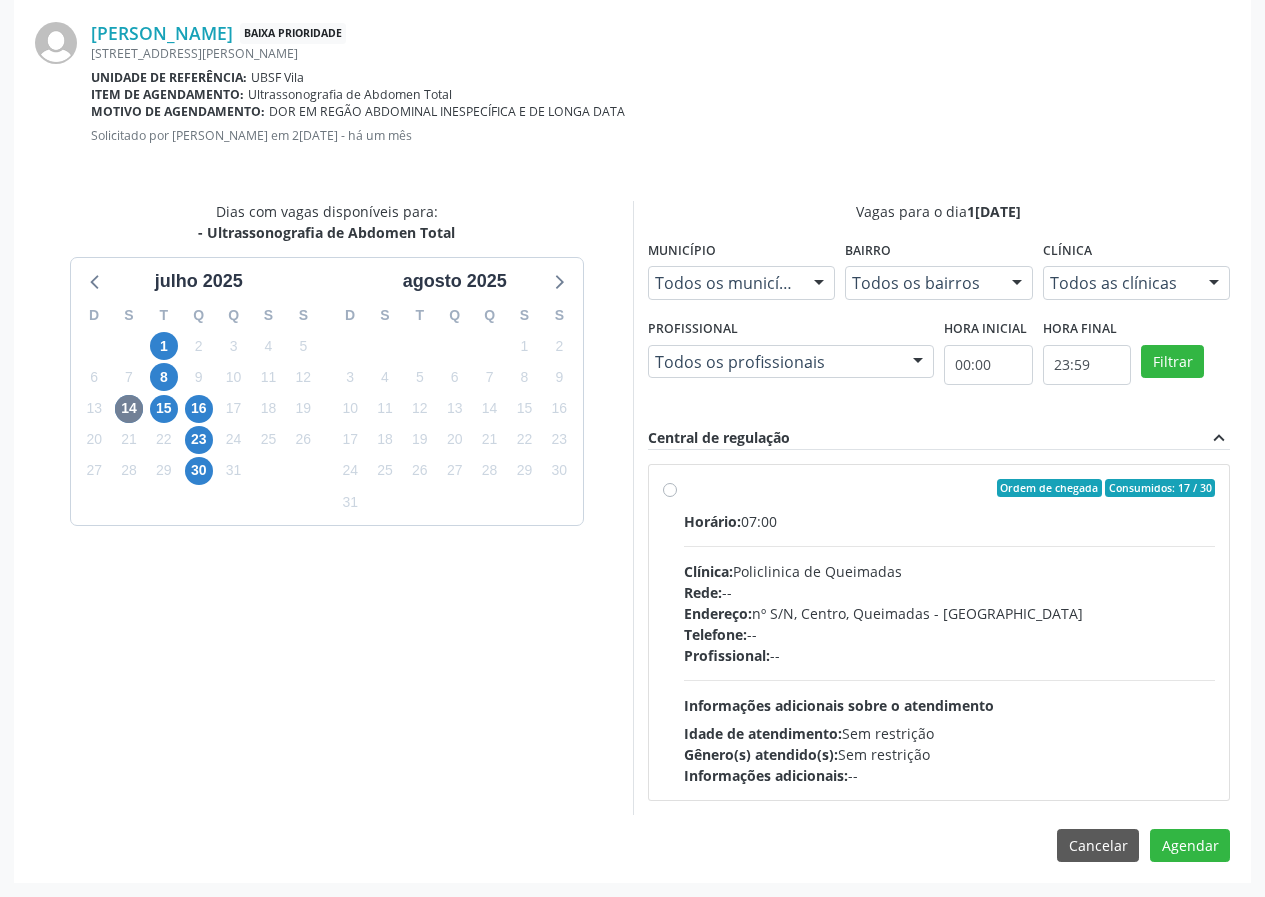 click on "Informações adicionais sobre o atendimento" at bounding box center [839, 705] 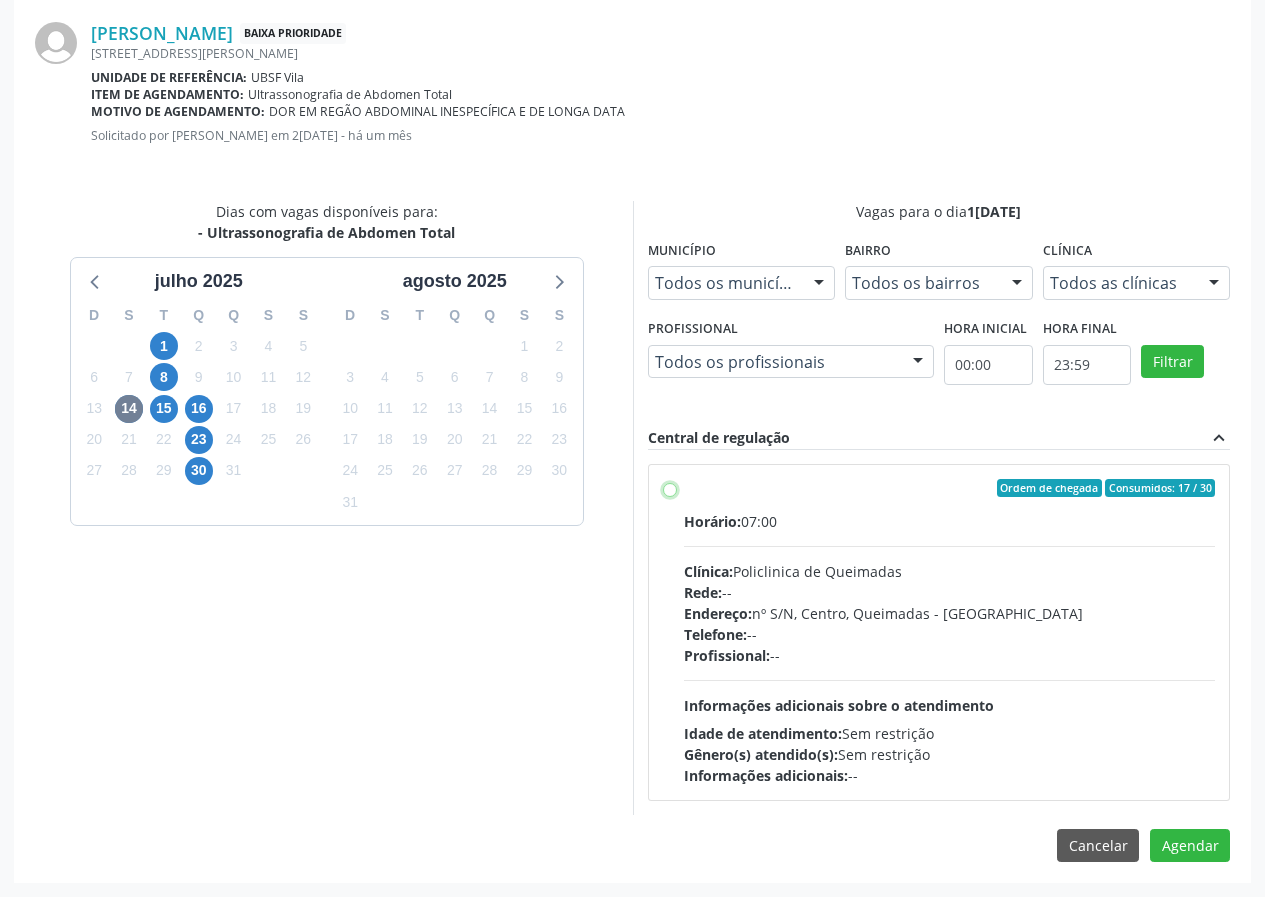 click on "Ordem de chegada
Consumidos: 17 / 30
Horário:   07:00
Clínica:  Policlinica de Queimadas
Rede:
--
Endereço:   nº S/N, Centro, Queimadas - PB
Telefone:   --
Profissional:
--
Informações adicionais sobre o atendimento
Idade de atendimento:
Sem restrição
Gênero(s) atendido(s):
Sem restrição
Informações adicionais:
--" at bounding box center (670, 488) 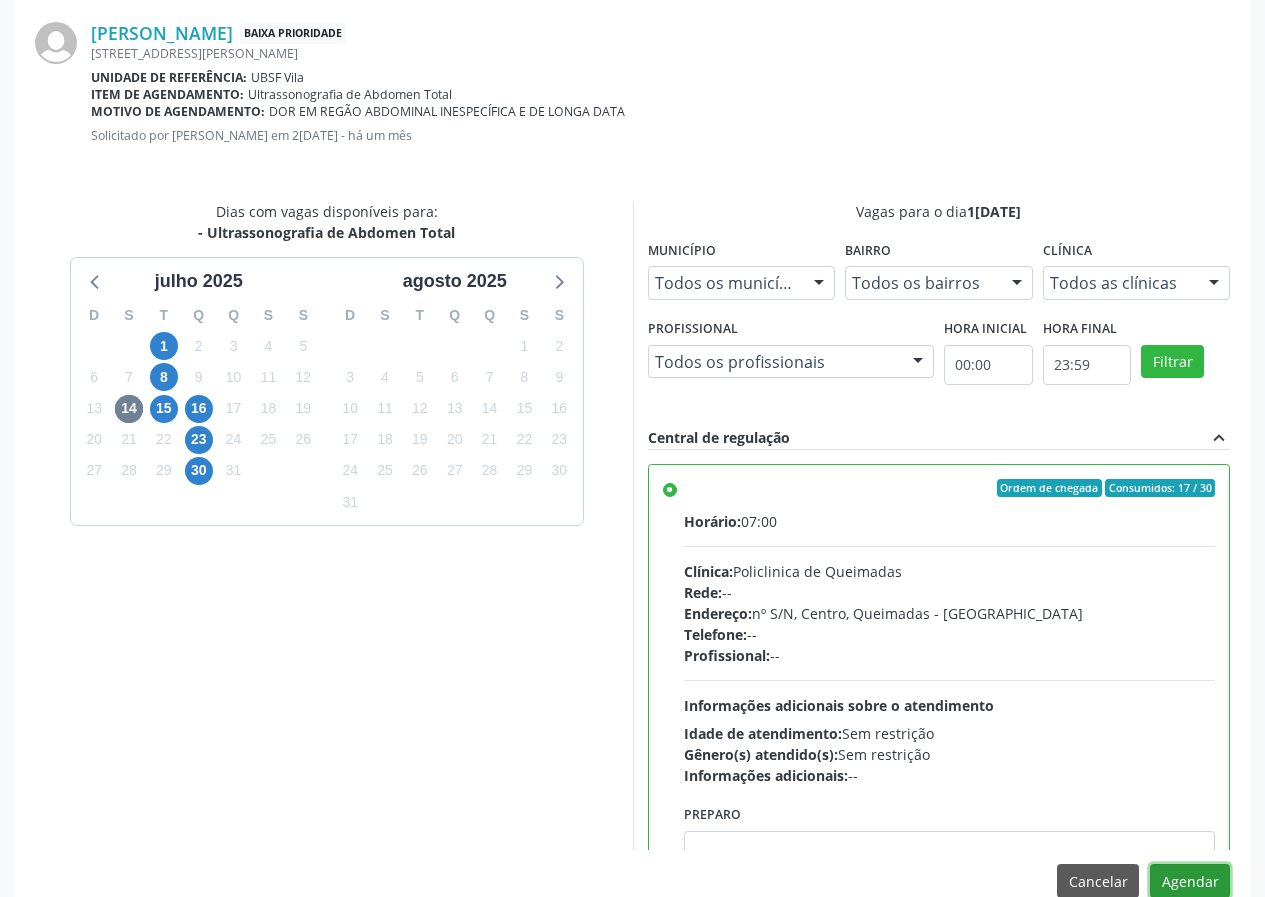click on "Agendar" at bounding box center [1190, 881] 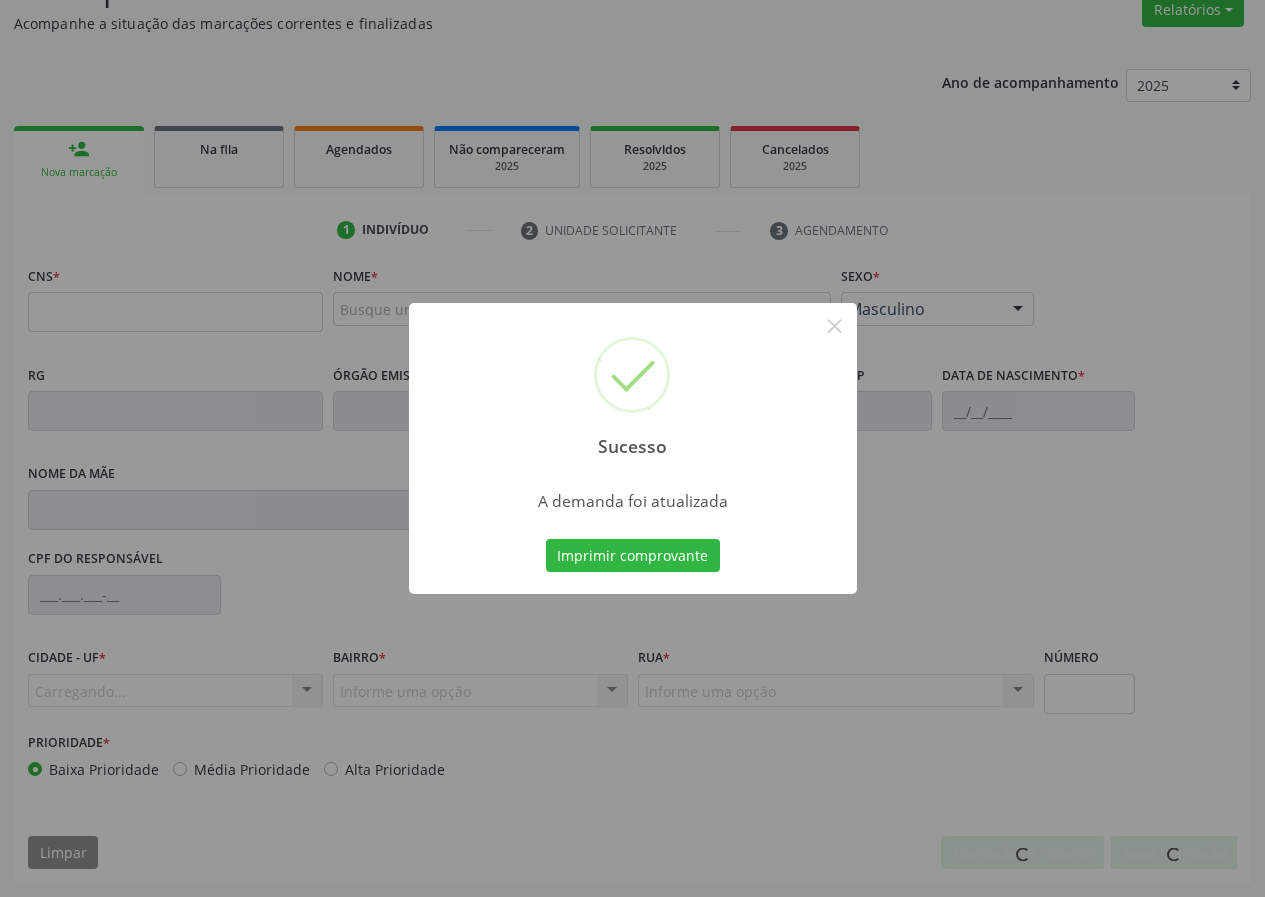 scroll, scrollTop: 173, scrollLeft: 0, axis: vertical 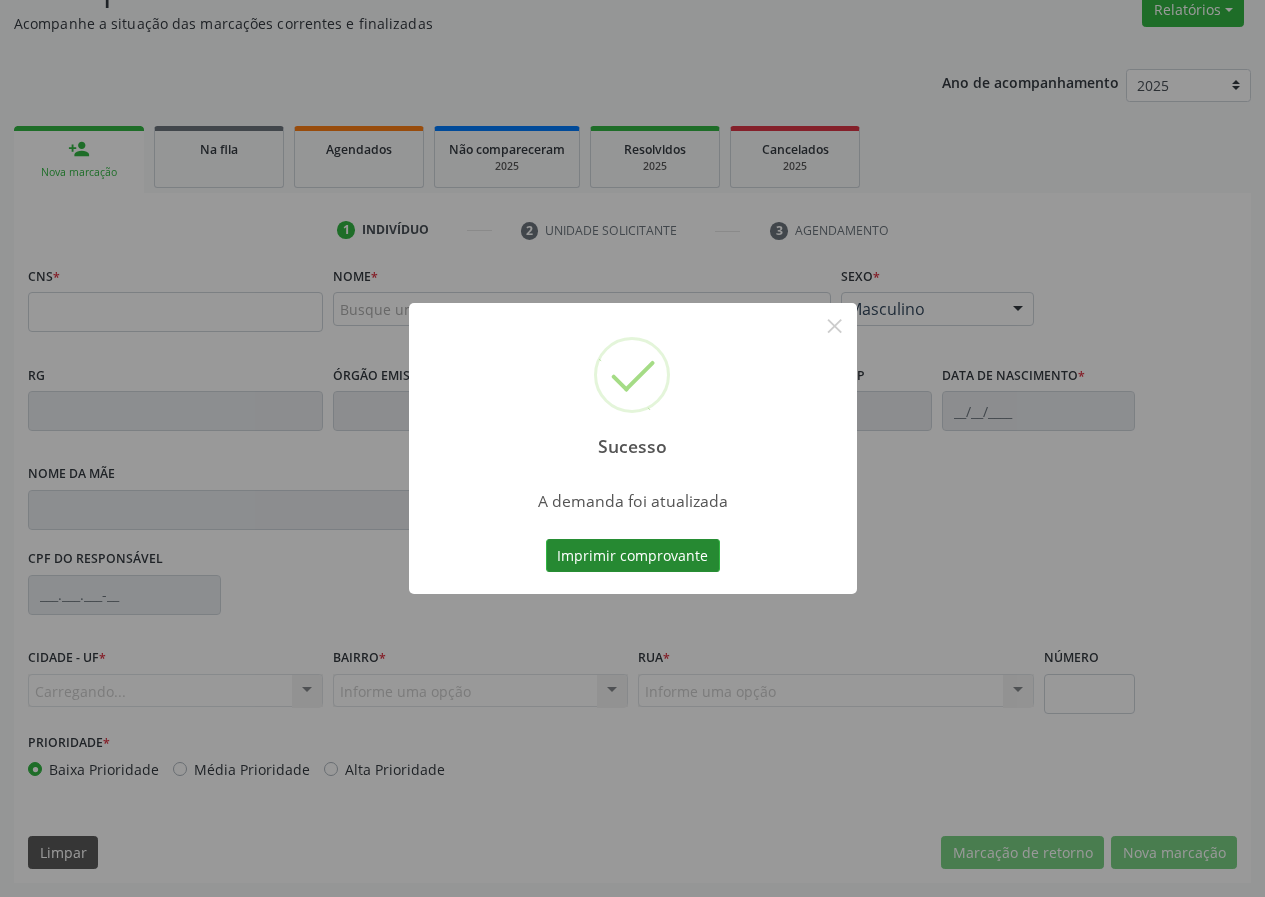 click on "Imprimir comprovante" at bounding box center [633, 556] 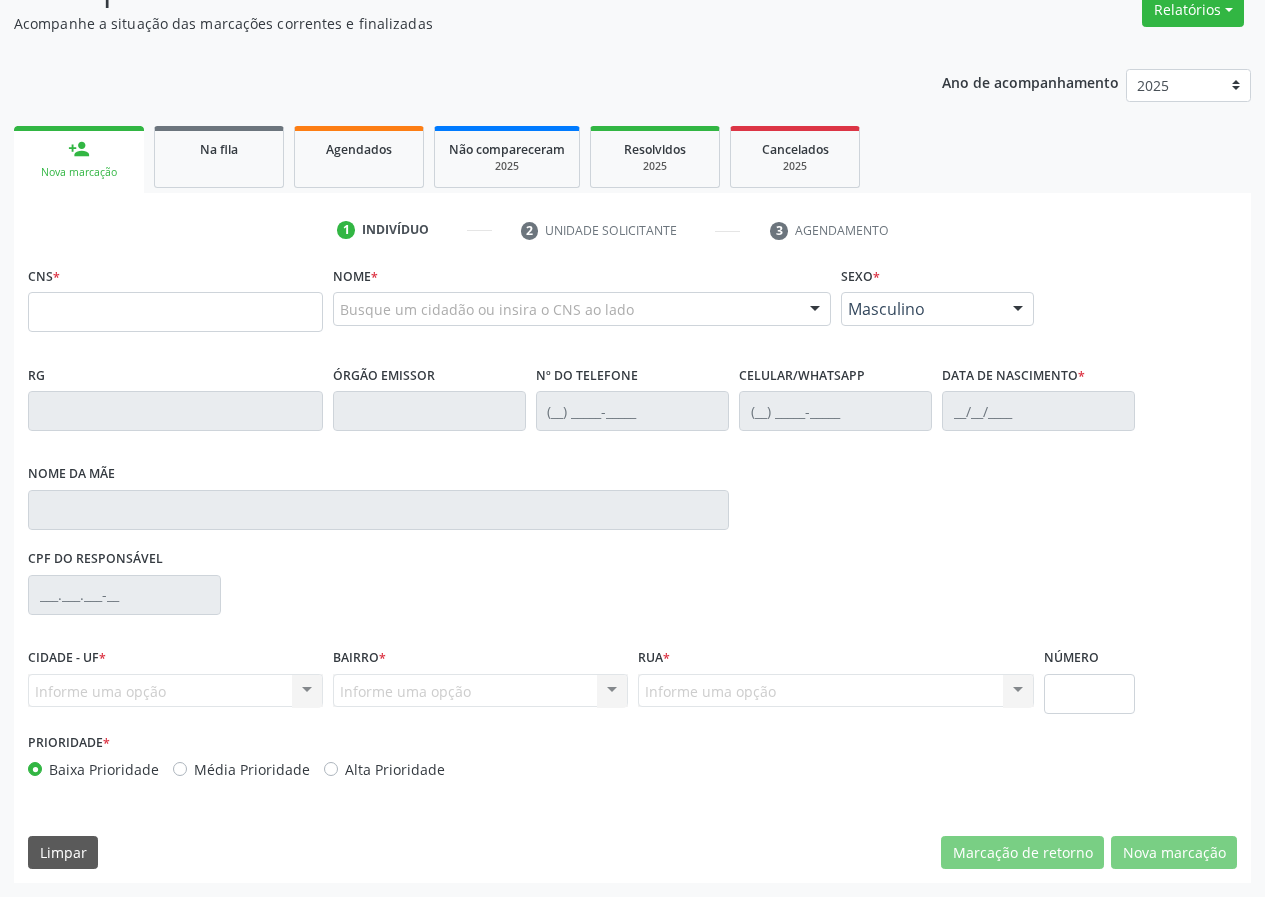 click on "1
Indivíduo" at bounding box center [414, 230] 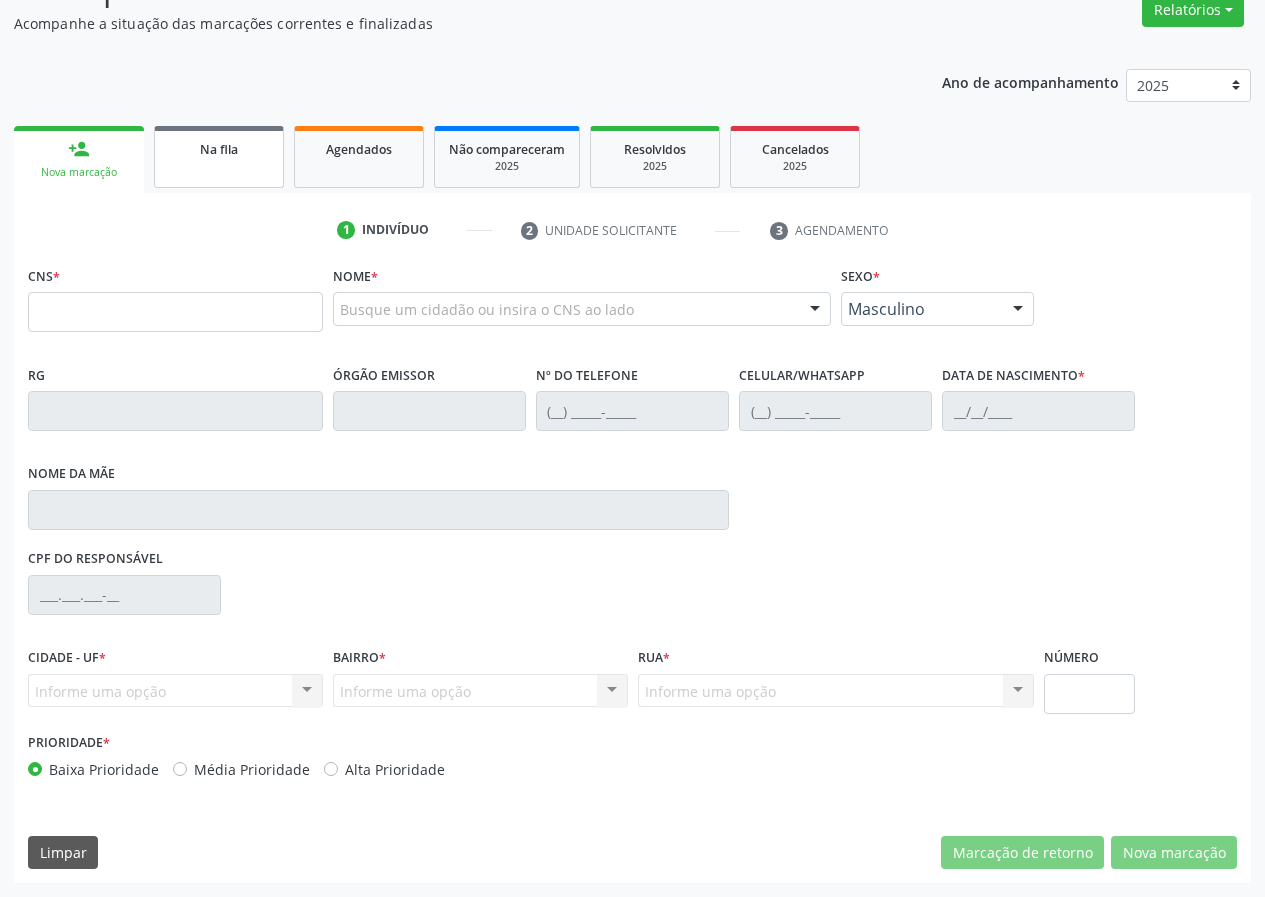click on "Na fila" at bounding box center (219, 157) 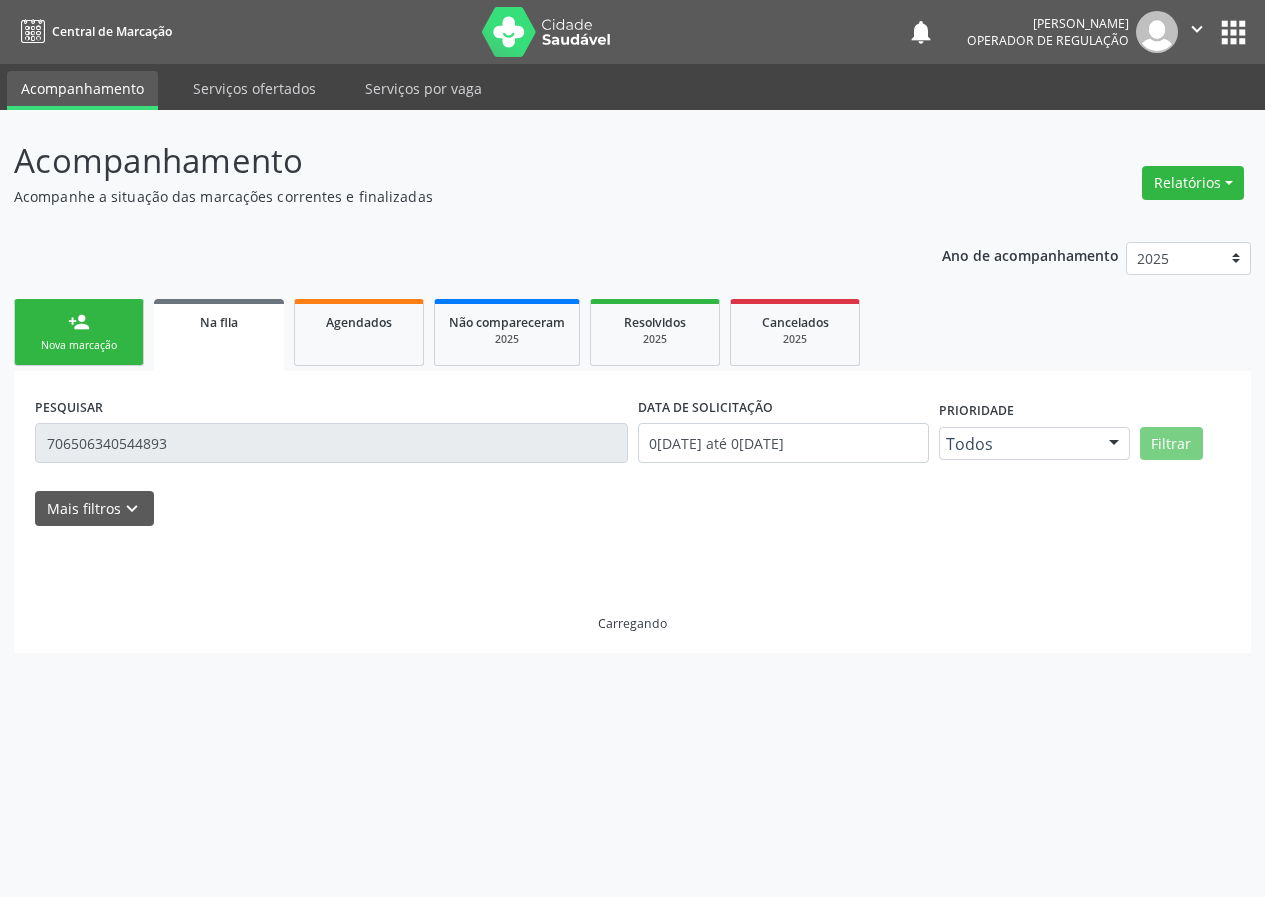 scroll, scrollTop: 0, scrollLeft: 0, axis: both 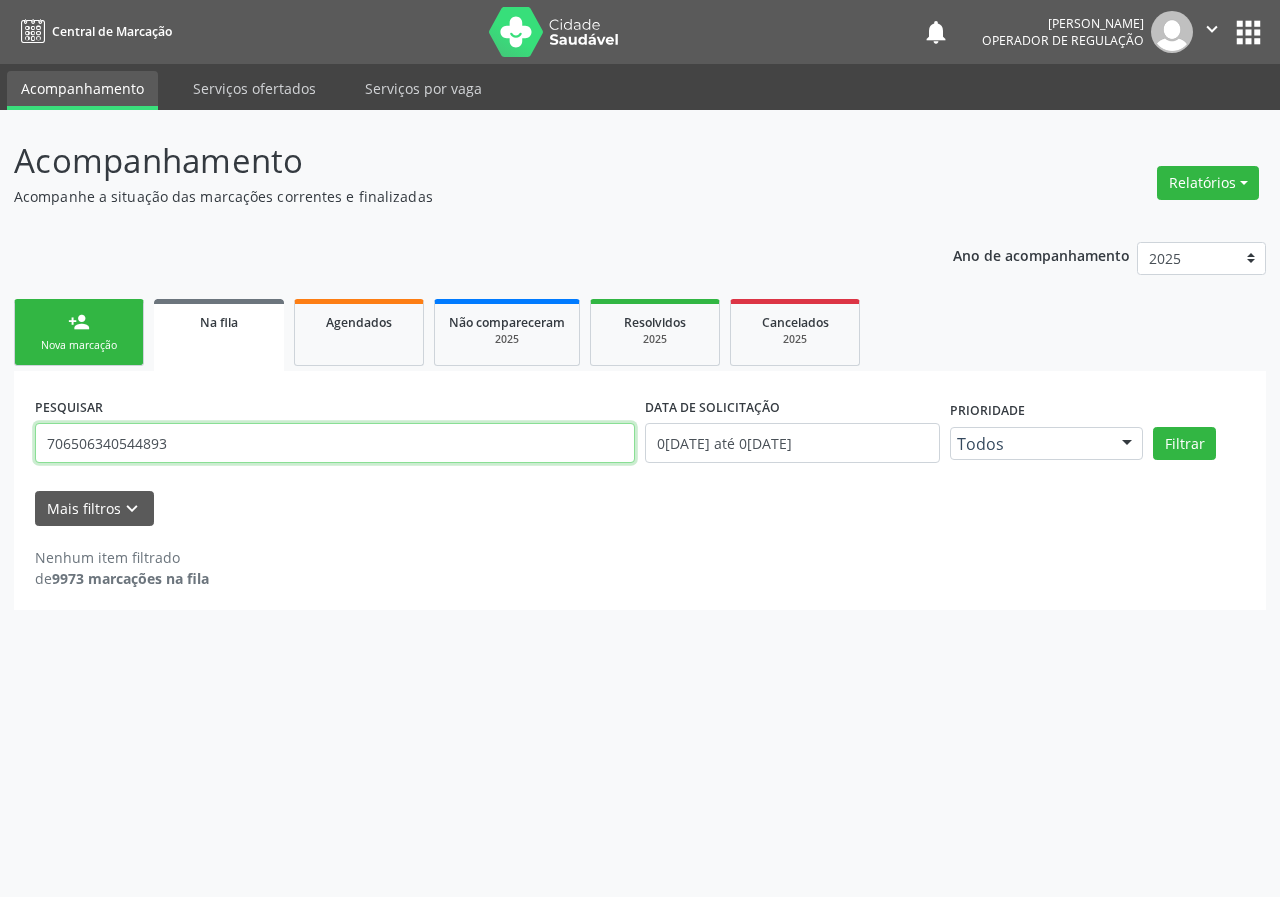 click on "706506340544893" at bounding box center [335, 443] 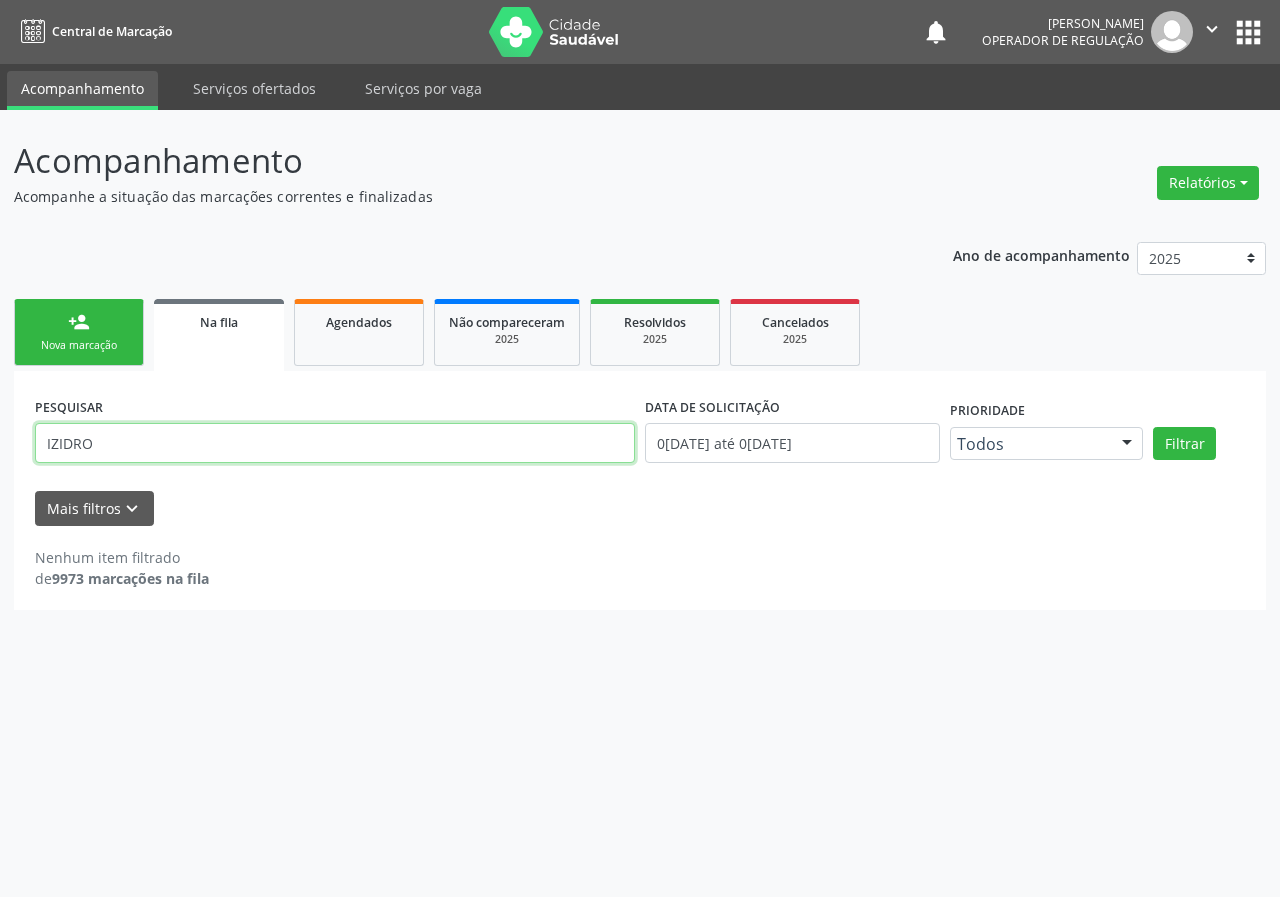 type on "IZIDRO" 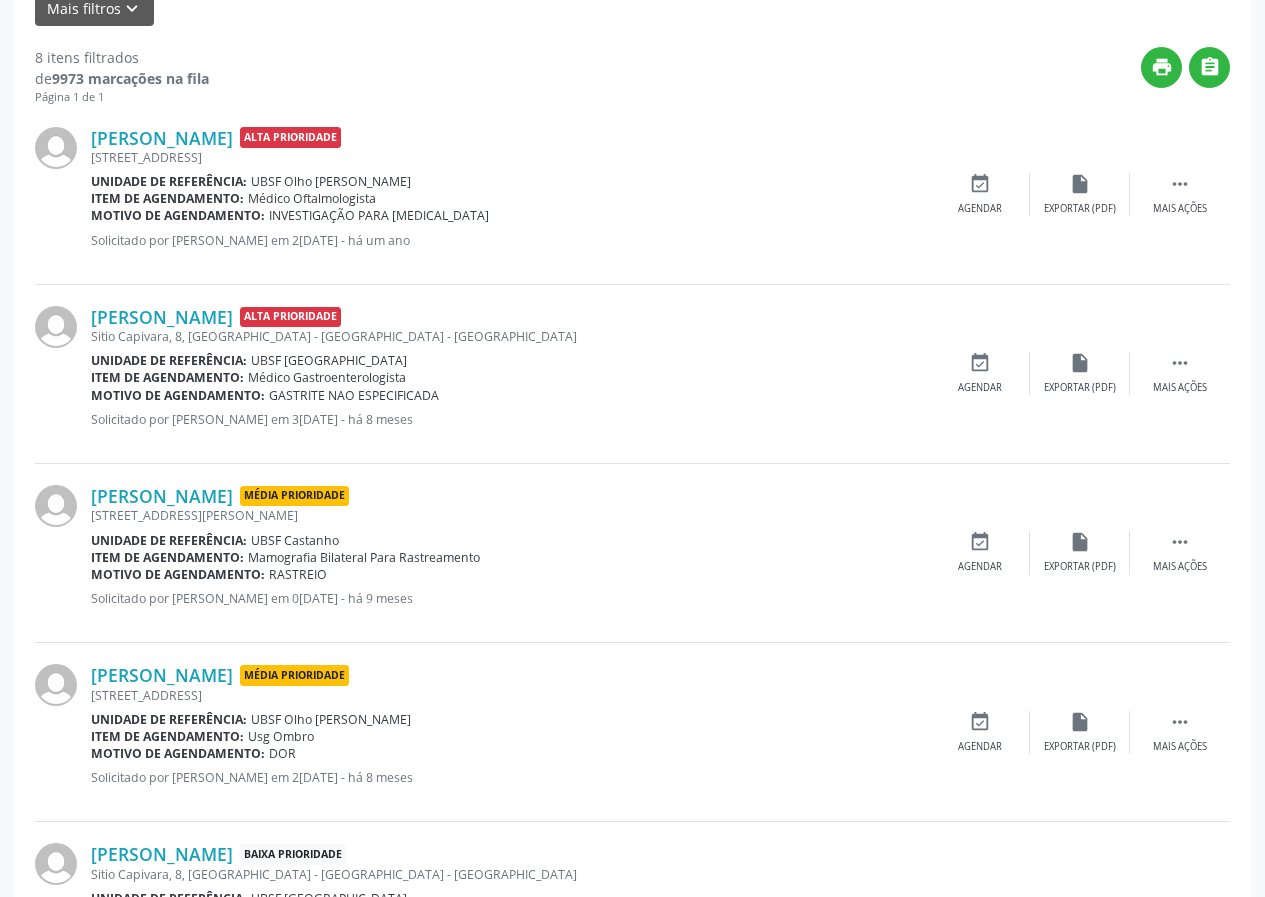 scroll, scrollTop: 1193, scrollLeft: 0, axis: vertical 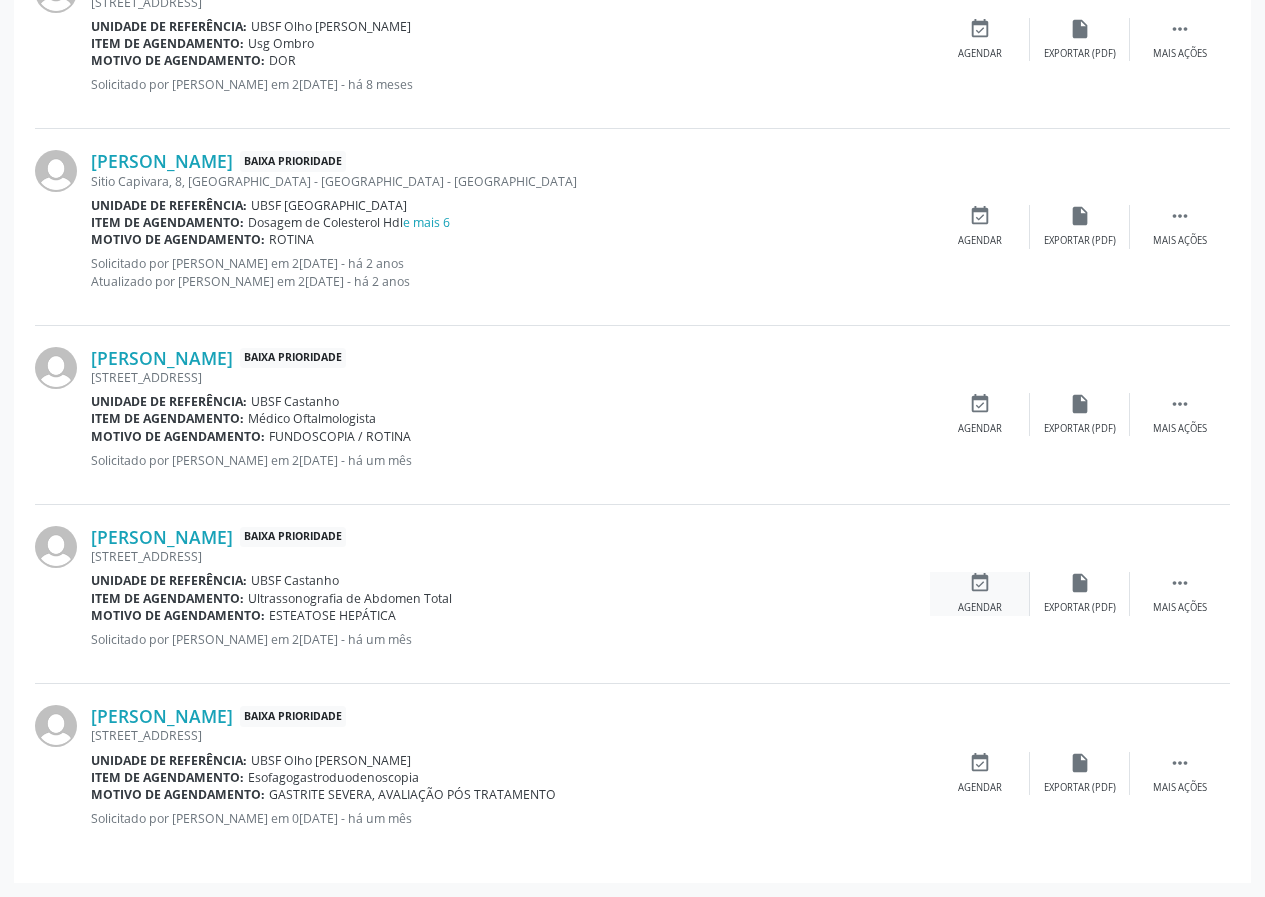 click on "event_available
Agendar" at bounding box center (980, 593) 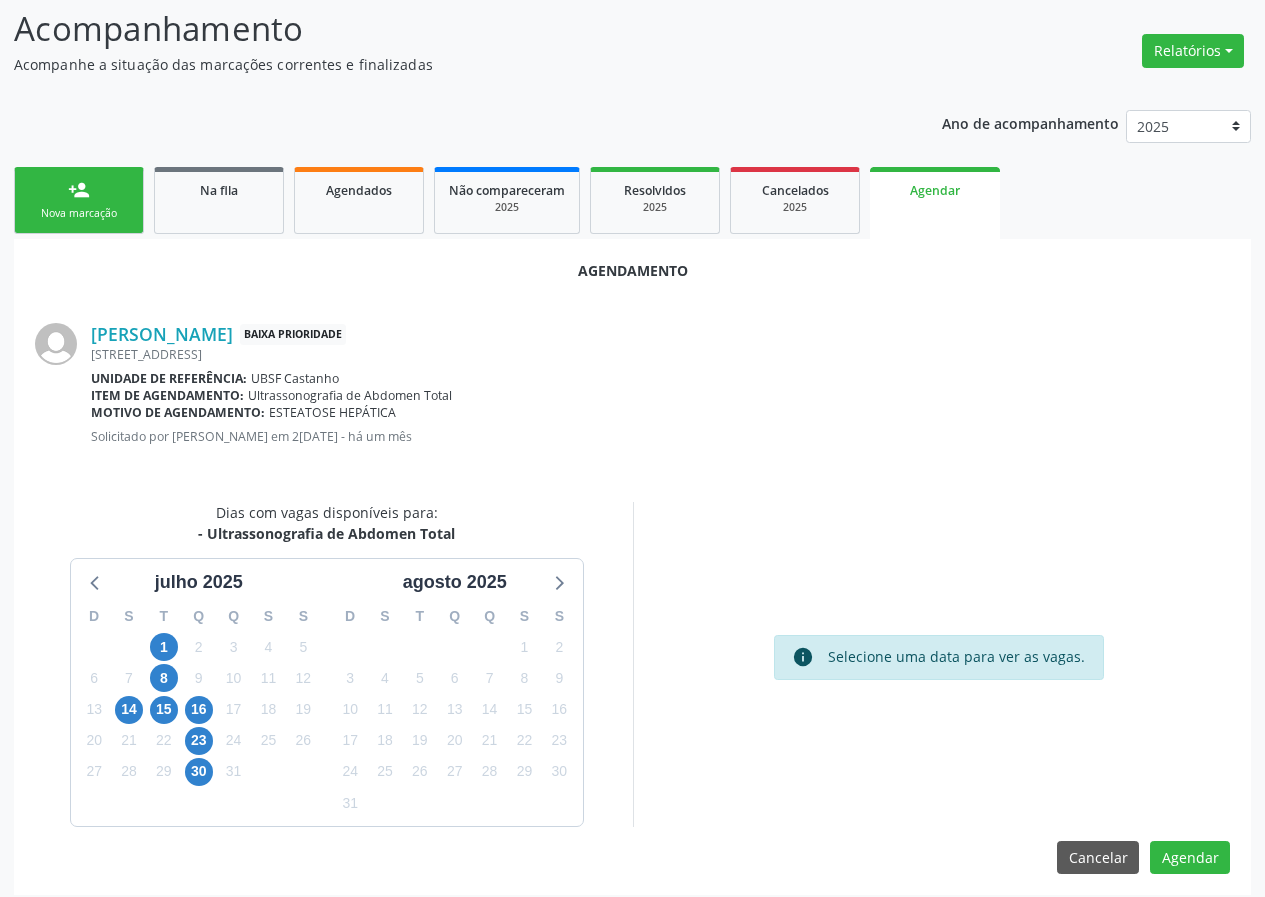 scroll, scrollTop: 144, scrollLeft: 0, axis: vertical 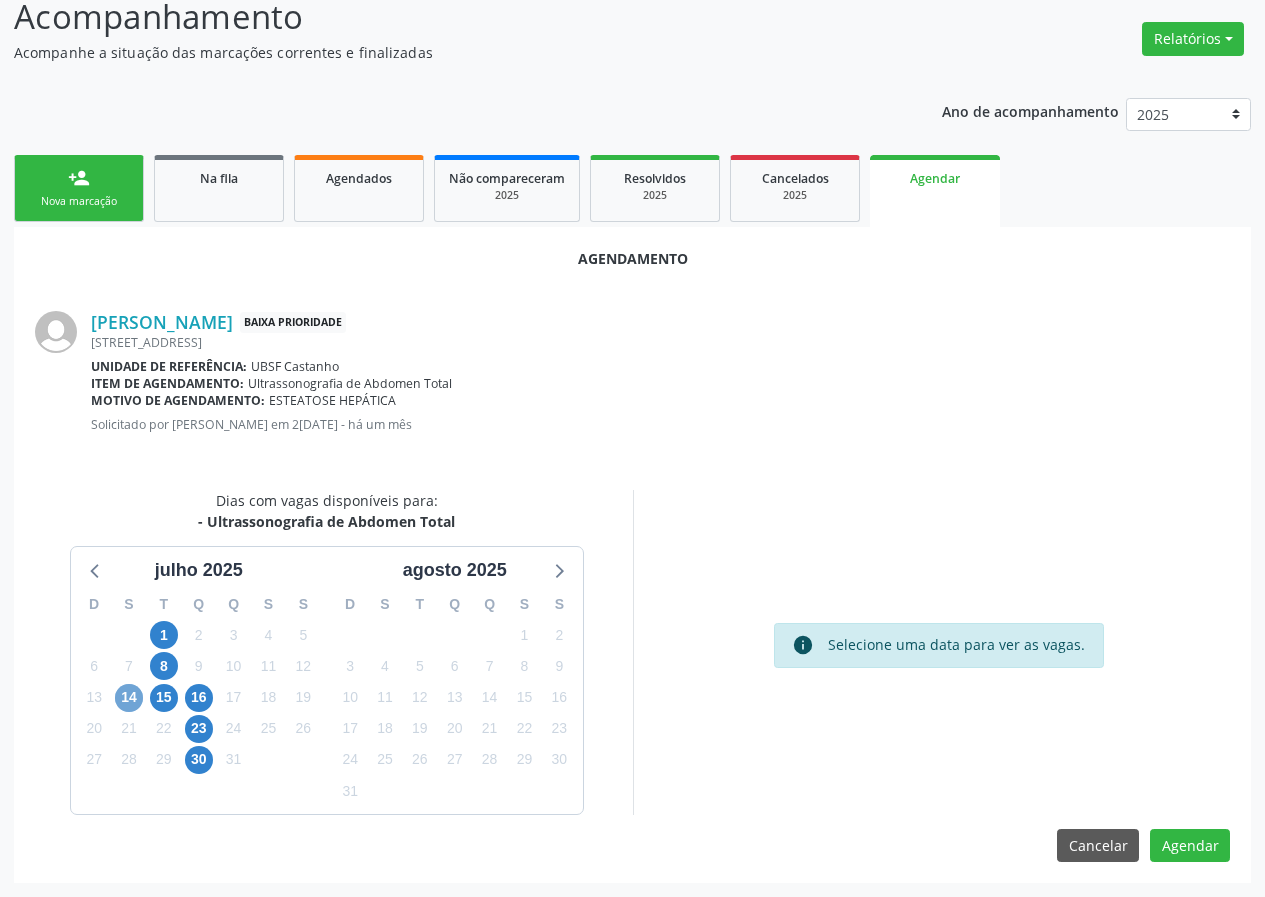 click on "14" at bounding box center [129, 698] 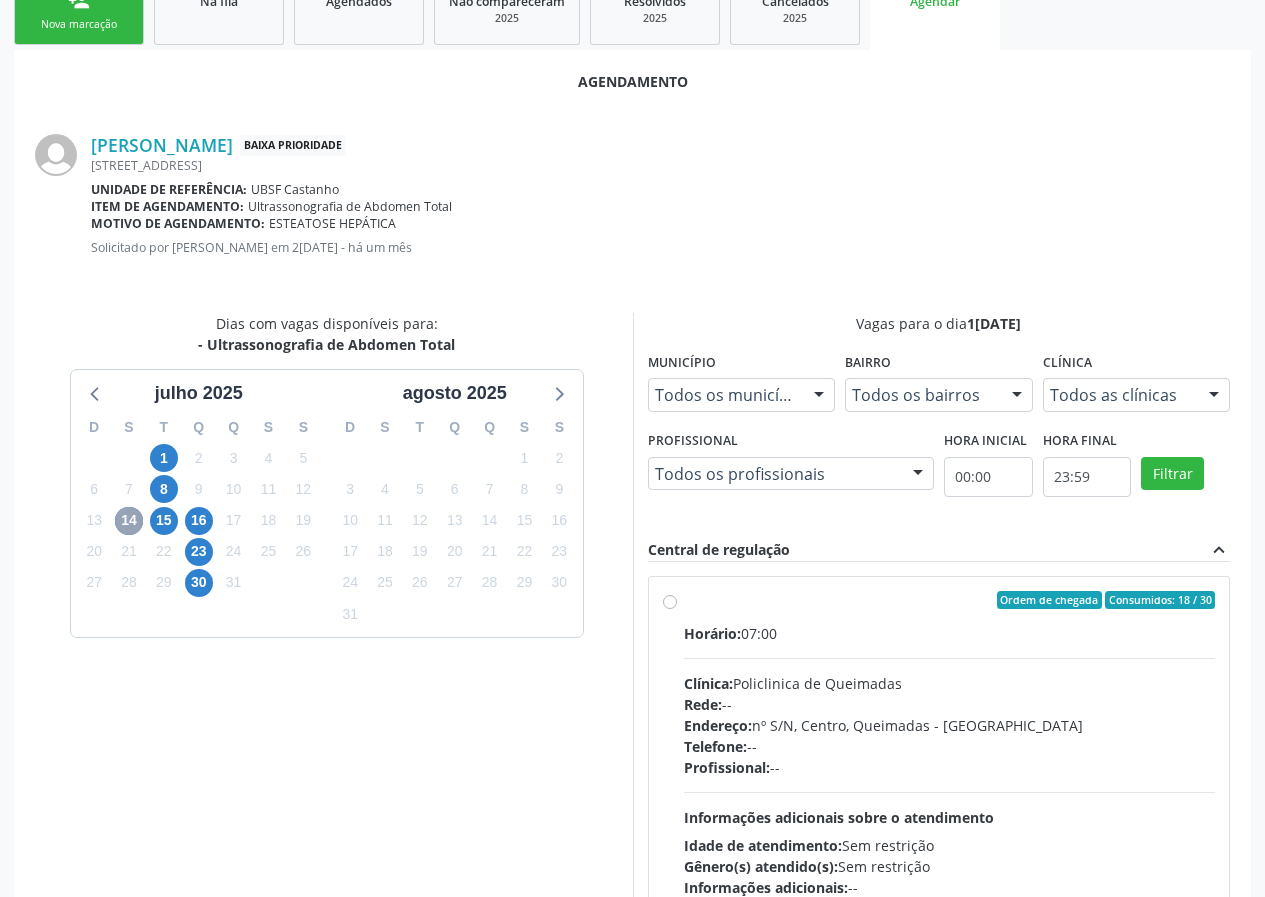 scroll, scrollTop: 433, scrollLeft: 0, axis: vertical 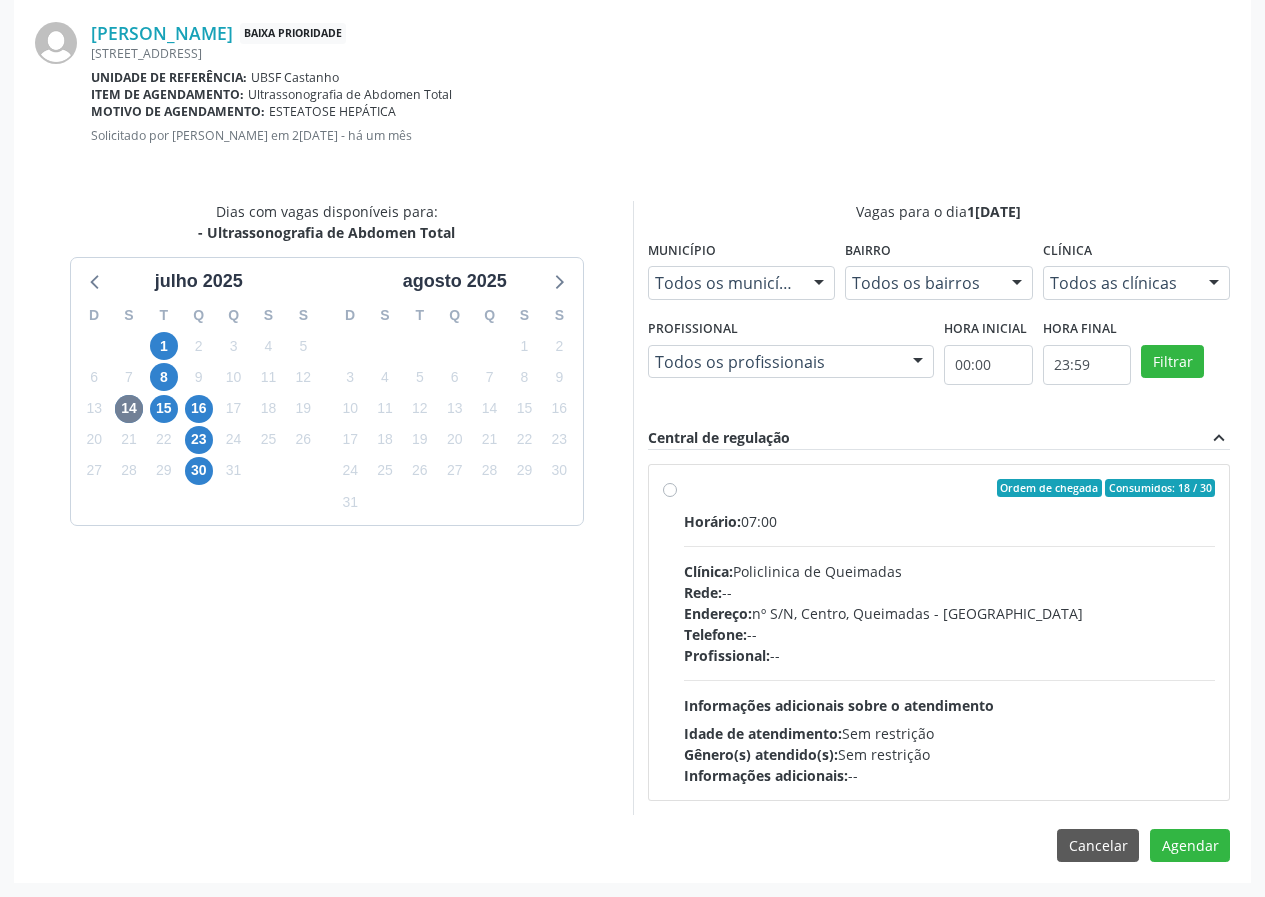 click on "Idade de atendimento:
Sem restrição" at bounding box center (950, 733) 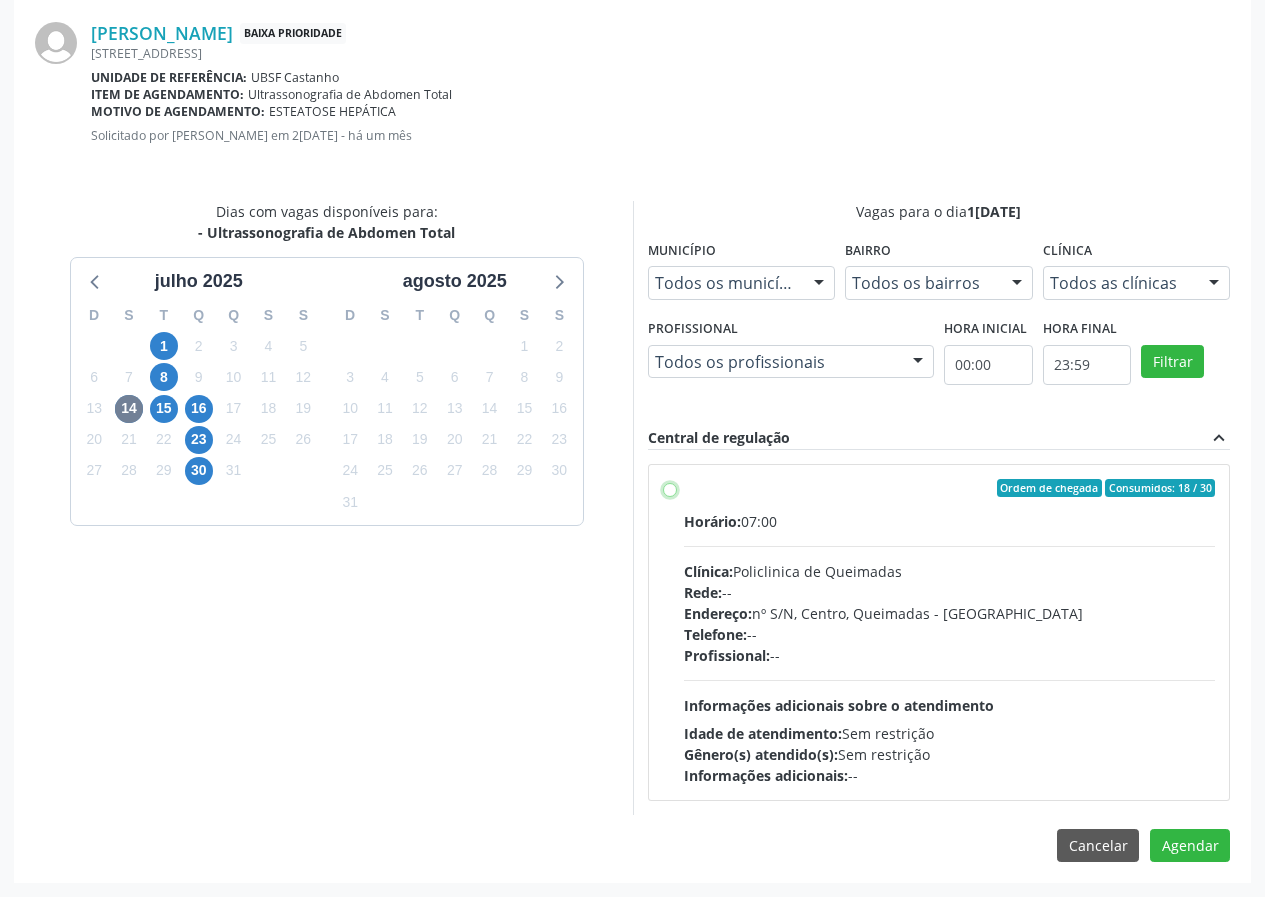 radio on "true" 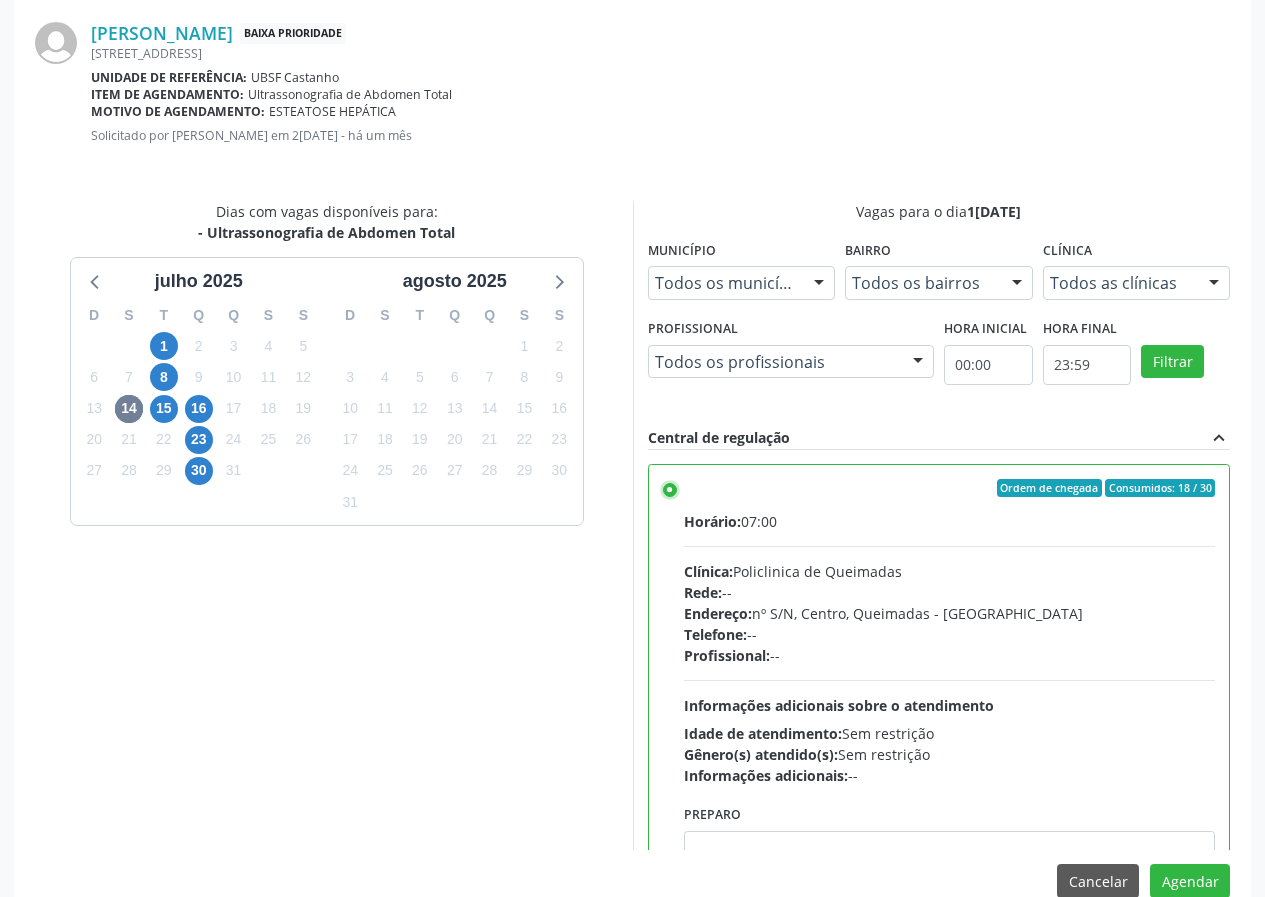 scroll, scrollTop: 99, scrollLeft: 0, axis: vertical 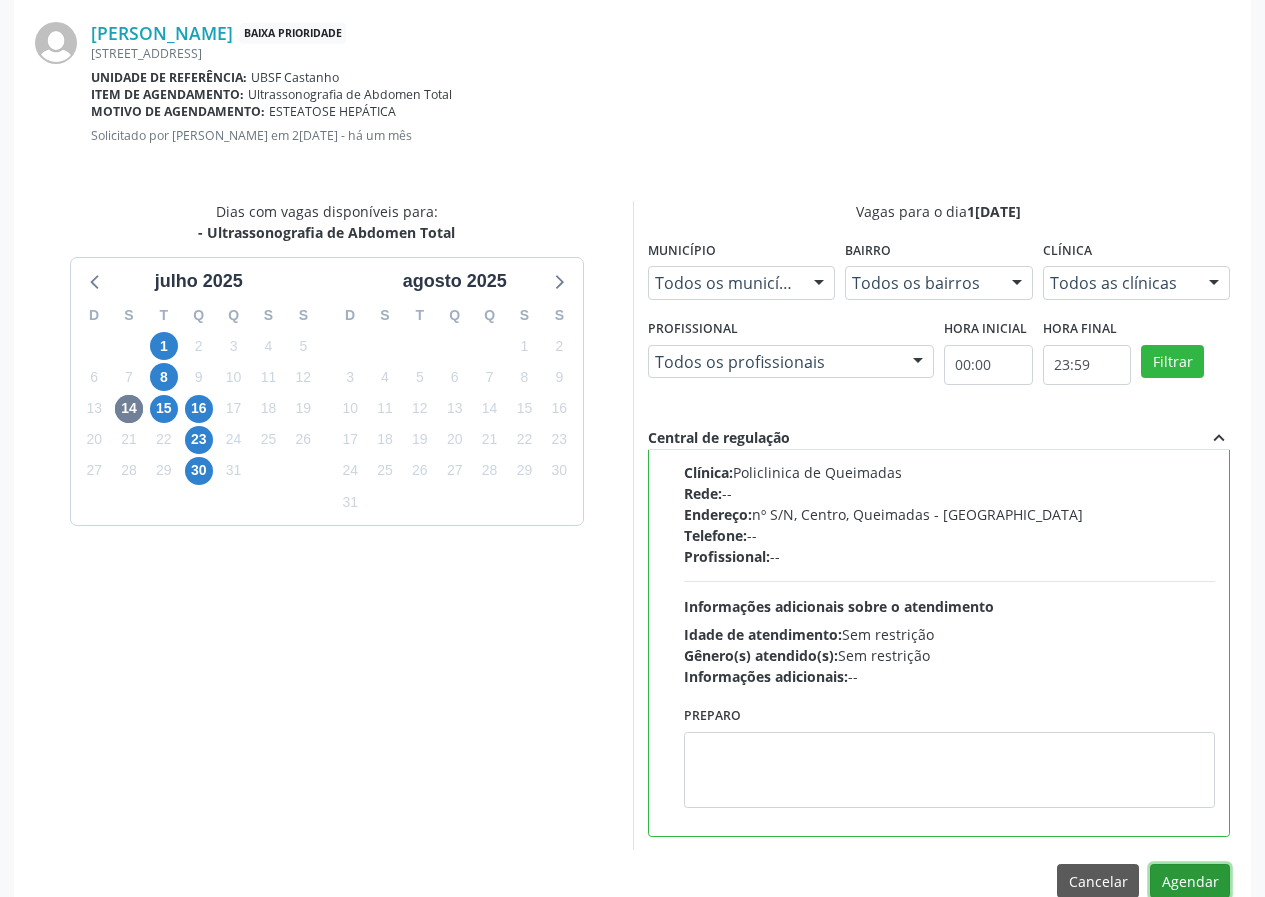 click on "Agendar" at bounding box center [1190, 881] 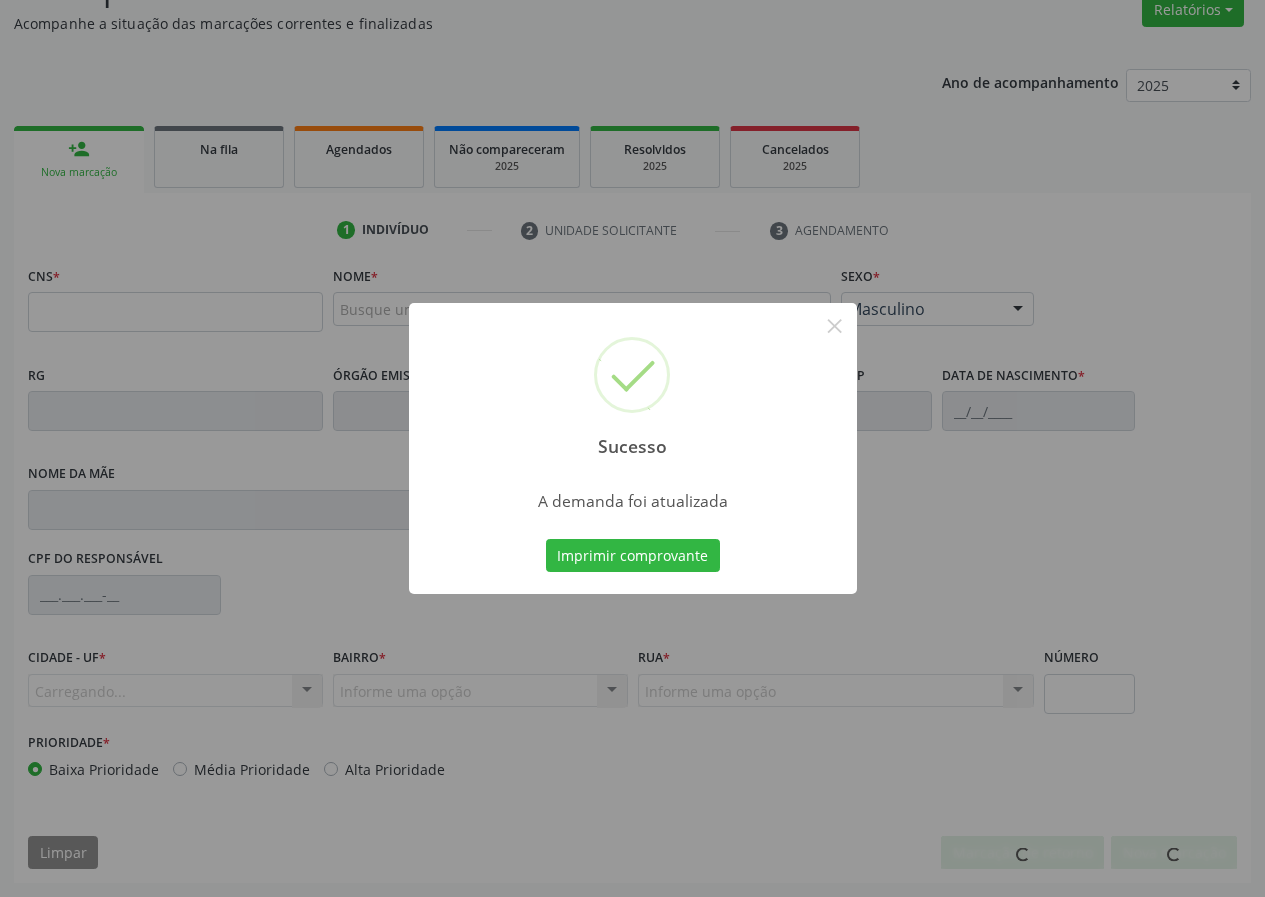 scroll, scrollTop: 173, scrollLeft: 0, axis: vertical 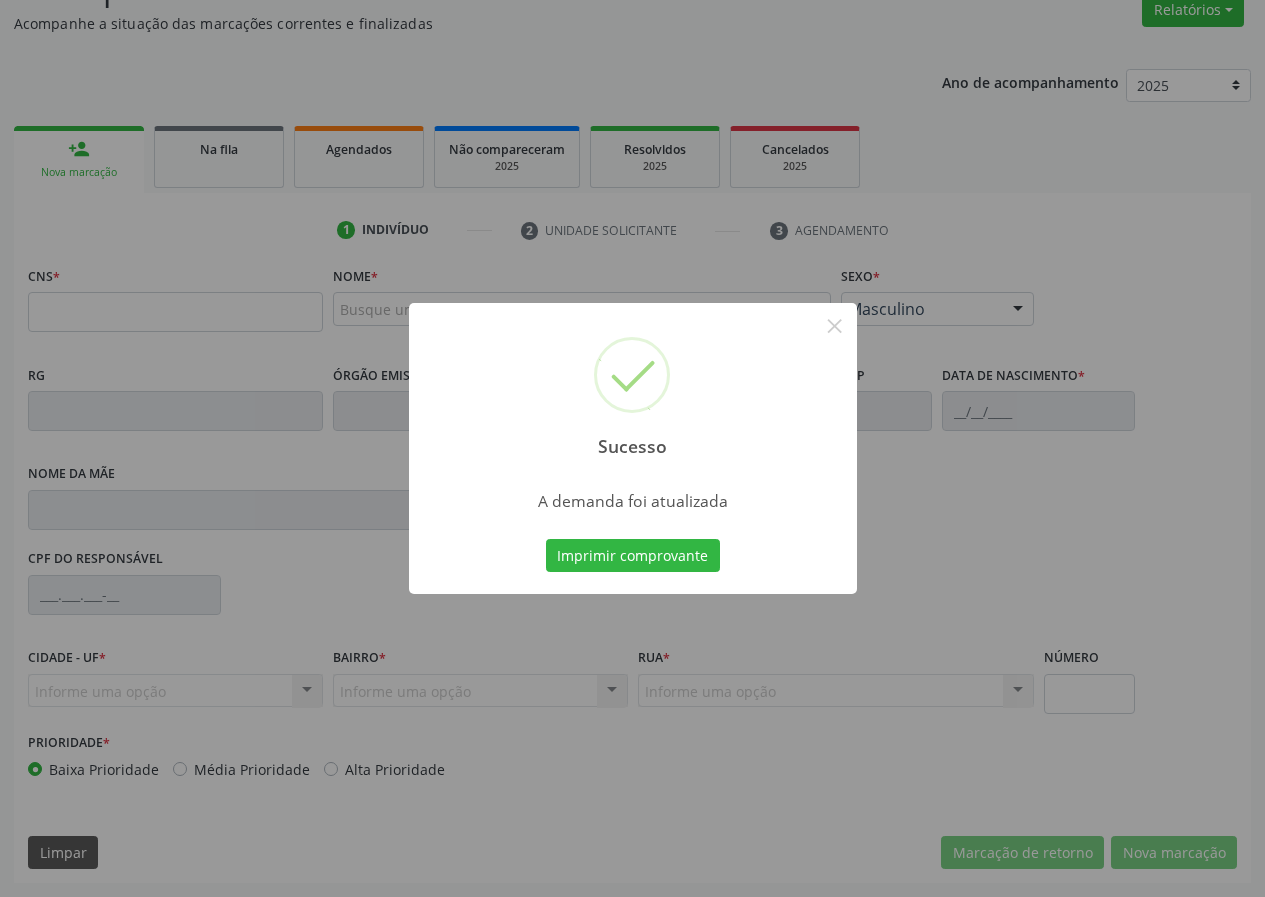 type 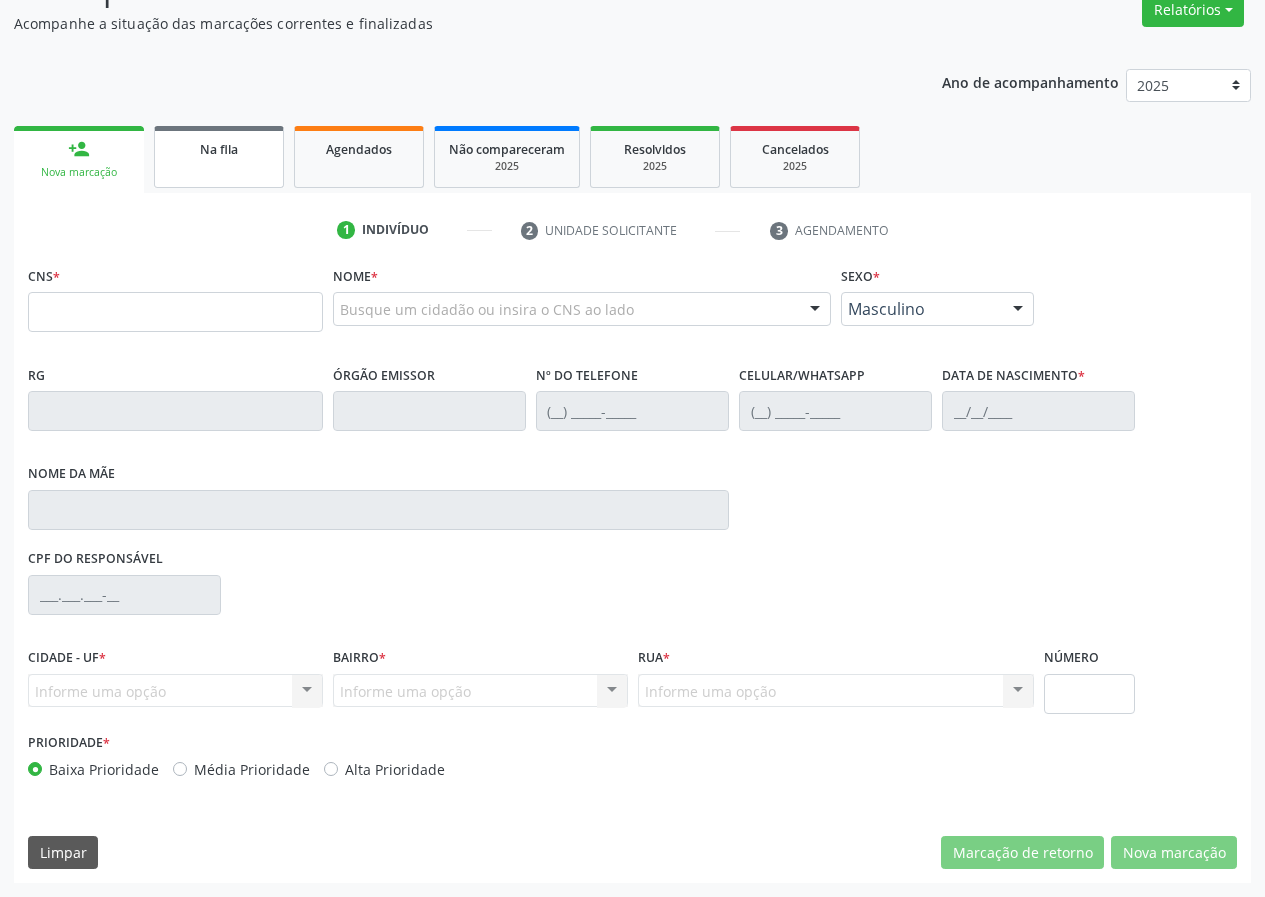 click on "Na fila" at bounding box center [219, 157] 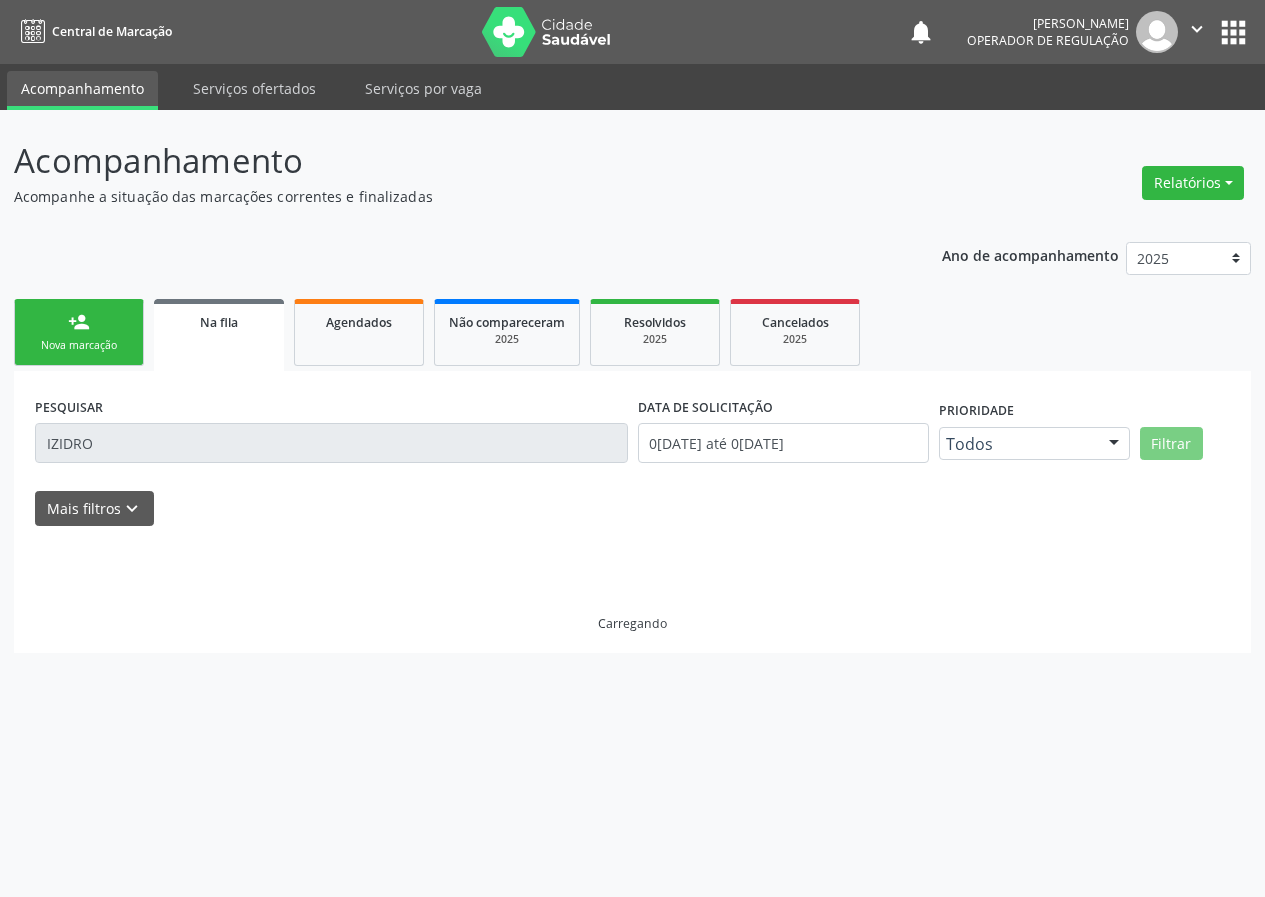 scroll, scrollTop: 0, scrollLeft: 0, axis: both 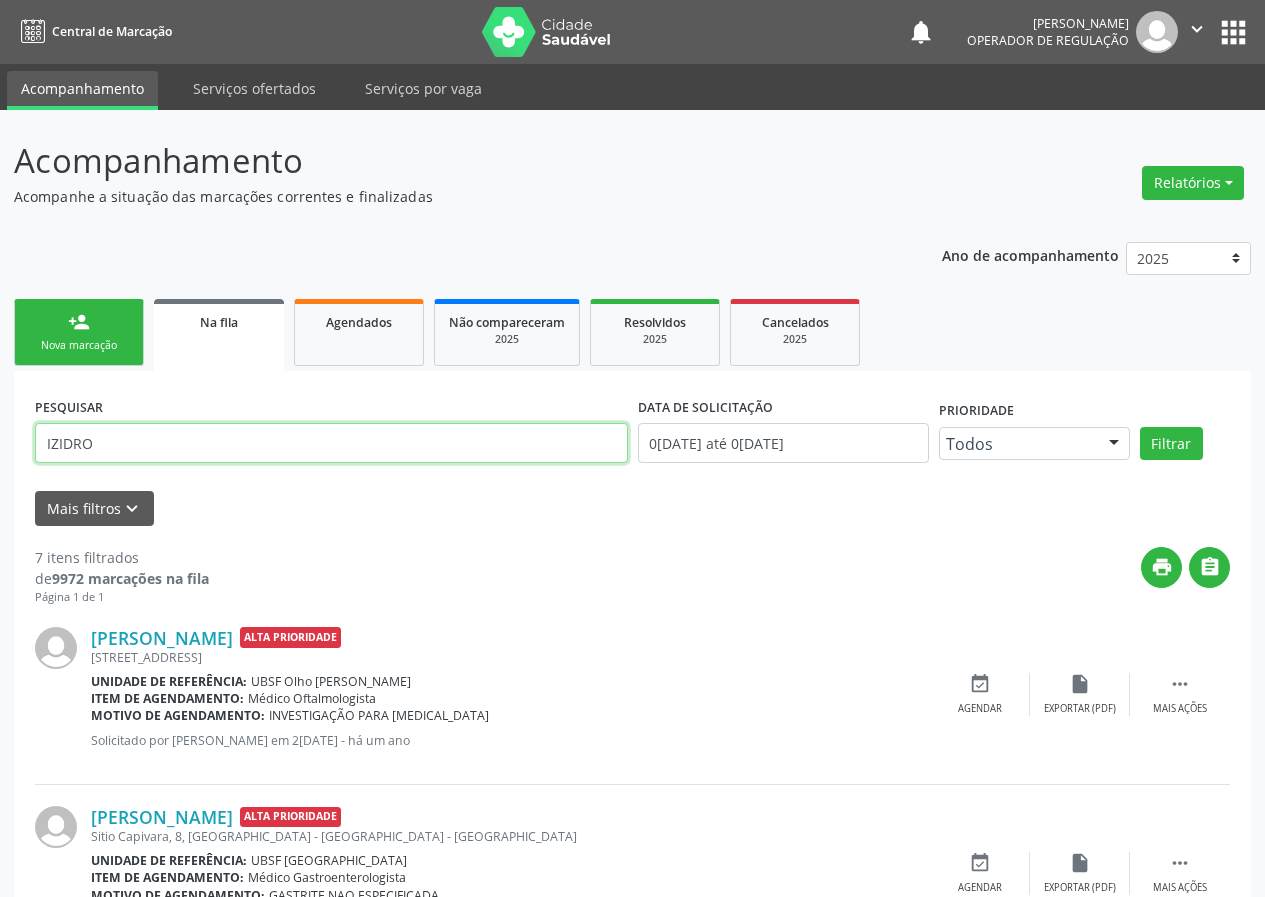 click on "IZIDRO" at bounding box center (331, 443) 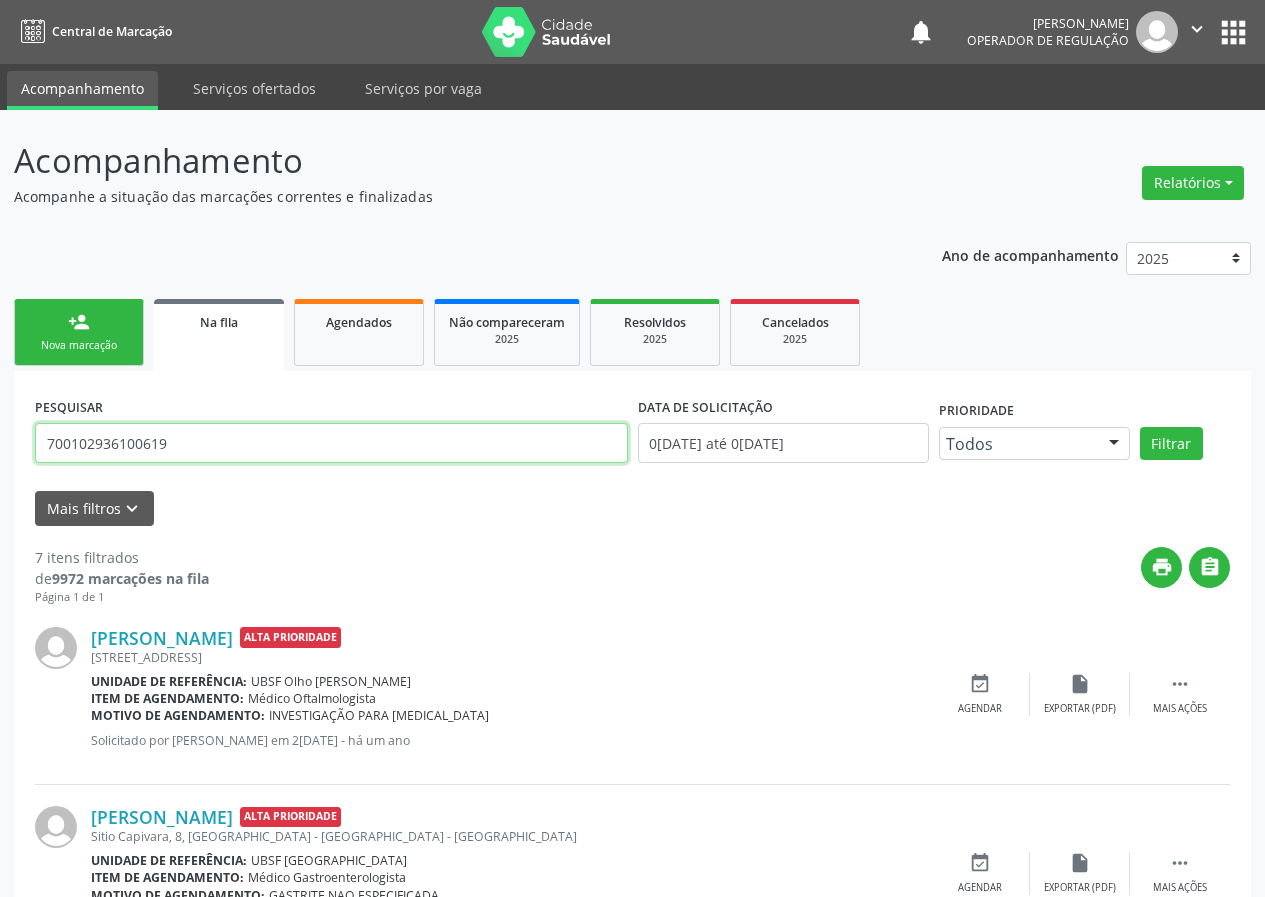 type on "700102936100619" 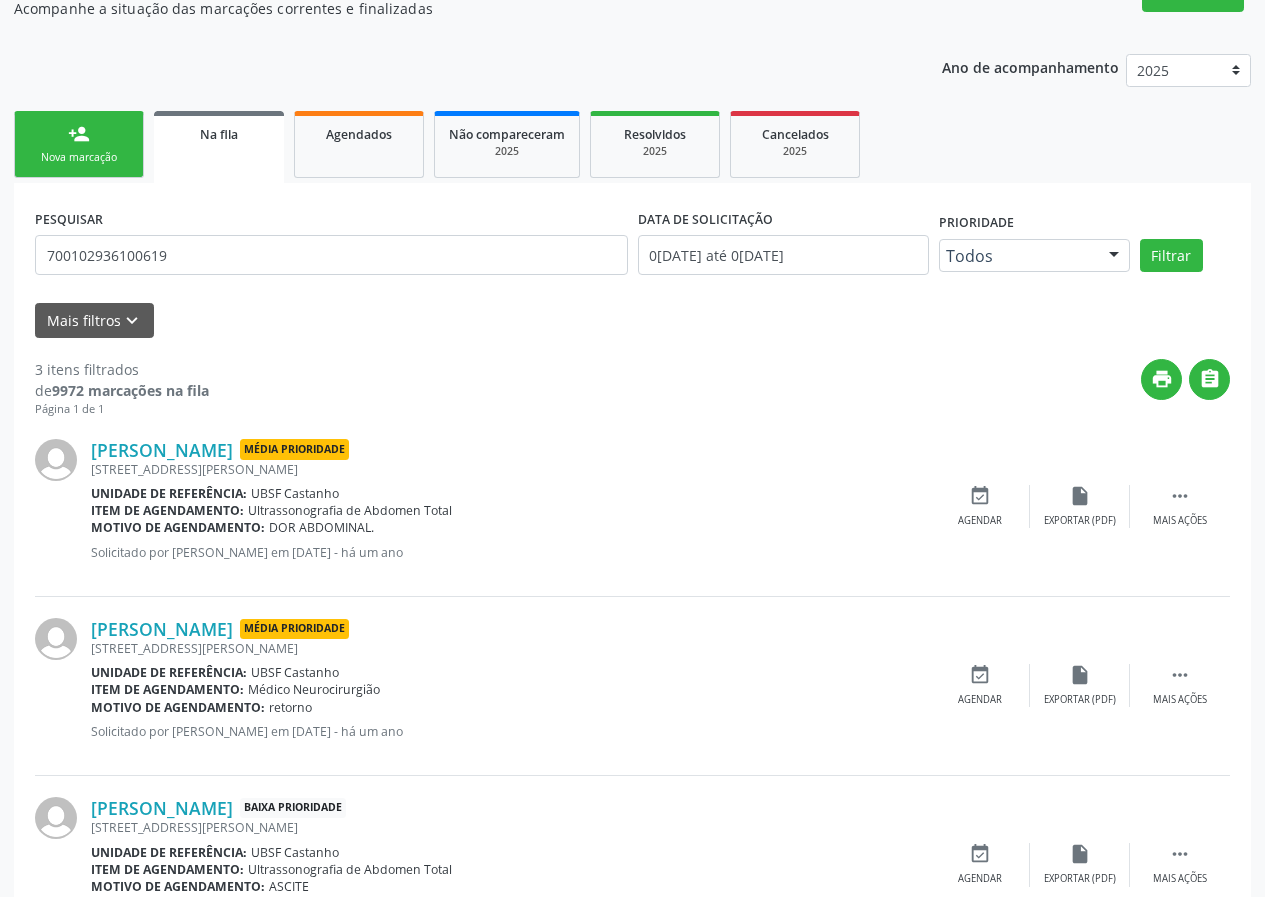 scroll, scrollTop: 280, scrollLeft: 0, axis: vertical 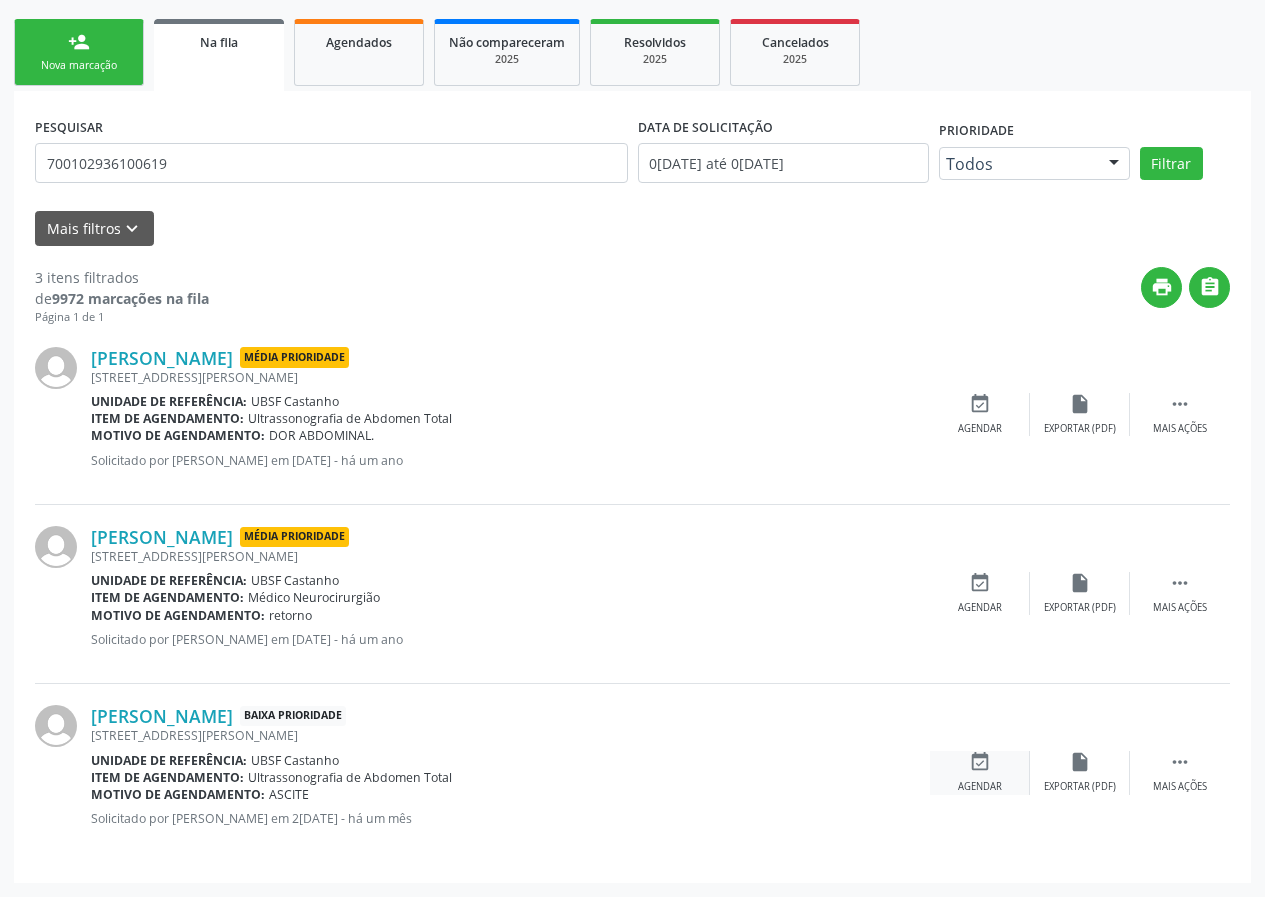 click on "event_available
Agendar" at bounding box center [980, 772] 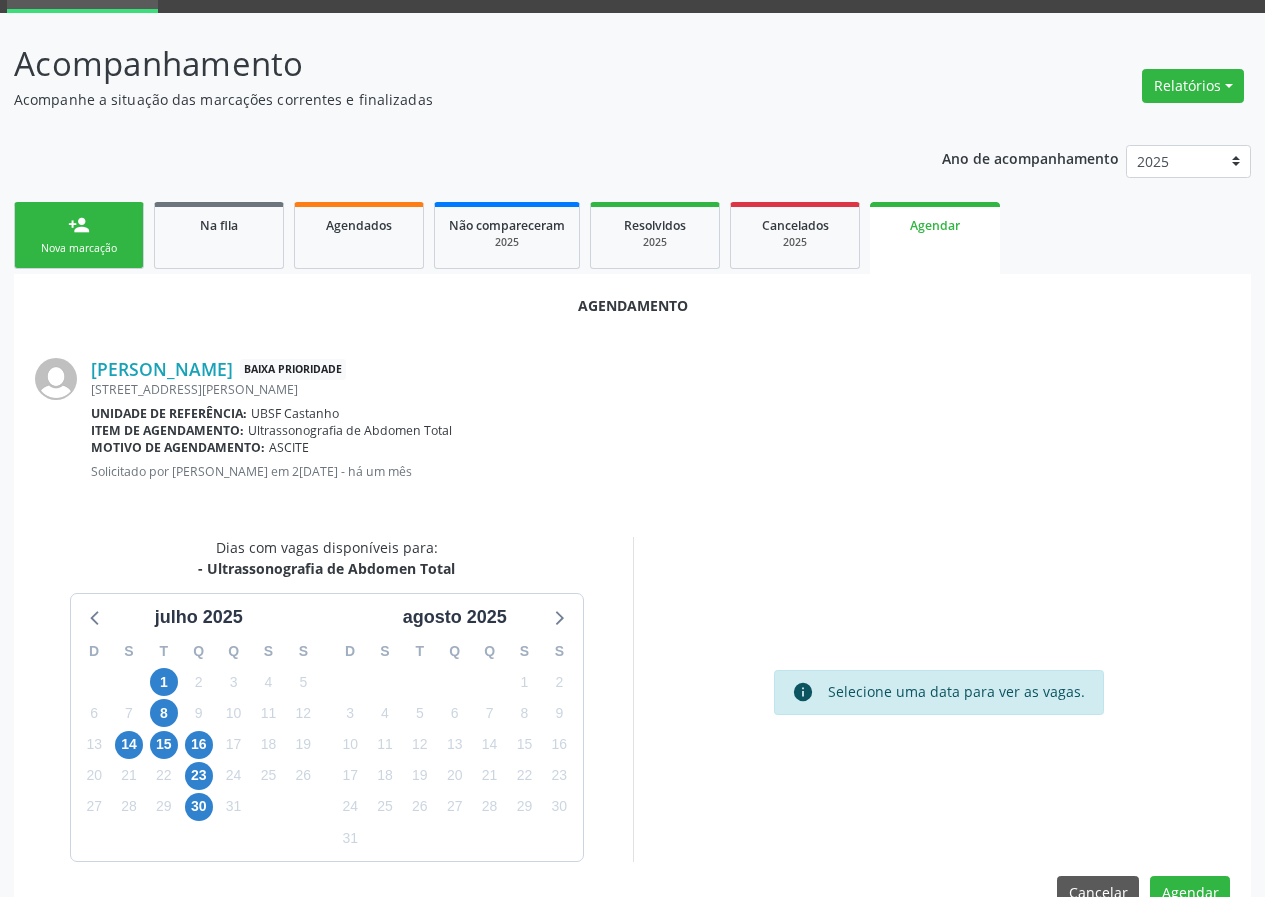 scroll, scrollTop: 144, scrollLeft: 0, axis: vertical 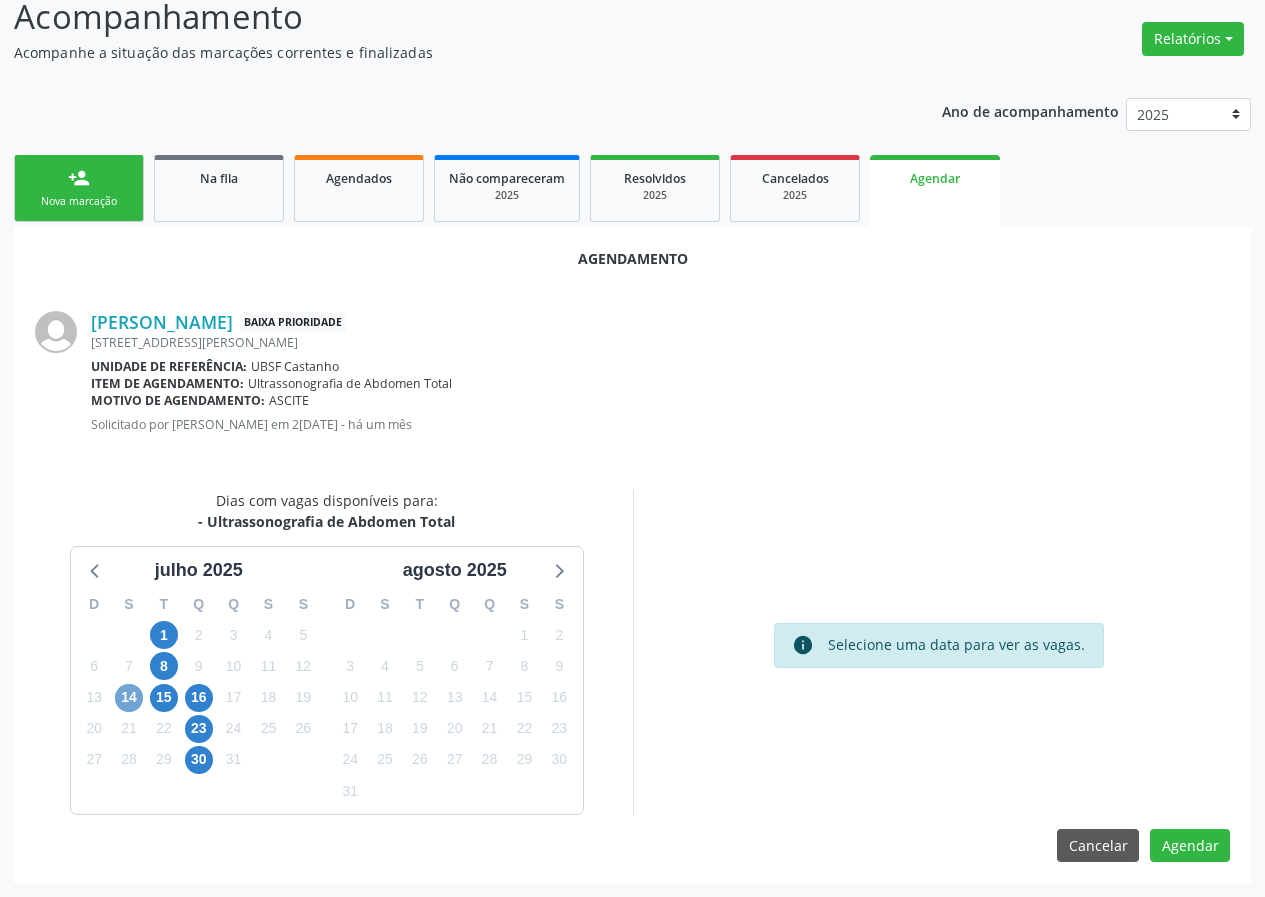 click on "14" at bounding box center [129, 698] 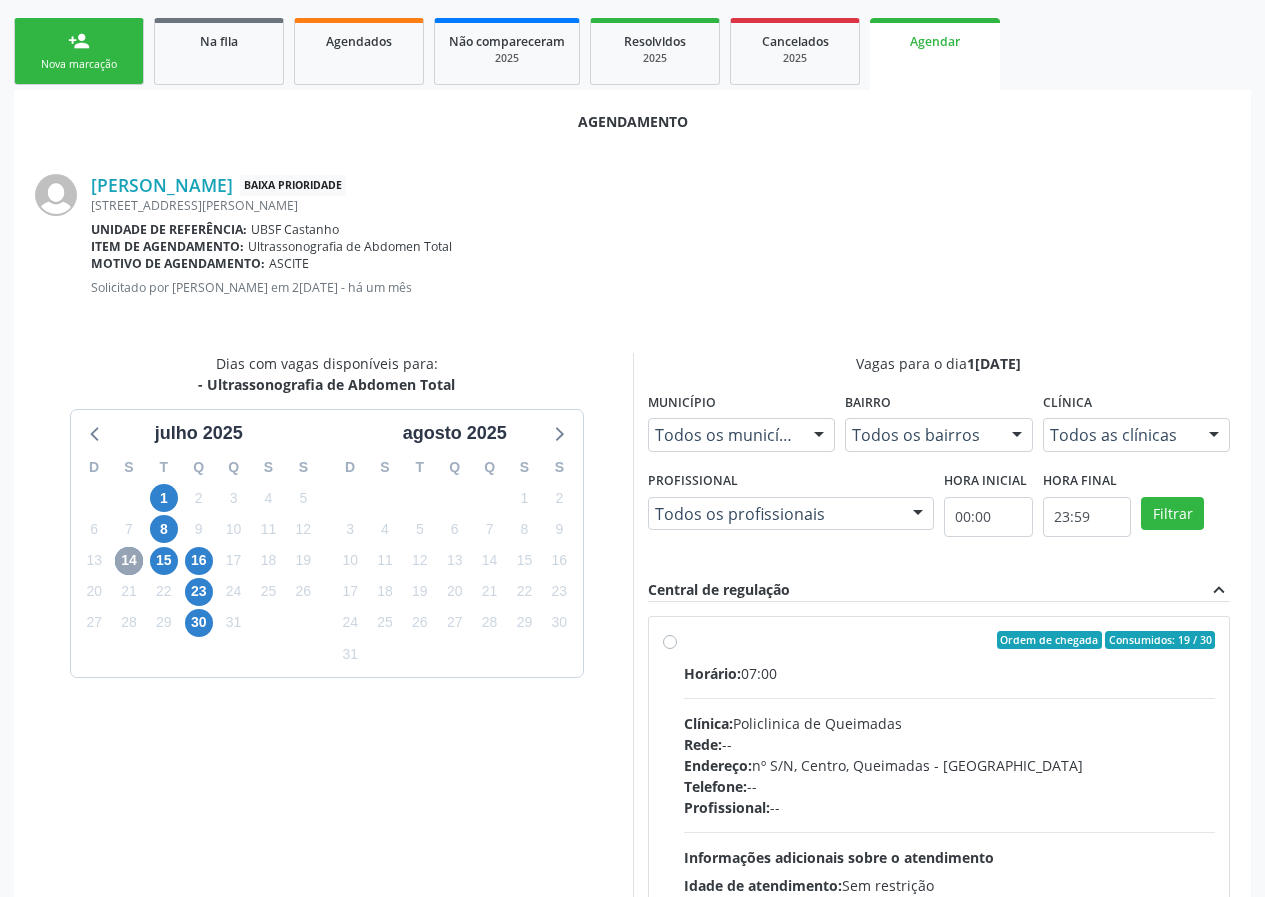 scroll, scrollTop: 433, scrollLeft: 0, axis: vertical 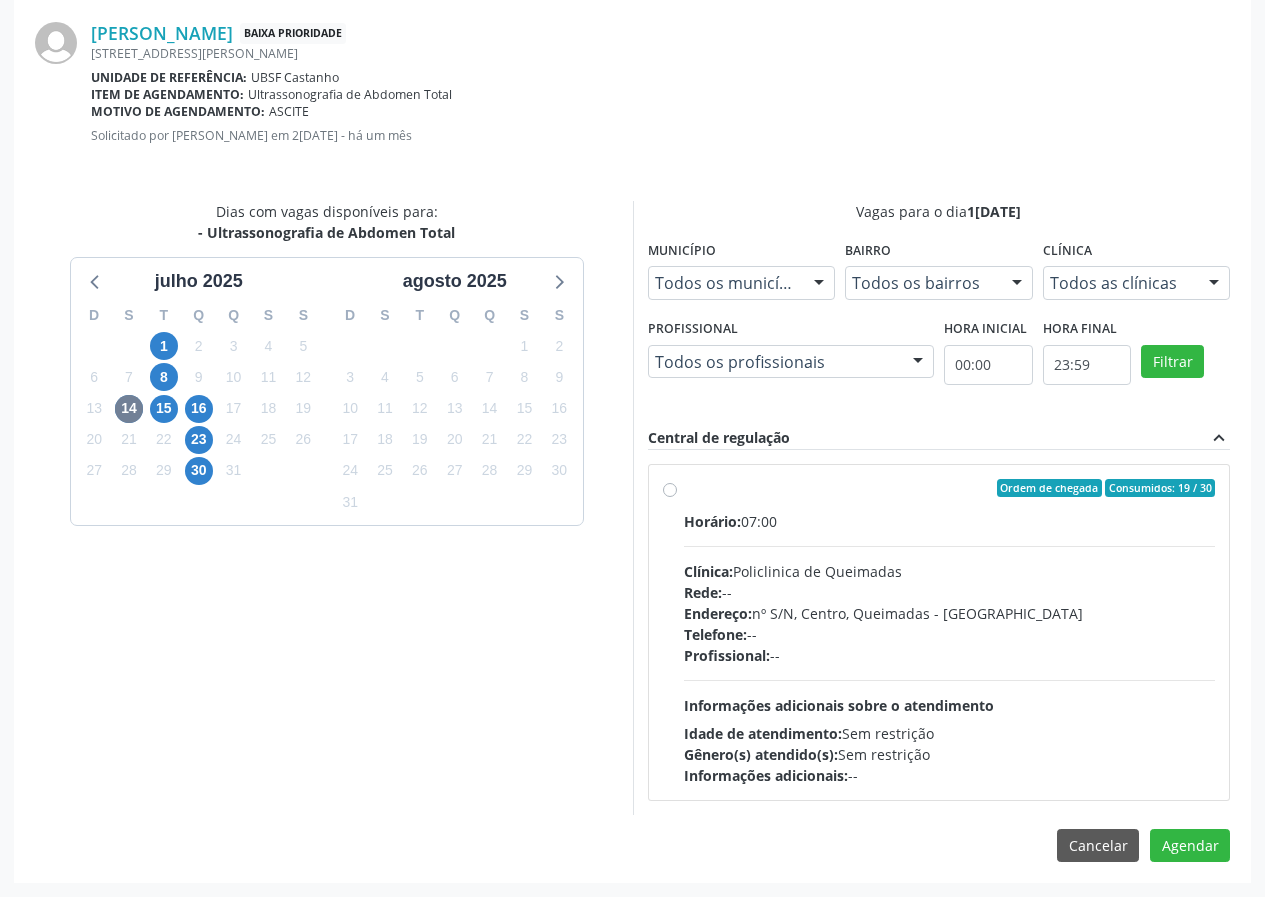 click on "Horário:   07:00
Clínica:  Policlinica de Queimadas
Rede:
--
Endereço:   nº S/N, Centro, Queimadas - PB
Telefone:   --
Profissional:
--
Informações adicionais sobre o atendimento
Idade de atendimento:
Sem restrição
Gênero(s) atendido(s):
Sem restrição
Informações adicionais:
--" at bounding box center (950, 648) 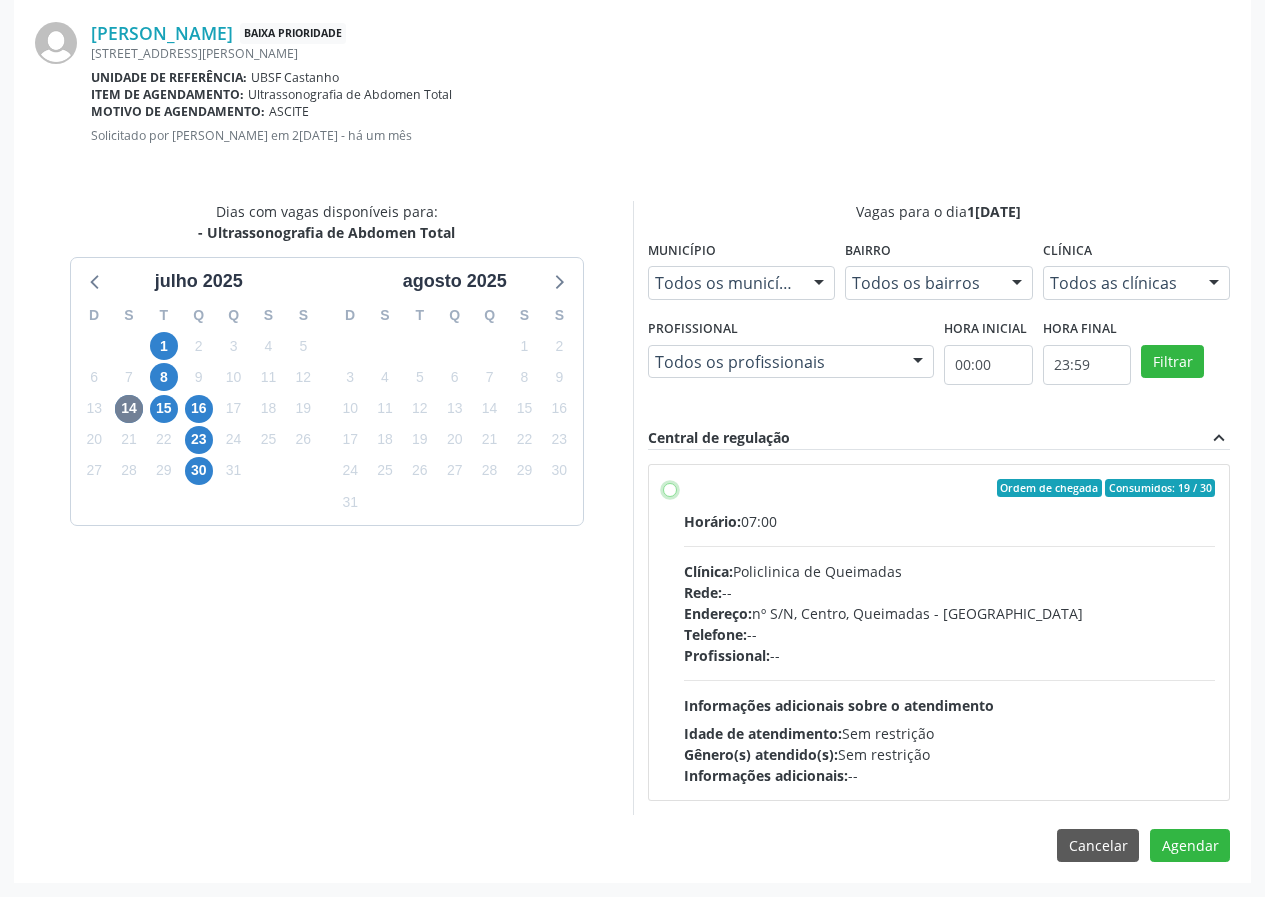 click on "Ordem de chegada
Consumidos: 19 / 30
Horário:   07:00
Clínica:  Policlinica de Queimadas
Rede:
--
Endereço:   nº S/N, Centro, Queimadas - PB
Telefone:   --
Profissional:
--
Informações adicionais sobre o atendimento
Idade de atendimento:
Sem restrição
Gênero(s) atendido(s):
Sem restrição
Informações adicionais:
--" at bounding box center (670, 488) 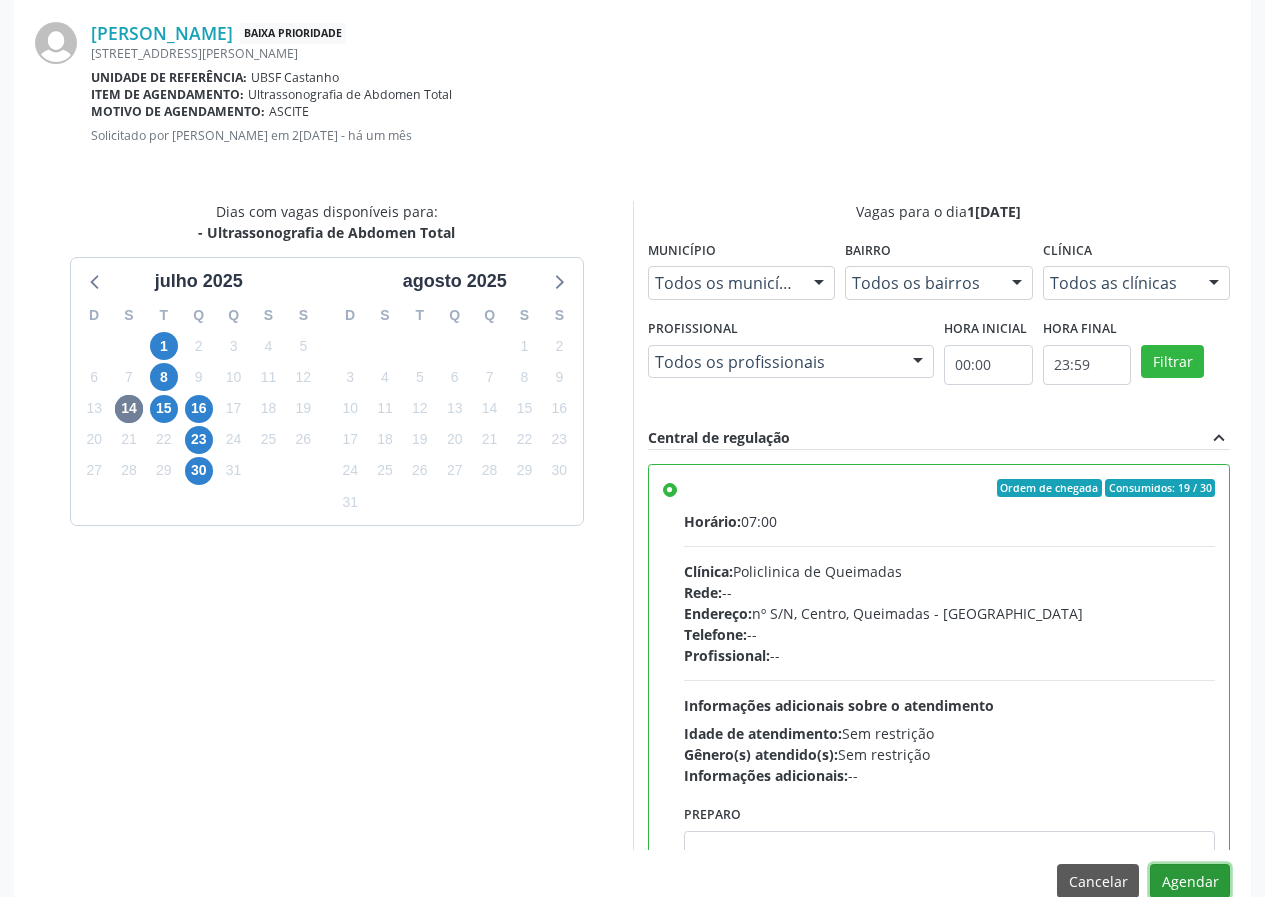 click on "Agendar" at bounding box center (1190, 881) 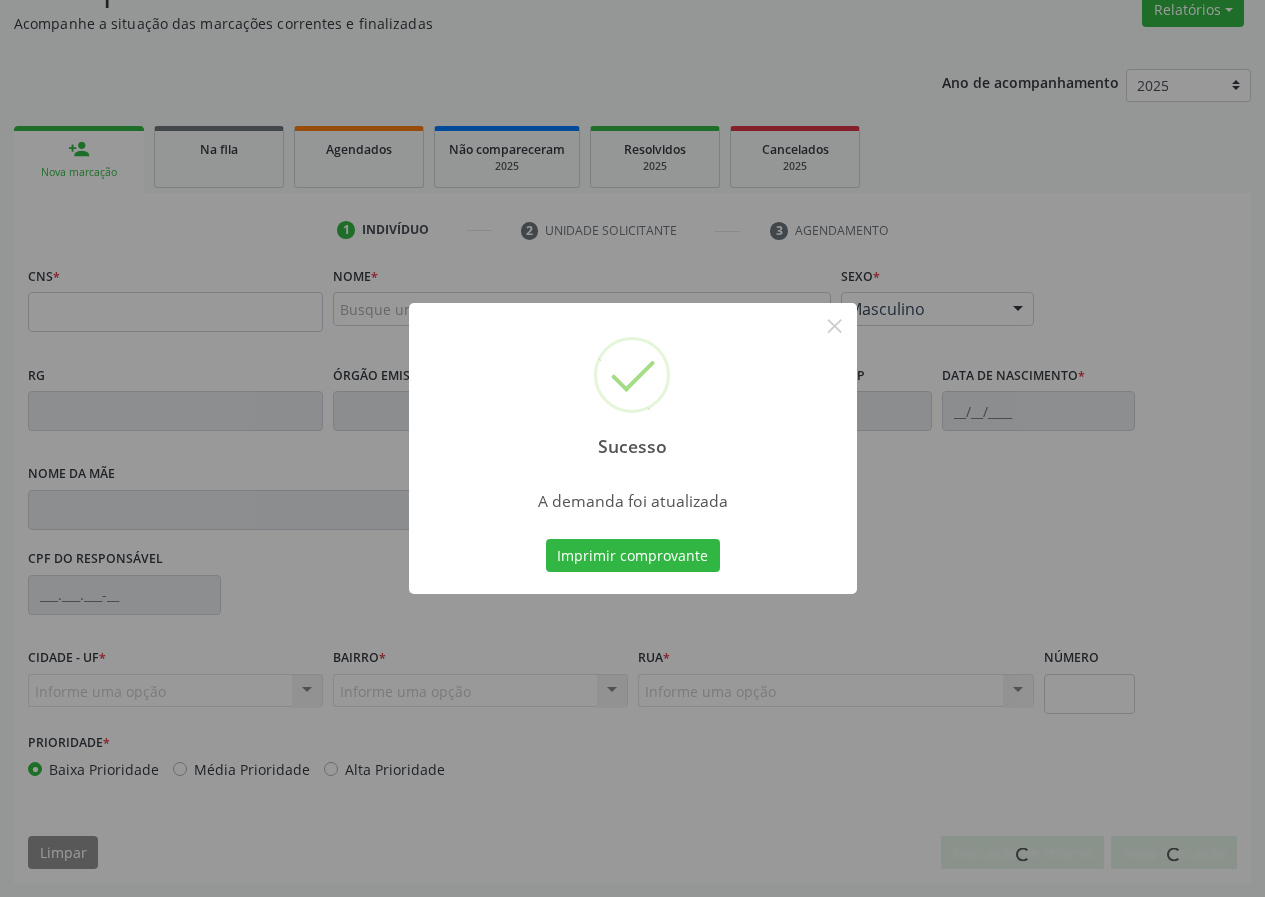scroll, scrollTop: 173, scrollLeft: 0, axis: vertical 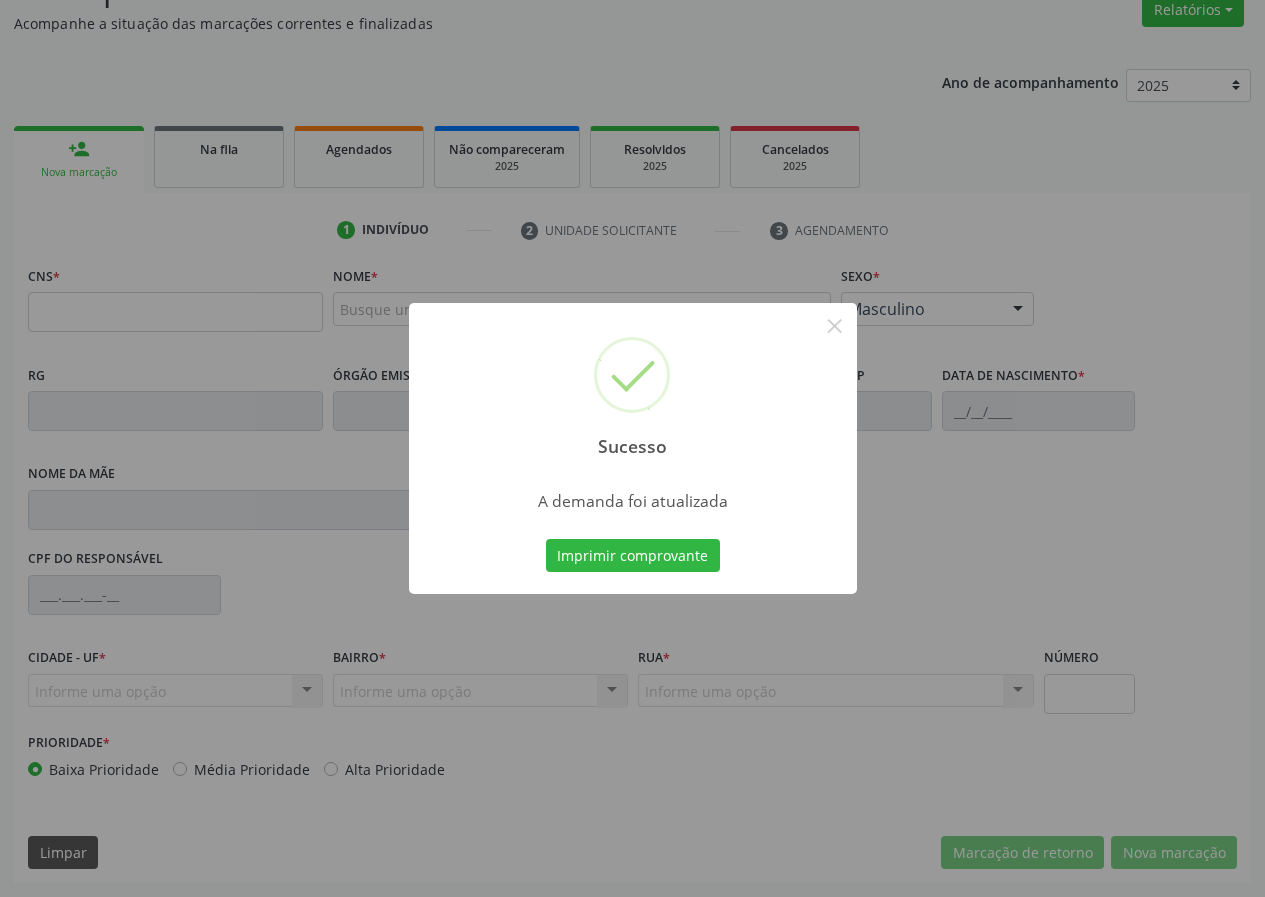 type 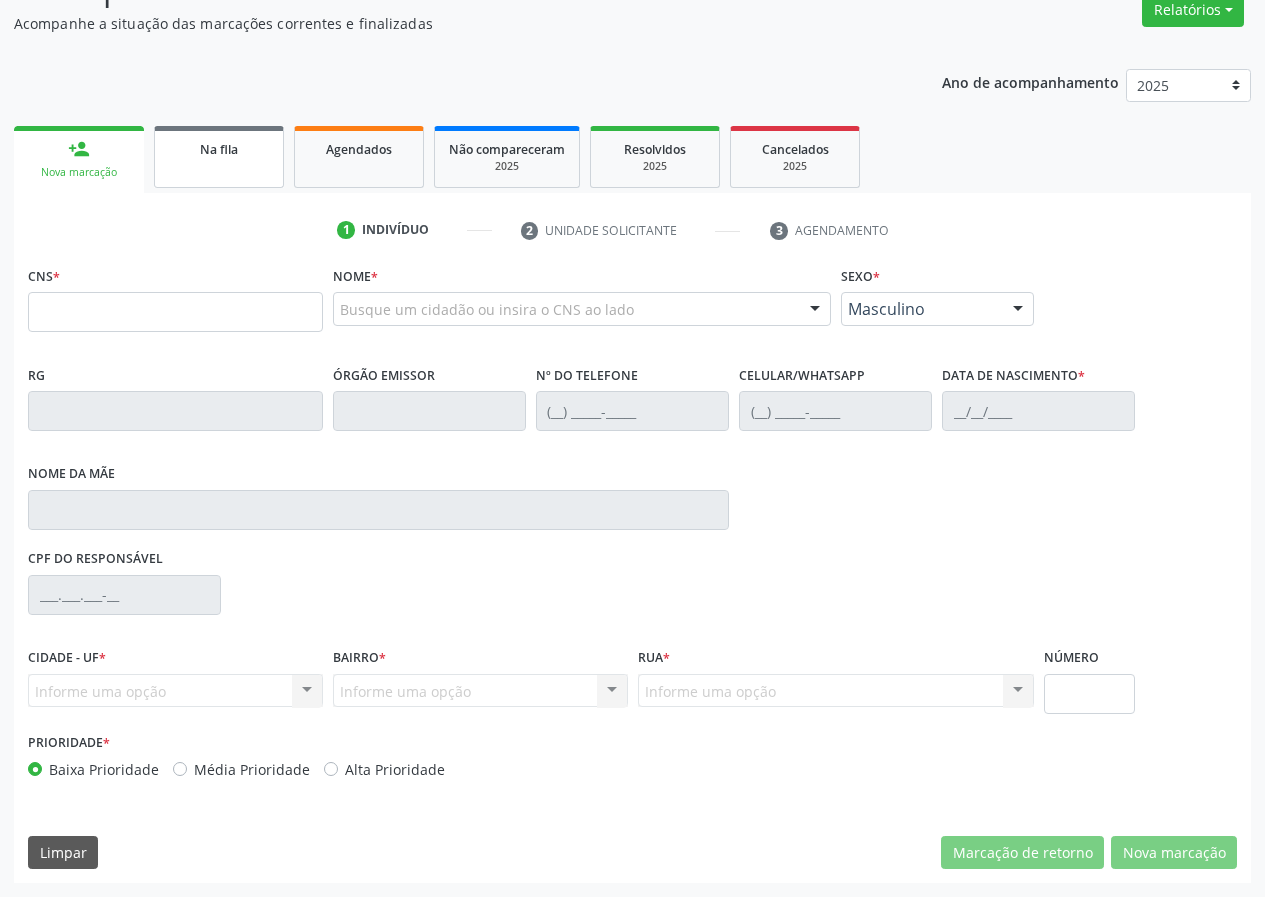 click on "Na fila" at bounding box center [219, 149] 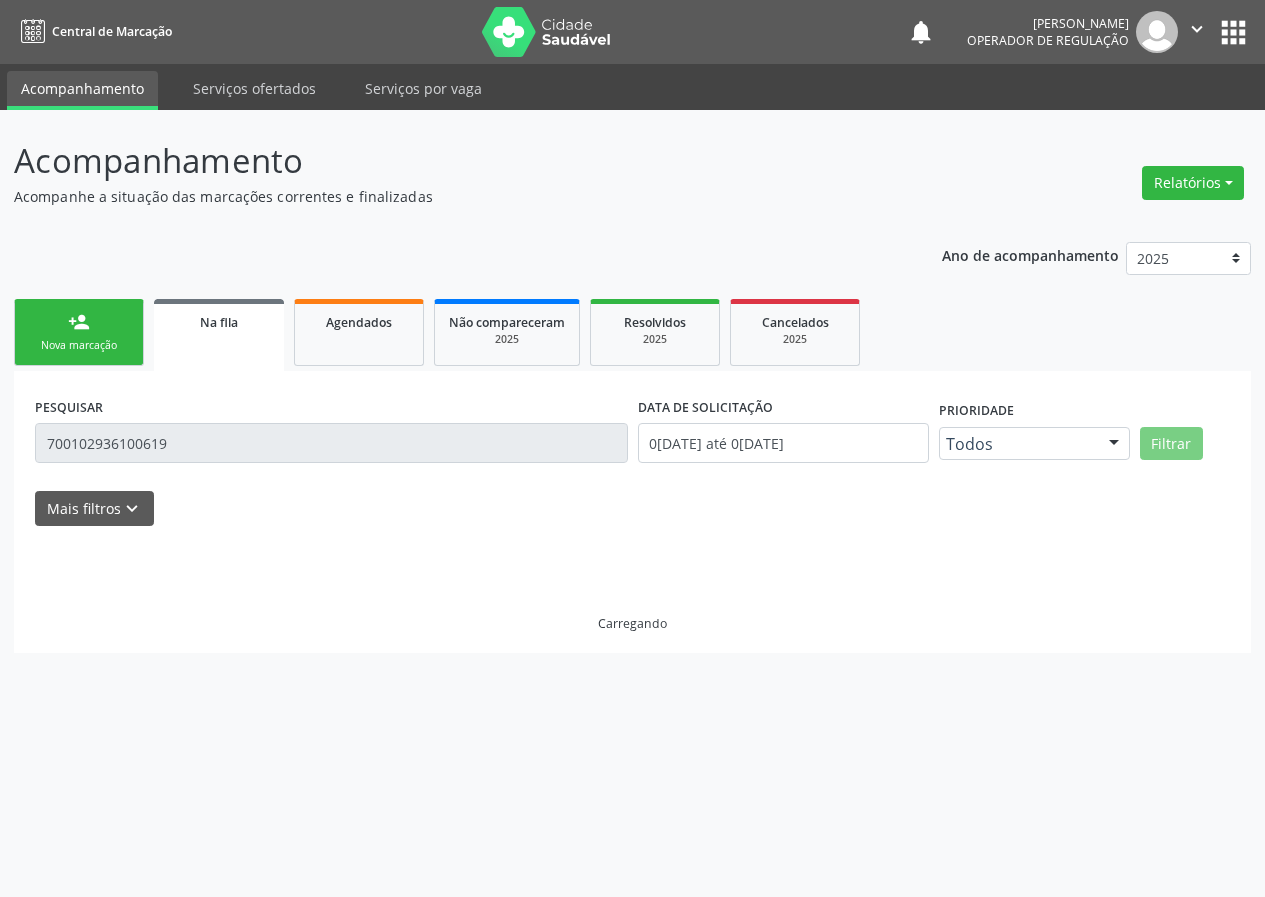 scroll, scrollTop: 0, scrollLeft: 0, axis: both 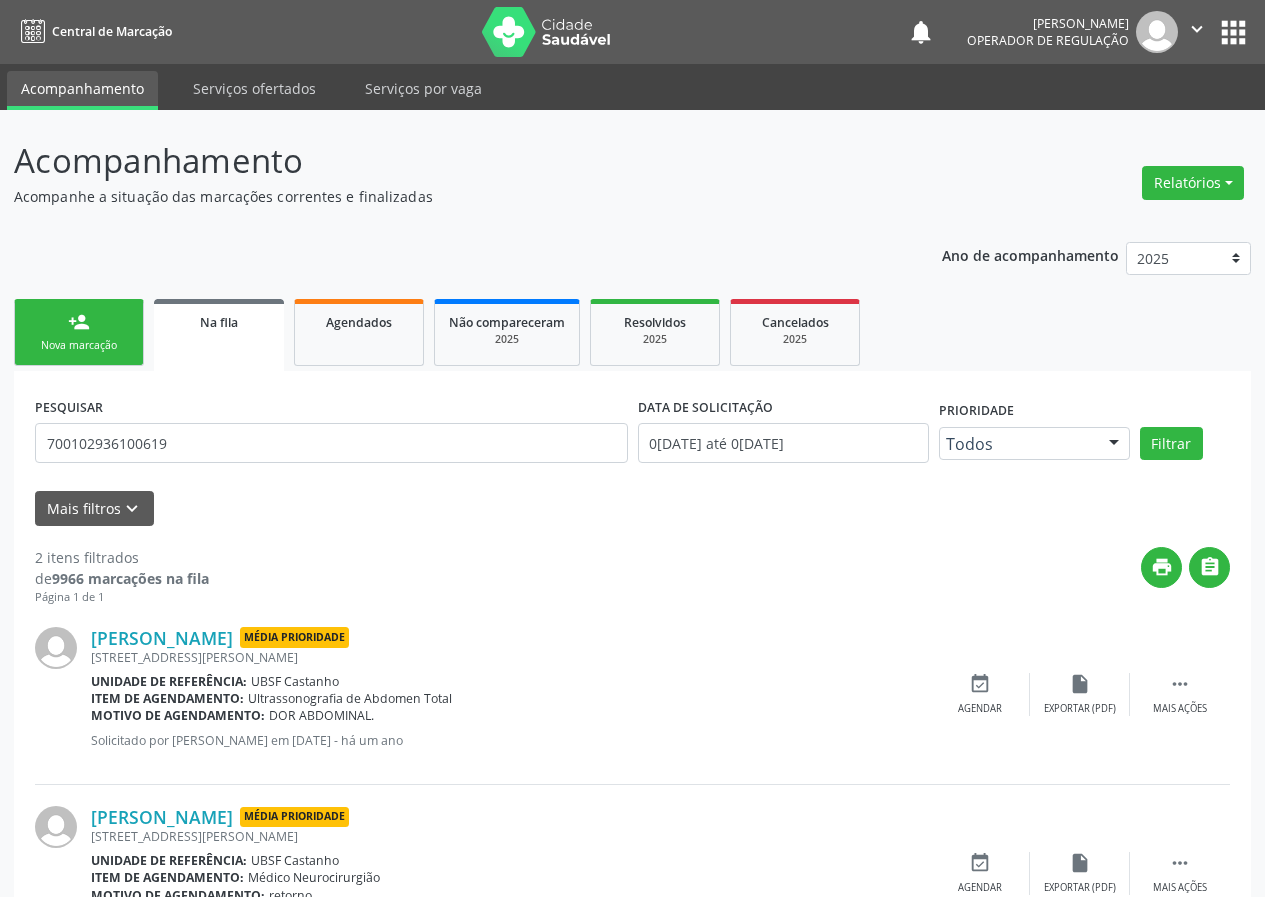 drag, startPoint x: 156, startPoint y: 465, endPoint x: 154, endPoint y: 443, distance: 22.090721 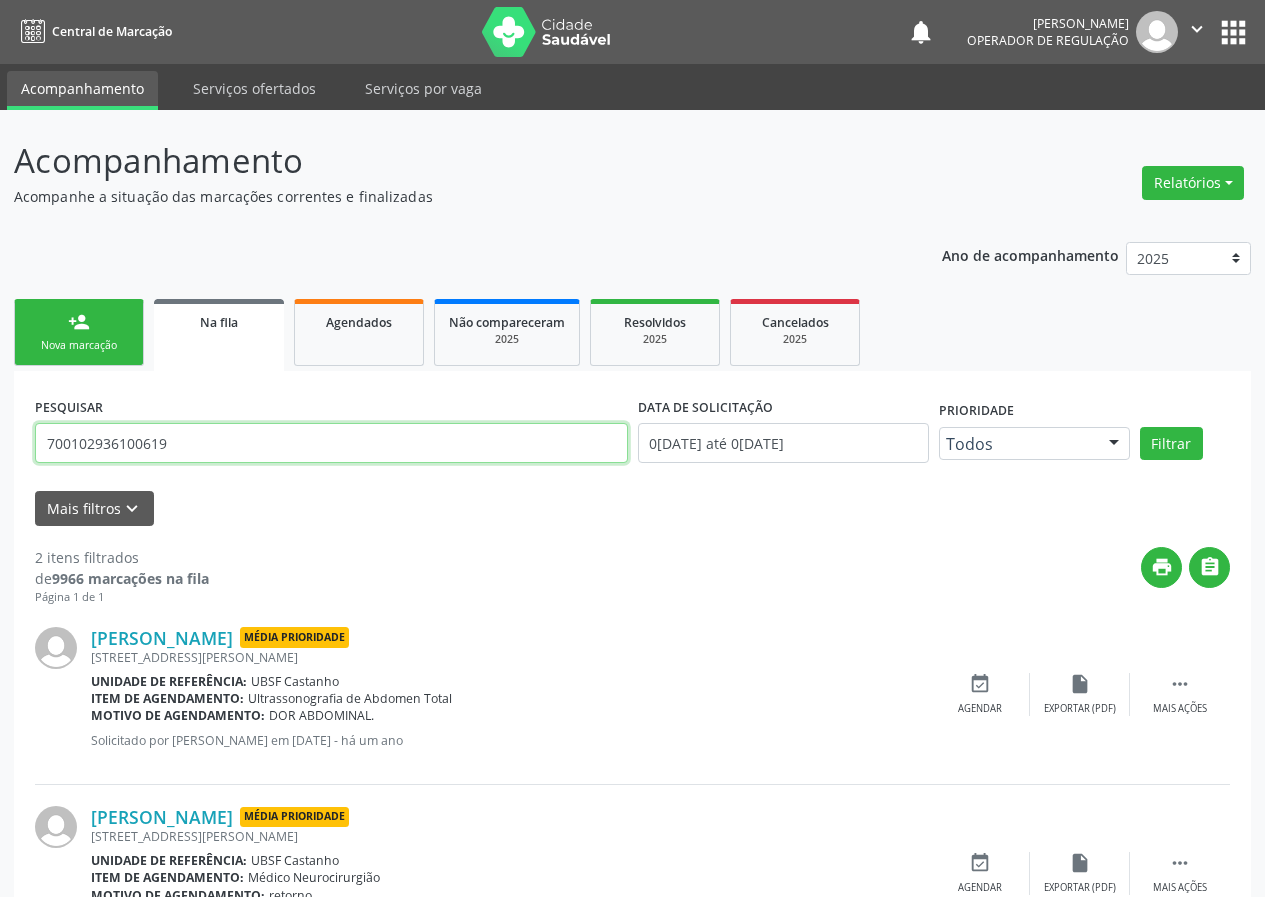 click on "700102936100619" at bounding box center [331, 443] 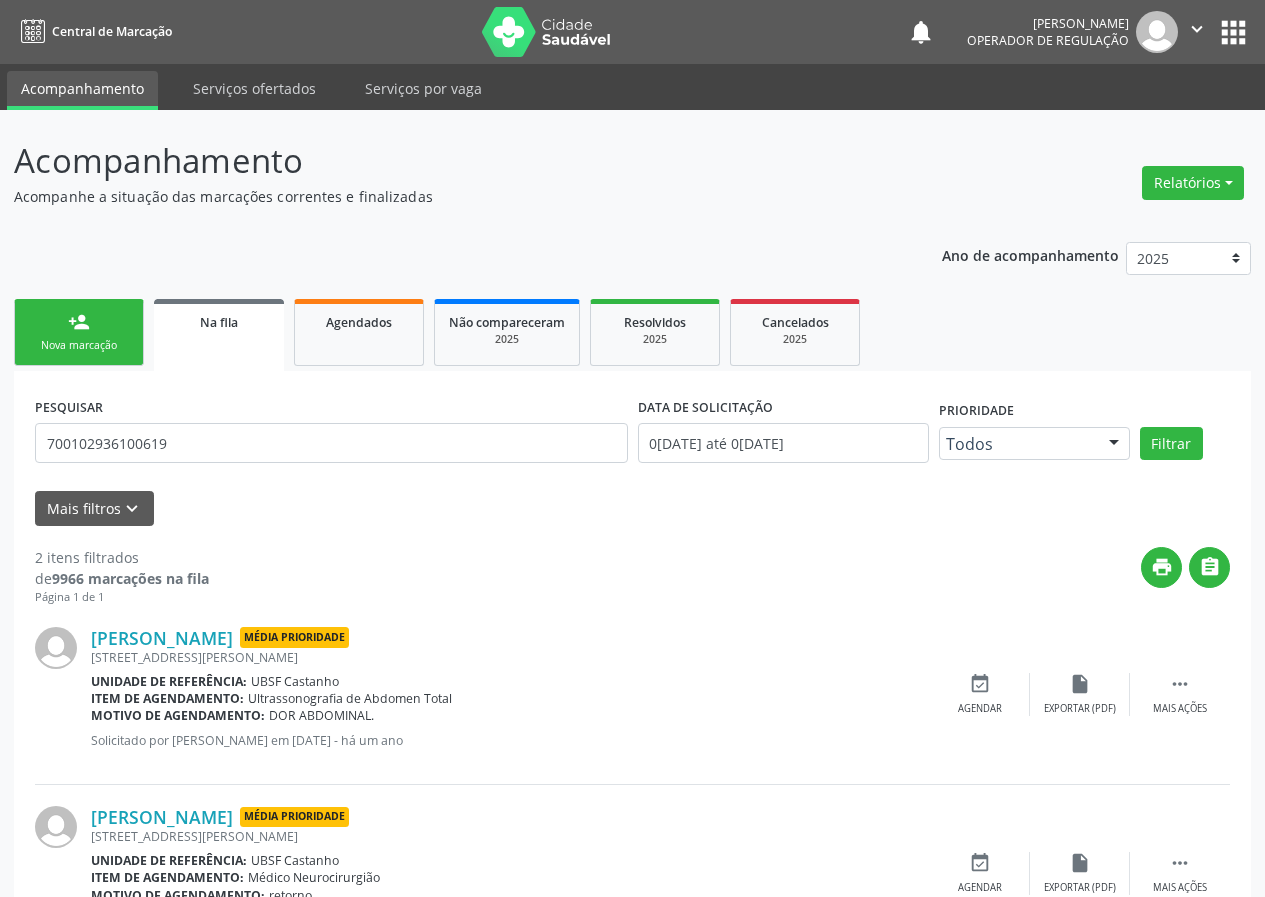click on "Nova marcação" at bounding box center [79, 345] 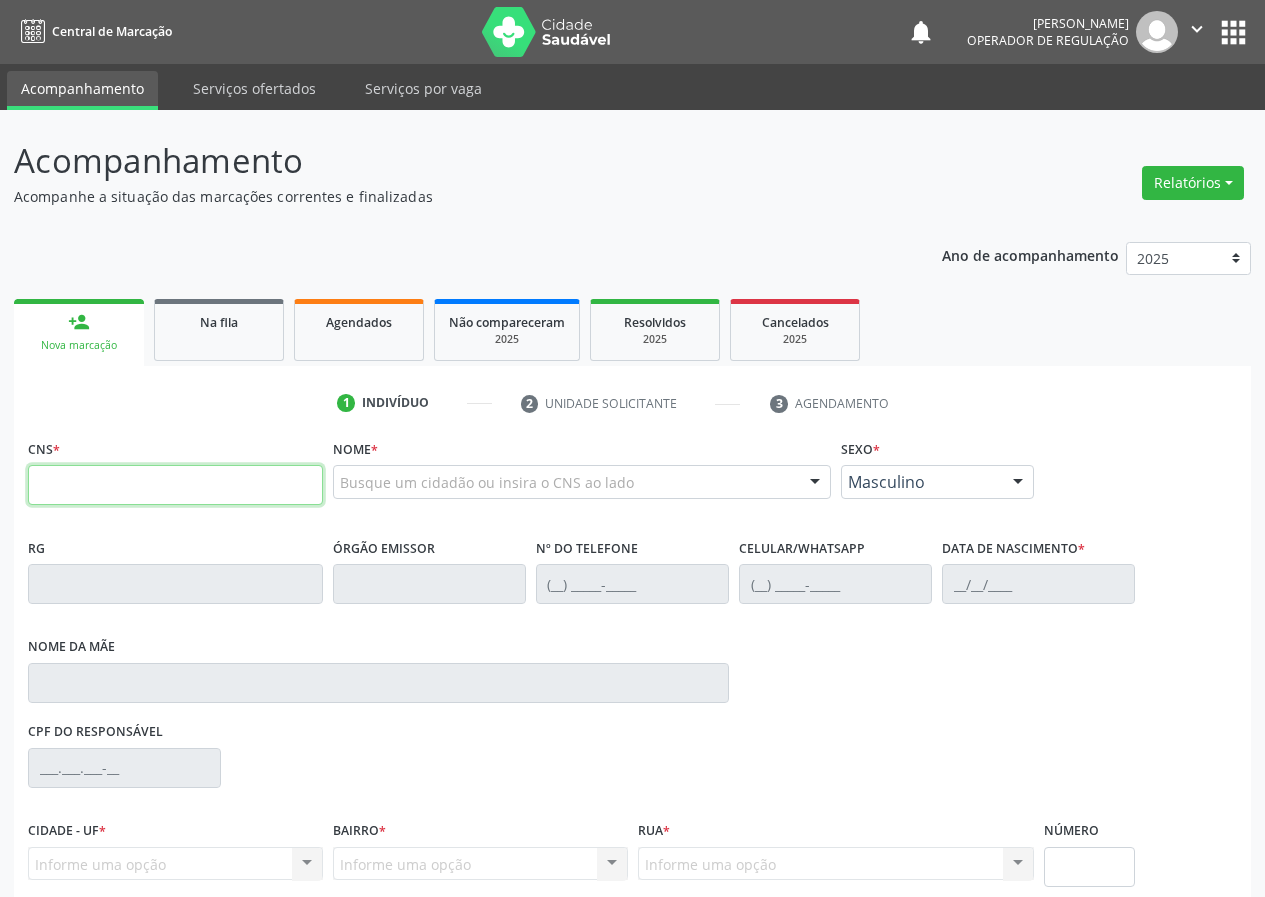 click at bounding box center (175, 485) 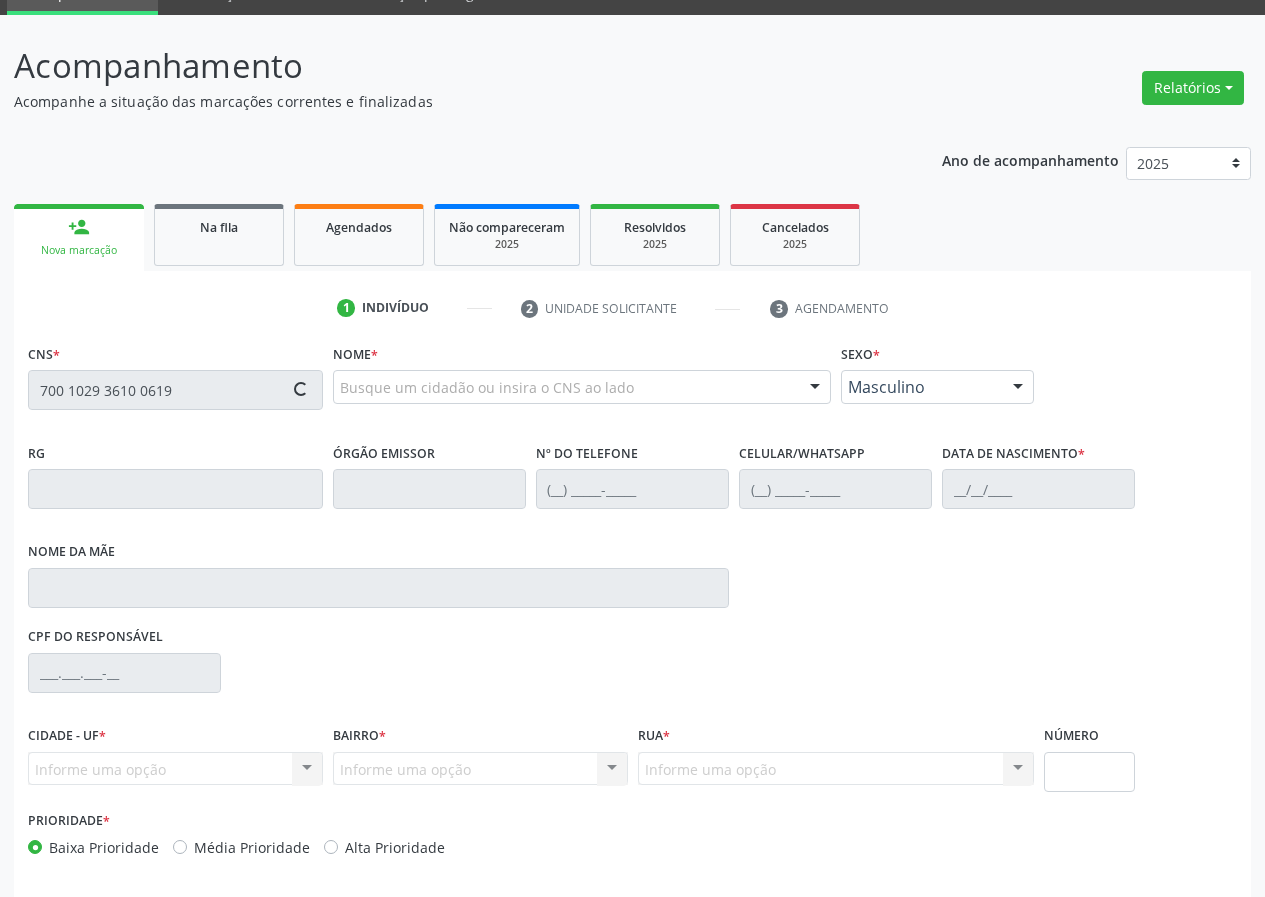 scroll, scrollTop: 173, scrollLeft: 0, axis: vertical 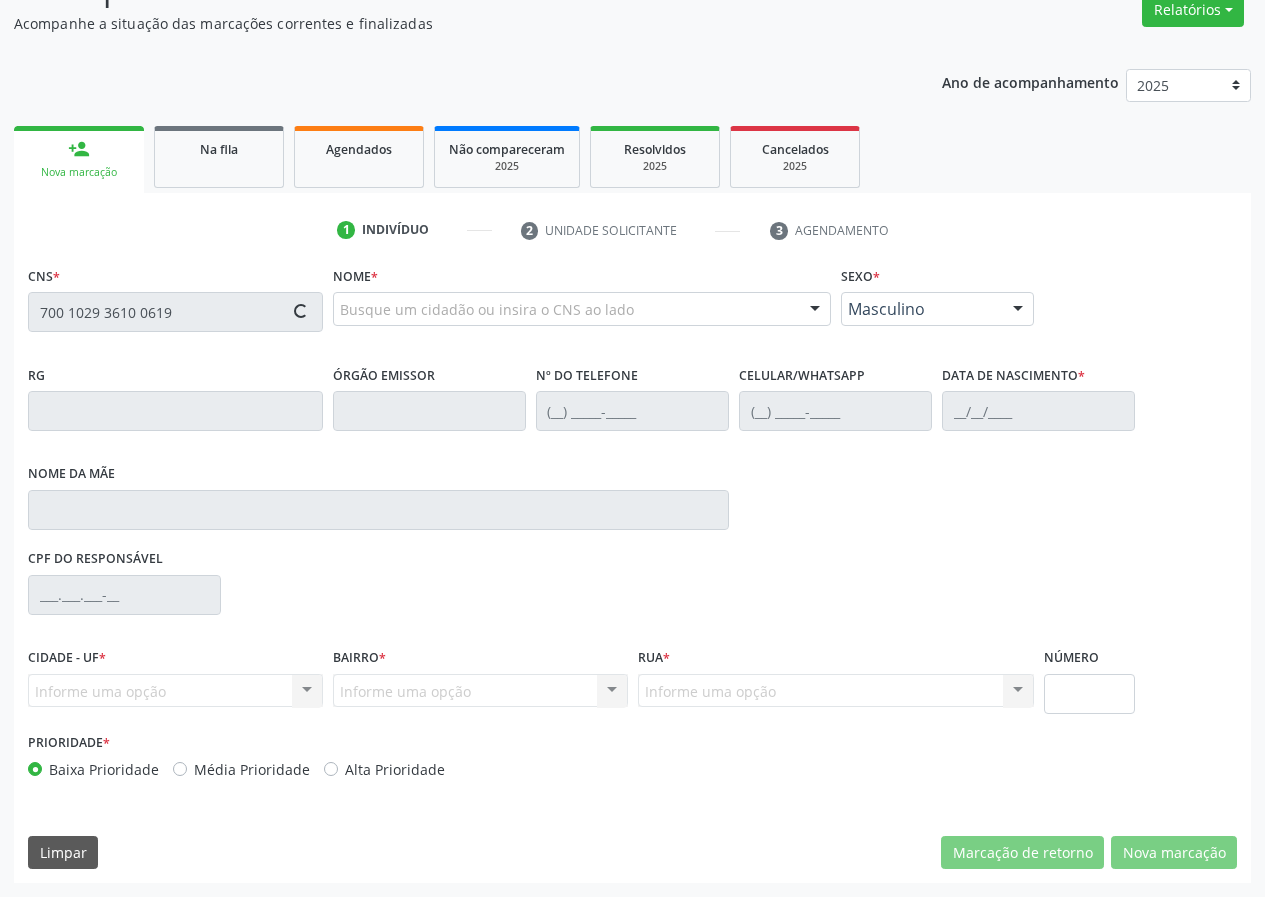 type on "700 1029 3610 0619" 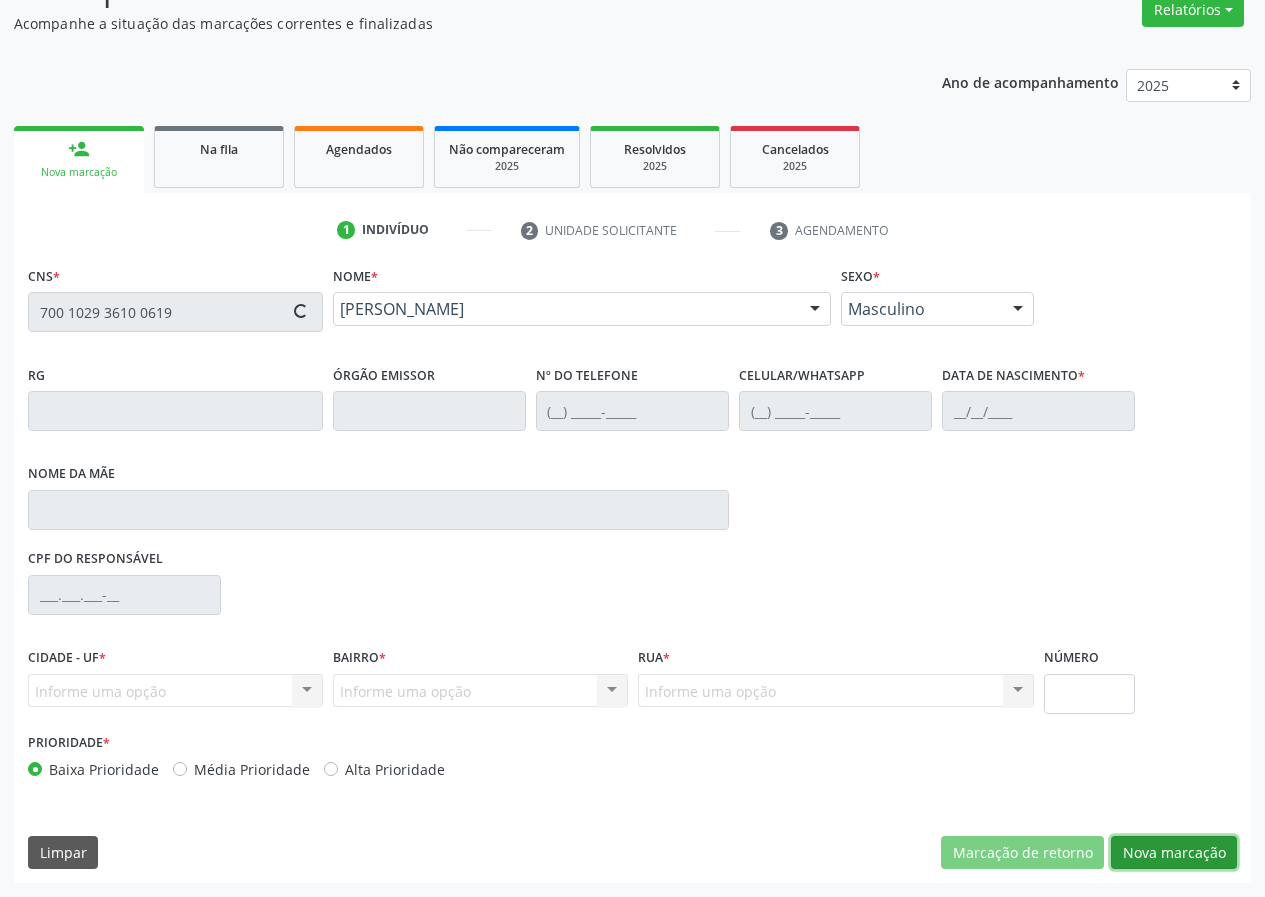 click on "Nova marcação" at bounding box center (1174, 853) 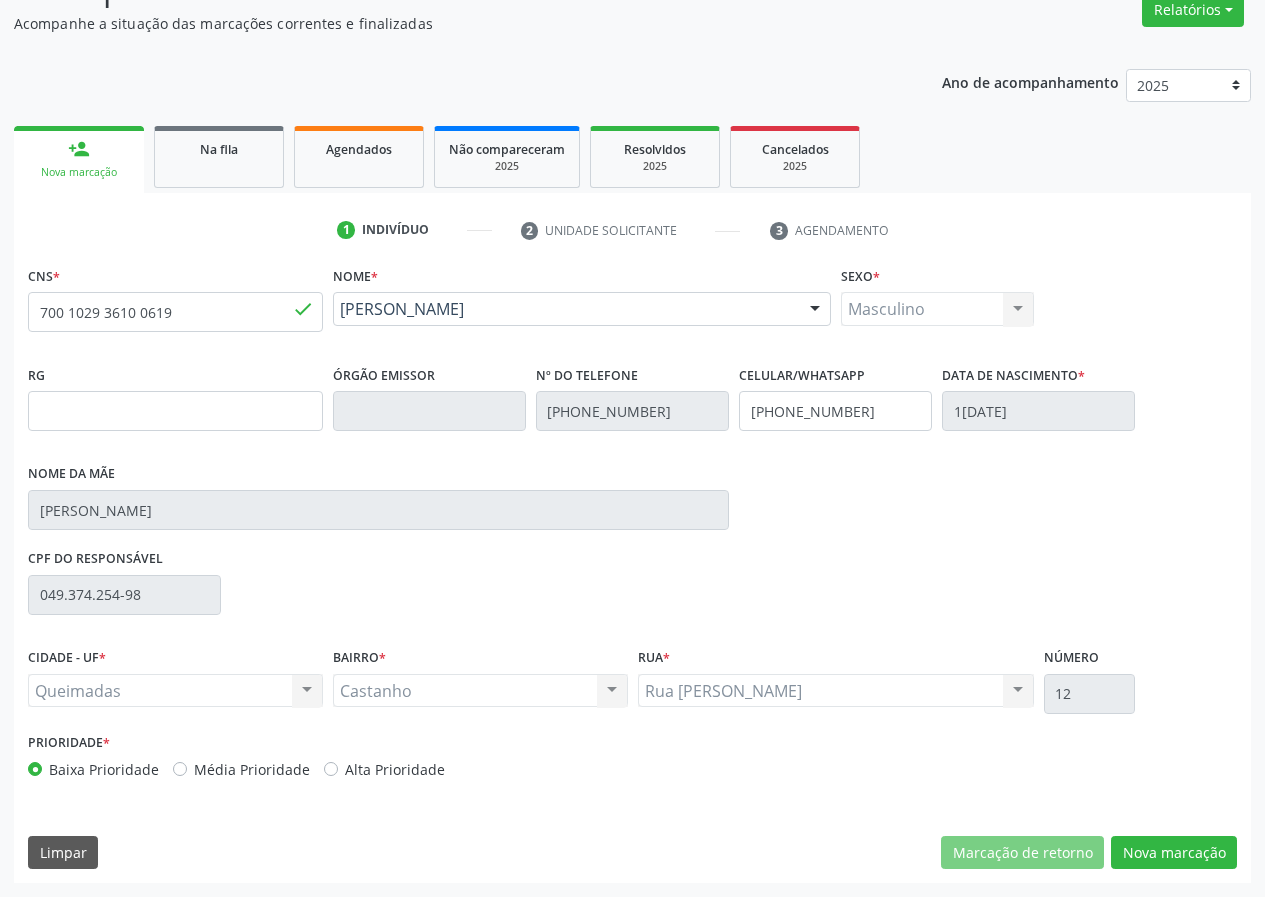 click on "CNS
*
700 1029 3610 0619       done
Nome
*
Manoel Nascimento de Morais
Manoel Nascimento de Morais
CNS:
700 1029 3610 0619
CPF:    --   Nascimento:
16/08/1950
Nenhum resultado encontrado para: "   "
Digite o nome ou CNS para buscar um indivíduo
Sexo
*
Masculino         Masculino   Feminino
Nenhum resultado encontrado para: "   "
Não há nenhuma opção para ser exibida.
RG
Órgão emissor
Nº do Telefone
(83) 99373-9280
Celular/WhatsApp
(83) 99373-9280
Data de nascimento
*
16/08/1950
Nome da mãe
Maria do Carmo Nascimento
CPF do responsável
049.374.254-98
CIDADE - UF
*
Queimadas         Queimadas       "" at bounding box center [632, 572] 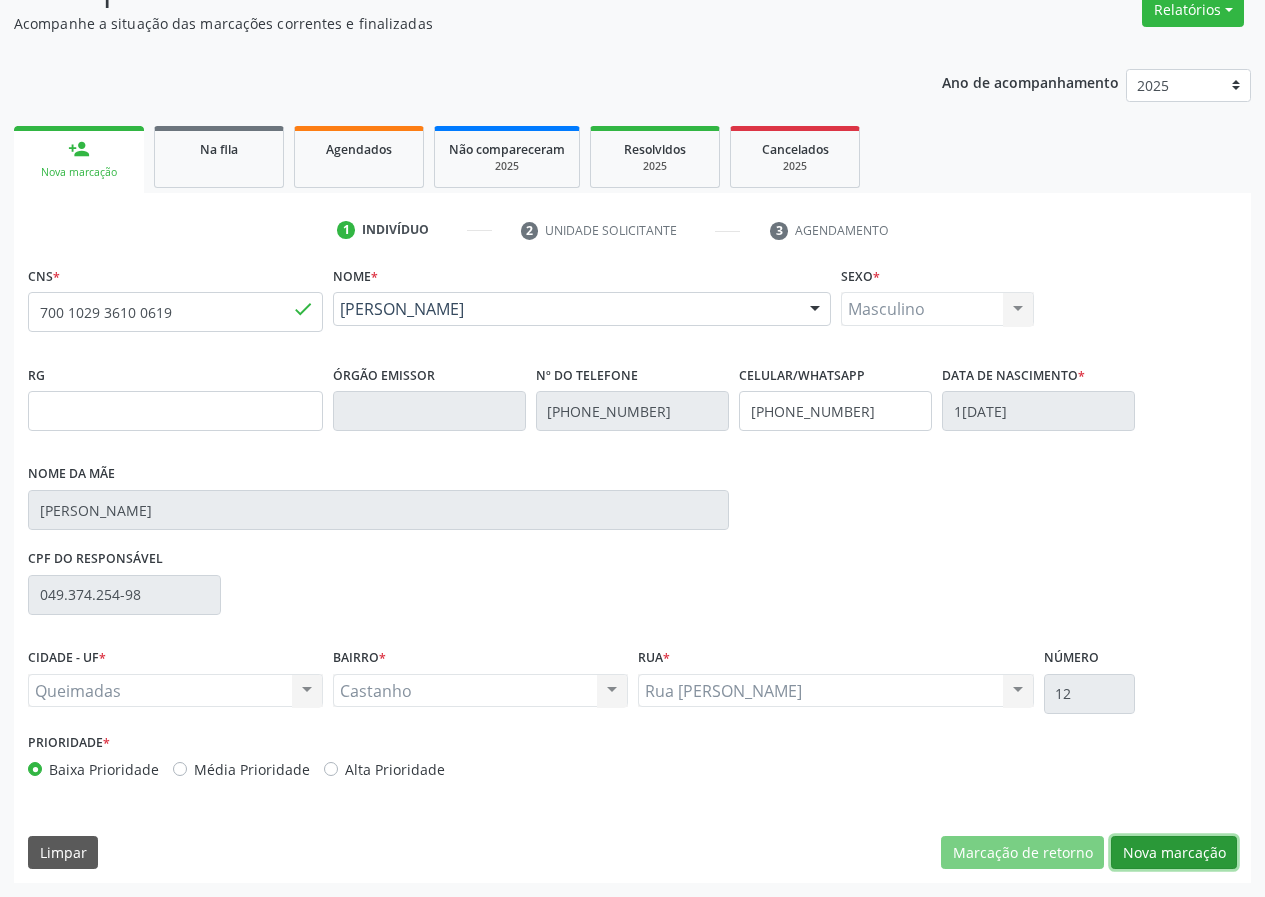 click on "Nova marcação" at bounding box center (1174, 853) 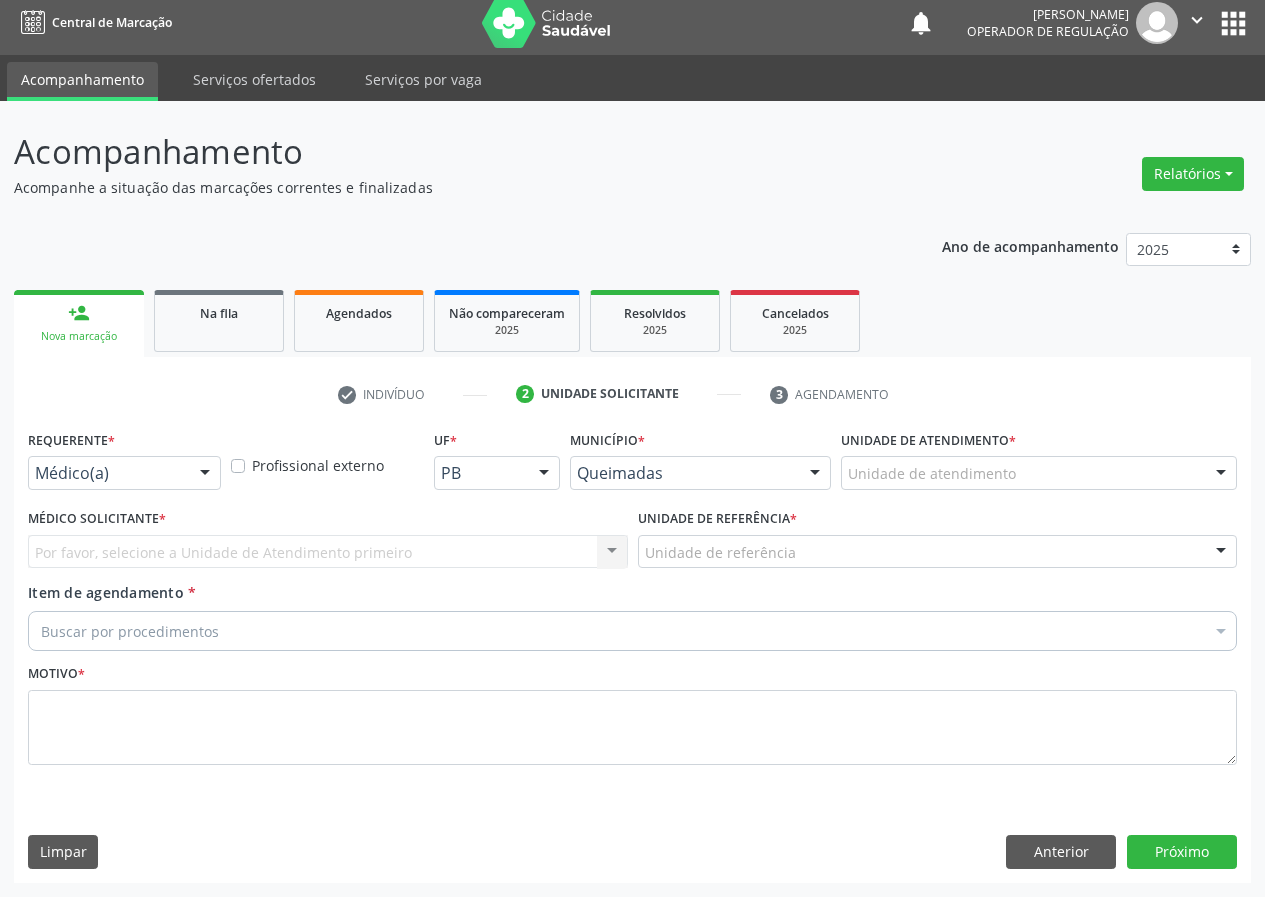 scroll, scrollTop: 9, scrollLeft: 0, axis: vertical 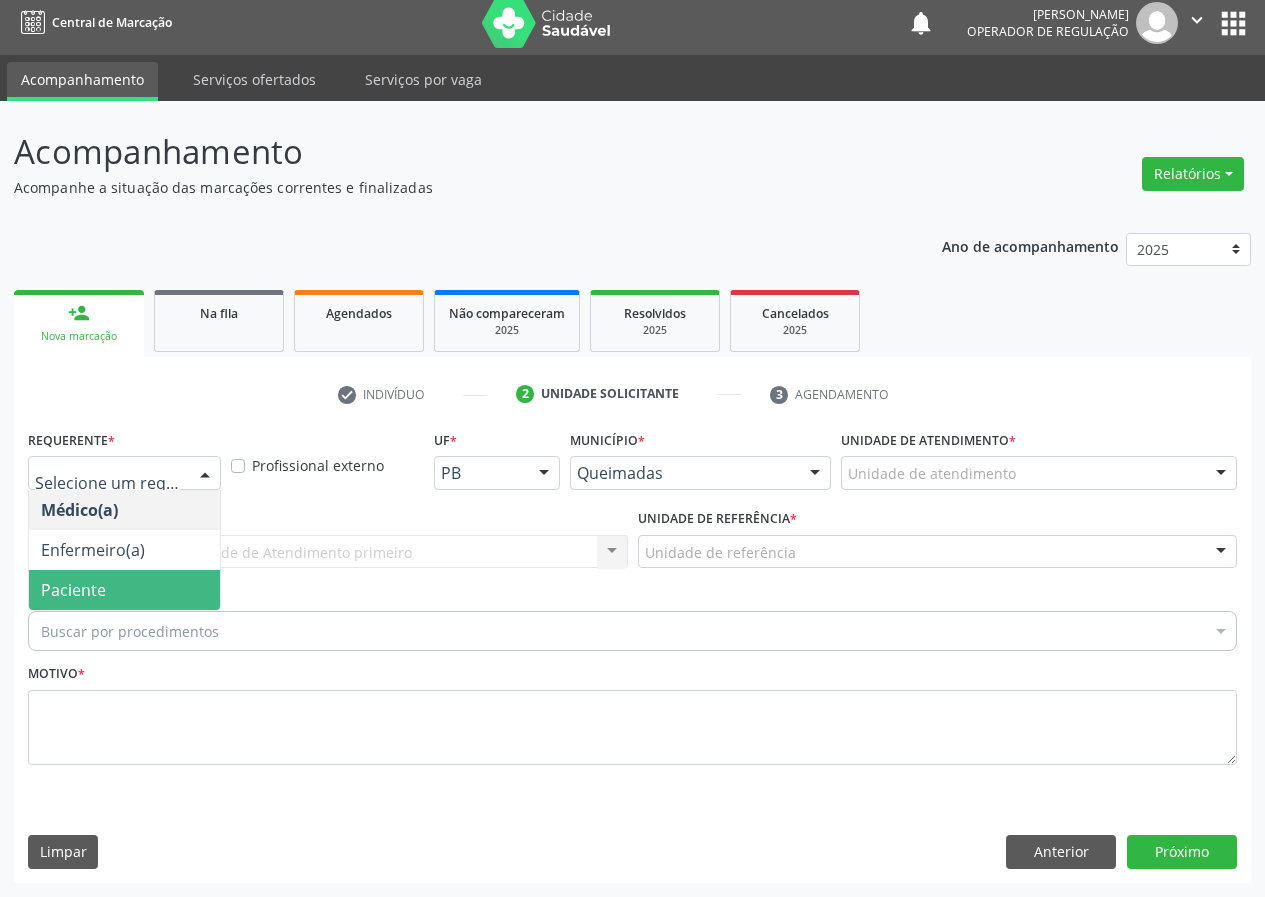click on "Paciente" at bounding box center [124, 590] 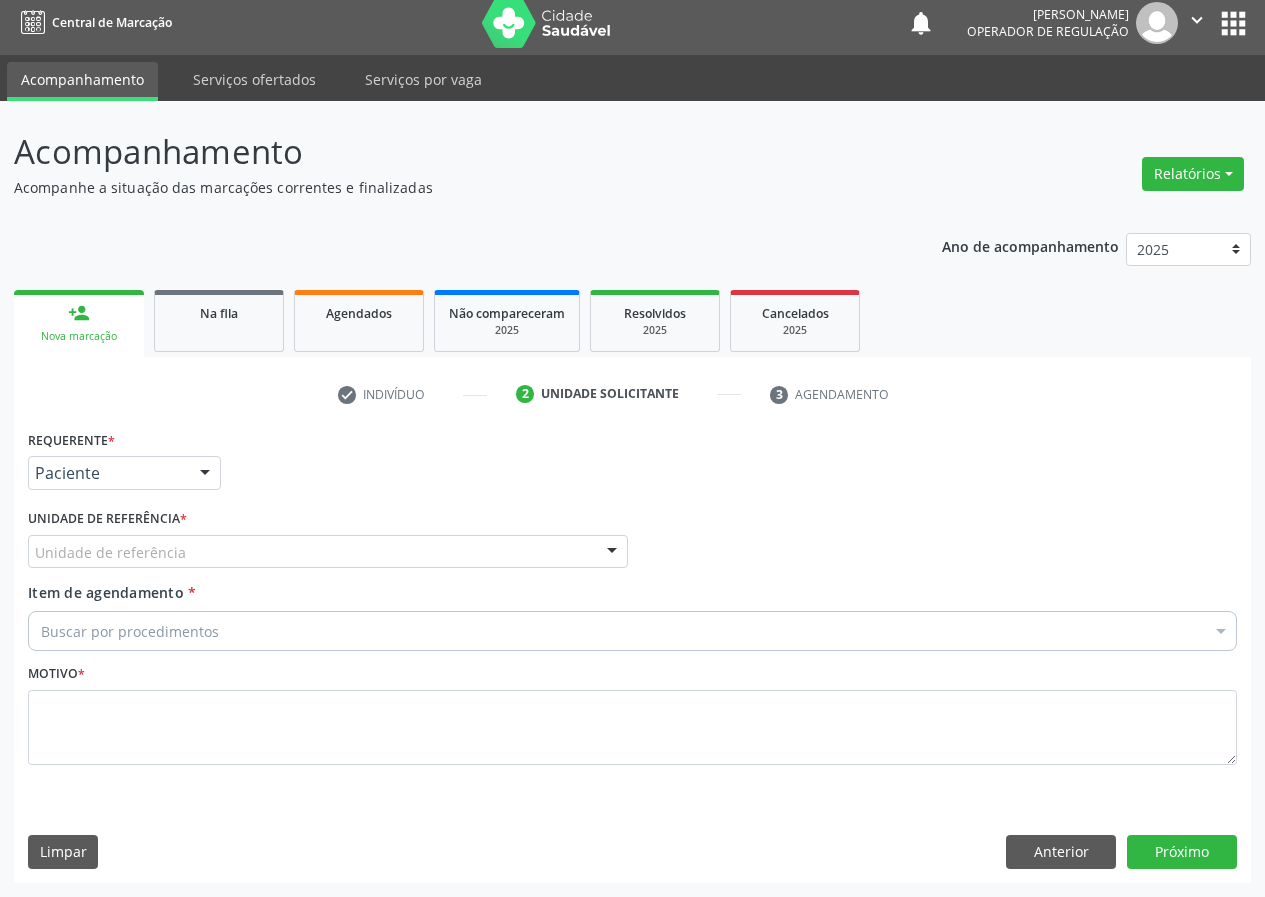 click on "Buscar por procedimentos" at bounding box center (632, 631) 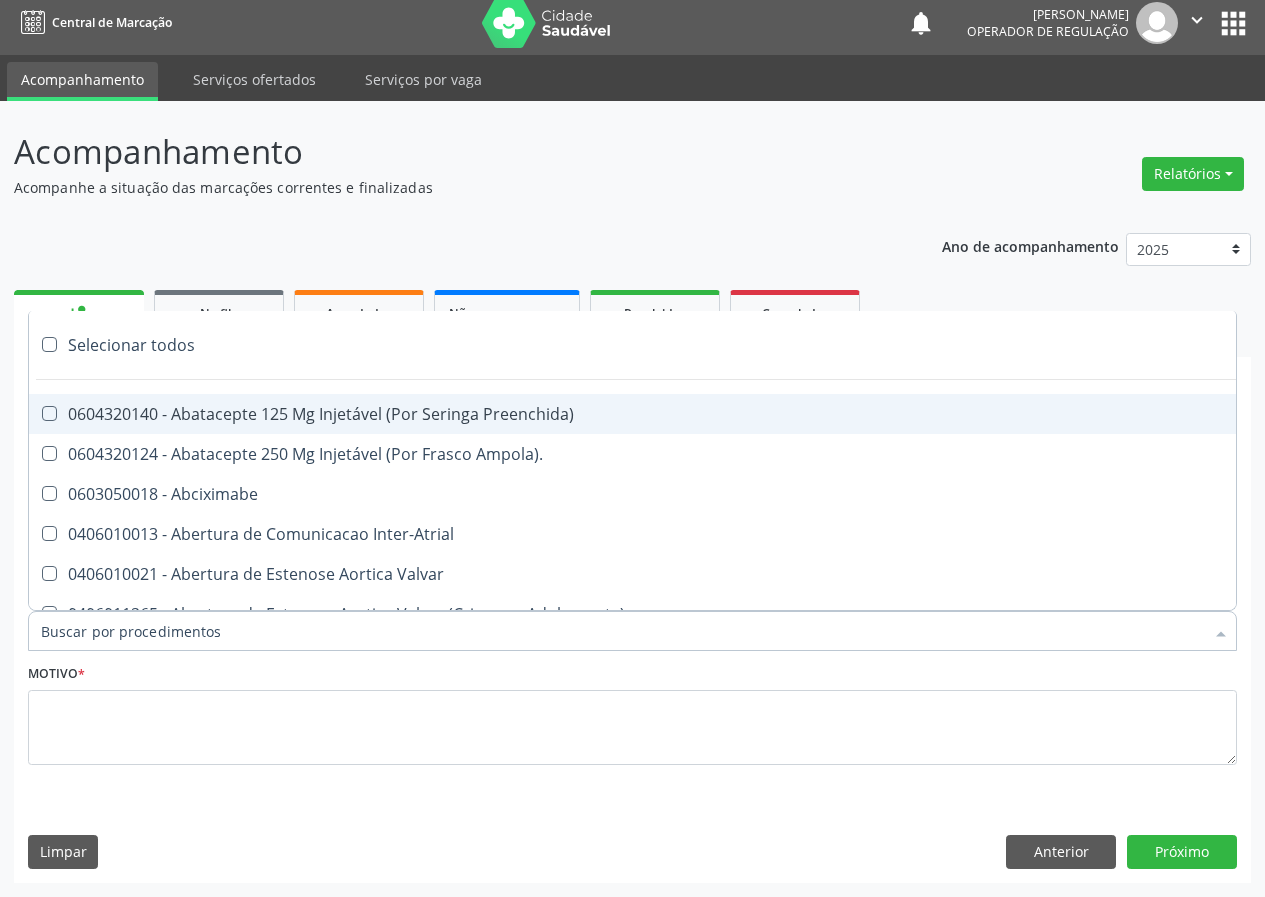 click on "Item de agendamento
*" at bounding box center [622, 631] 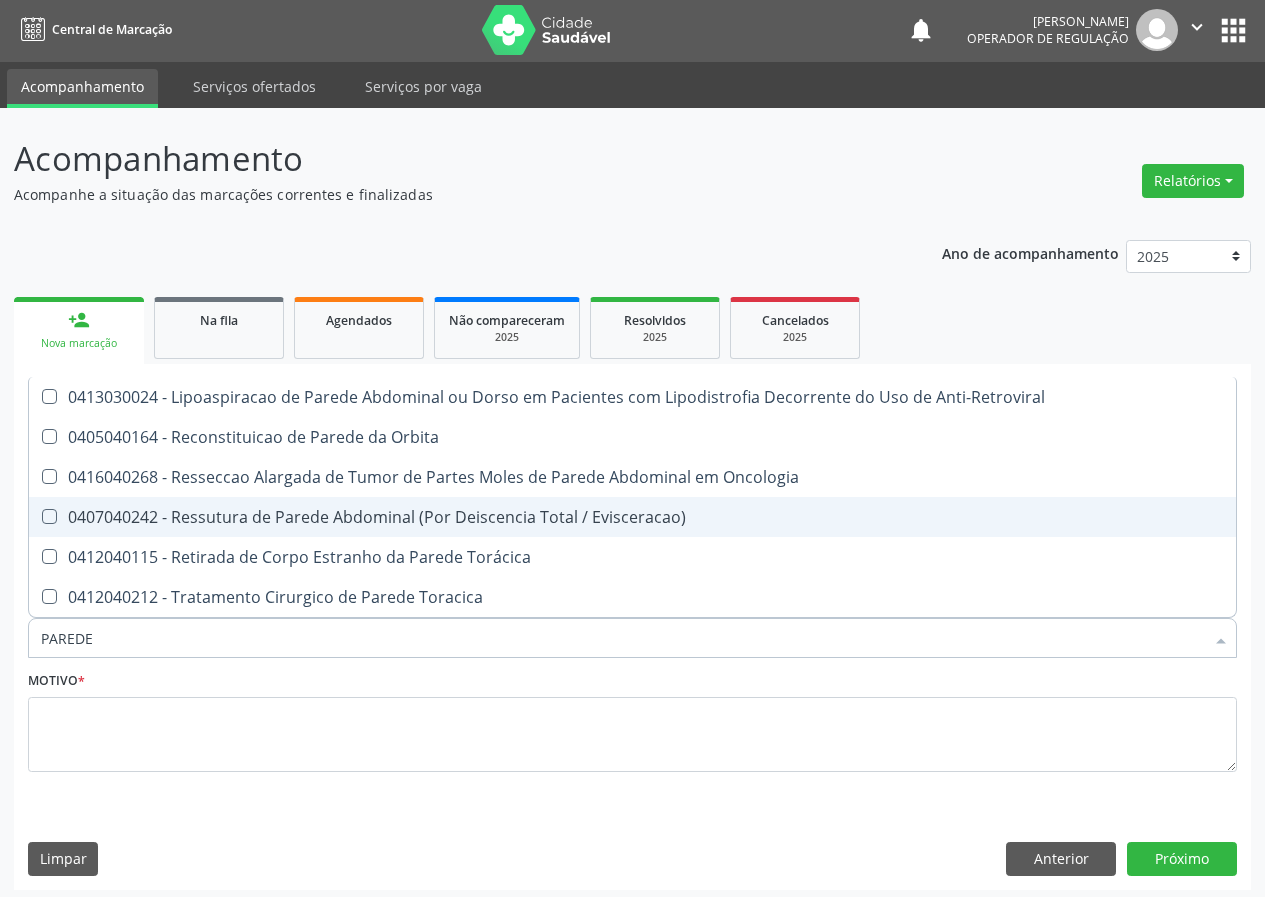 scroll, scrollTop: 0, scrollLeft: 0, axis: both 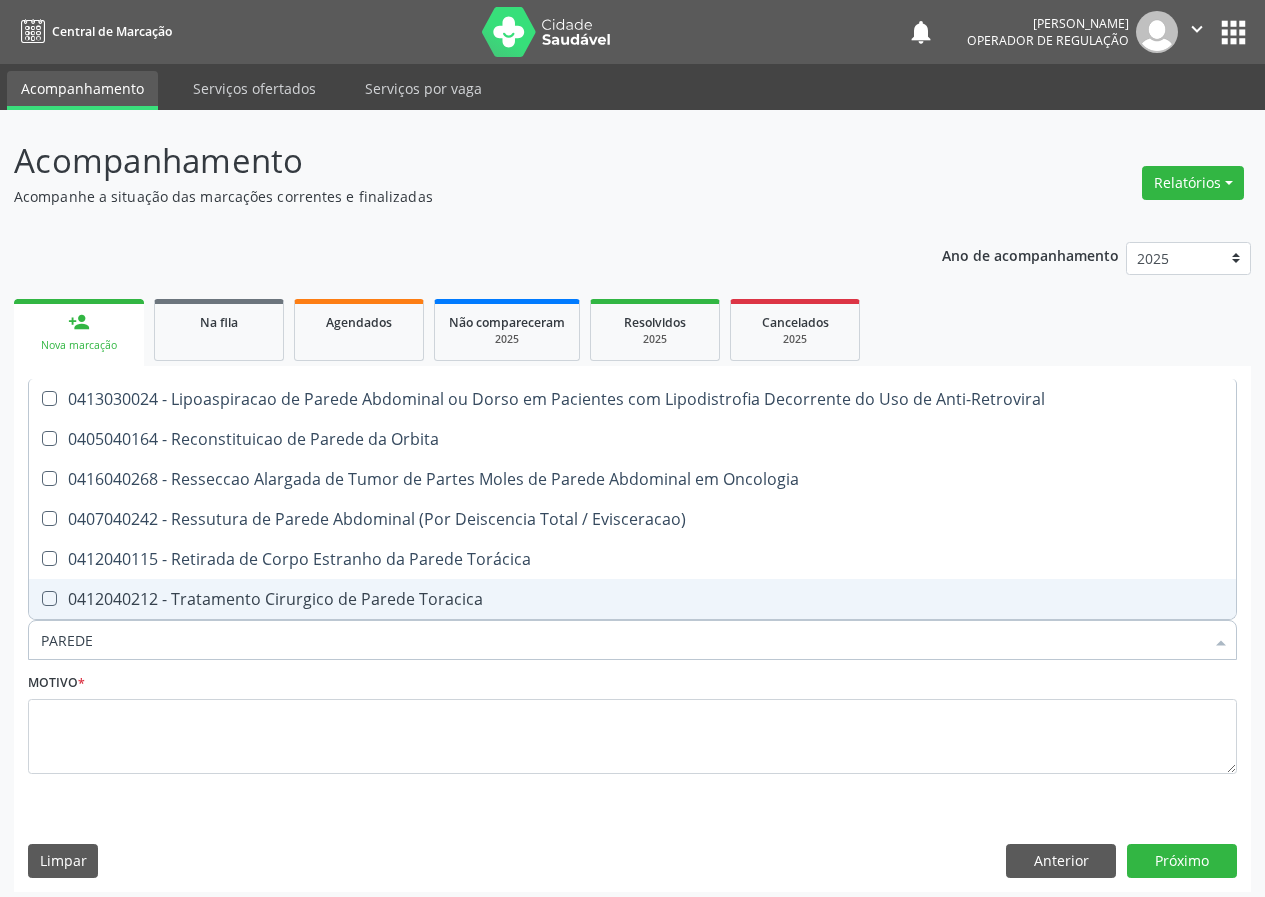 click on "PAREDE" at bounding box center (622, 640) 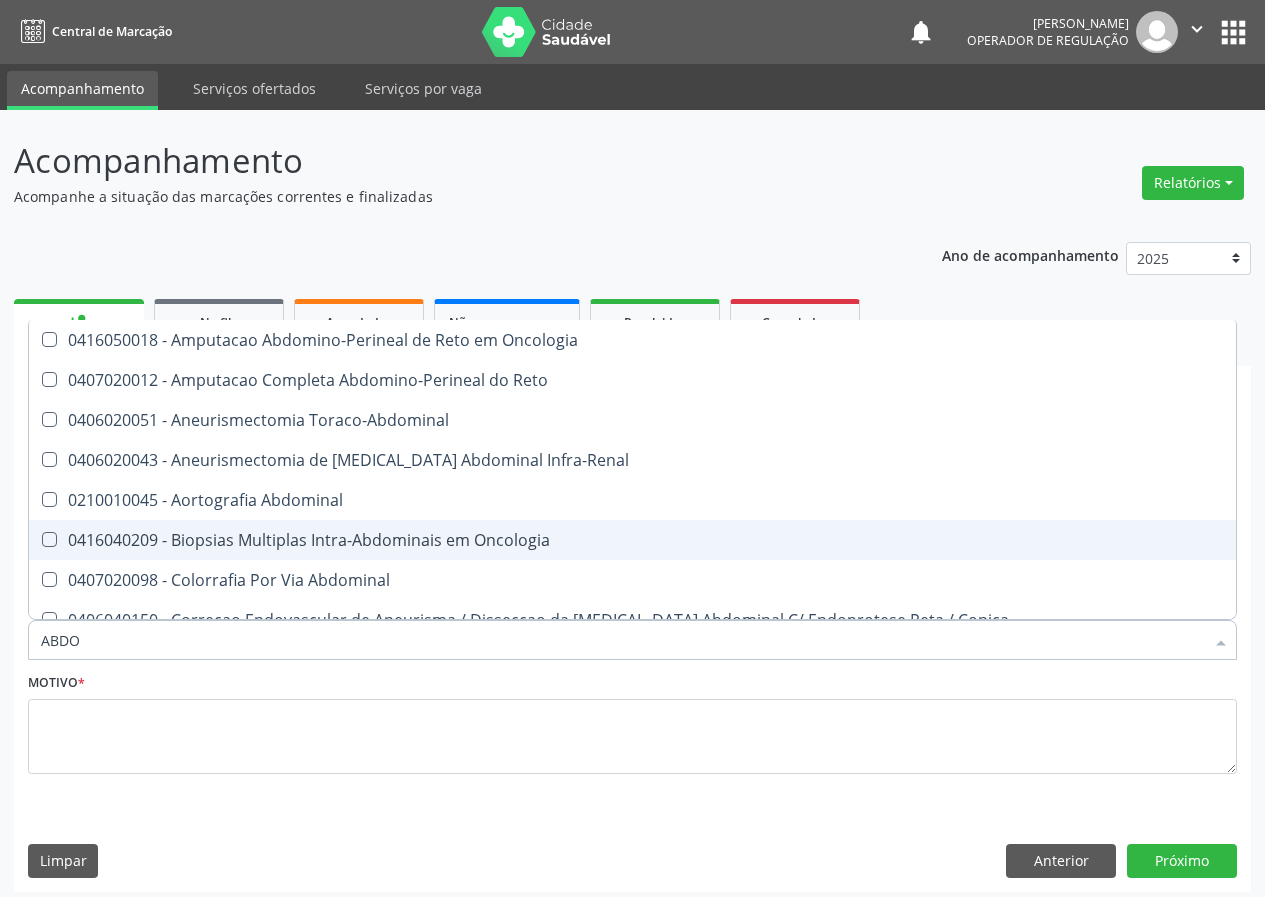 type on "ABDOM" 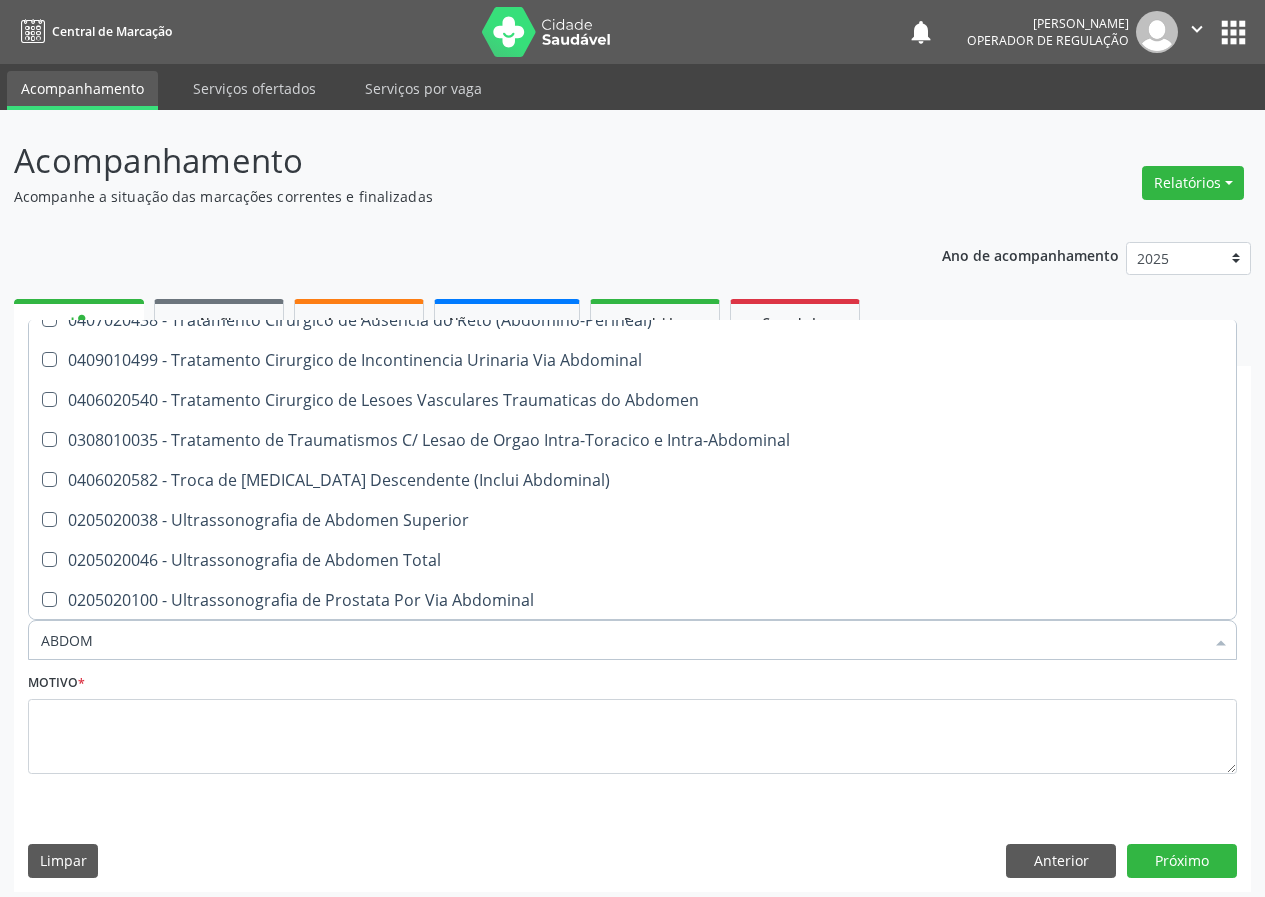 scroll, scrollTop: 1301, scrollLeft: 0, axis: vertical 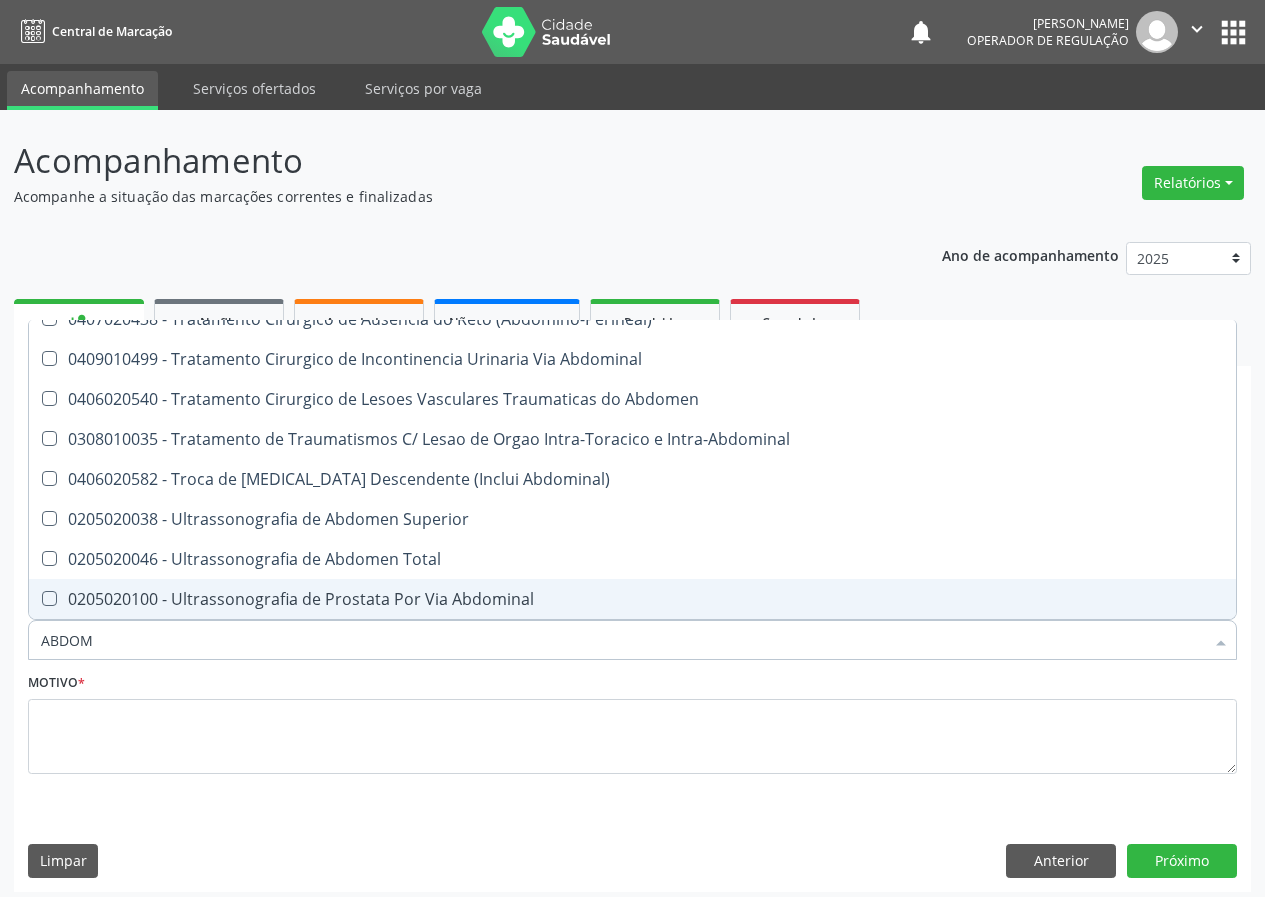 click on "Requerente
*
Paciente         Médico(a)   Enfermeiro(a)   Paciente
Nenhum resultado encontrado para: "   "
Não há nenhuma opção para ser exibida.
UF
PB         PB
Nenhum resultado encontrado para: "   "
Não há nenhuma opção para ser exibida.
Município
Queimadas         Campina Grande   Queimadas
Nenhum resultado encontrado para: "   "
Não há nenhuma opção para ser exibida.
Médico Solicitante
Por favor, selecione a Unidade de Atendimento primeiro
Nenhum resultado encontrado para: "   "
Não há nenhuma opção para ser exibida.
Unidade de referência
*
Unidade de referência
UBSF Ligeiro II   UBSF Saulo Leal Ernesto de Melo   UBSF Castanho   UBSF Baixa Verde   UBSF Ze Velho   UBSF Boa Vista     UBSF Zumbi" at bounding box center (632, 662) 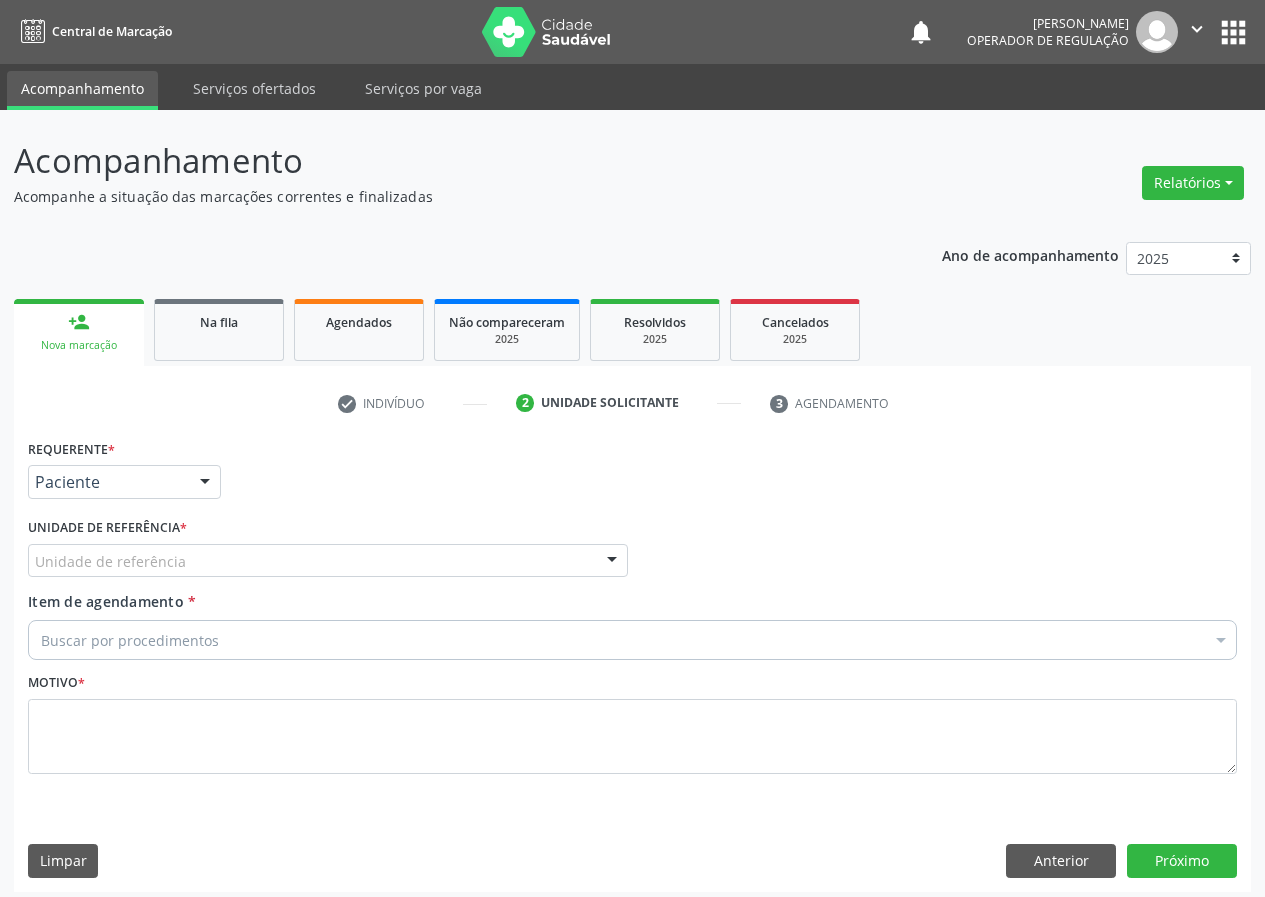 scroll, scrollTop: 0, scrollLeft: 0, axis: both 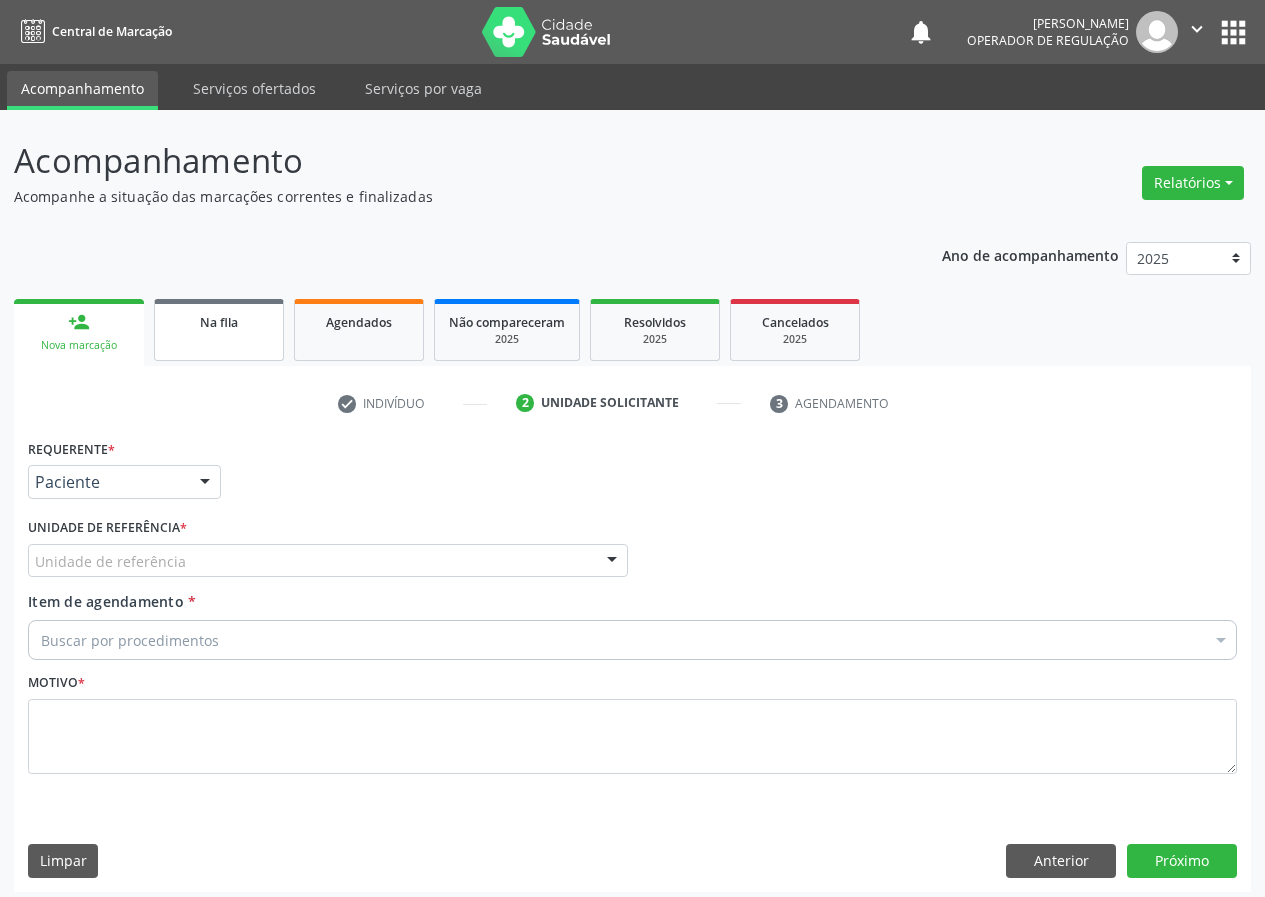 click on "Na fila" at bounding box center [219, 330] 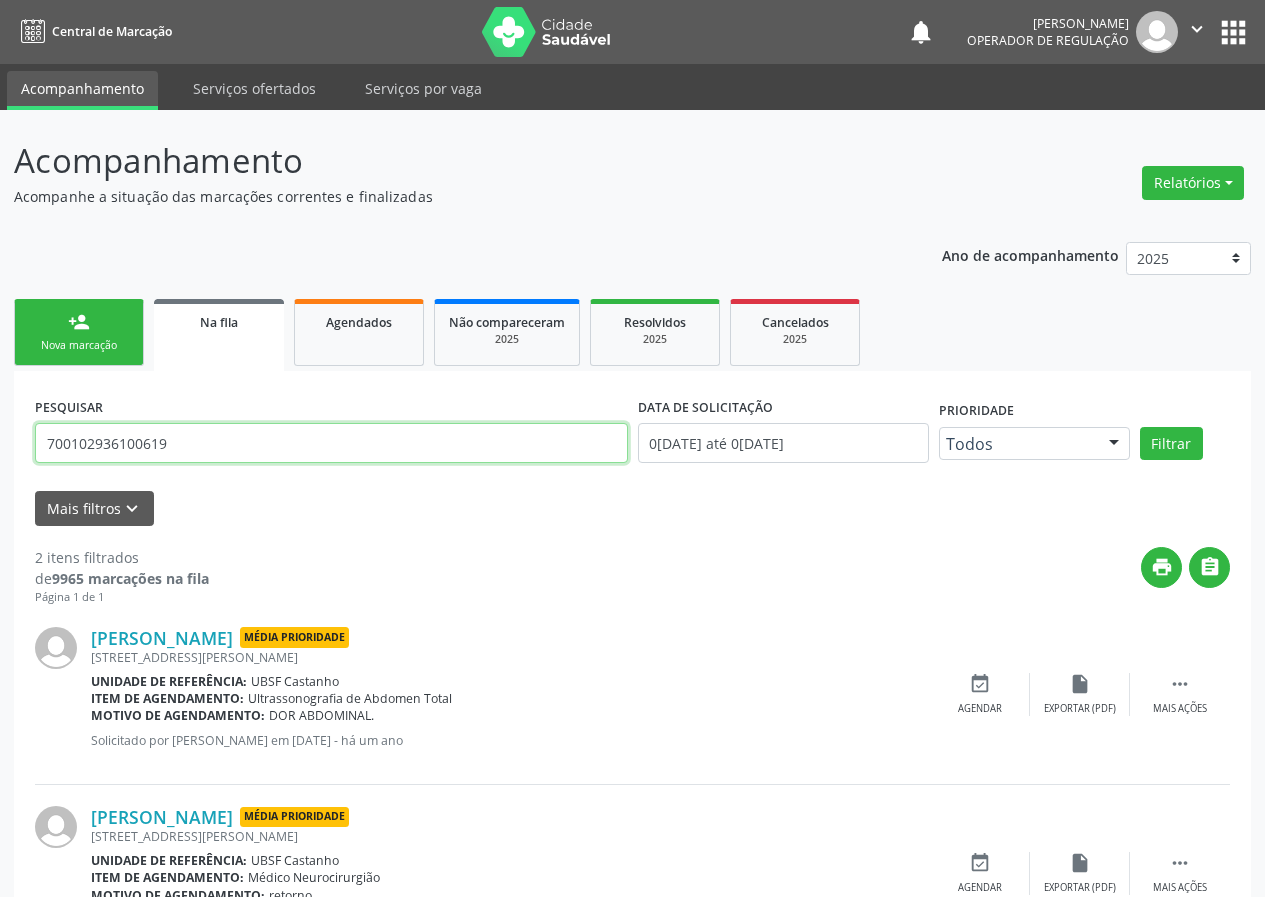click on "700102936100619" at bounding box center [331, 443] 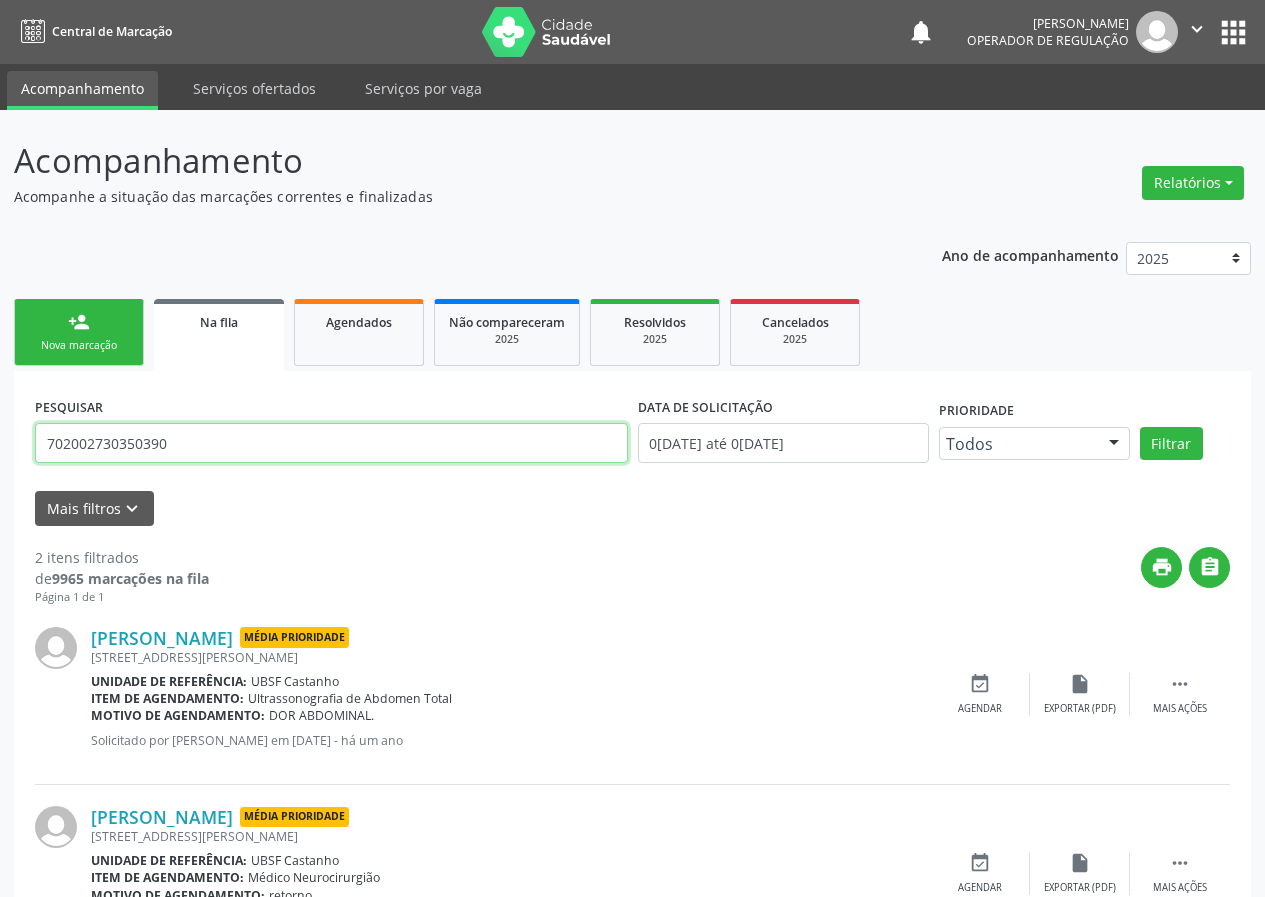 type on "702002730350390" 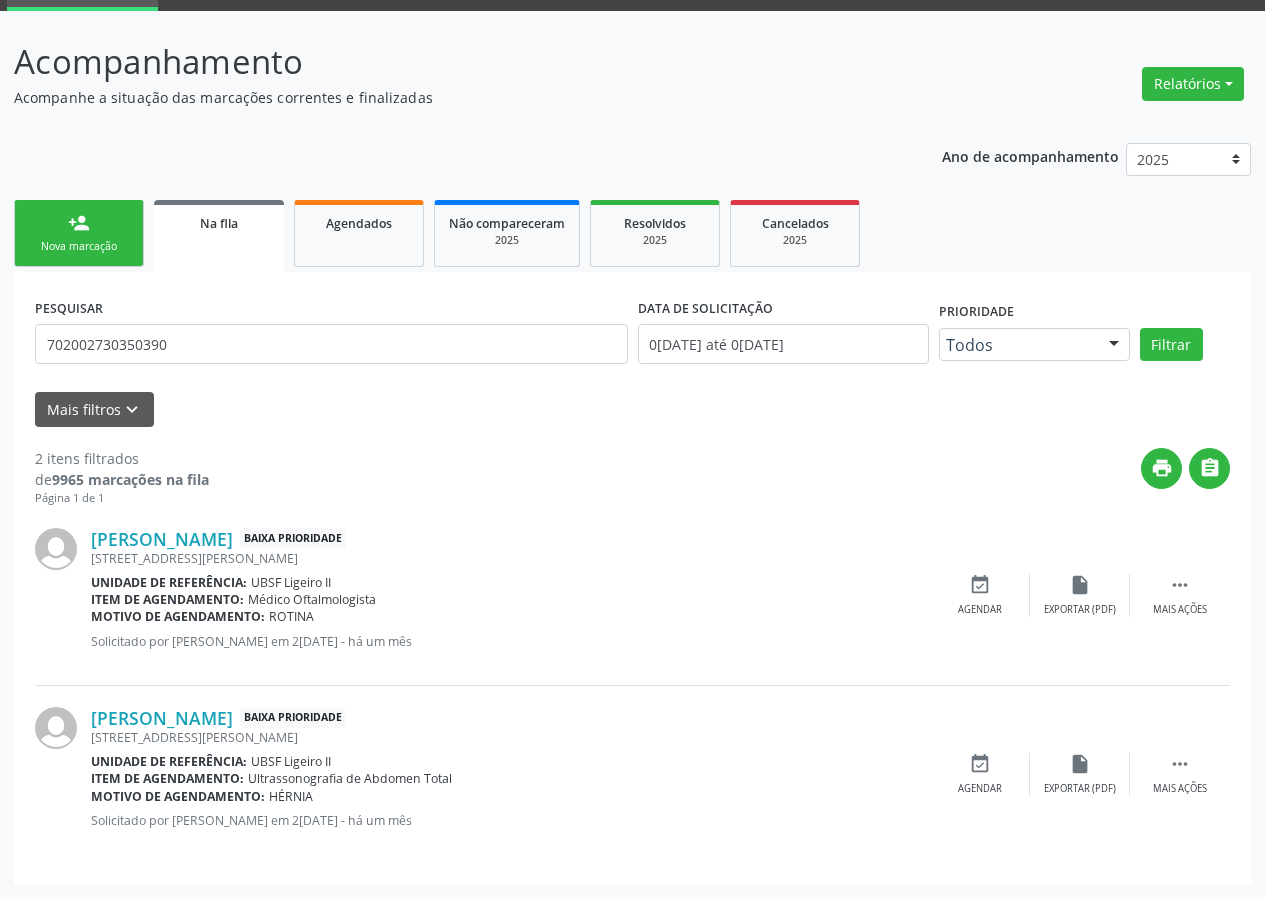scroll, scrollTop: 101, scrollLeft: 0, axis: vertical 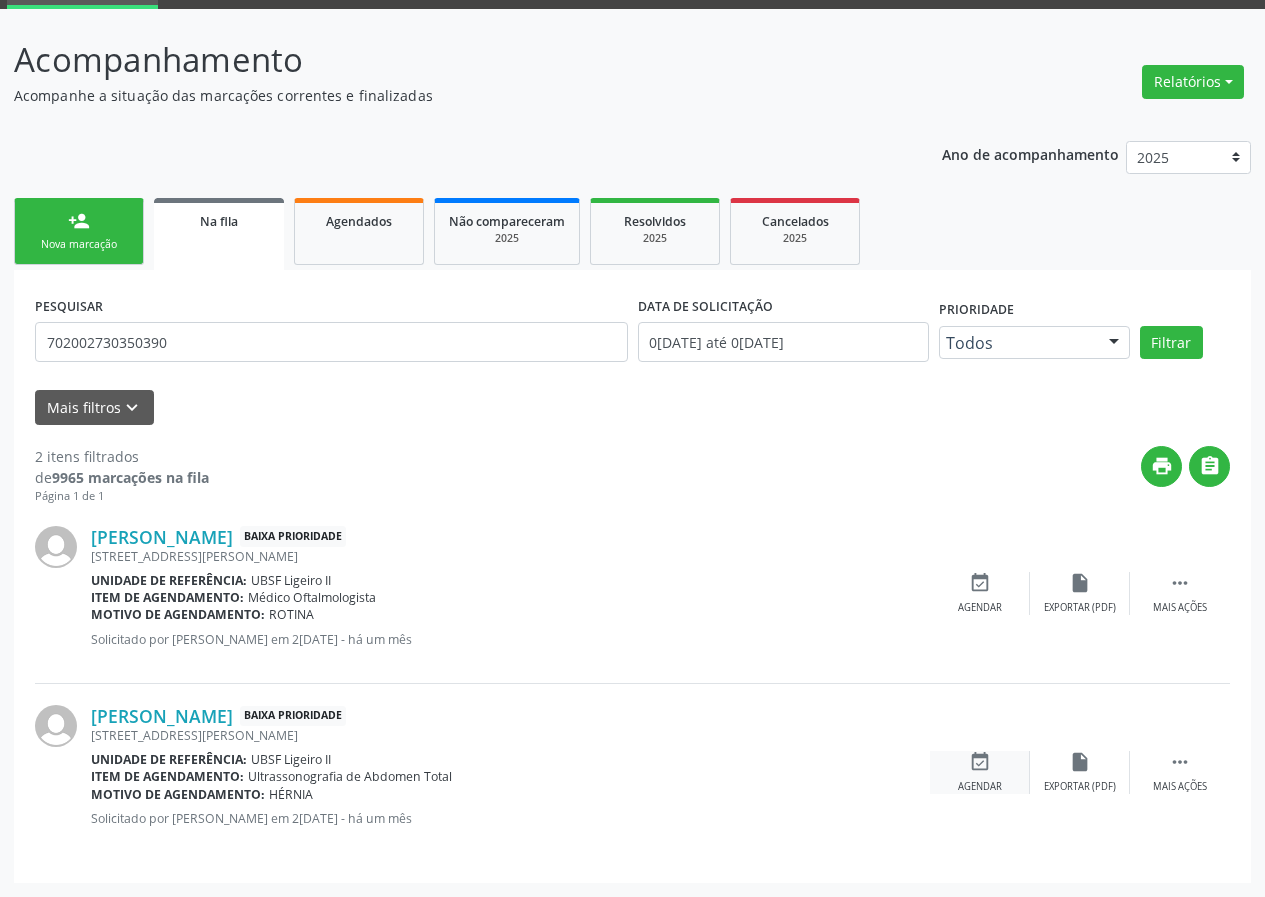 click on "event_available" at bounding box center (980, 762) 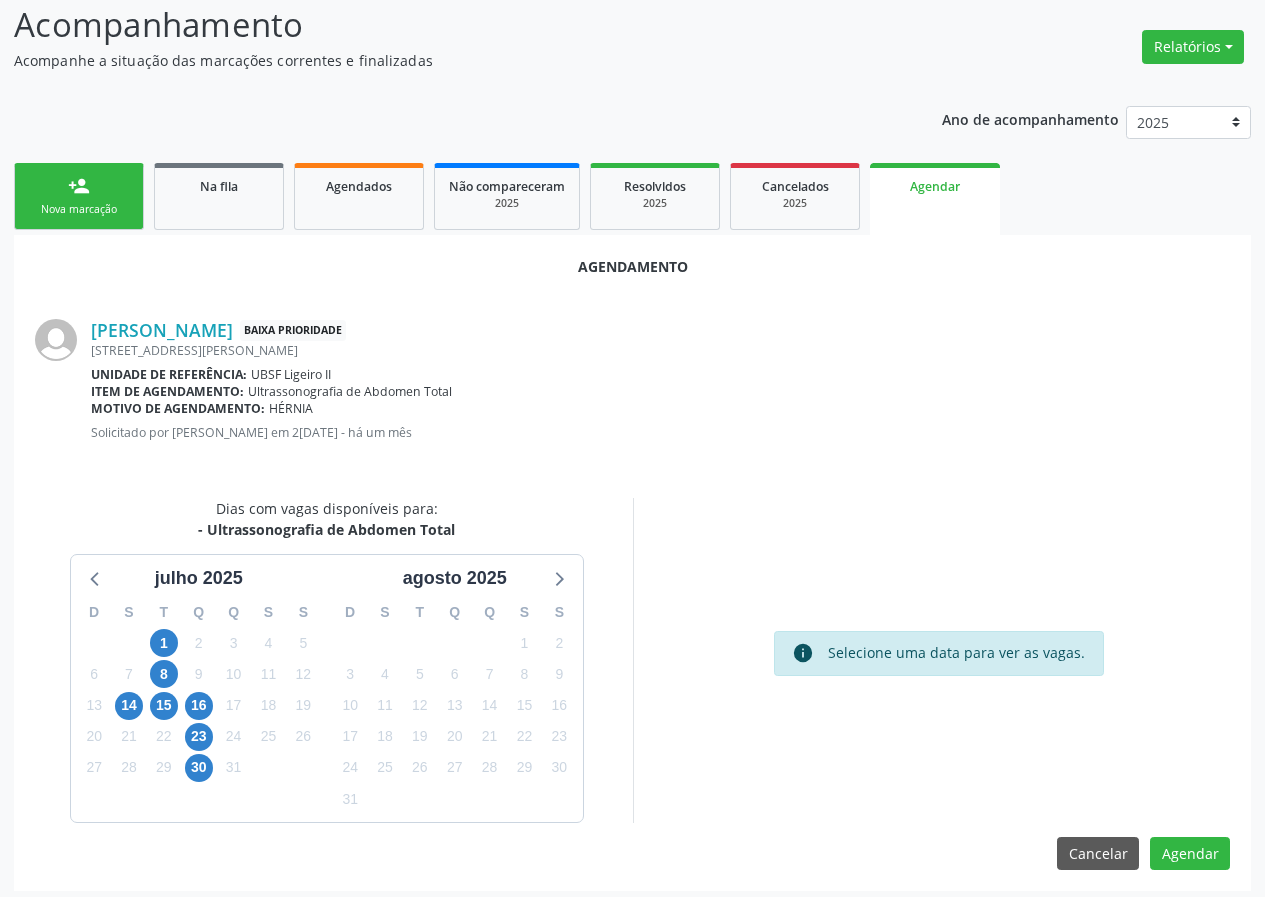 scroll, scrollTop: 144, scrollLeft: 0, axis: vertical 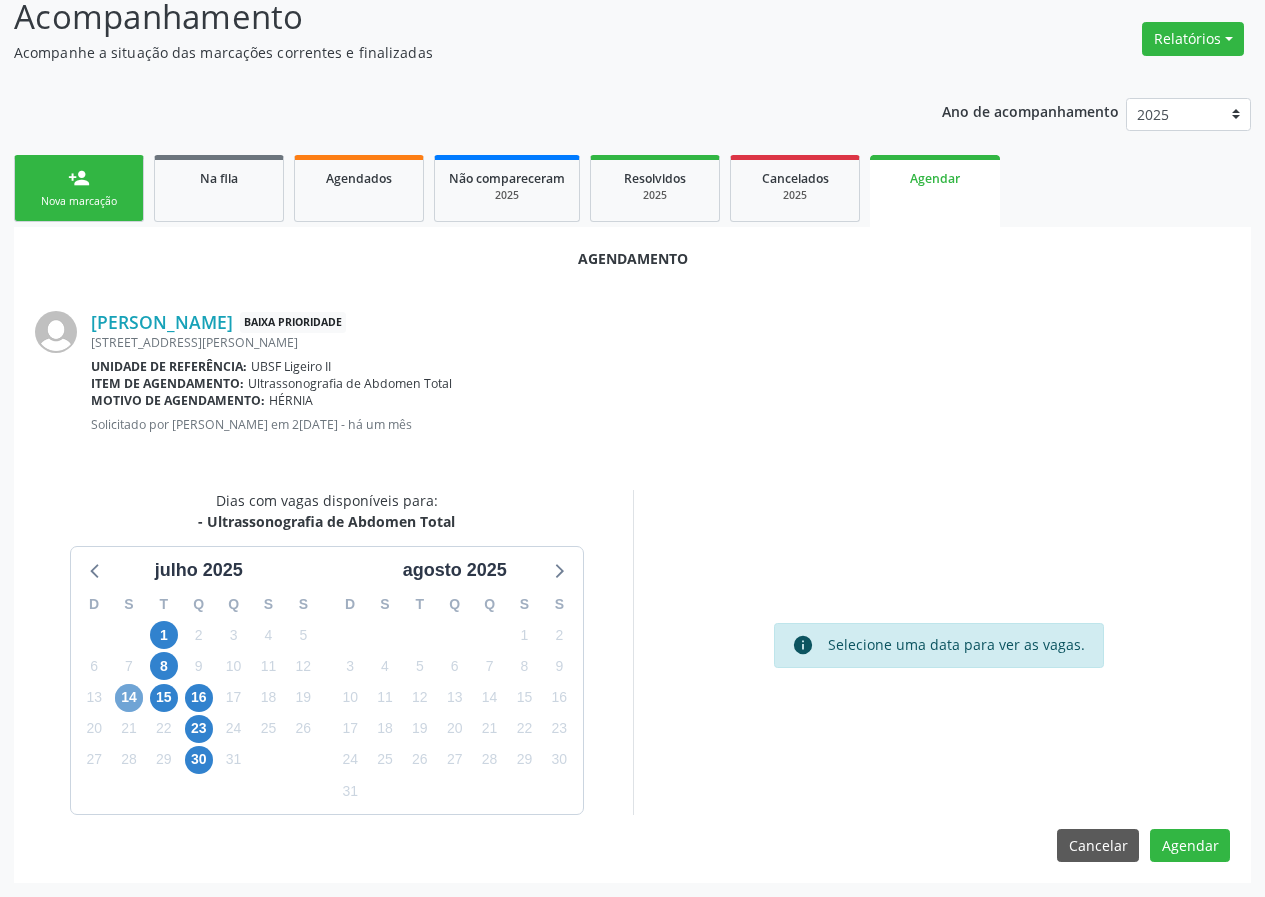 click on "14" at bounding box center (129, 698) 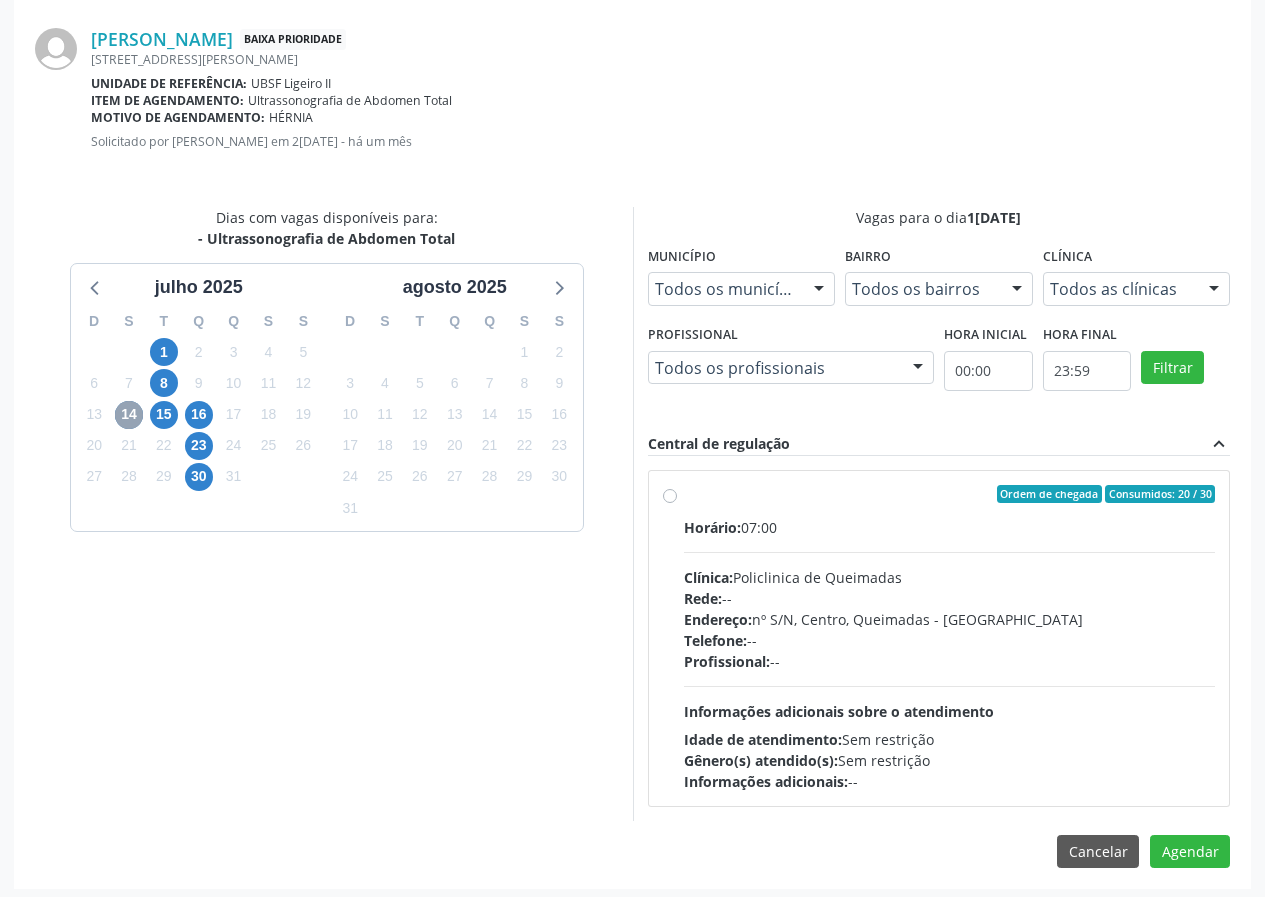 scroll, scrollTop: 433, scrollLeft: 0, axis: vertical 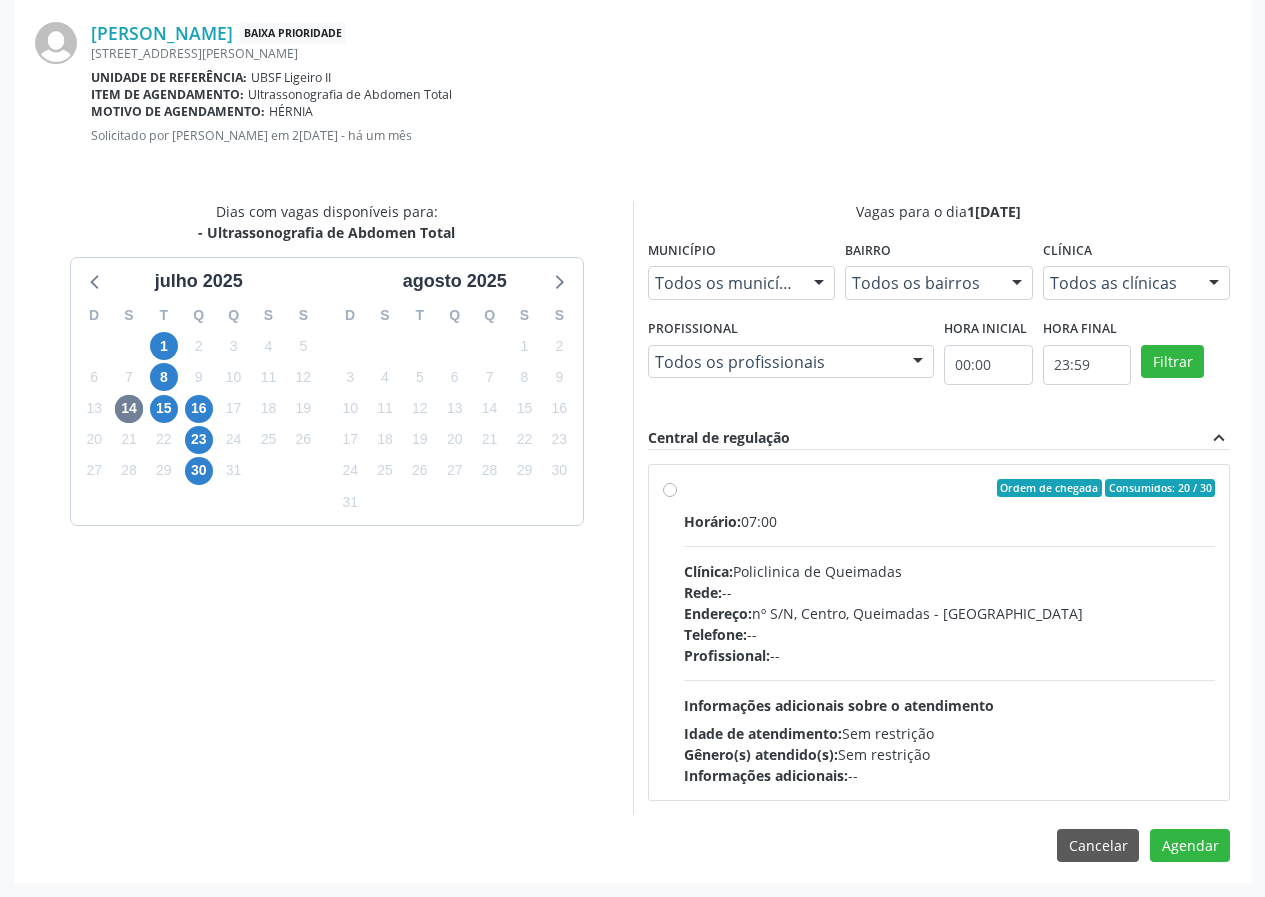 click on "Horário:   07:00
Clínica:  Policlinica de Queimadas
Rede:
--
Endereço:   nº S/N, Centro, Queimadas - PB
Telefone:   --
Profissional:
--
Informações adicionais sobre o atendimento
Idade de atendimento:
Sem restrição
Gênero(s) atendido(s):
Sem restrição
Informações adicionais:
--" at bounding box center [950, 648] 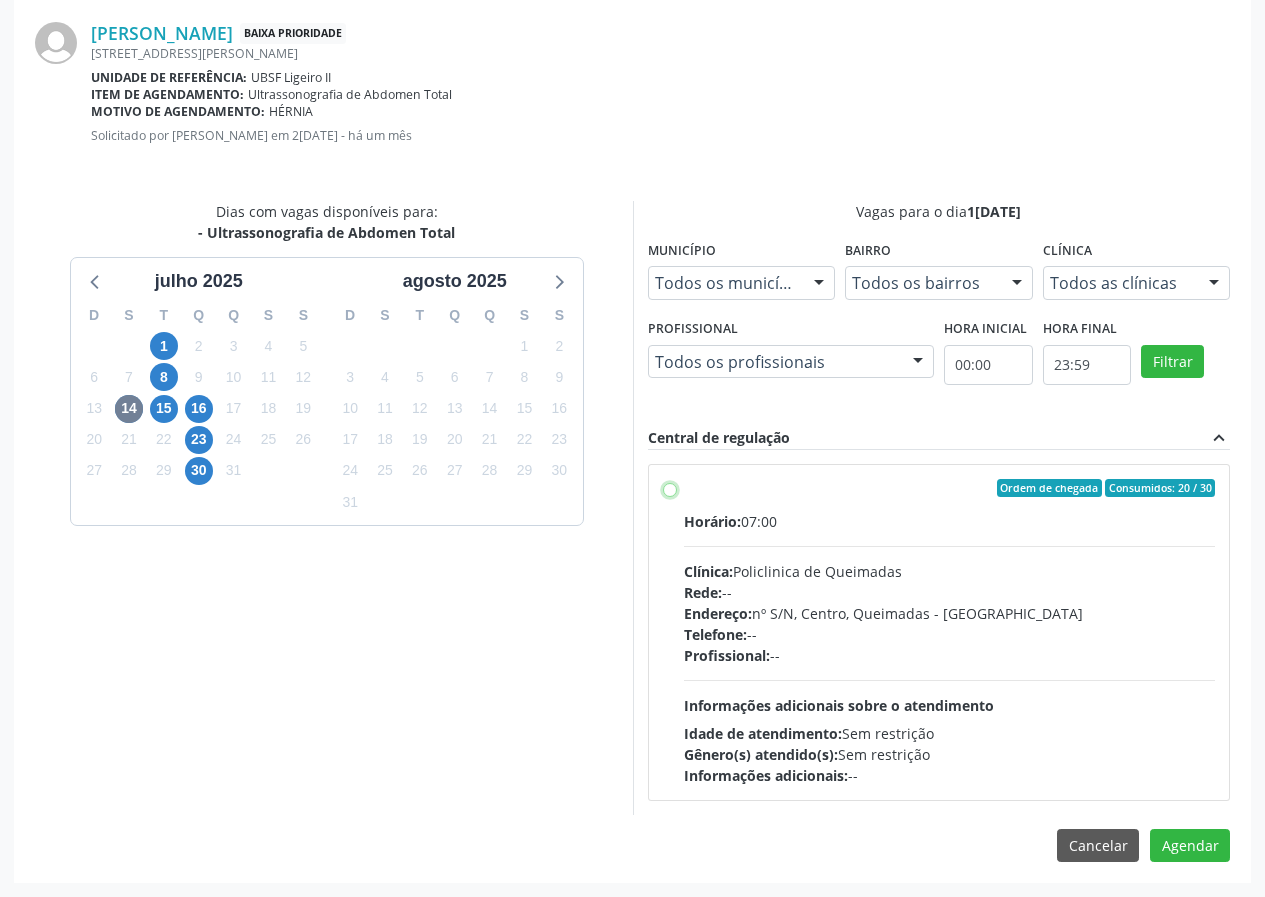 click on "Ordem de chegada
Consumidos: 20 / 30
Horário:   07:00
Clínica:  Policlinica de Queimadas
Rede:
--
Endereço:   nº S/N, Centro, Queimadas - PB
Telefone:   --
Profissional:
--
Informações adicionais sobre o atendimento
Idade de atendimento:
Sem restrição
Gênero(s) atendido(s):
Sem restrição
Informações adicionais:
--" at bounding box center (670, 488) 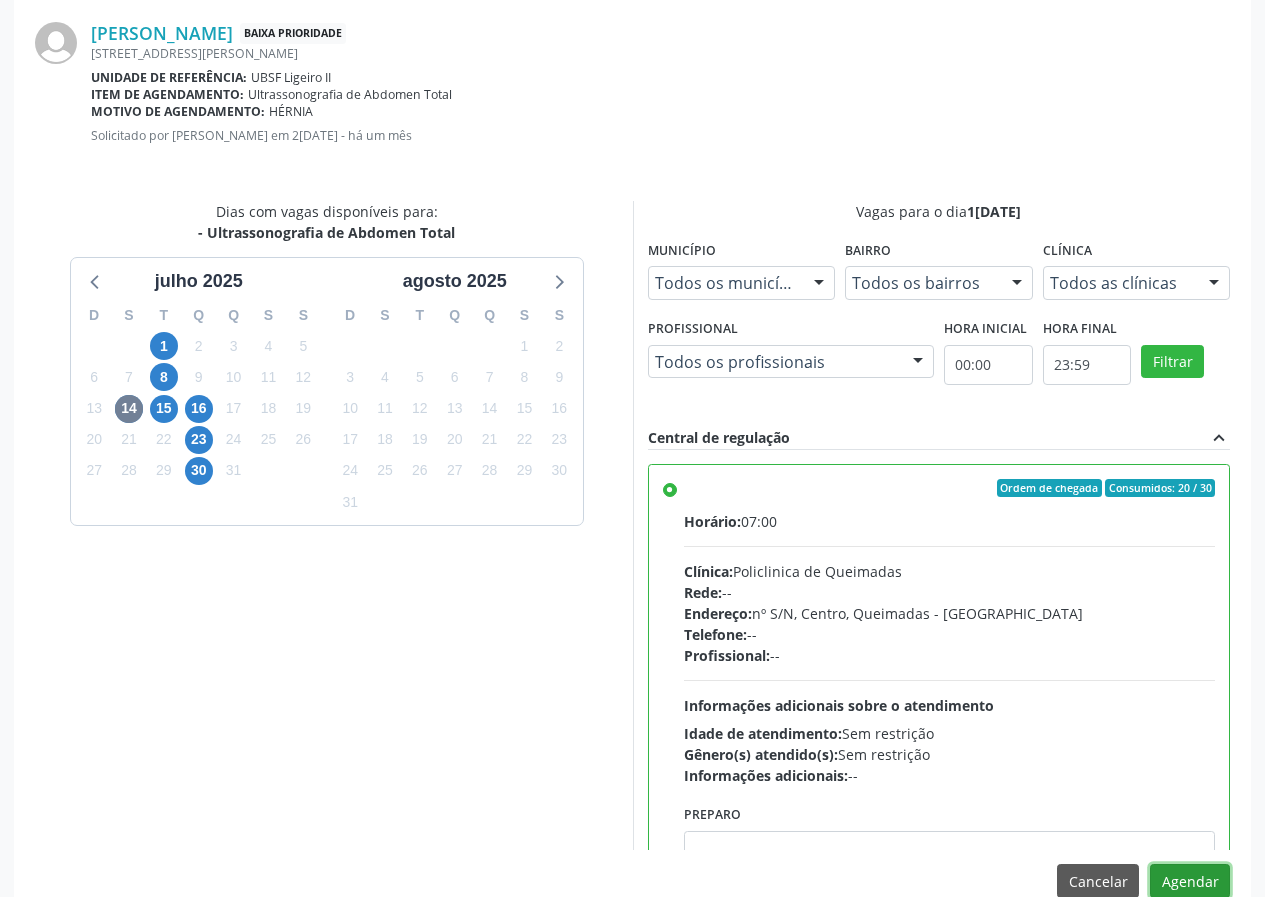 click on "Agendar" at bounding box center (1190, 881) 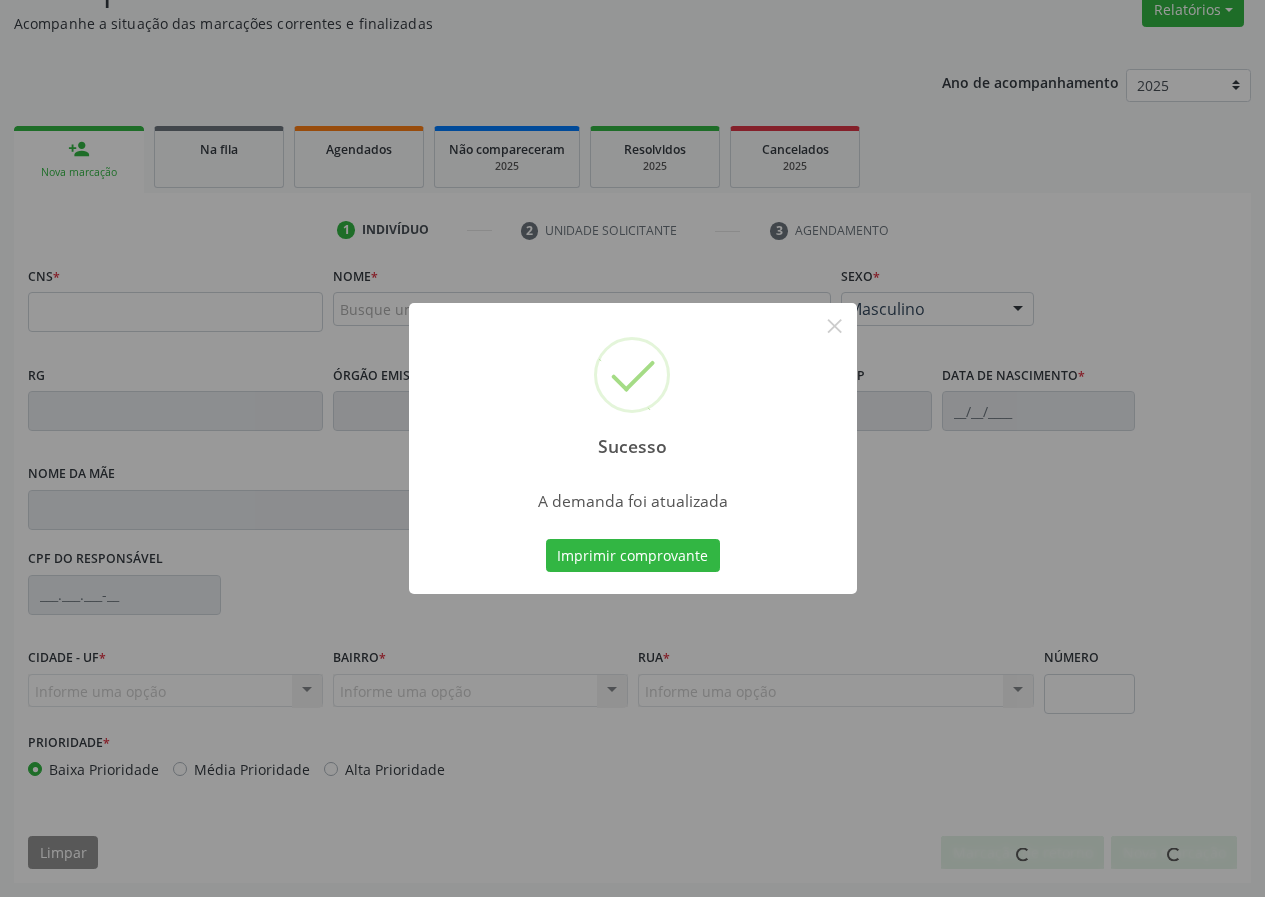 scroll, scrollTop: 173, scrollLeft: 0, axis: vertical 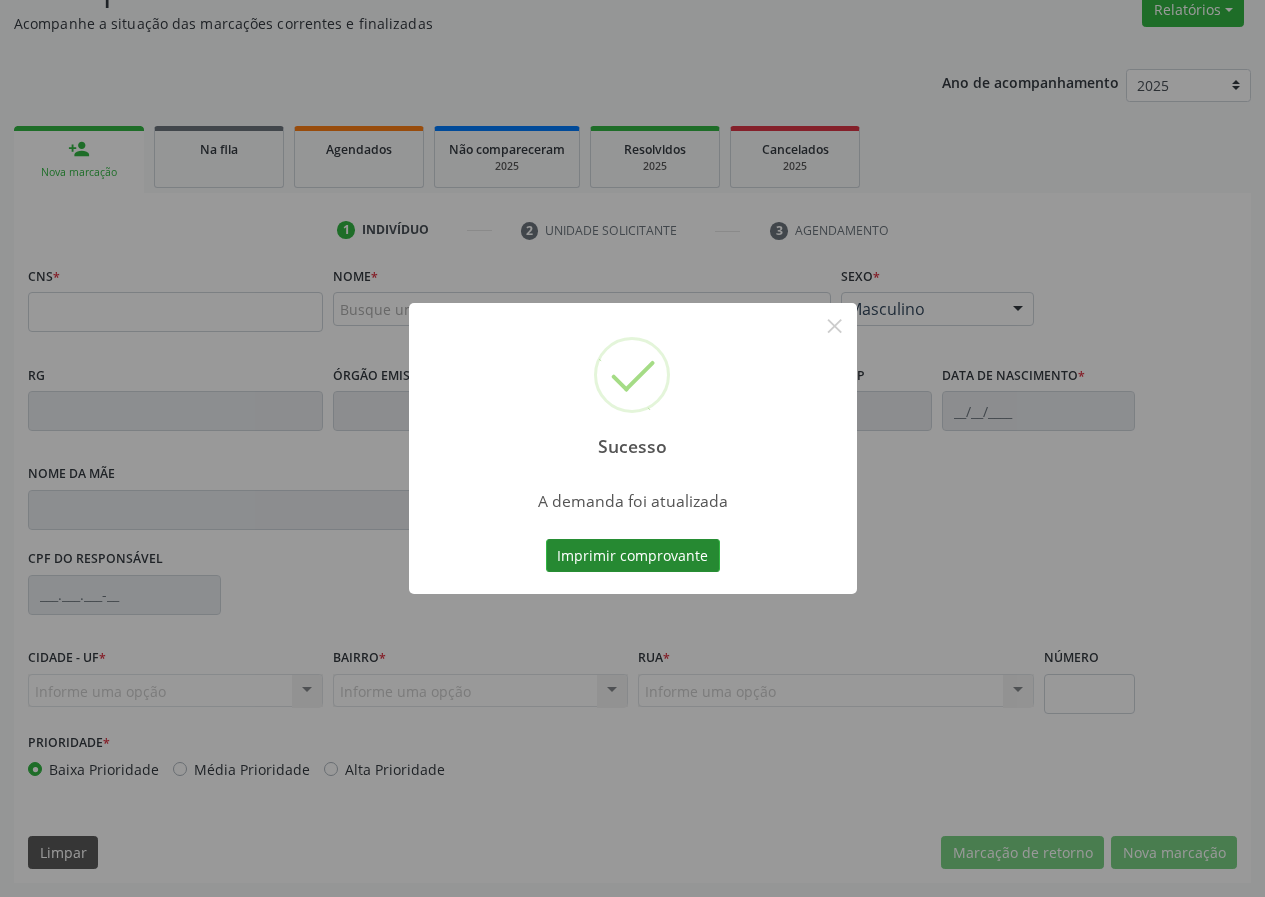 click on "Imprimir comprovante" at bounding box center (633, 556) 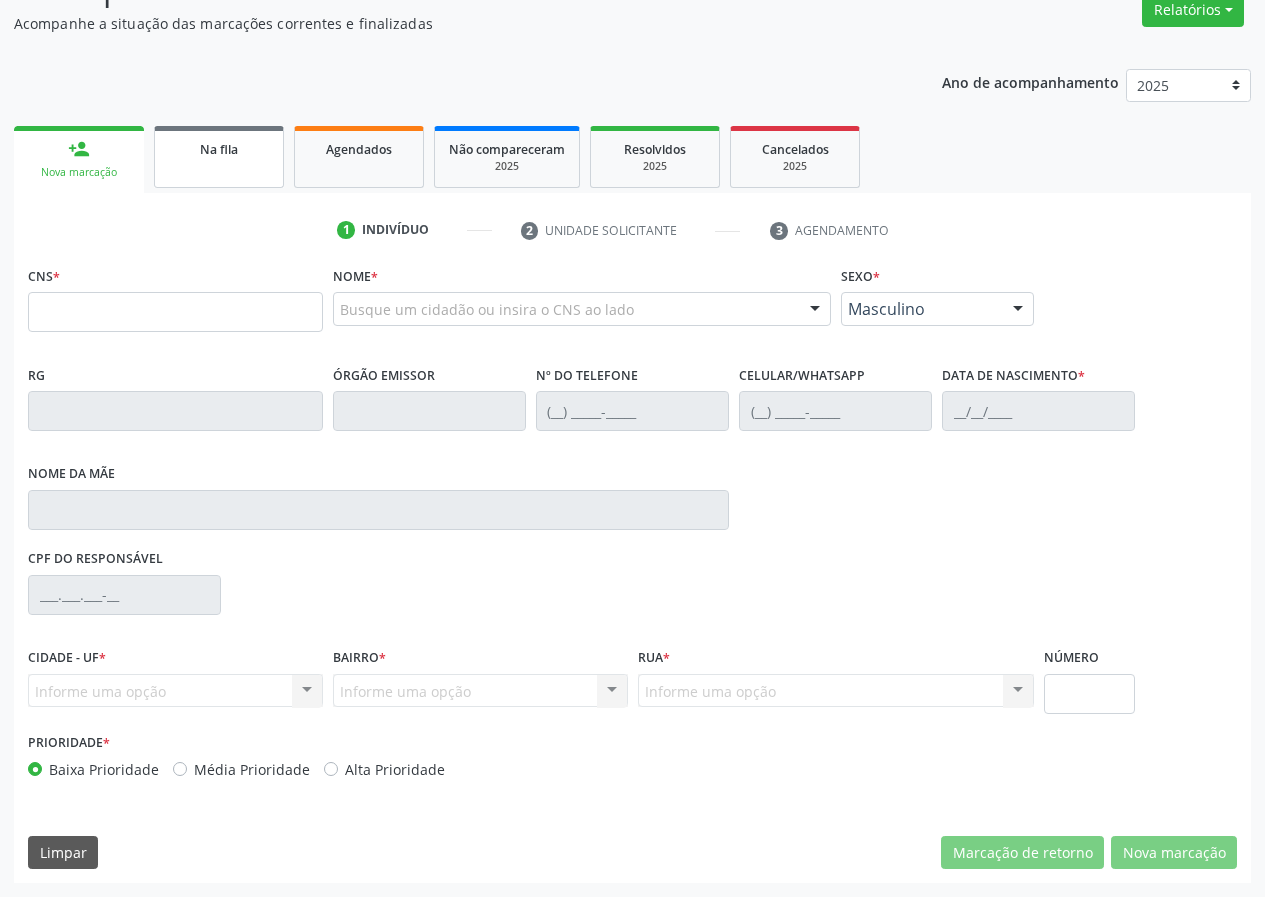 click on "Na fila" at bounding box center (219, 149) 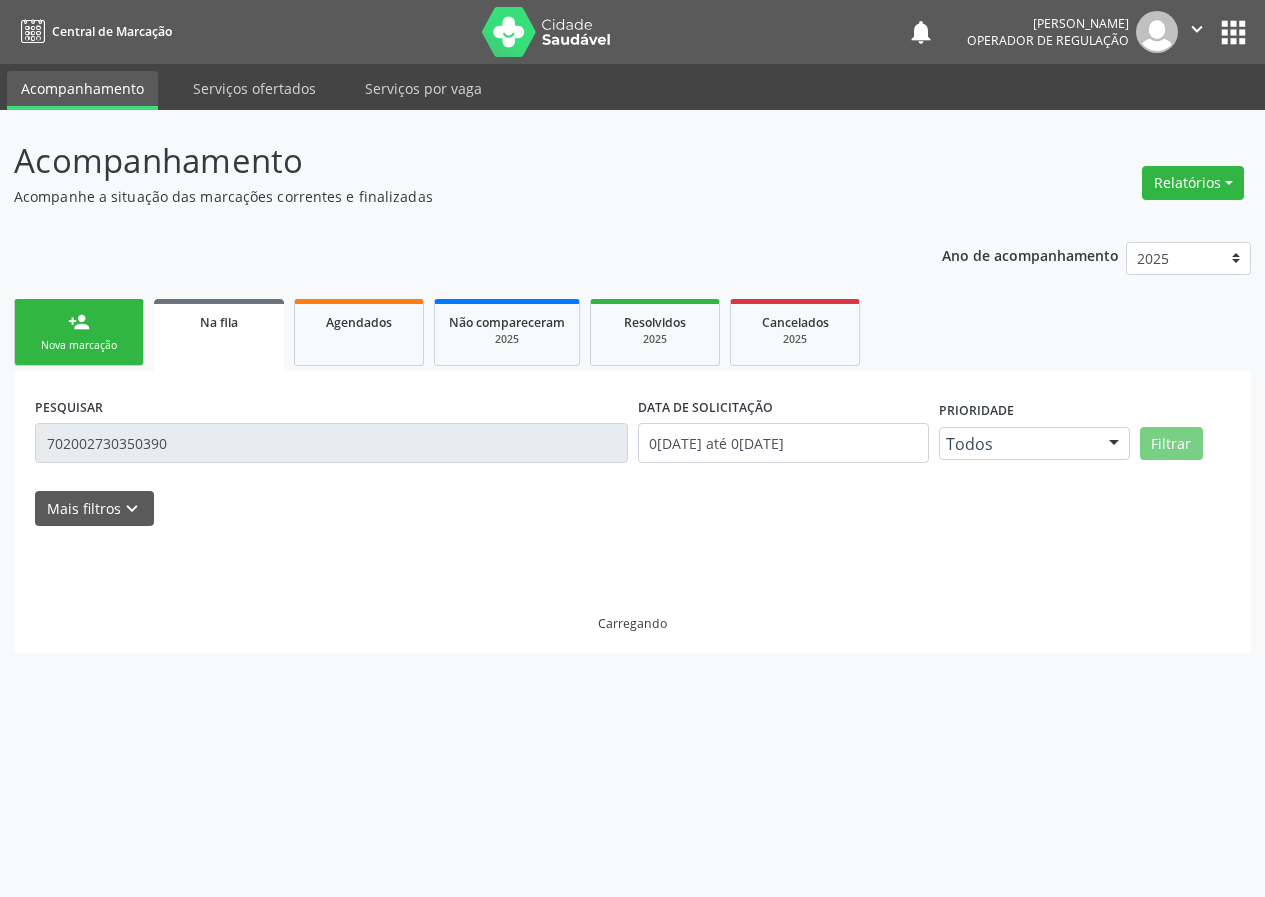 scroll, scrollTop: 0, scrollLeft: 0, axis: both 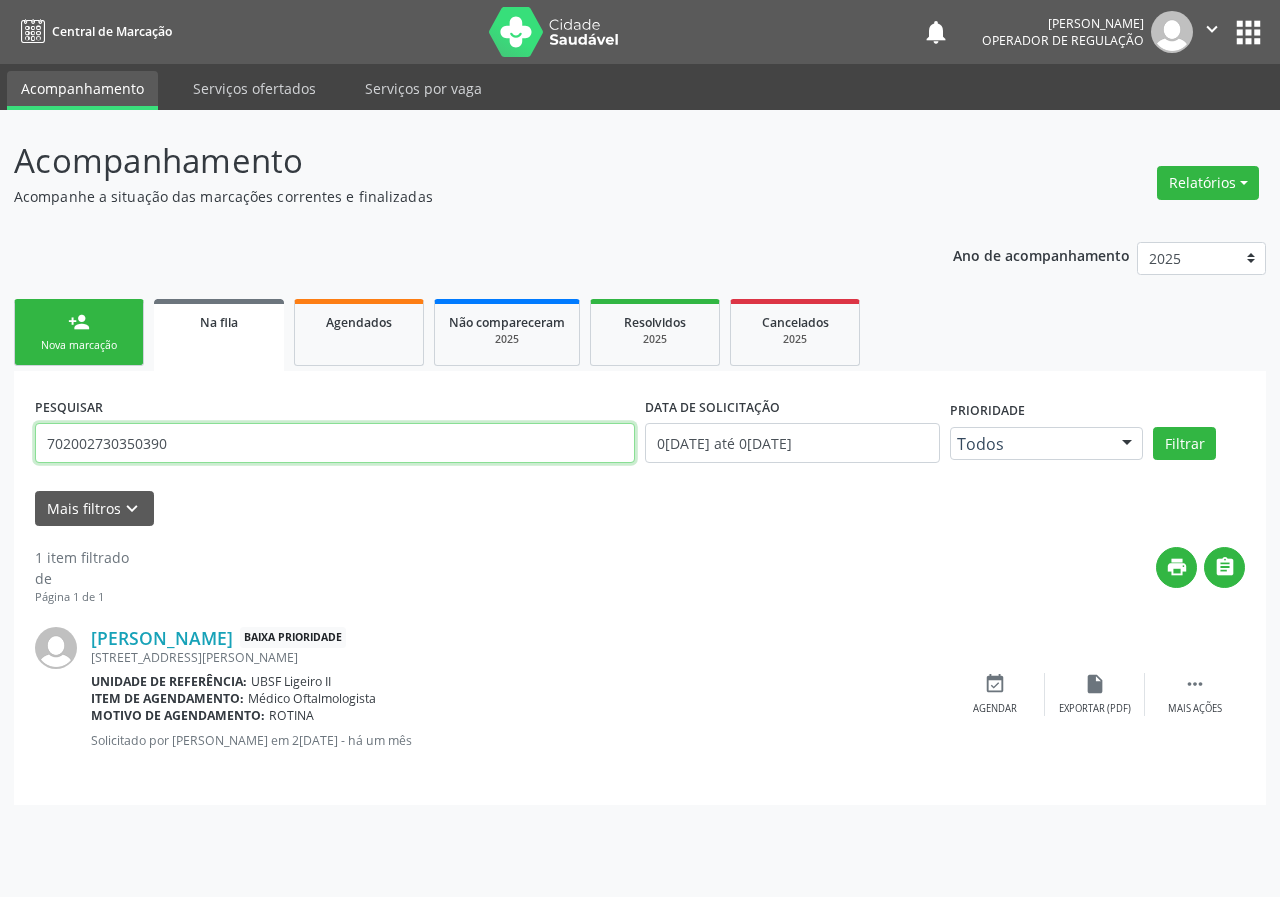 click on "702002730350390" at bounding box center [335, 443] 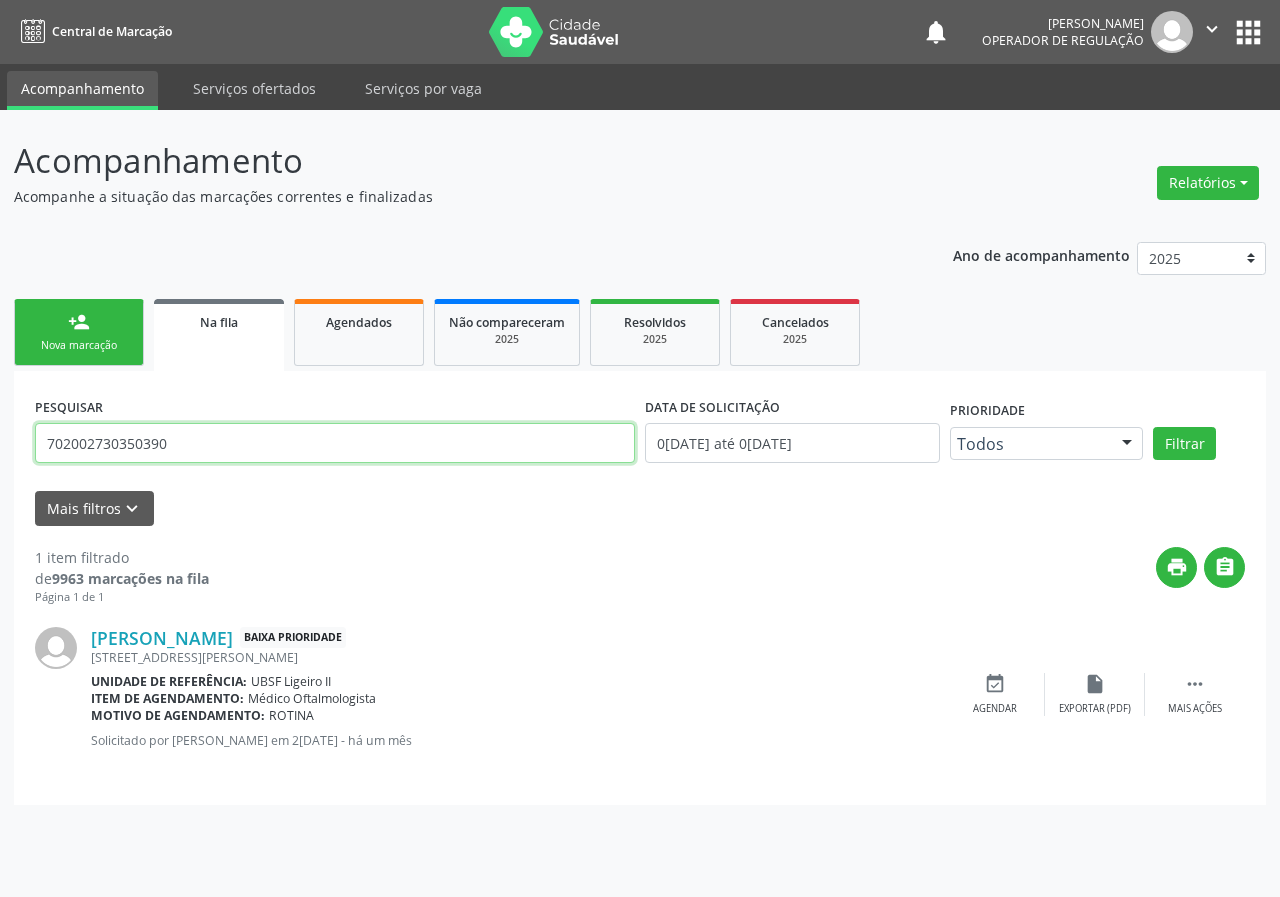 click on "702002730350390" at bounding box center (335, 443) 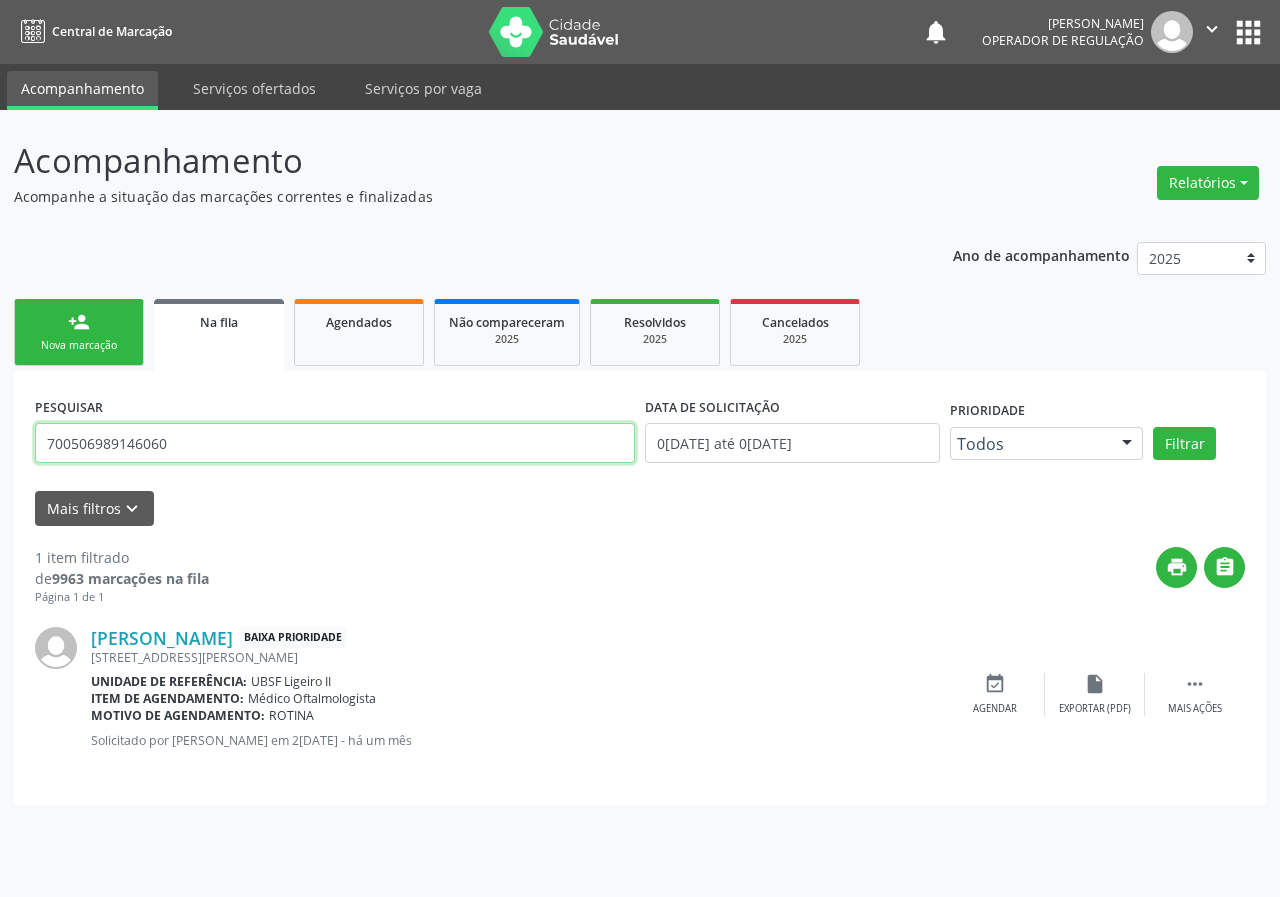 type on "700506989146060" 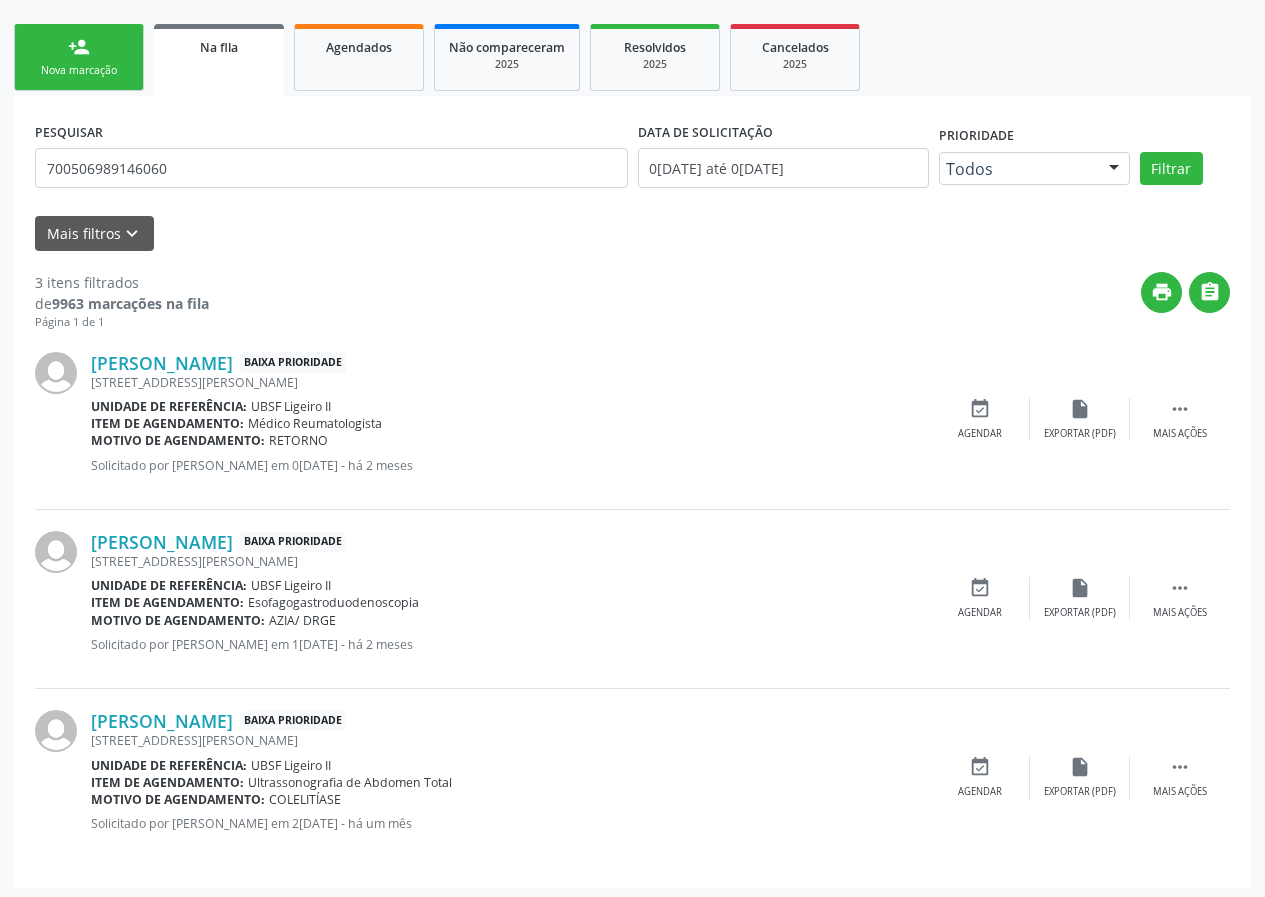 scroll, scrollTop: 280, scrollLeft: 0, axis: vertical 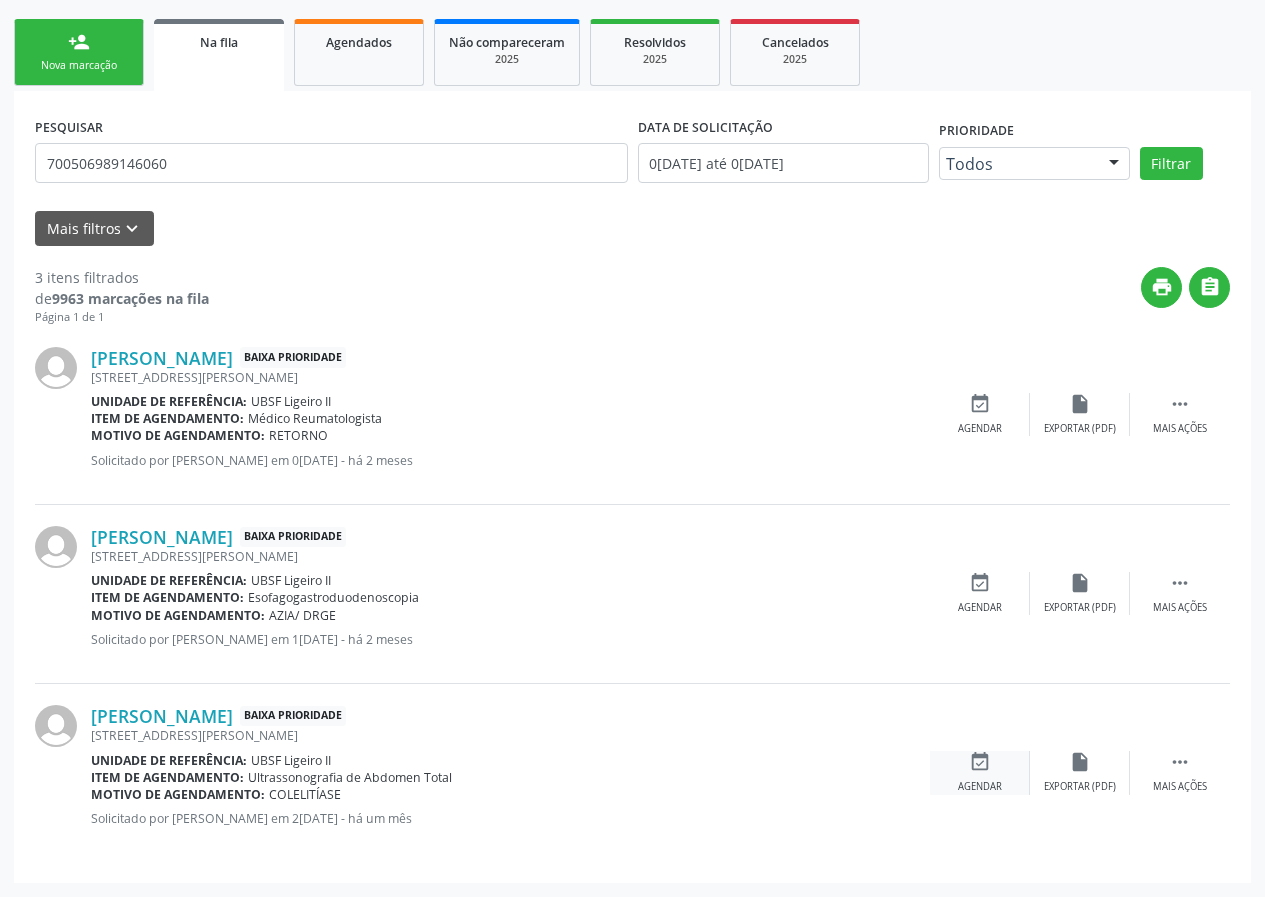 click on "event_available" at bounding box center [980, 762] 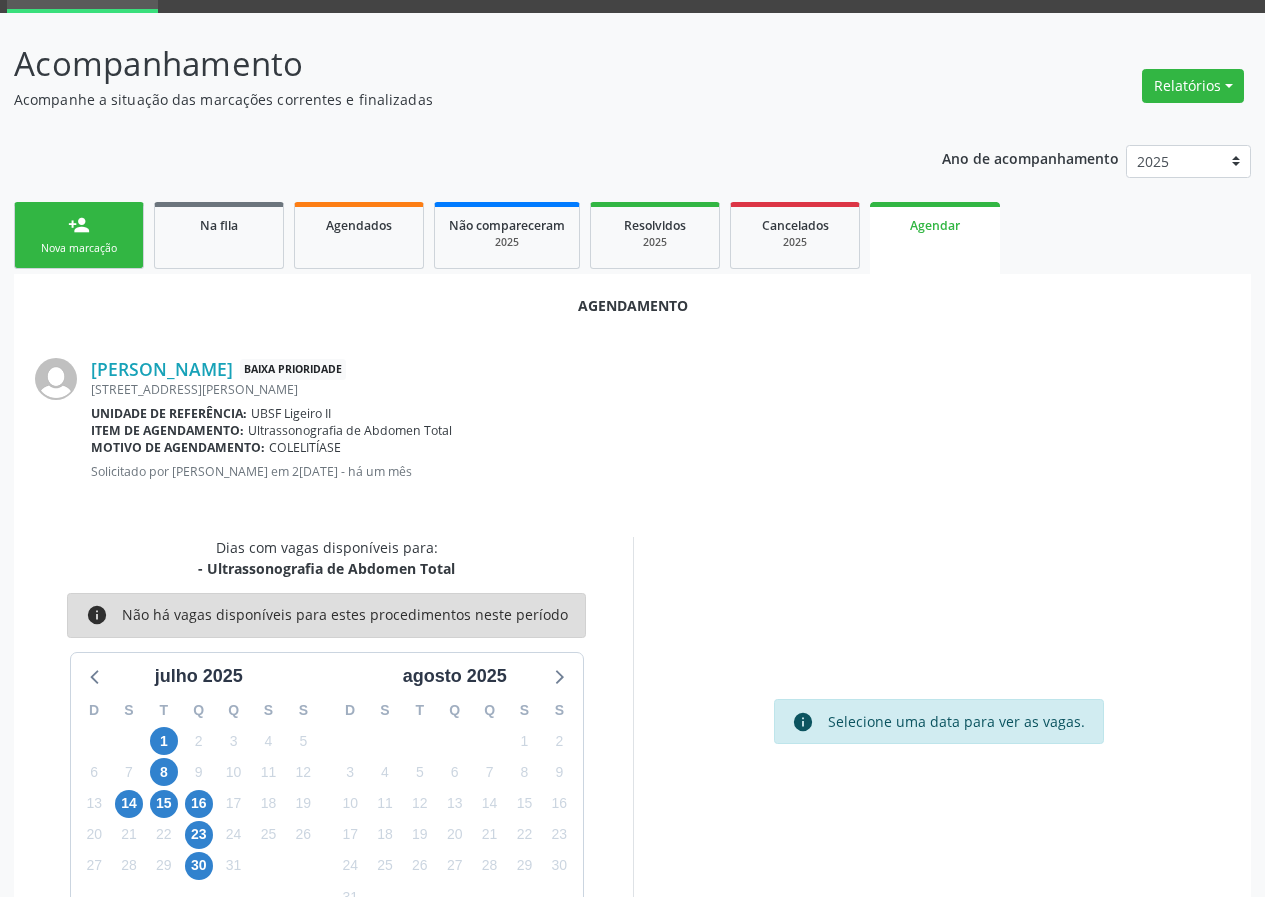 scroll, scrollTop: 144, scrollLeft: 0, axis: vertical 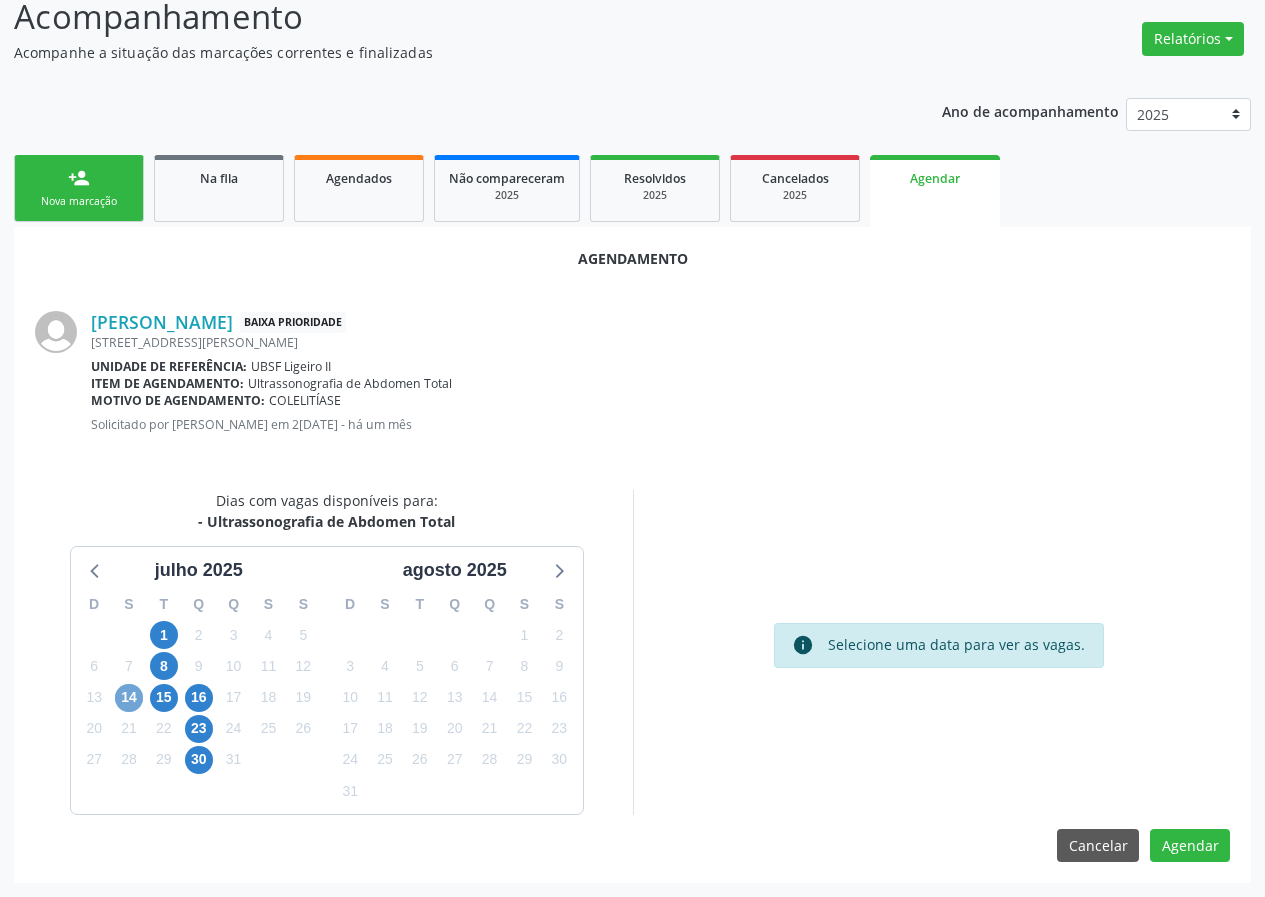 click on "14" at bounding box center (129, 698) 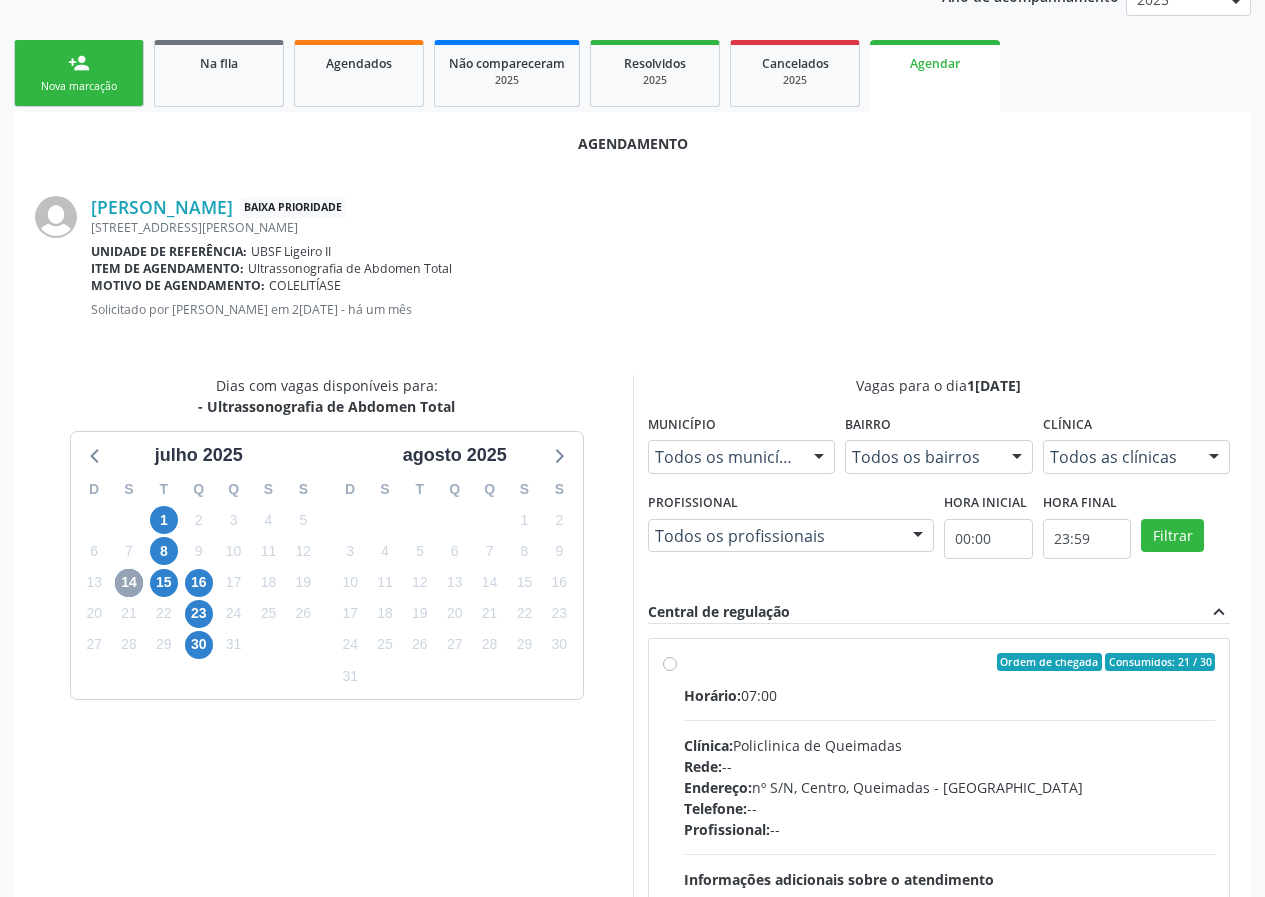 scroll, scrollTop: 433, scrollLeft: 0, axis: vertical 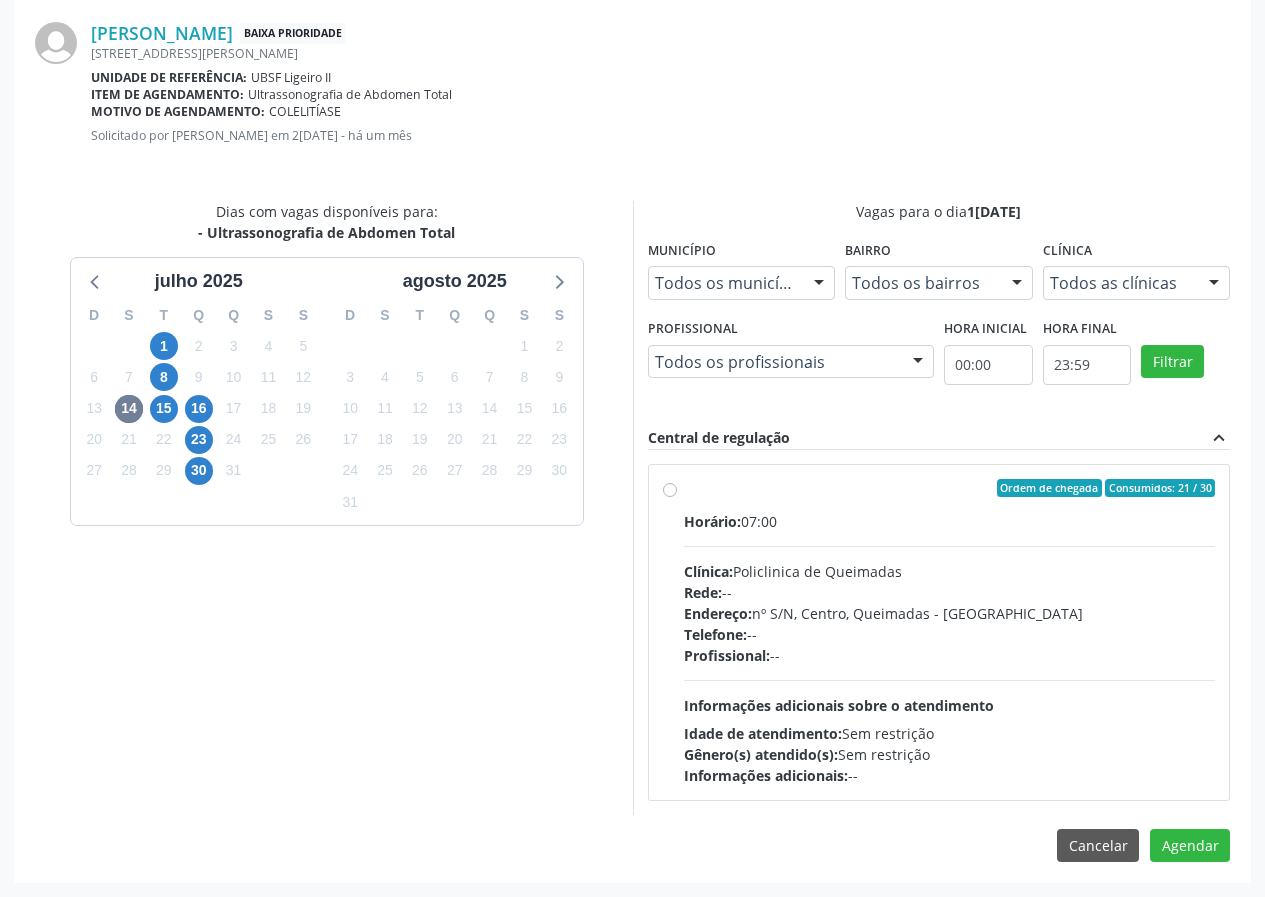 click on "Horário:   07:00
Clínica:  Policlinica de Queimadas
Rede:
--
Endereço:   nº S/N, Centro, Queimadas - PB
Telefone:   --
Profissional:
--
Informações adicionais sobre o atendimento
Idade de atendimento:
Sem restrição
Gênero(s) atendido(s):
Sem restrição
Informações adicionais:
--" at bounding box center [950, 648] 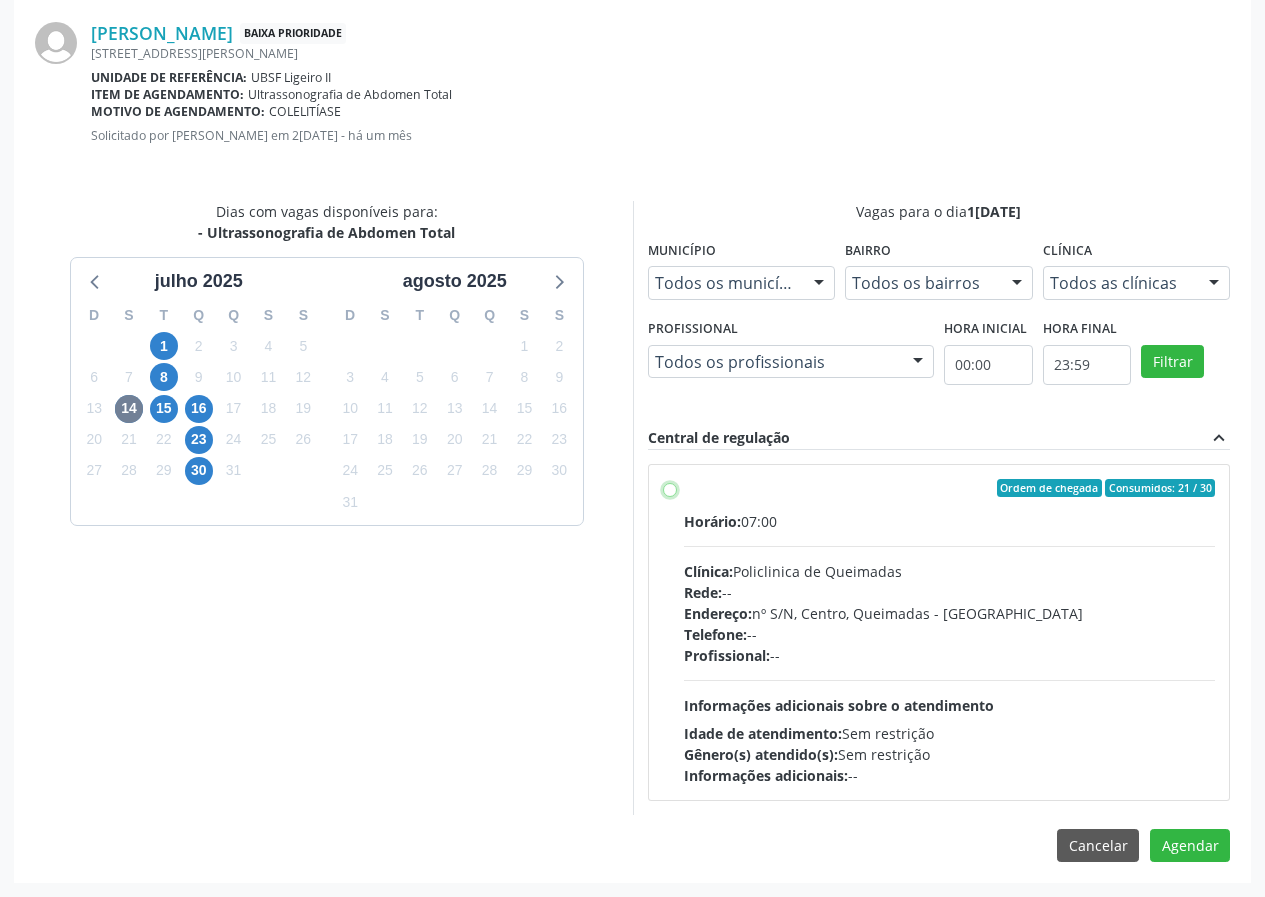 click on "Ordem de chegada
Consumidos: 21 / 30
Horário:   07:00
Clínica:  Policlinica de Queimadas
Rede:
--
Endereço:   nº S/N, Centro, Queimadas - PB
Telefone:   --
Profissional:
--
Informações adicionais sobre o atendimento
Idade de atendimento:
Sem restrição
Gênero(s) atendido(s):
Sem restrição
Informações adicionais:
--" at bounding box center (670, 488) 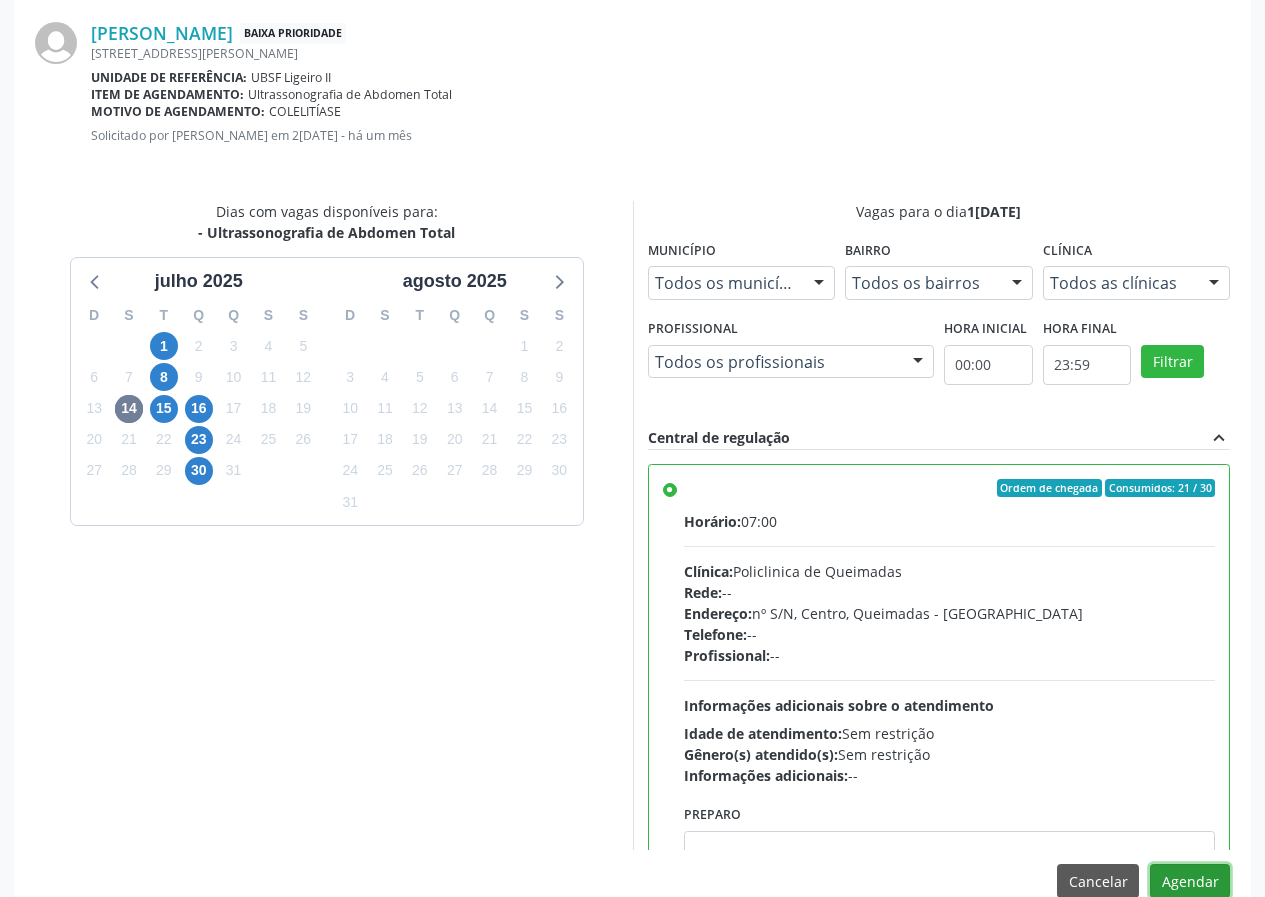 click on "Agendar" at bounding box center [1190, 881] 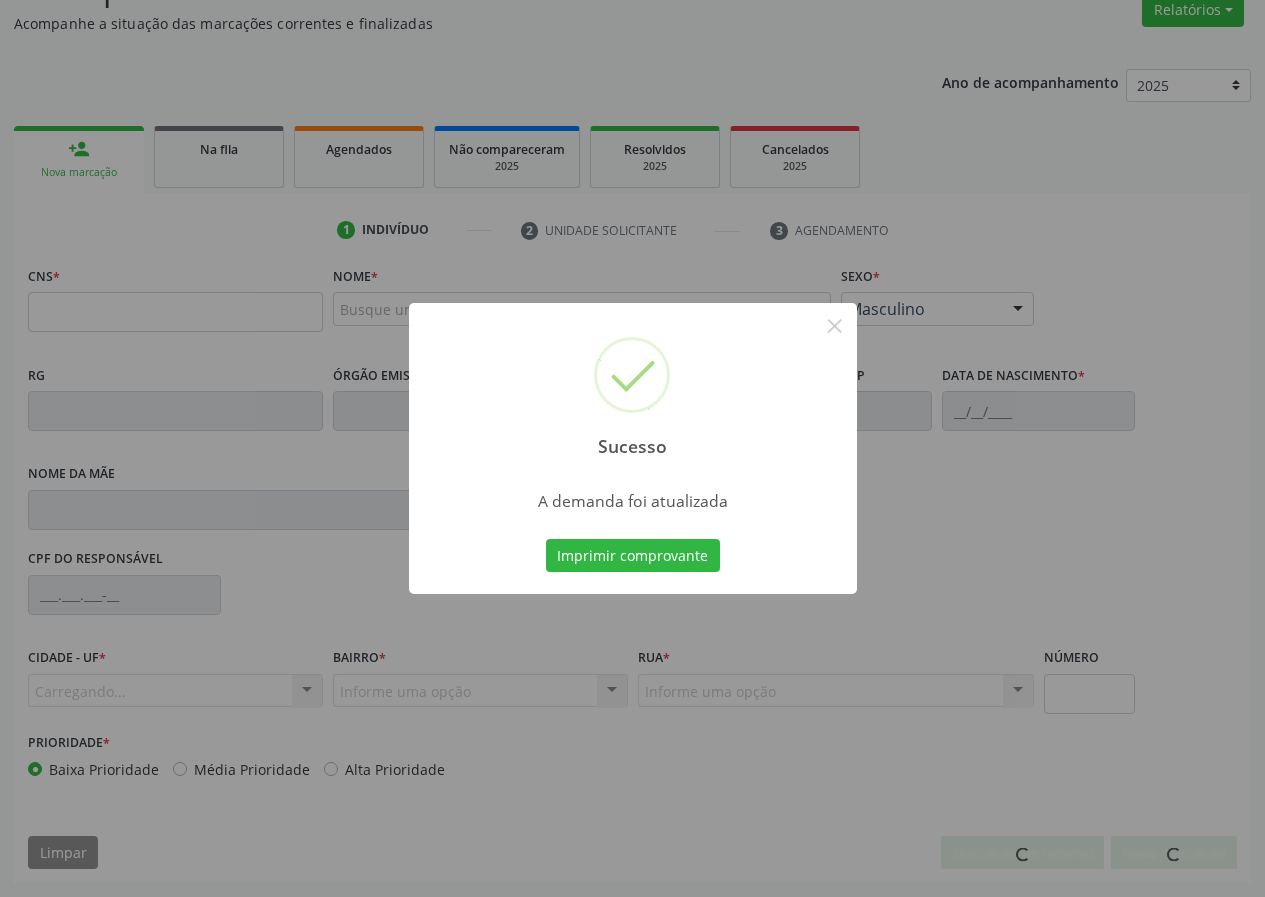 scroll, scrollTop: 173, scrollLeft: 0, axis: vertical 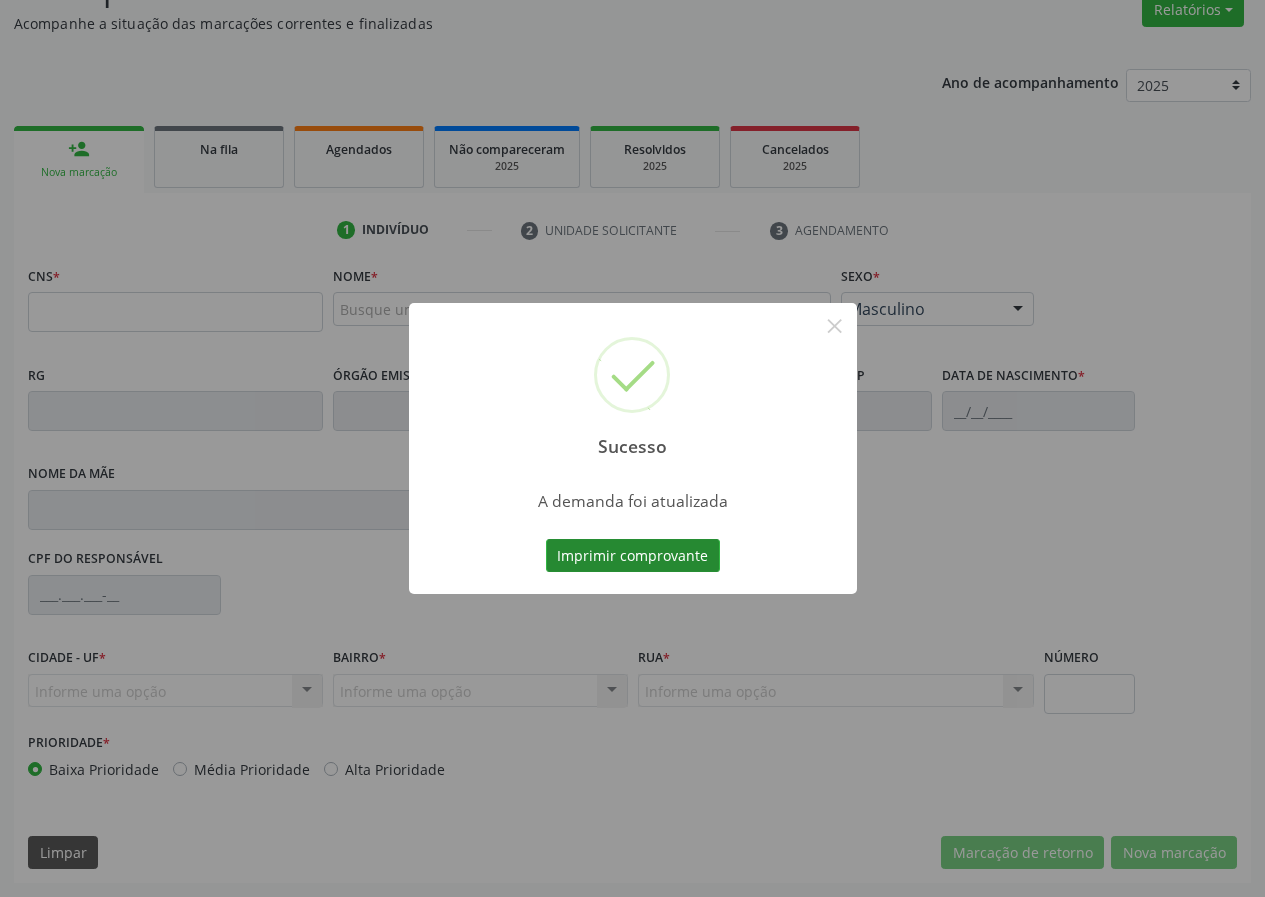 click on "Imprimir comprovante" at bounding box center [633, 556] 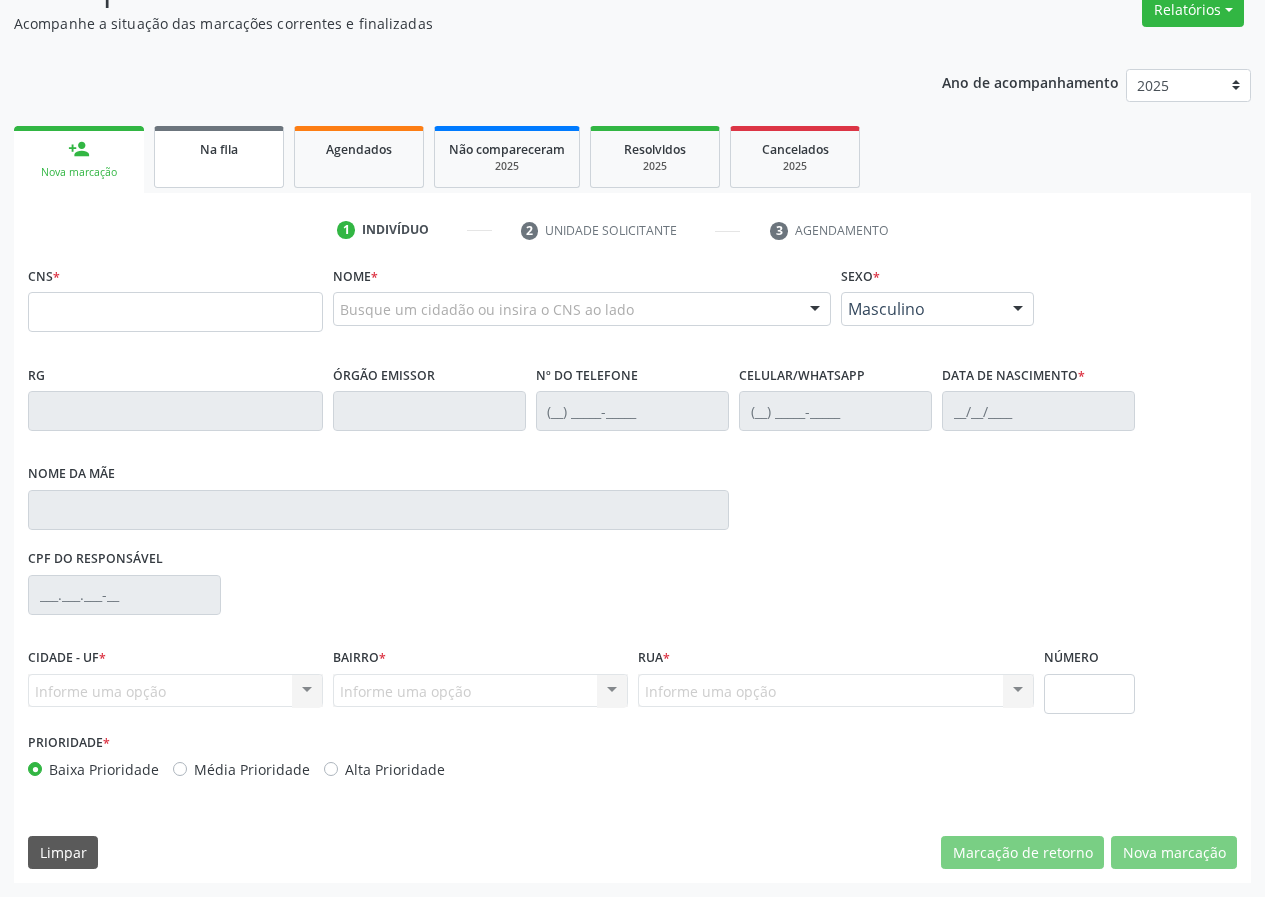 click on "Na fila" at bounding box center [219, 148] 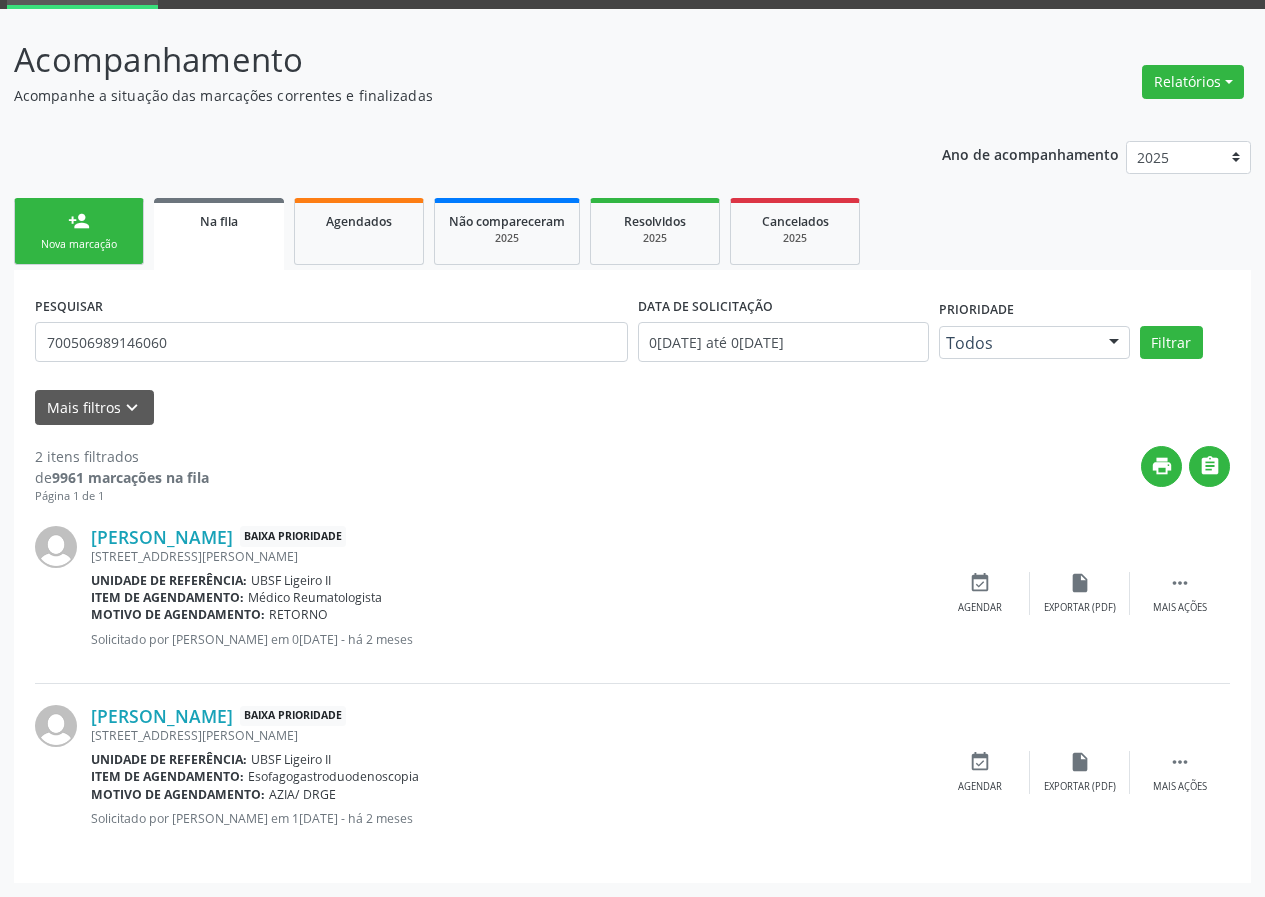 scroll, scrollTop: 0, scrollLeft: 0, axis: both 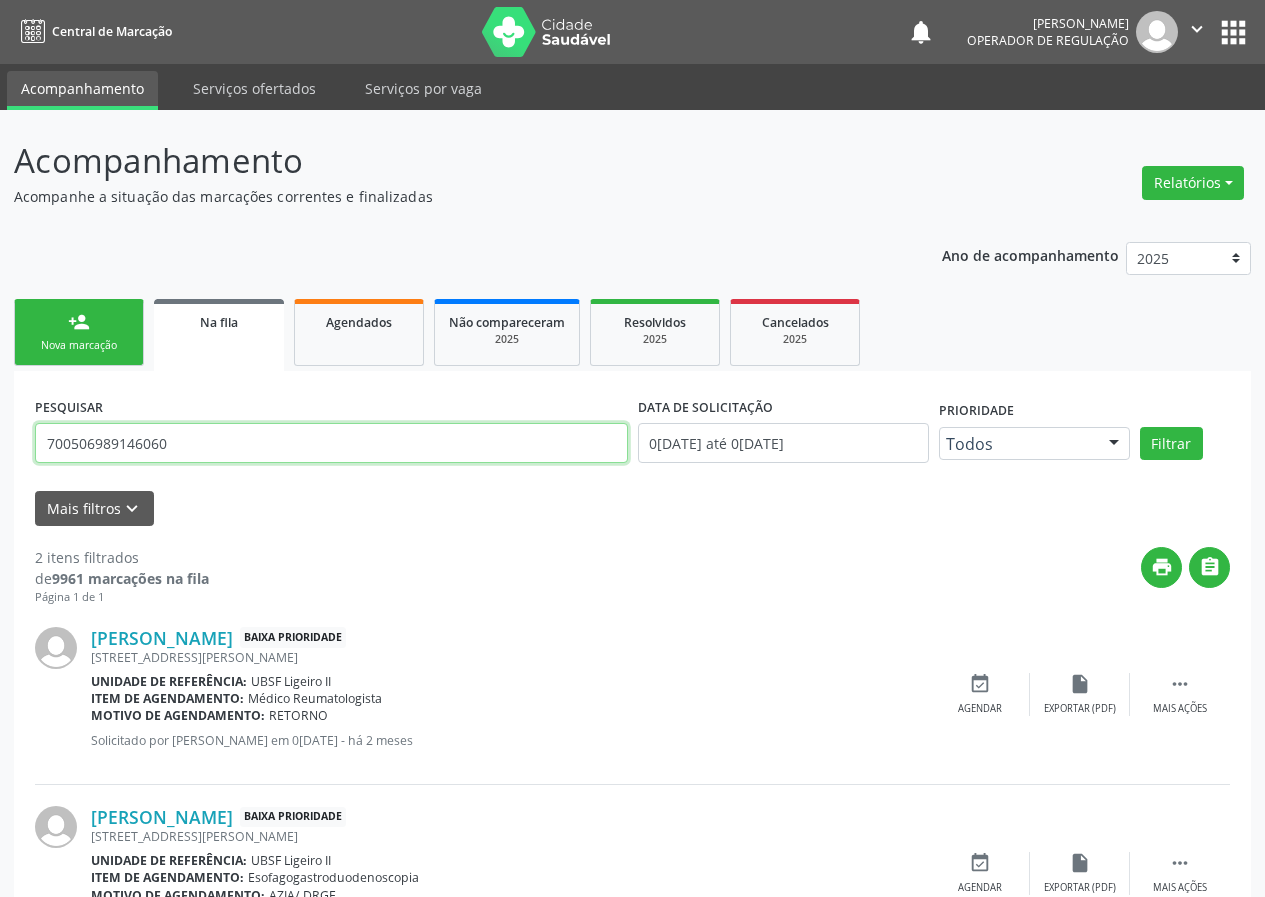 click on "700506989146060" at bounding box center (331, 443) 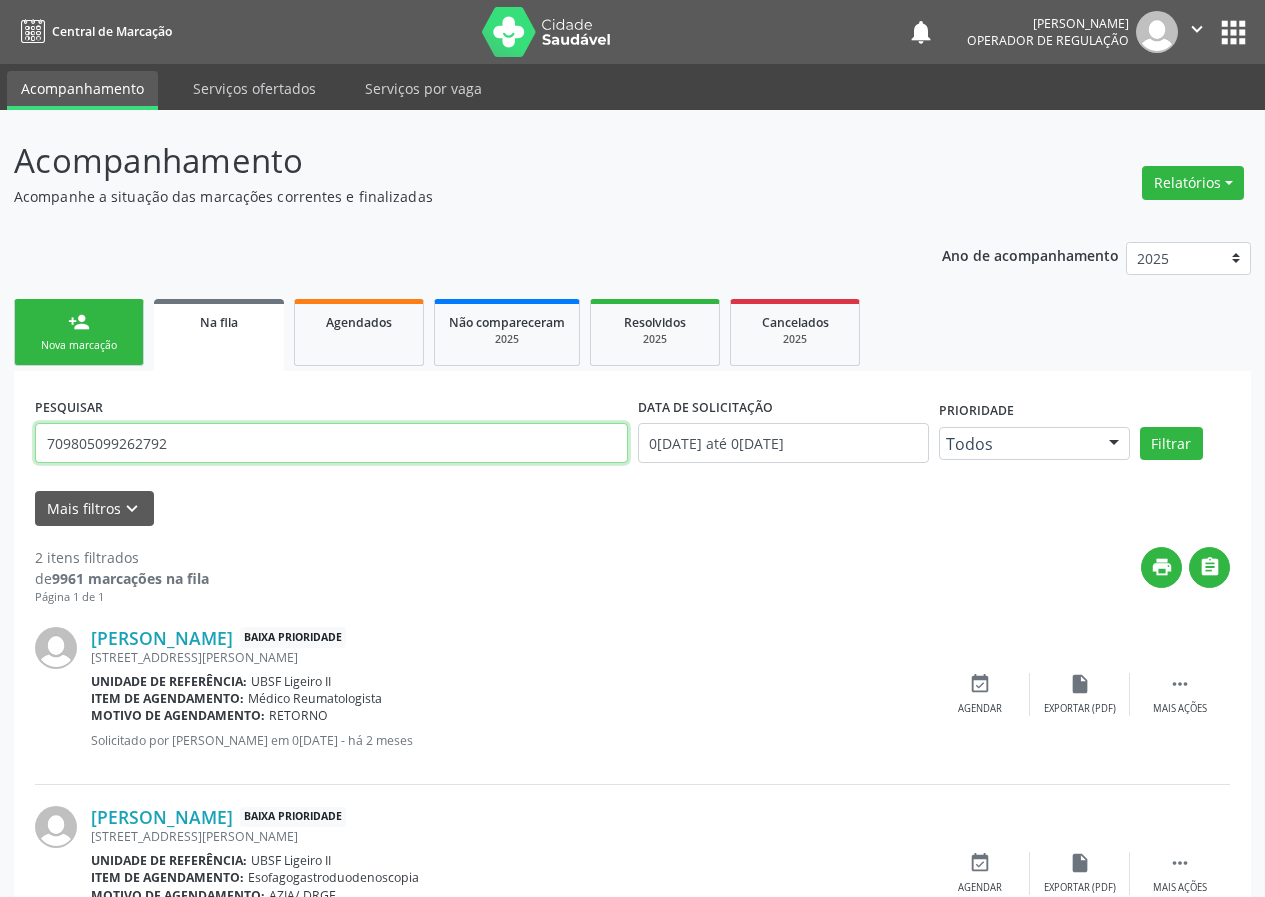 type on "709805099262792" 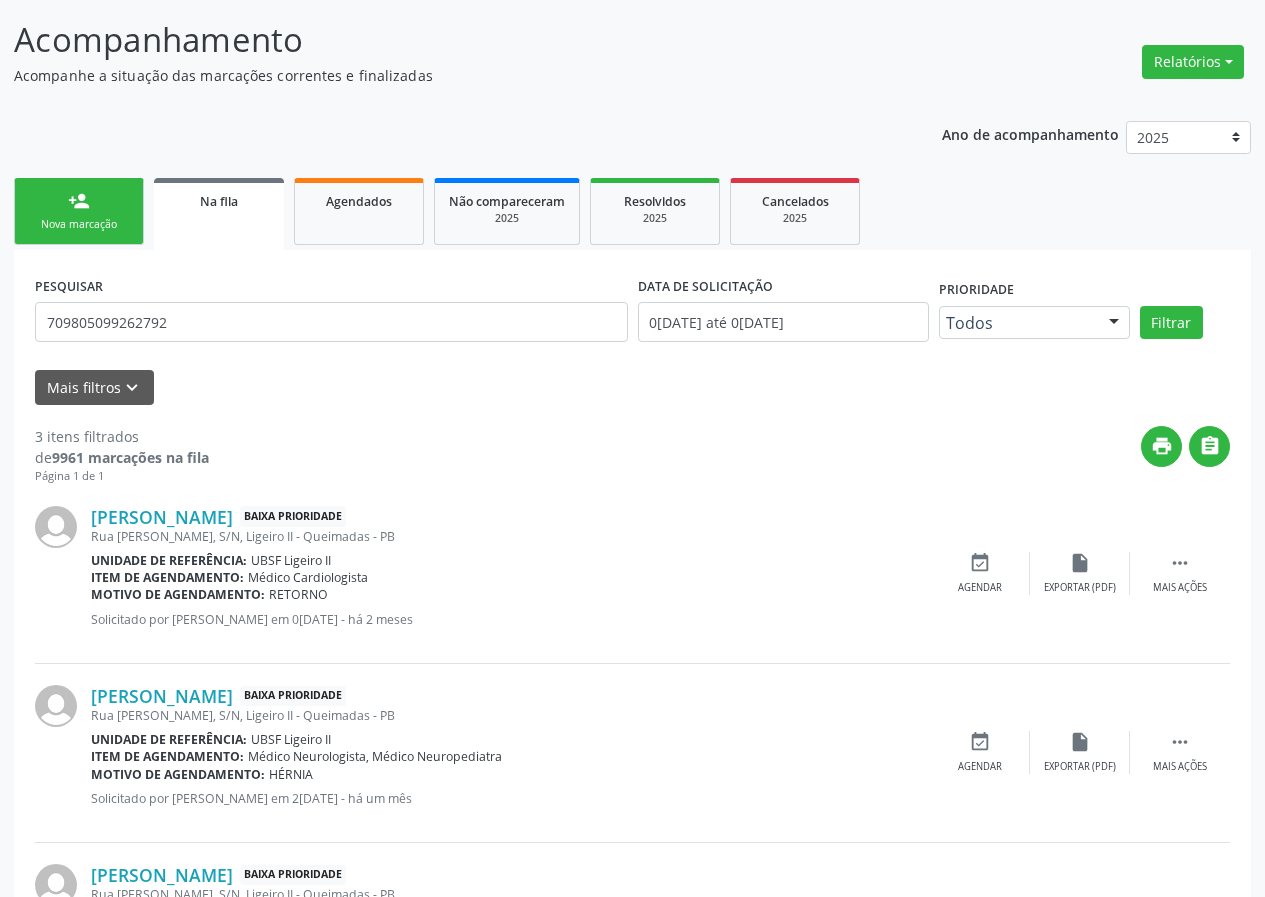 scroll, scrollTop: 280, scrollLeft: 0, axis: vertical 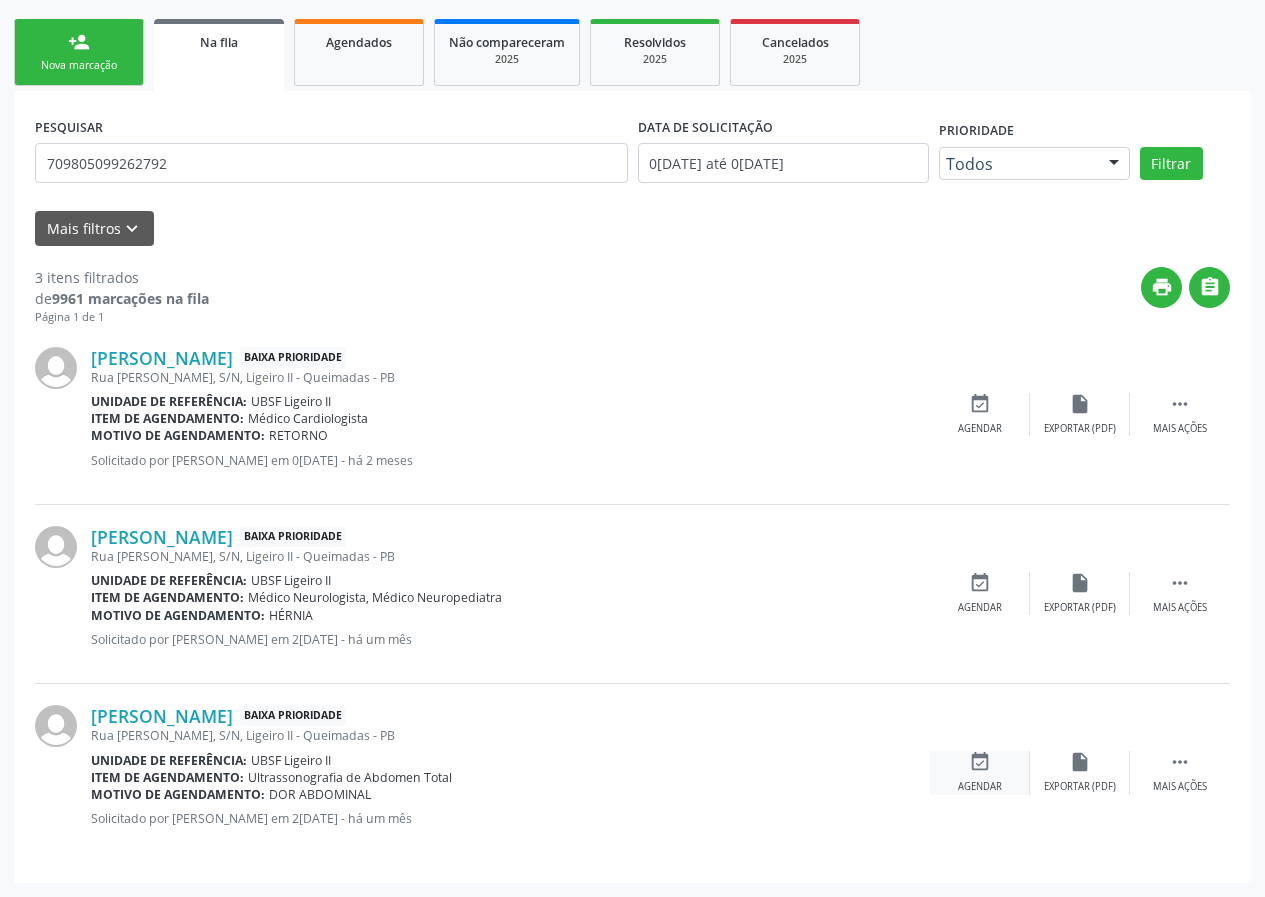 click on "event_available
Agendar" at bounding box center (980, 772) 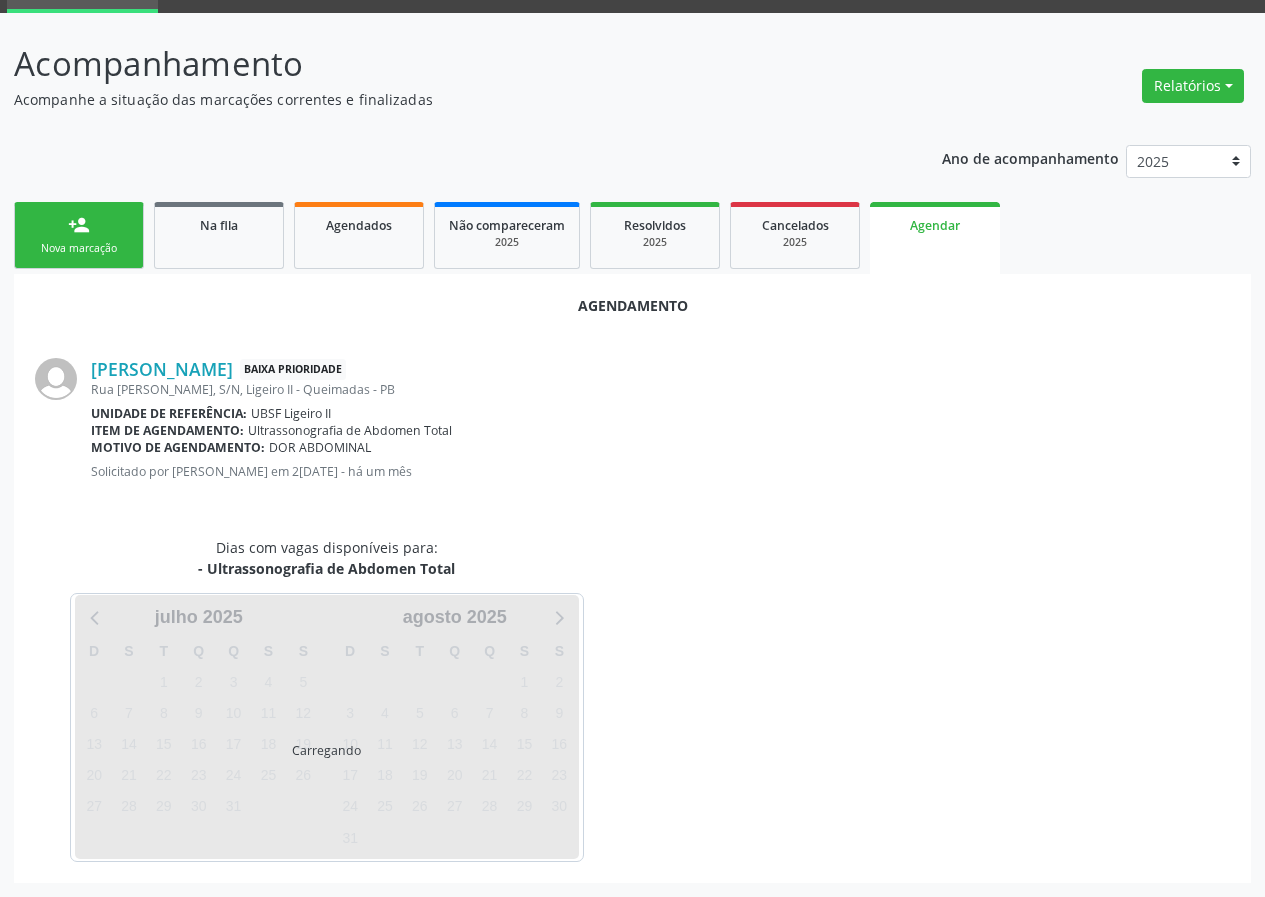 scroll, scrollTop: 144, scrollLeft: 0, axis: vertical 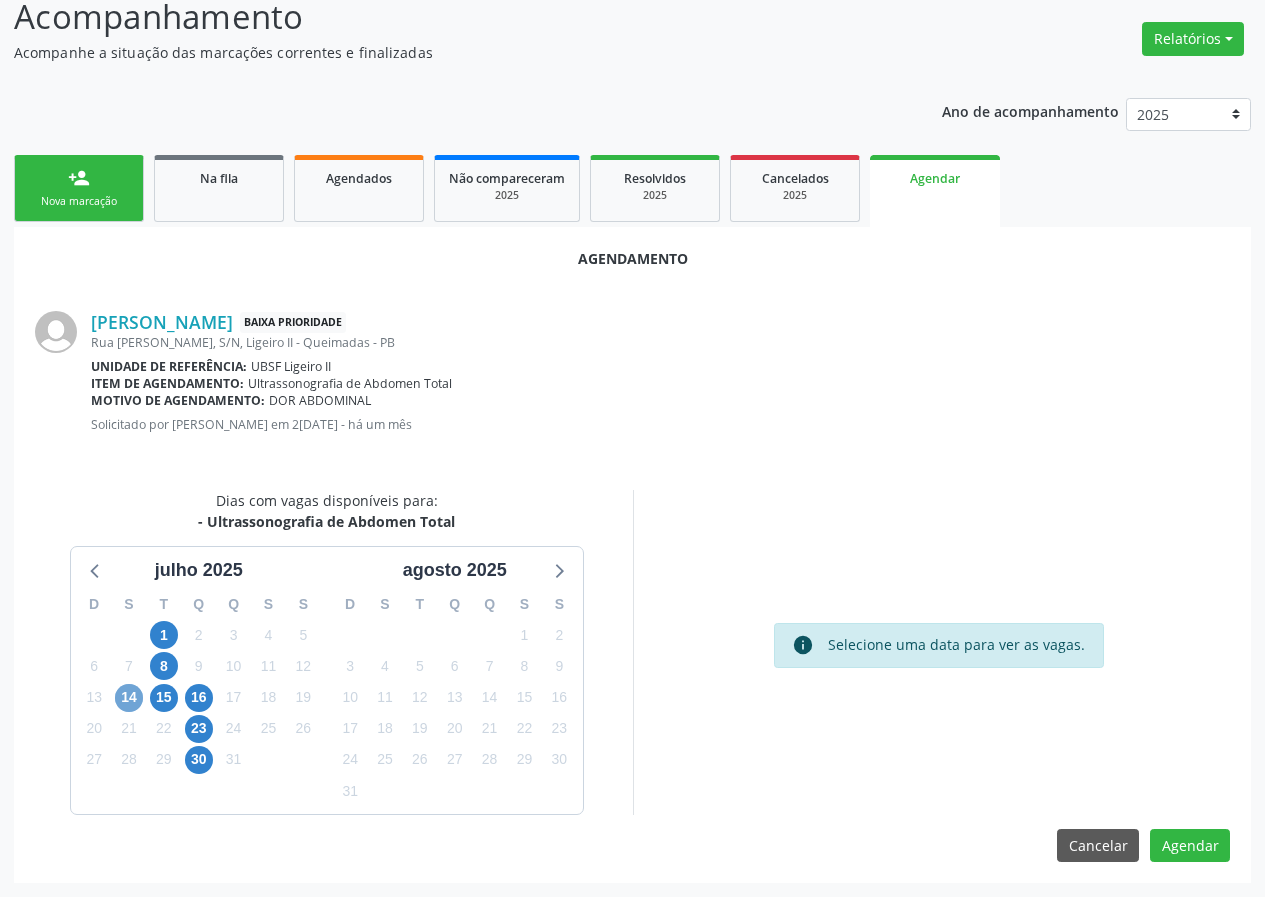 click on "14" at bounding box center [129, 698] 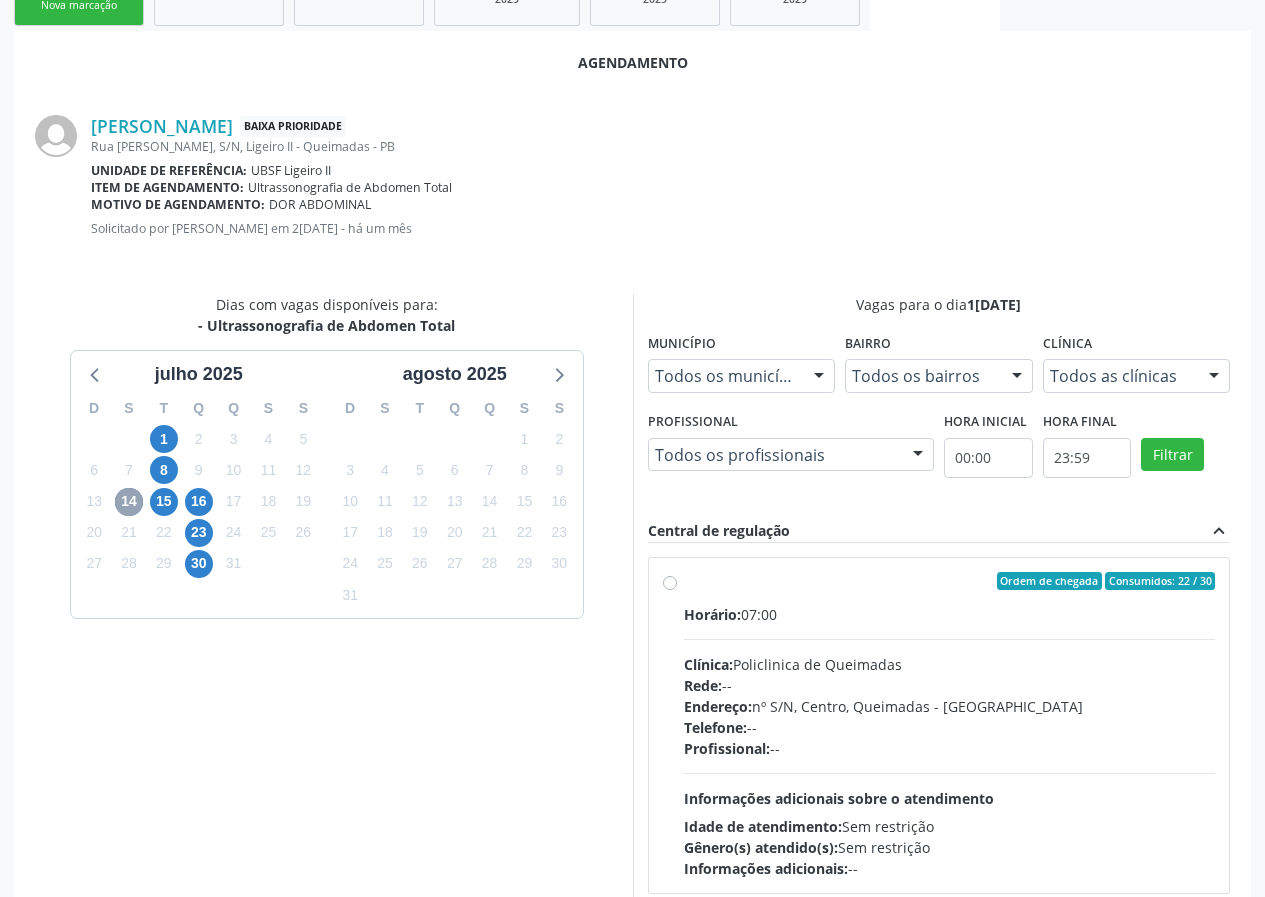 scroll, scrollTop: 433, scrollLeft: 0, axis: vertical 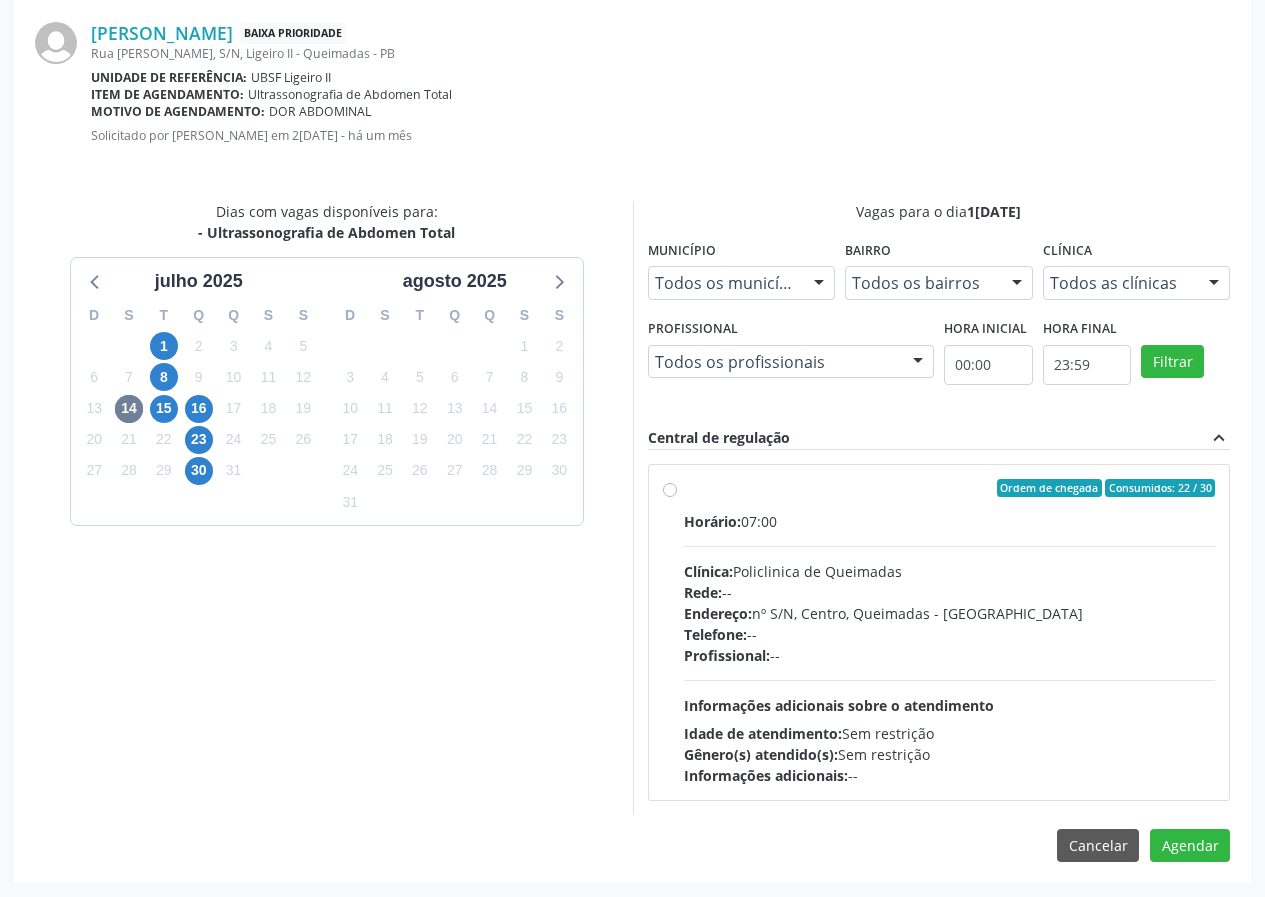 click on "Horário:   07:00
Clínica:  Policlinica de Queimadas
Rede:
--
Endereço:   nº S/N, Centro, Queimadas - PB
Telefone:   --
Profissional:
--
Informações adicionais sobre o atendimento
Idade de atendimento:
Sem restrição
Gênero(s) atendido(s):
Sem restrição
Informações adicionais:
--" at bounding box center (950, 648) 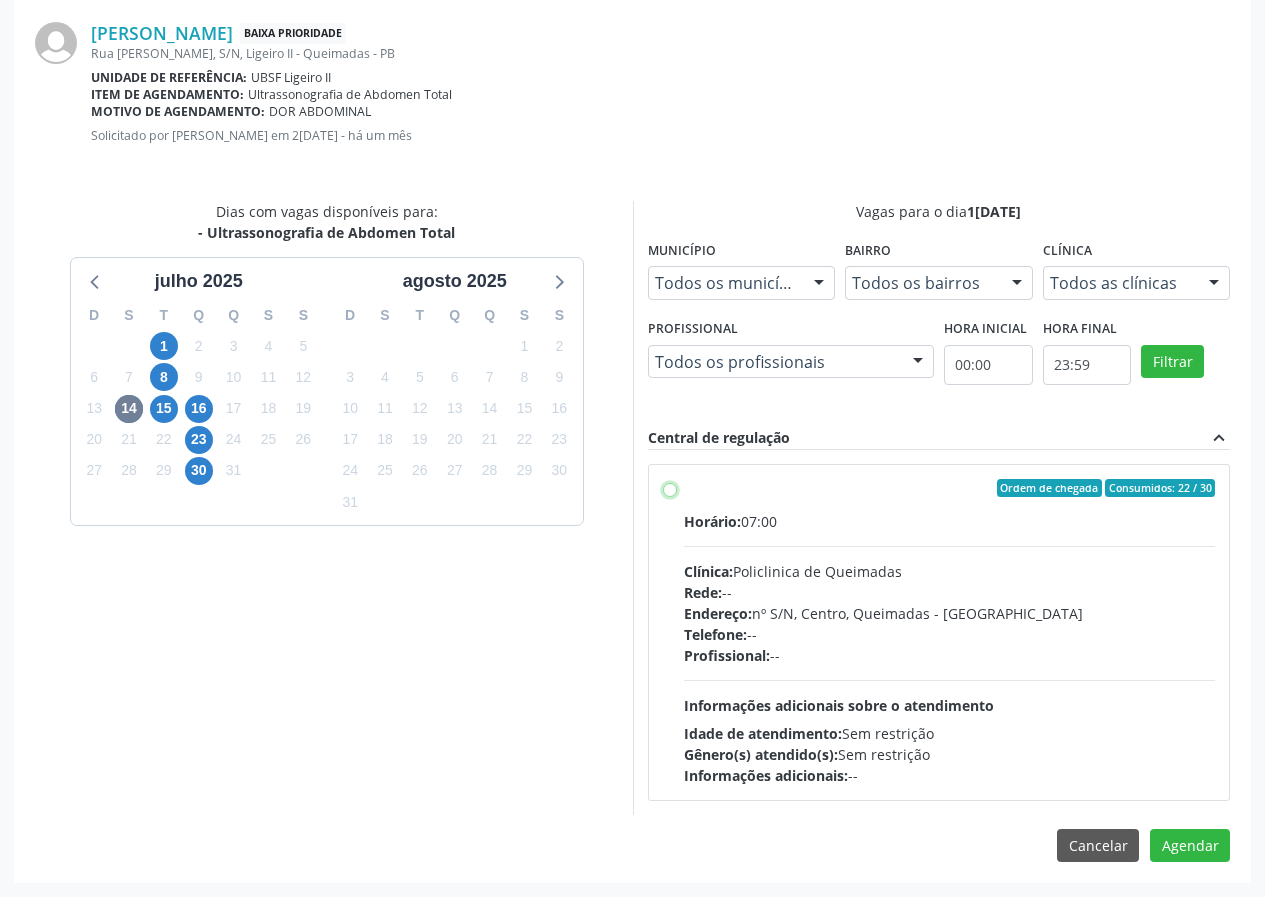click on "Ordem de chegada
Consumidos: 22 / 30
Horário:   07:00
Clínica:  Policlinica de Queimadas
Rede:
--
Endereço:   nº S/N, Centro, Queimadas - PB
Telefone:   --
Profissional:
--
Informações adicionais sobre o atendimento
Idade de atendimento:
Sem restrição
Gênero(s) atendido(s):
Sem restrição
Informações adicionais:
--" at bounding box center [670, 488] 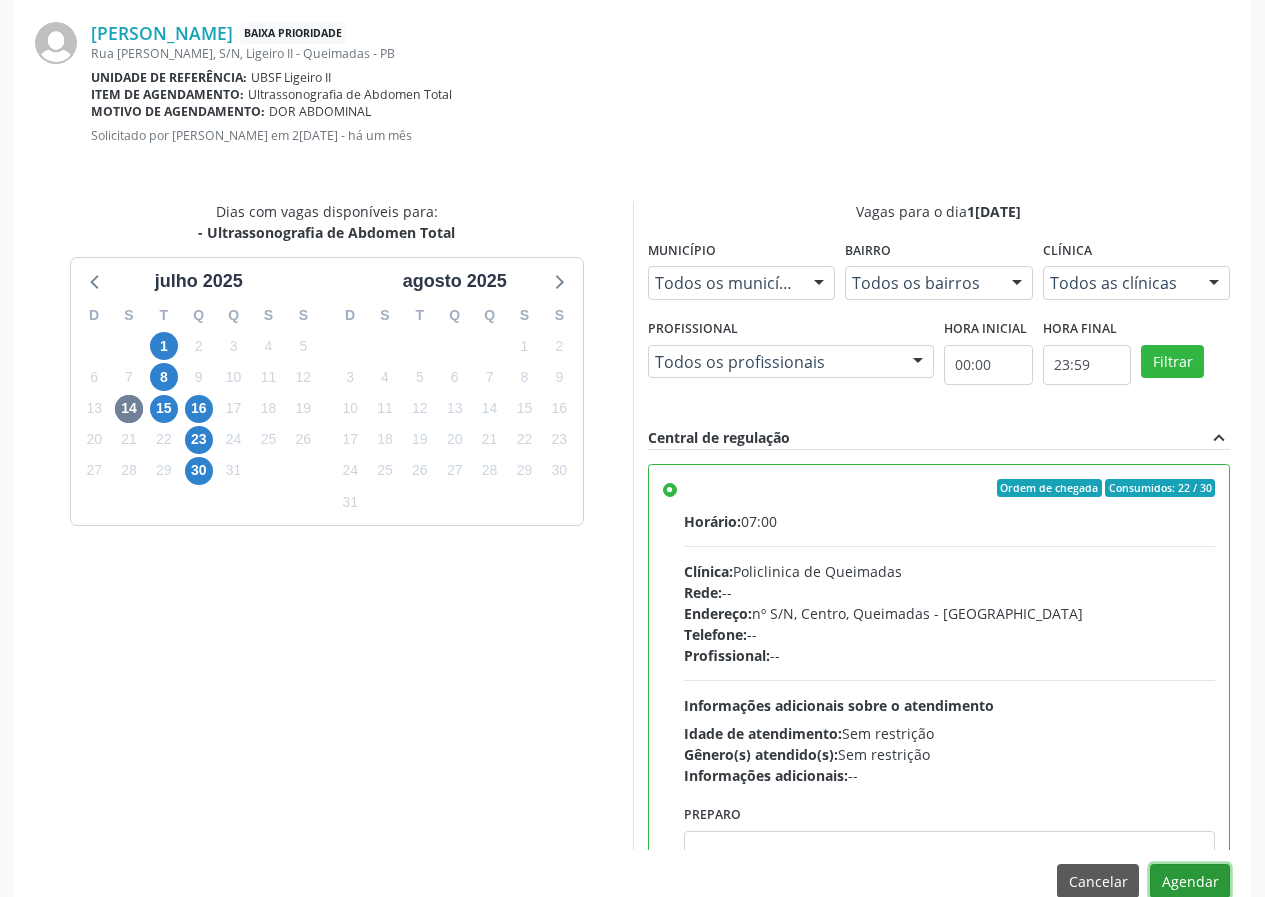 click on "Agendar" at bounding box center [1190, 881] 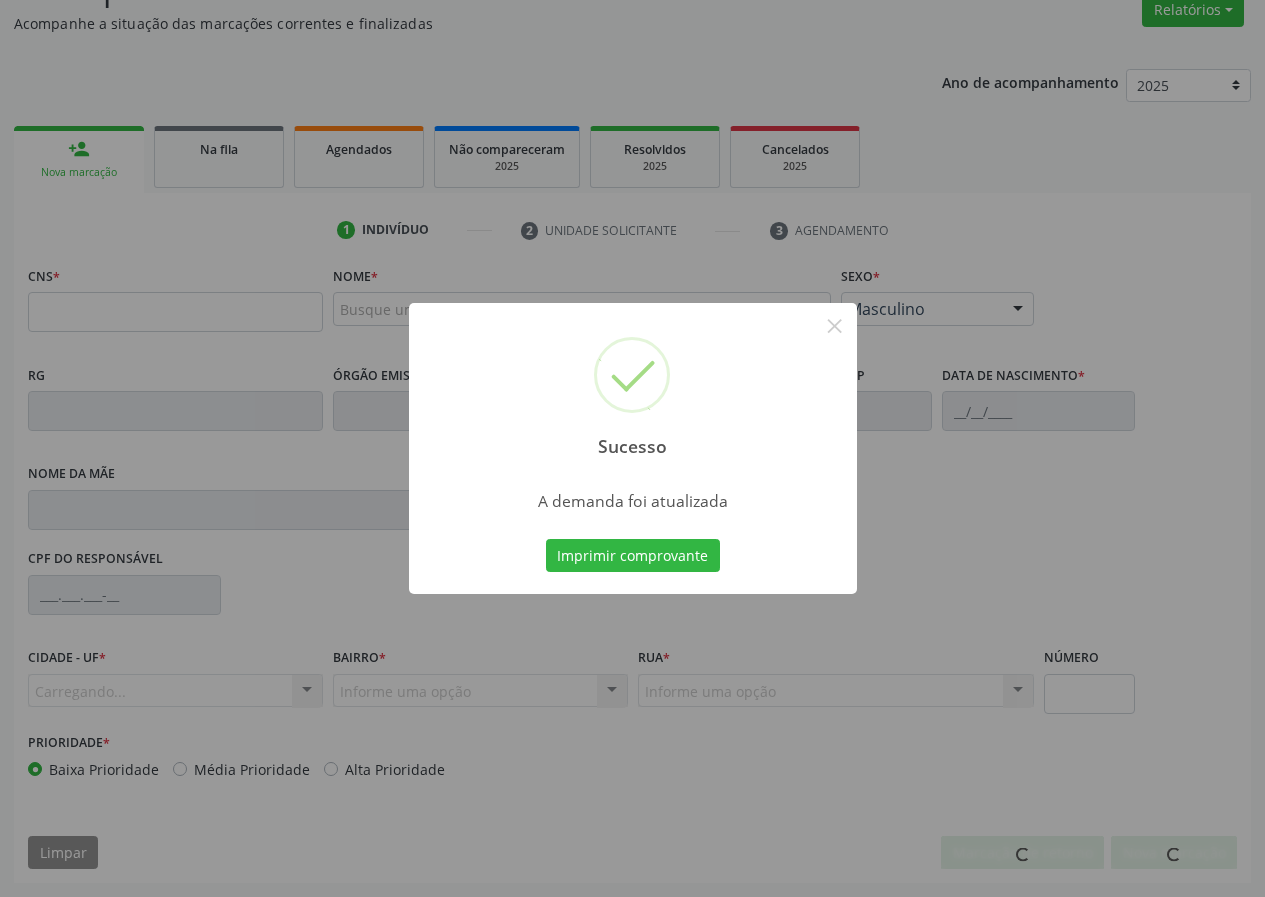 scroll, scrollTop: 137, scrollLeft: 0, axis: vertical 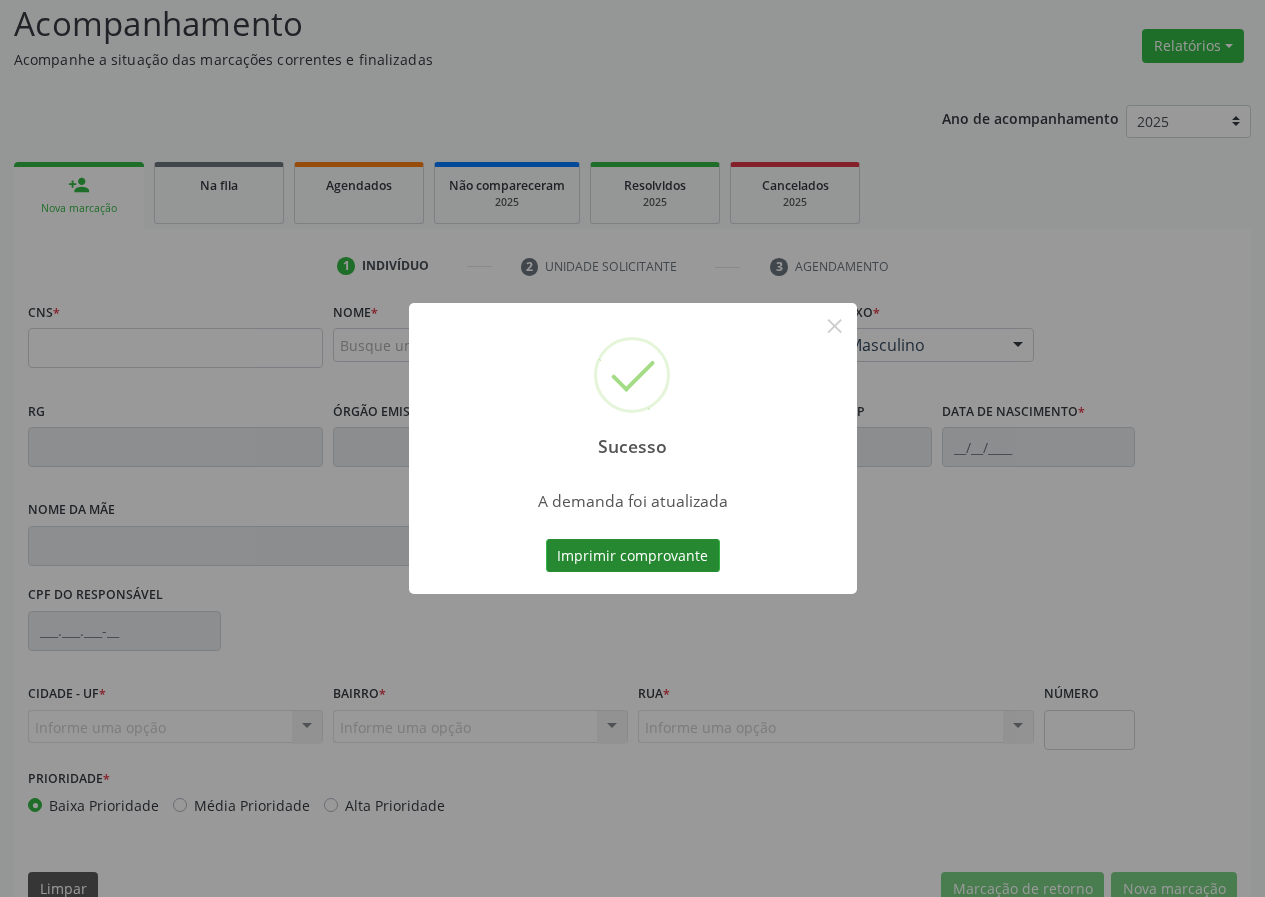 click on "Imprimir comprovante" at bounding box center [633, 556] 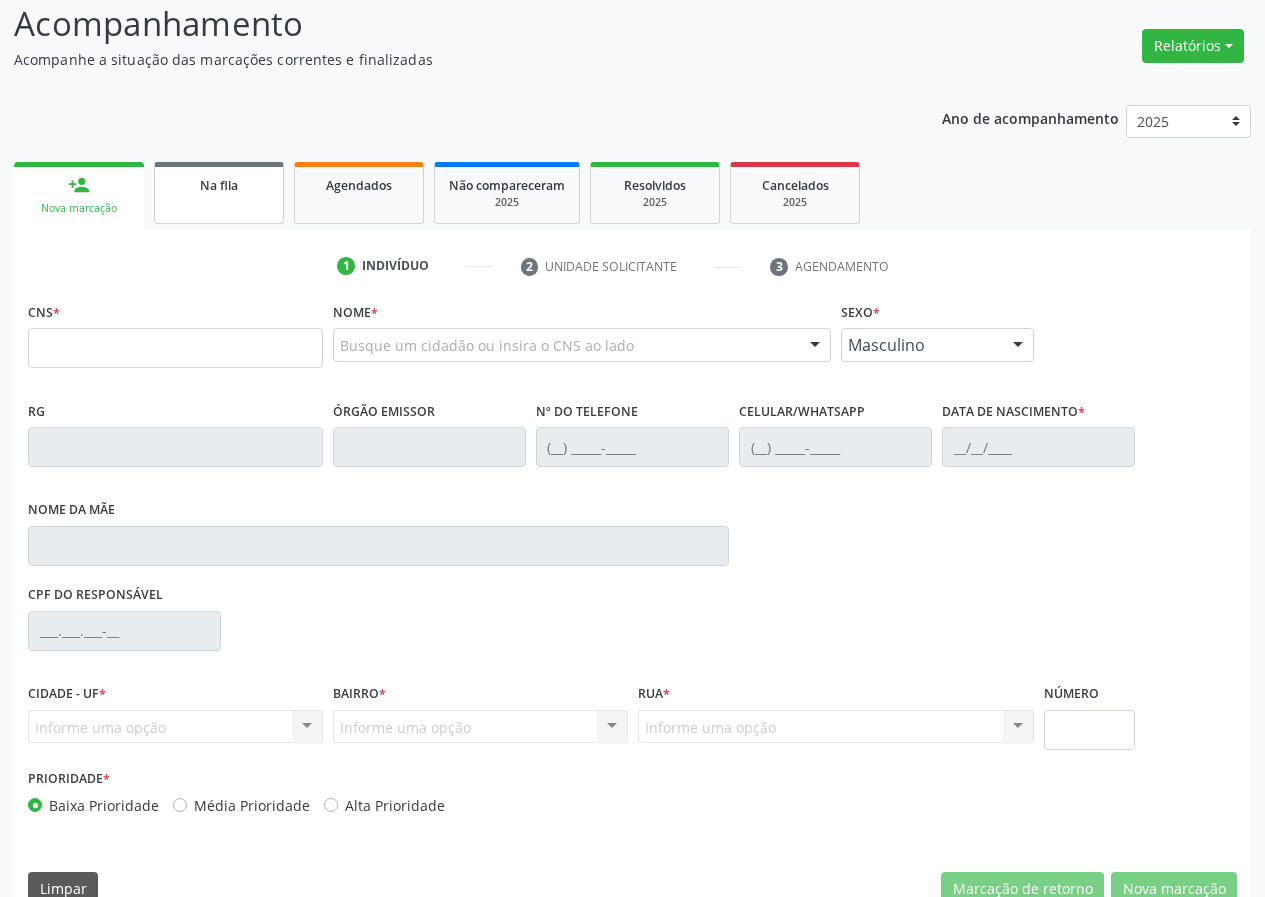 drag, startPoint x: 246, startPoint y: 190, endPoint x: 228, endPoint y: 354, distance: 164.98485 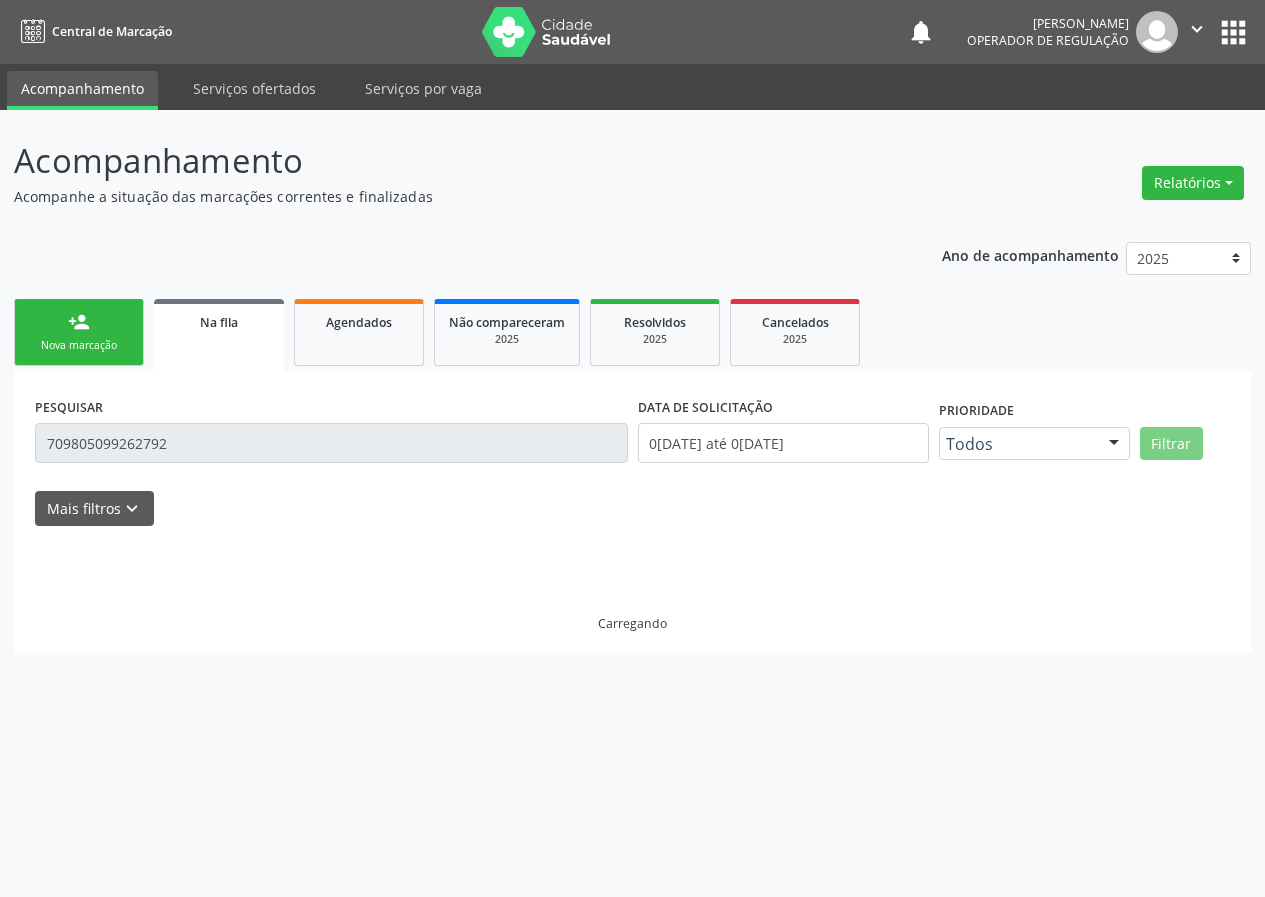 scroll, scrollTop: 0, scrollLeft: 0, axis: both 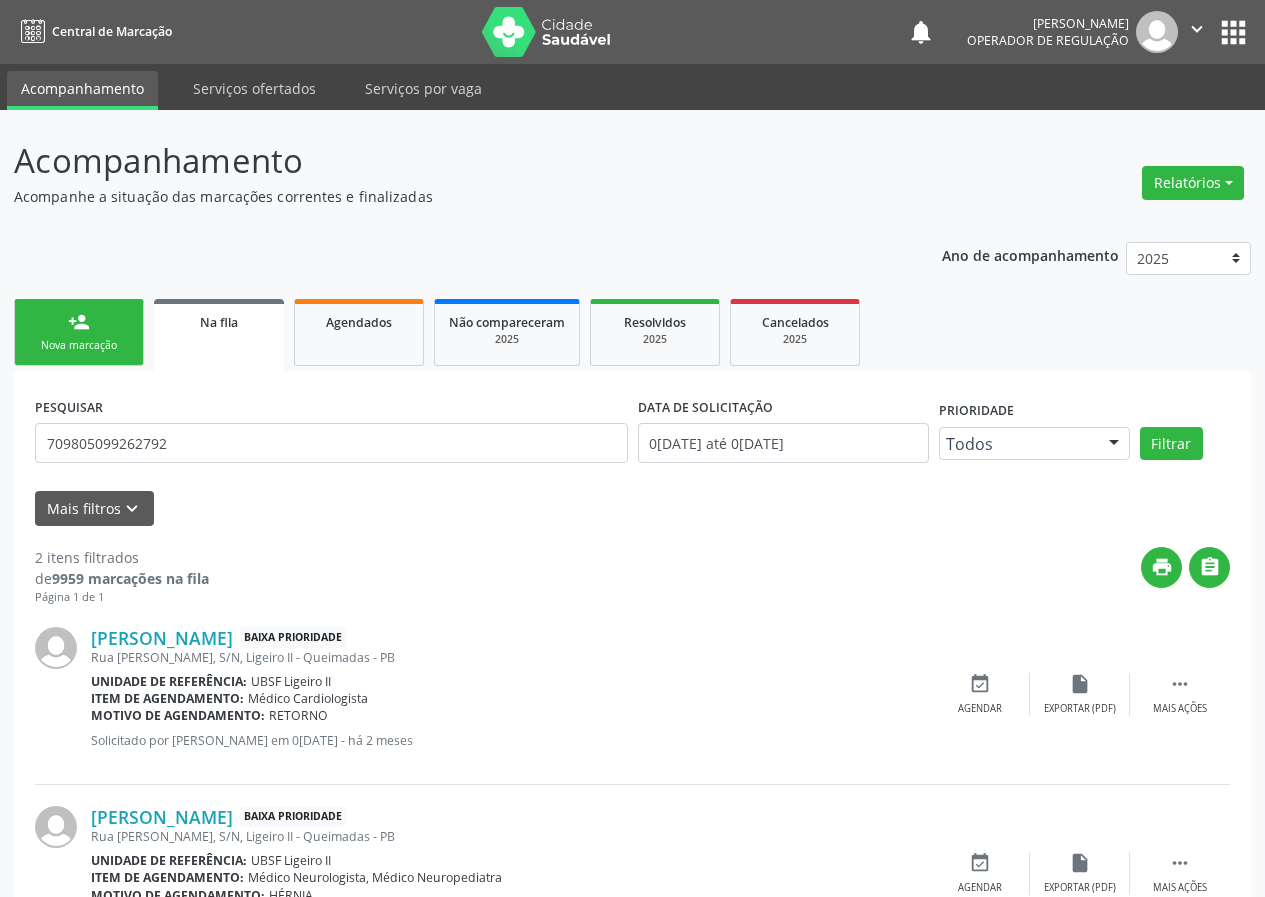 click on "PESQUISAR
709805099262792" at bounding box center [331, 434] 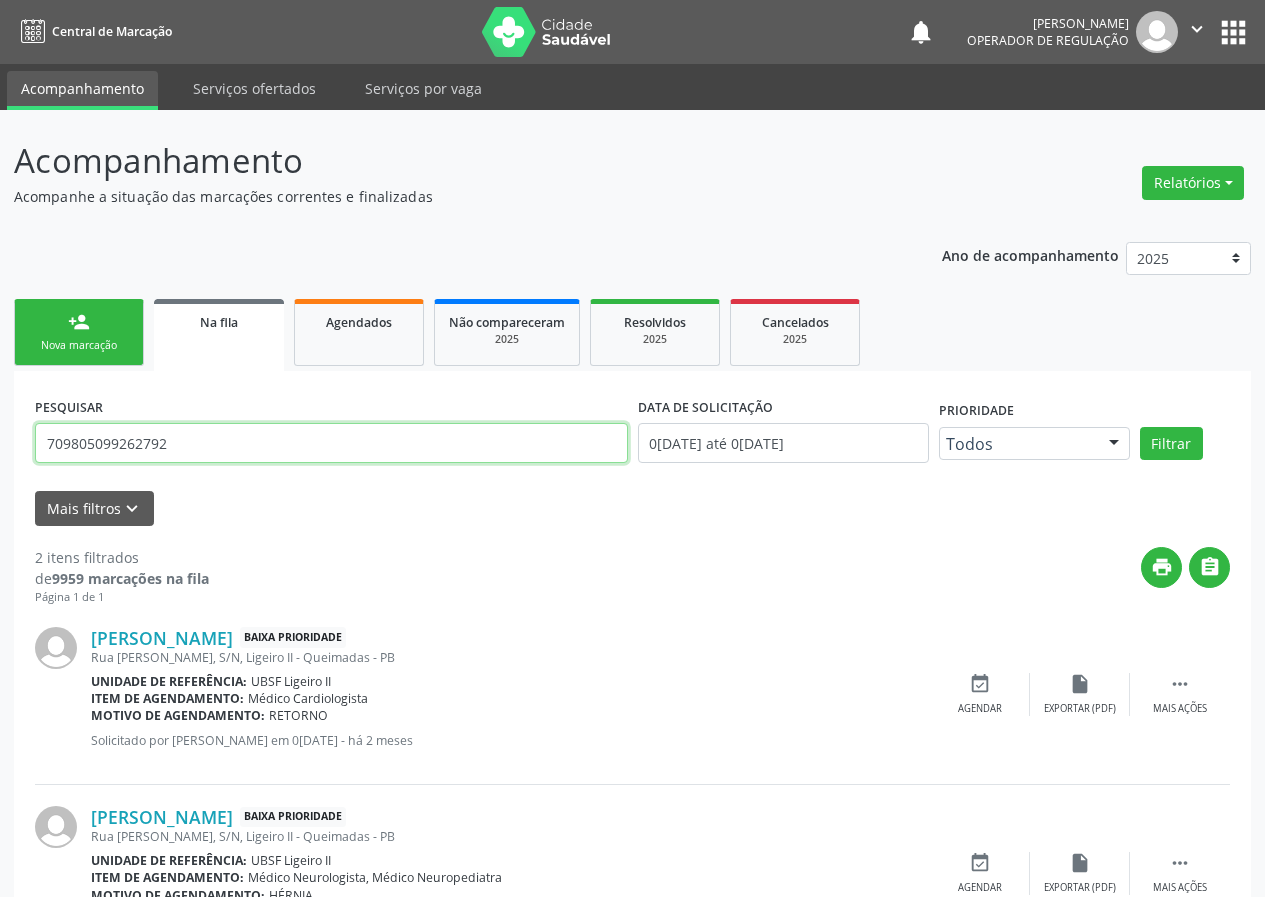 click on "709805099262792" at bounding box center [331, 443] 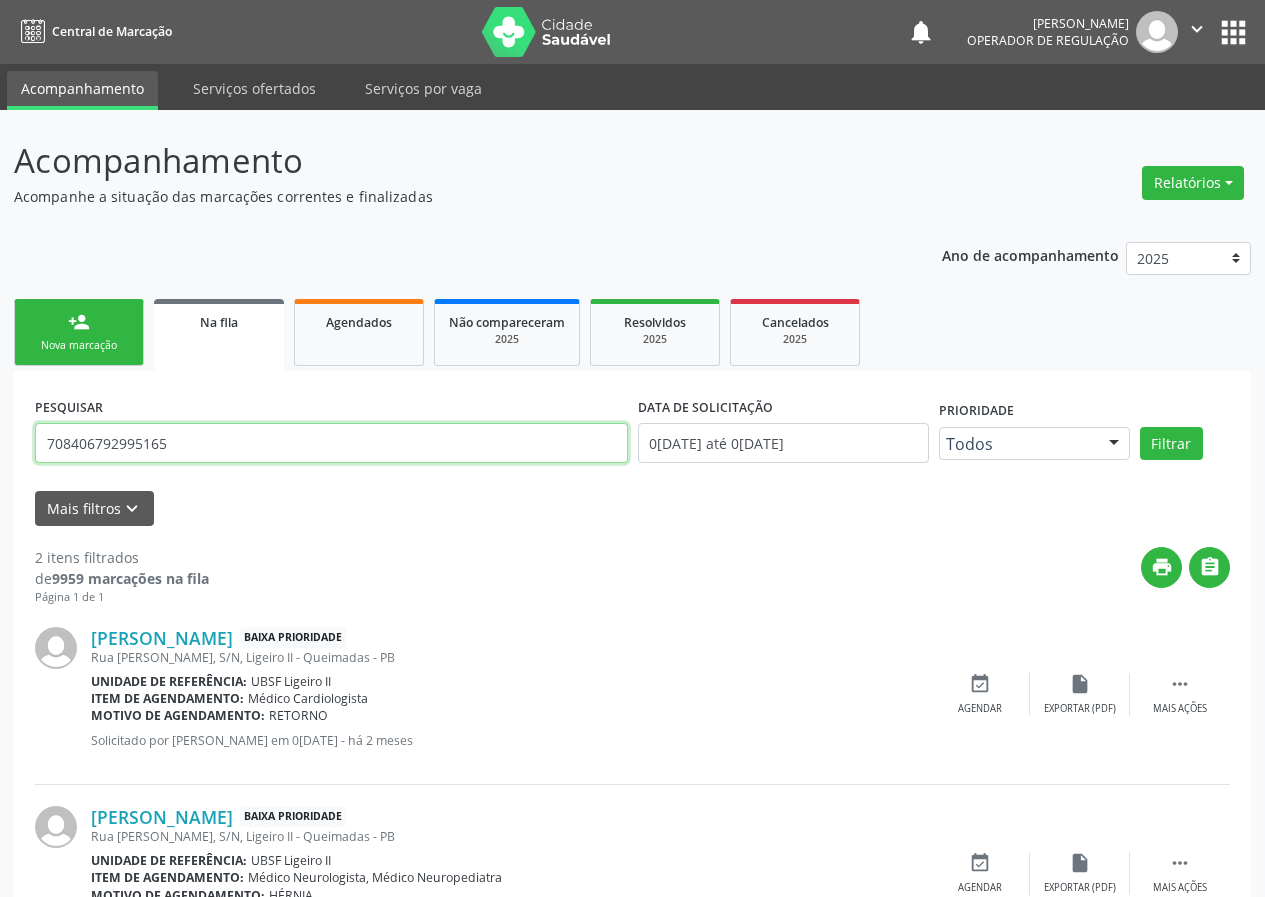 type on "708406792995165" 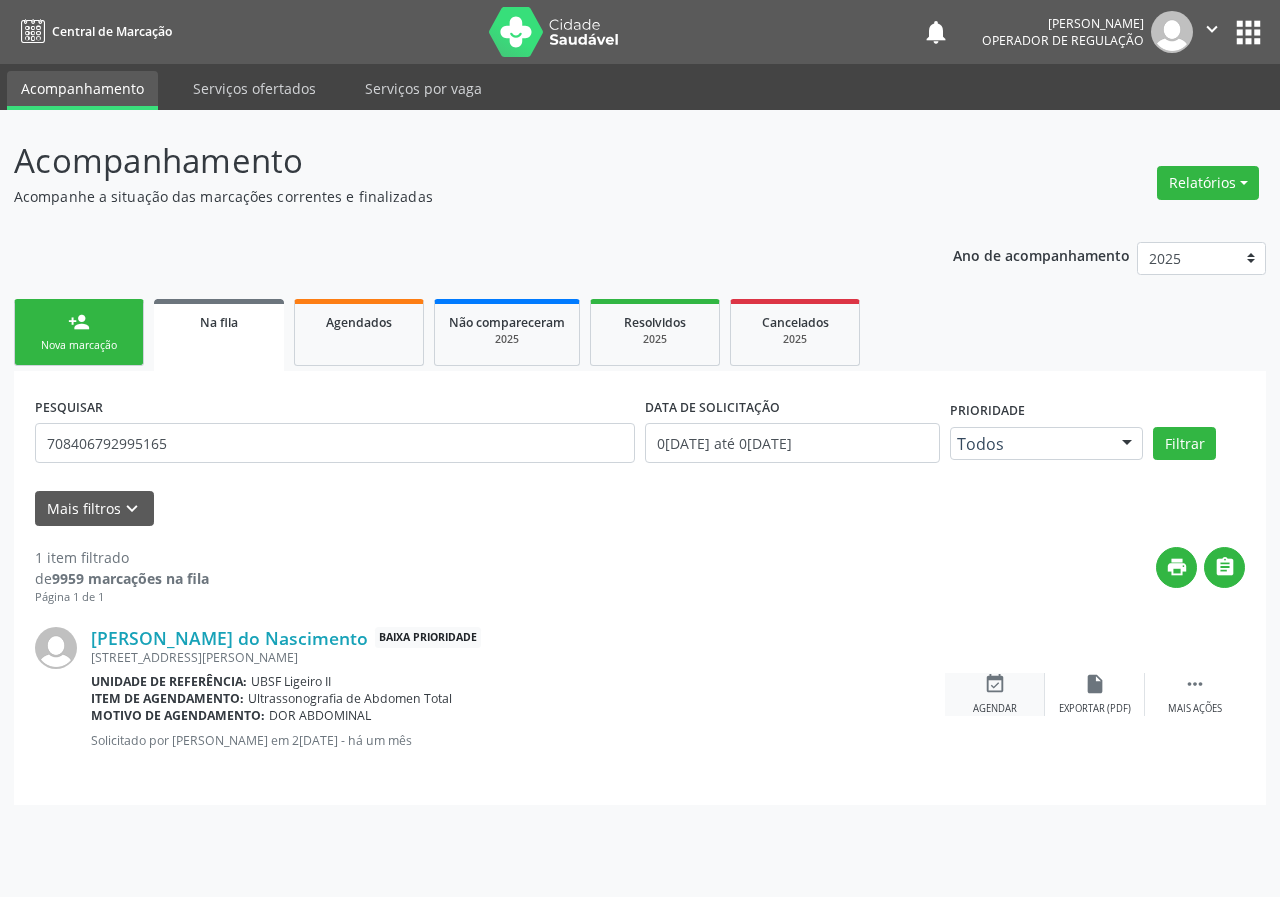 click on "event_available" at bounding box center [995, 684] 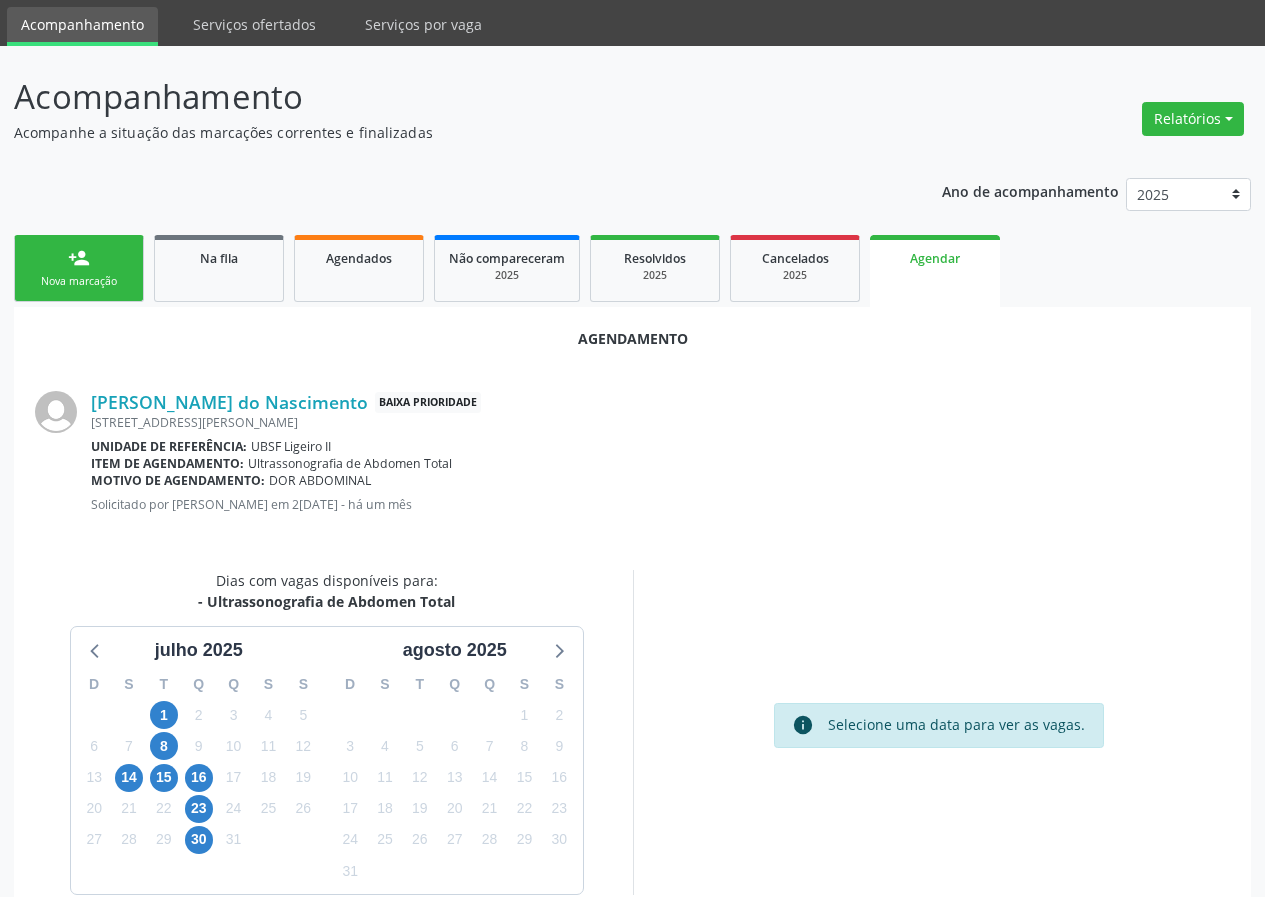 scroll, scrollTop: 144, scrollLeft: 0, axis: vertical 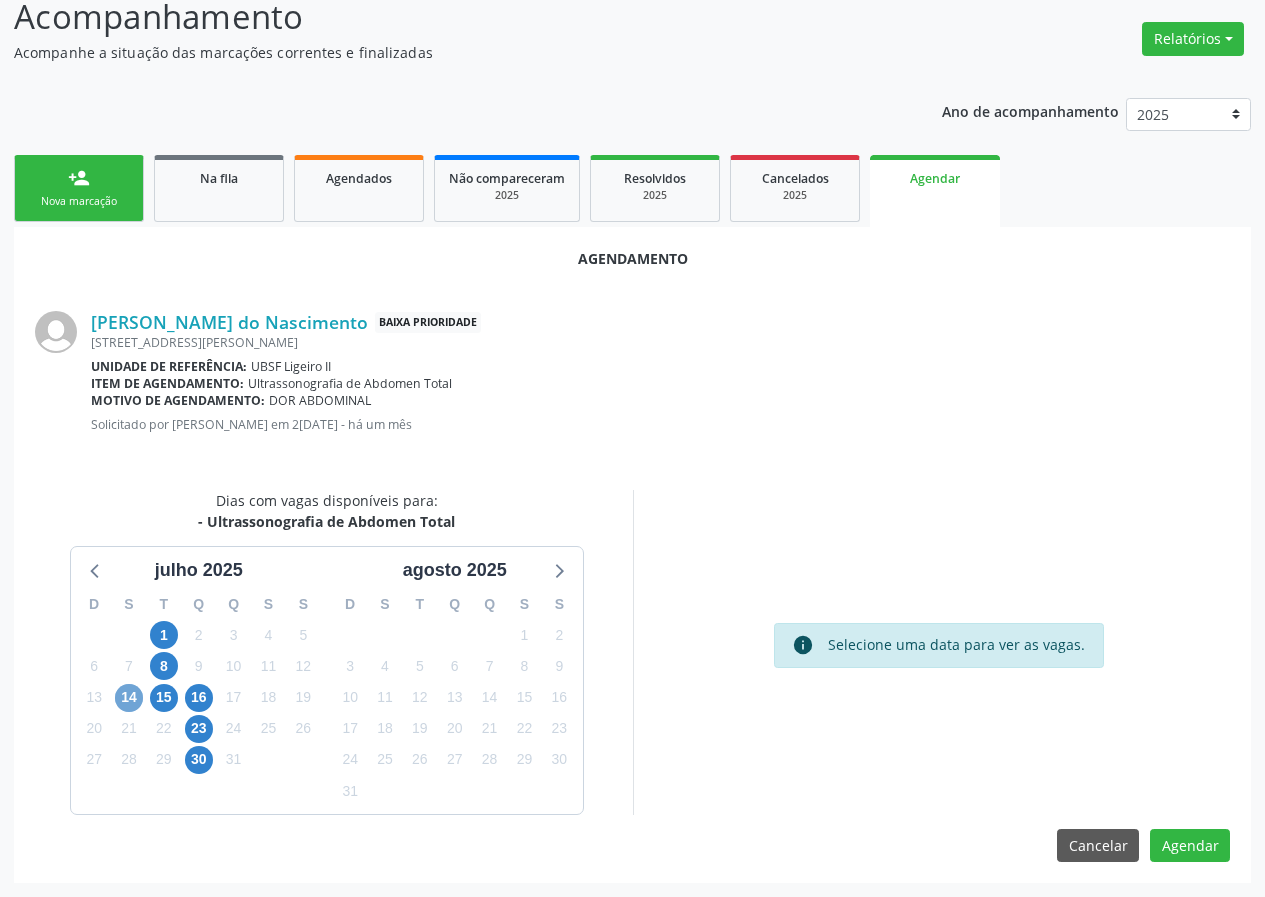 click on "14" at bounding box center [129, 698] 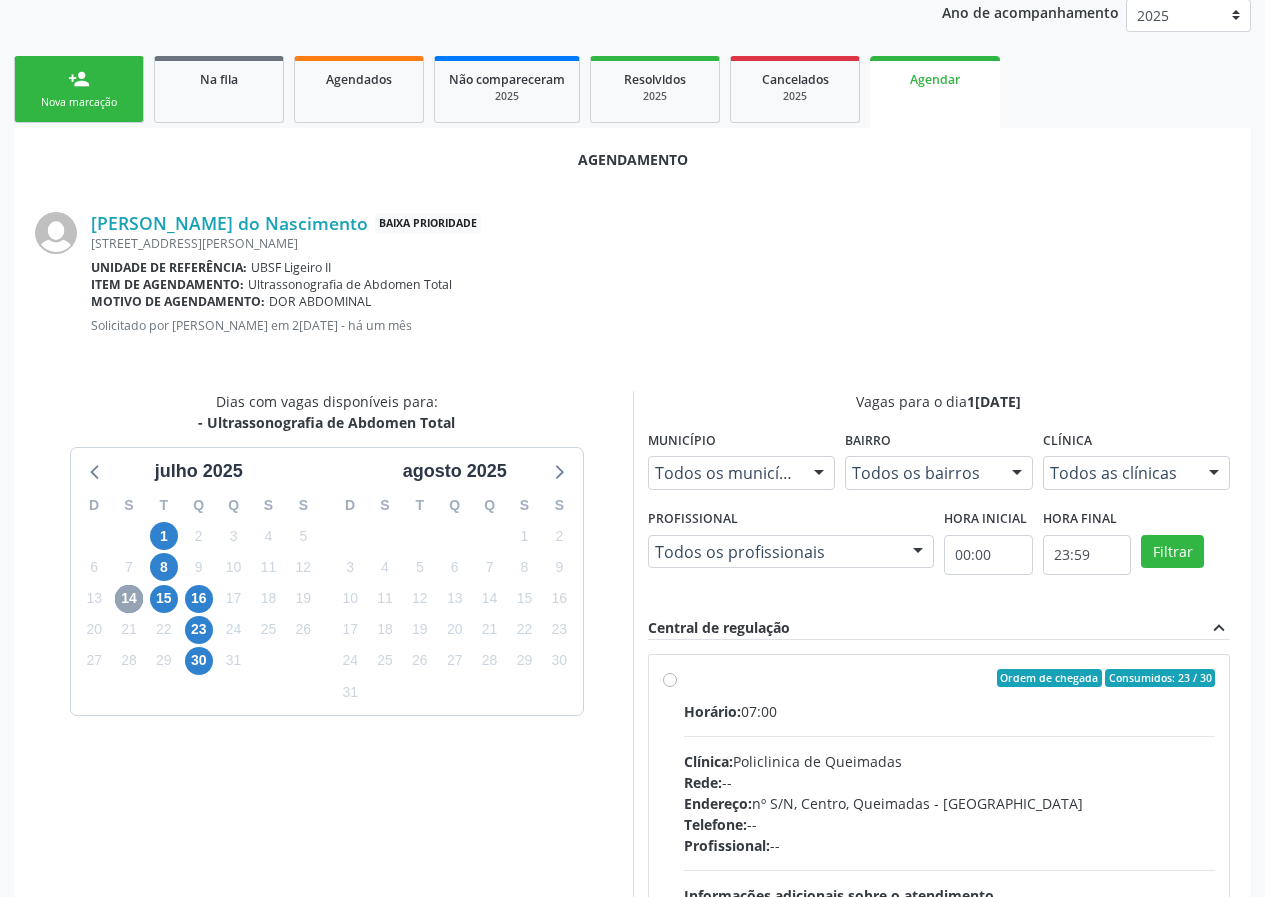 scroll, scrollTop: 433, scrollLeft: 0, axis: vertical 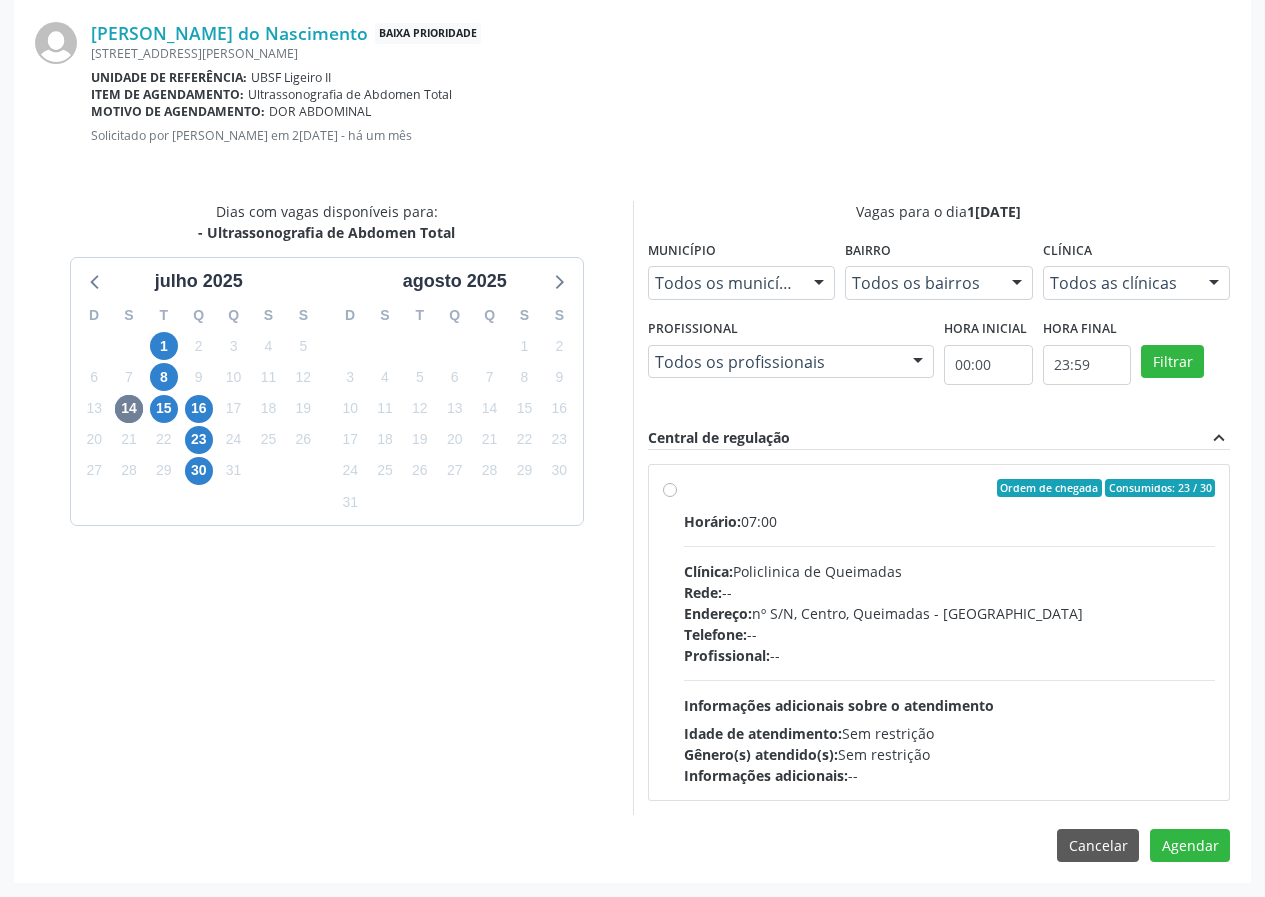 click on "Endereço:   nº S/N, Centro, Queimadas - [GEOGRAPHIC_DATA]" at bounding box center [950, 613] 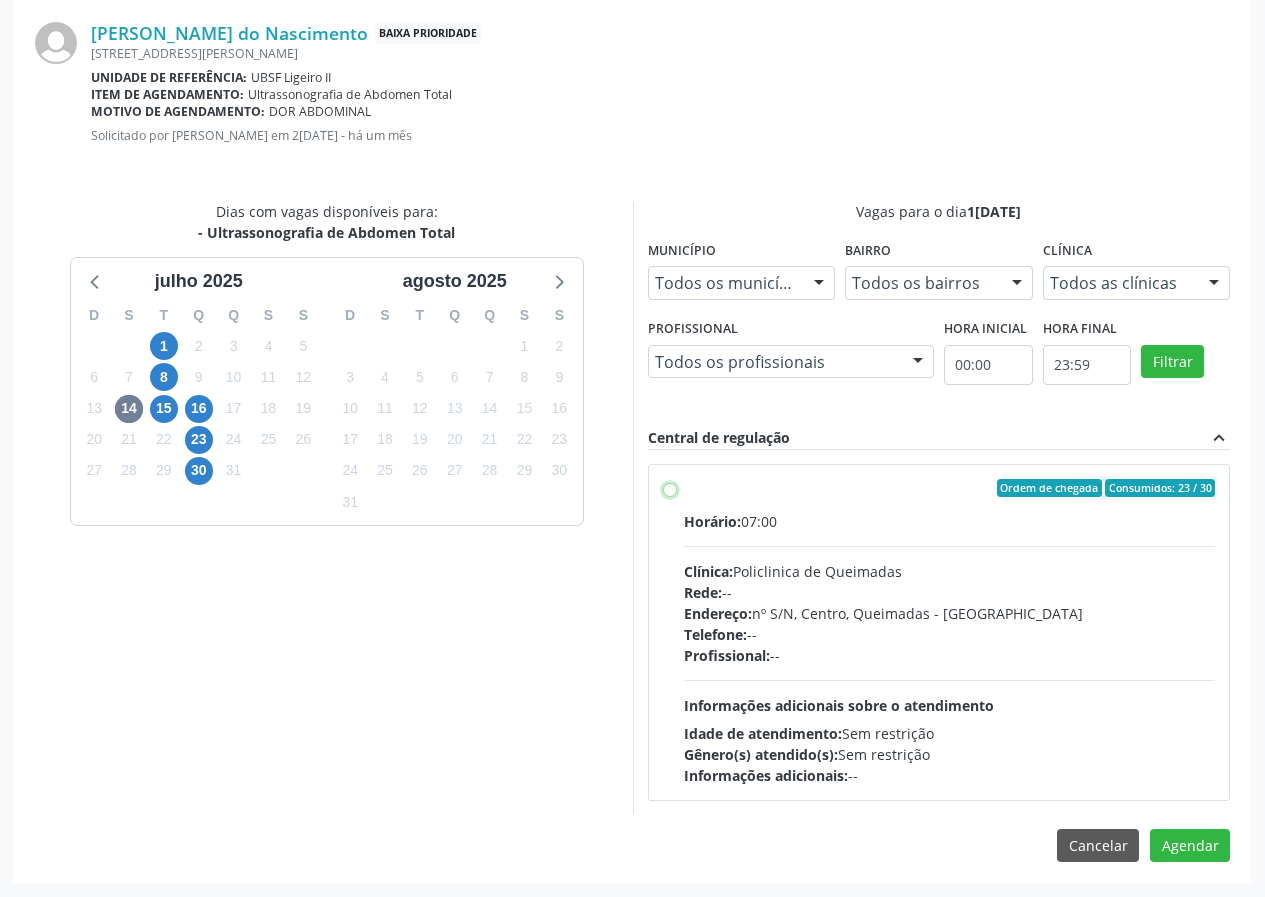 click on "Ordem de chegada
Consumidos: 23 / 30
Horário:   07:00
Clínica:  Policlinica de Queimadas
Rede:
--
Endereço:   nº S/N, Centro, Queimadas - PB
Telefone:   --
Profissional:
--
Informações adicionais sobre o atendimento
Idade de atendimento:
Sem restrição
Gênero(s) atendido(s):
Sem restrição
Informações adicionais:
--" at bounding box center [670, 488] 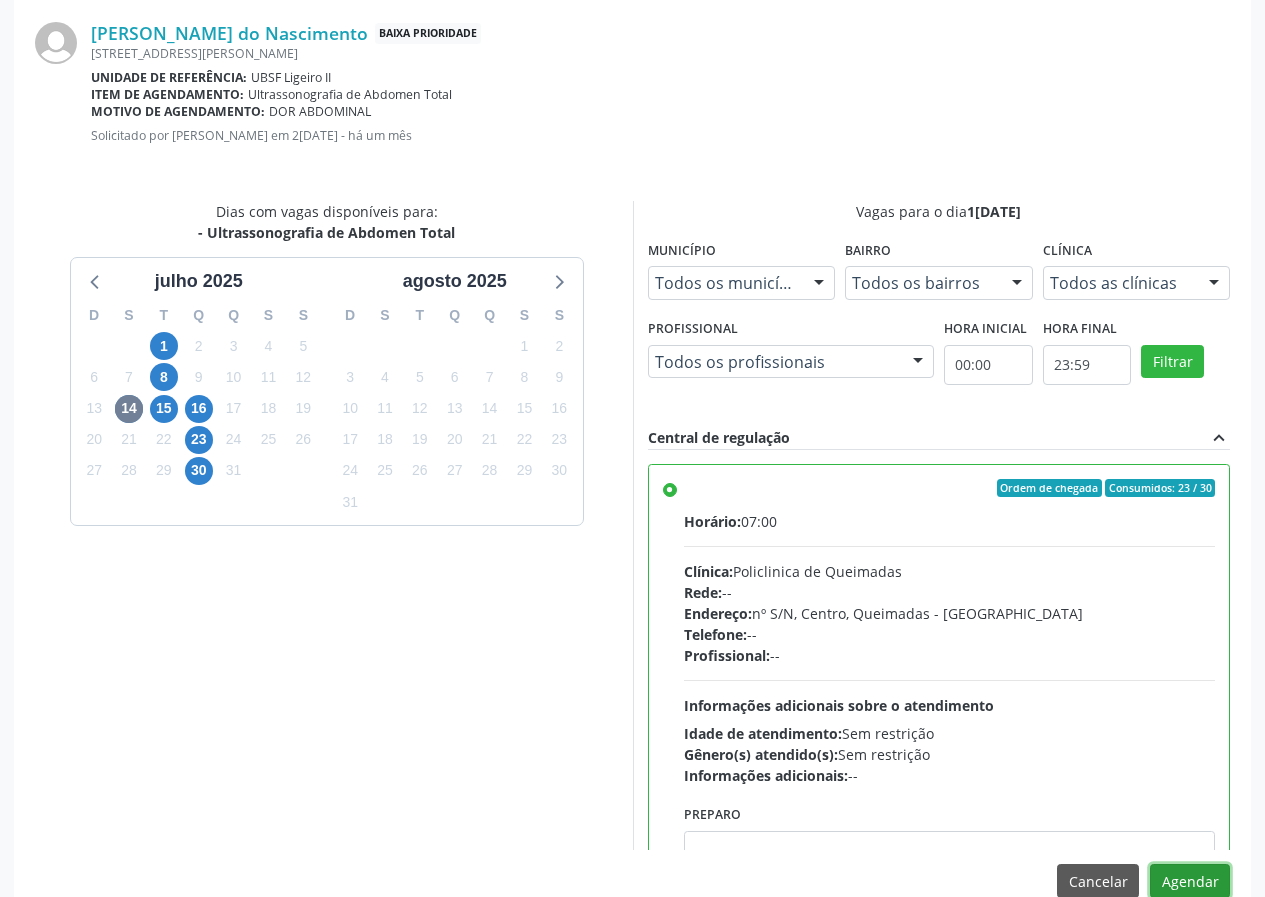 click on "Agendar" at bounding box center [1190, 881] 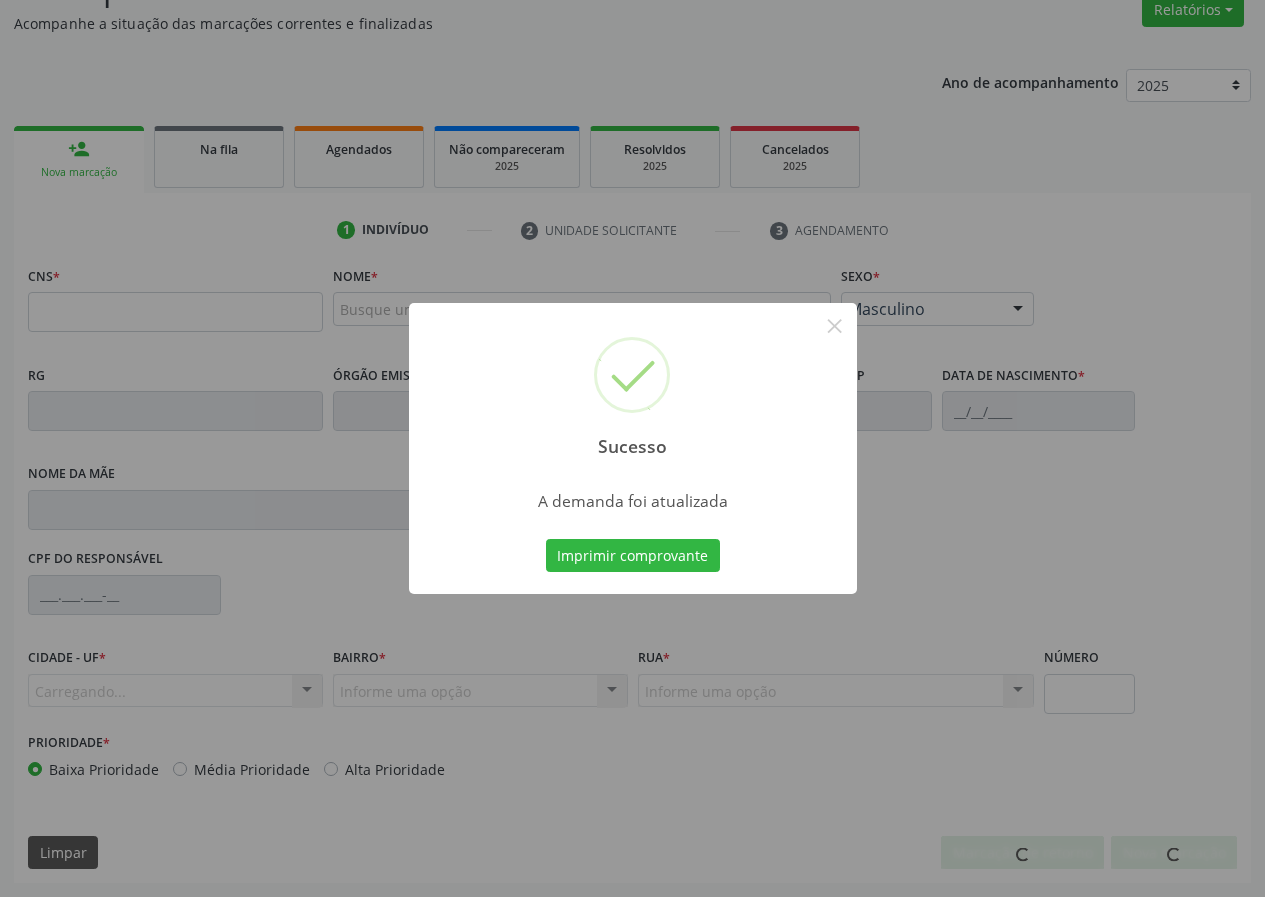 scroll, scrollTop: 173, scrollLeft: 0, axis: vertical 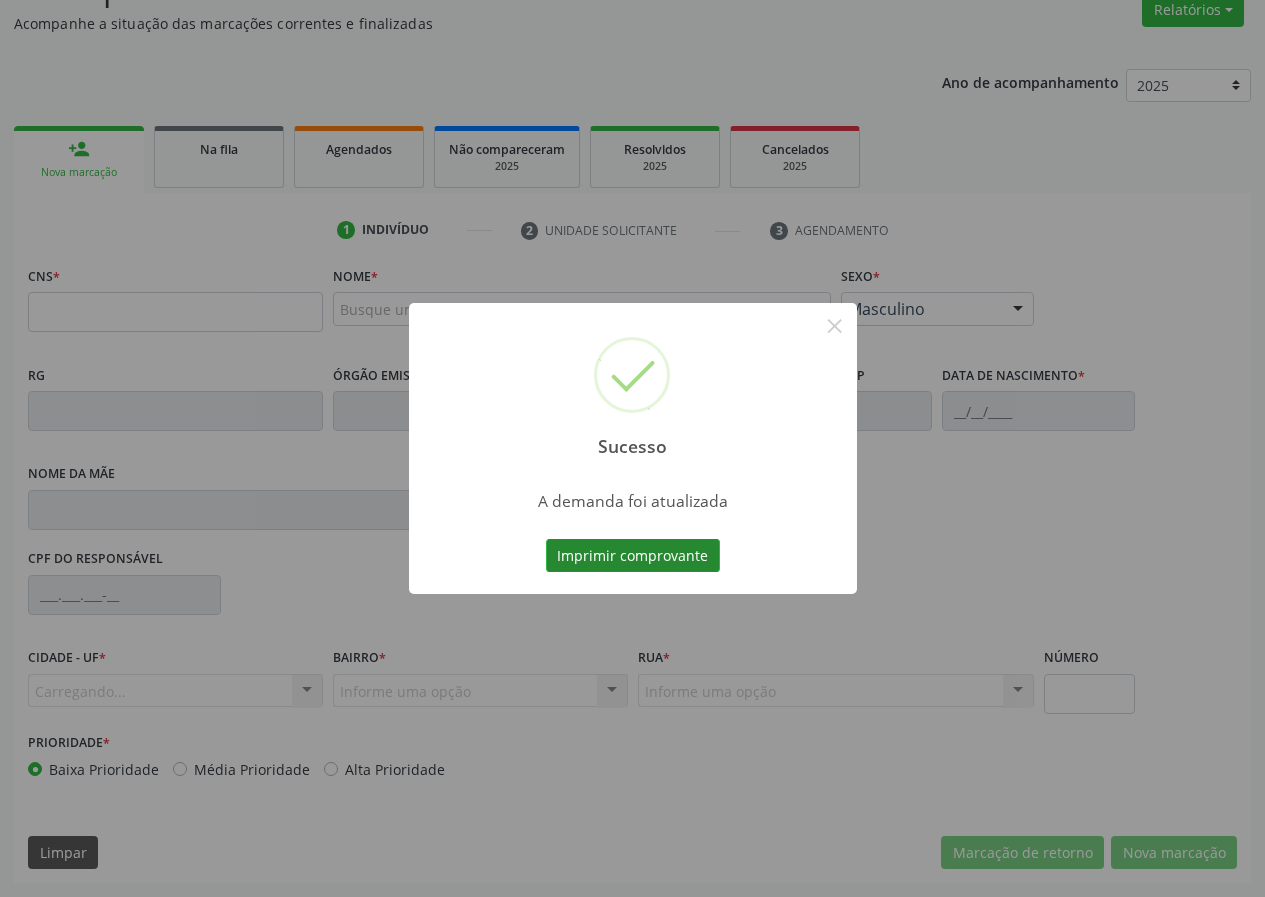 click on "Imprimir comprovante" at bounding box center [633, 556] 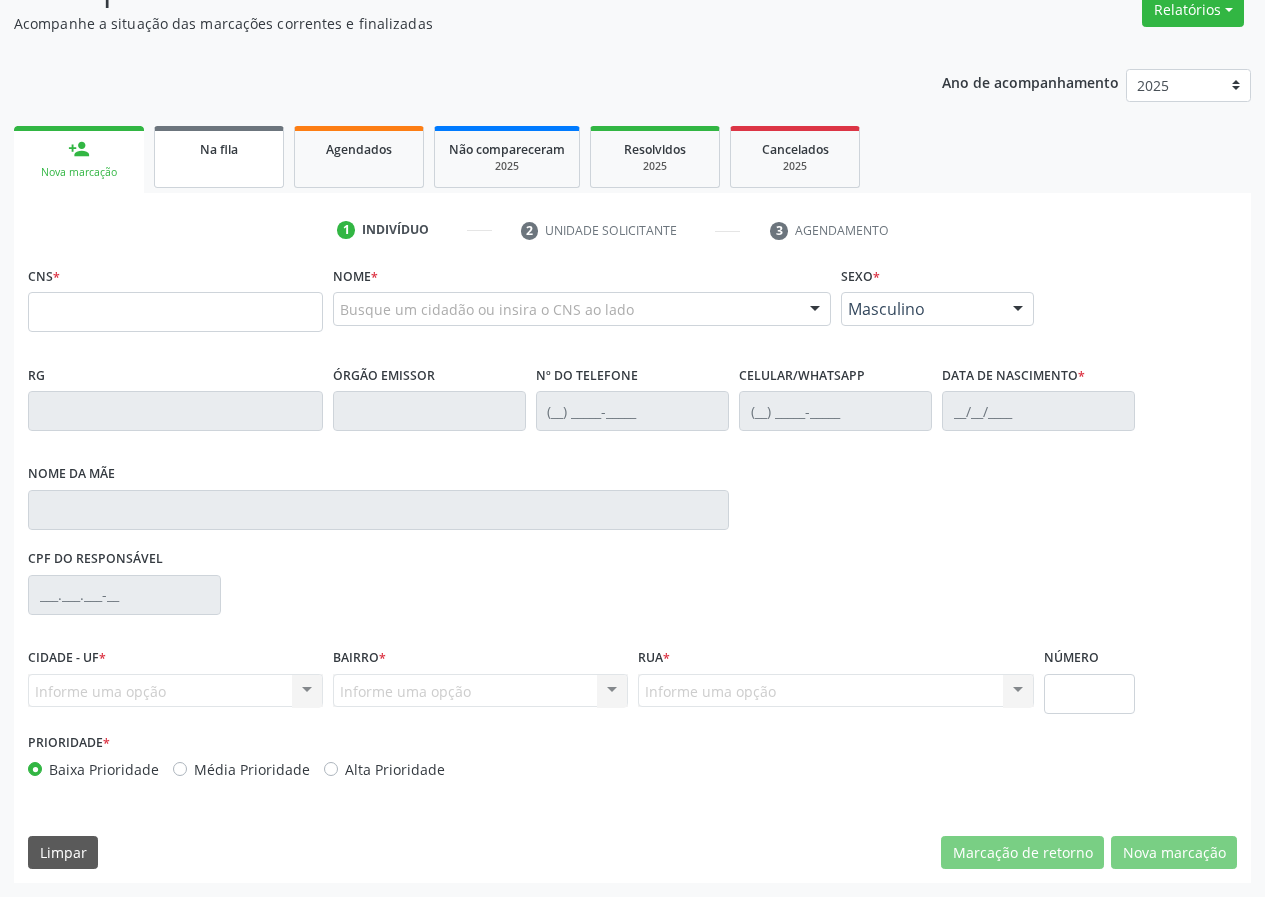 click on "Na fila" at bounding box center [219, 149] 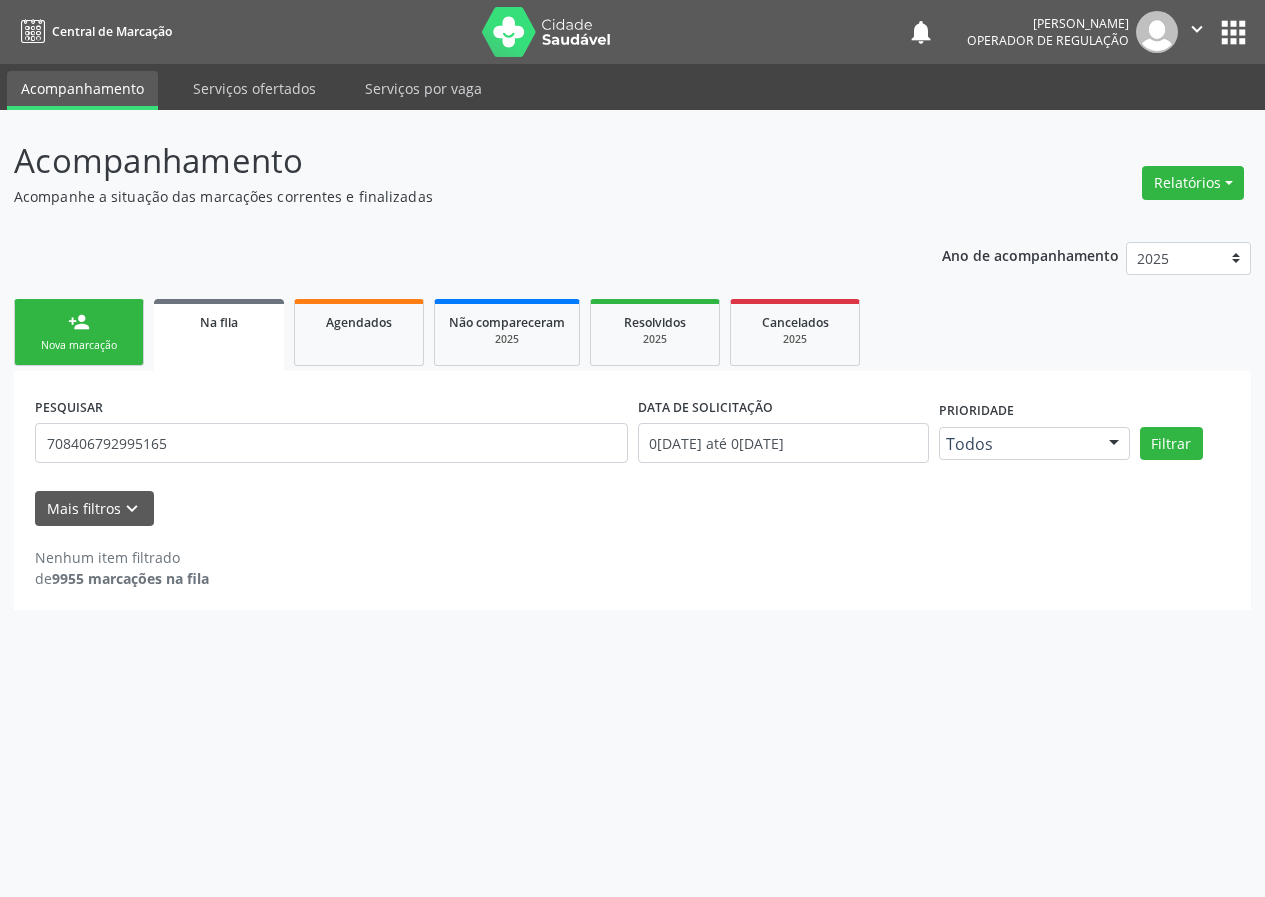 scroll, scrollTop: 0, scrollLeft: 0, axis: both 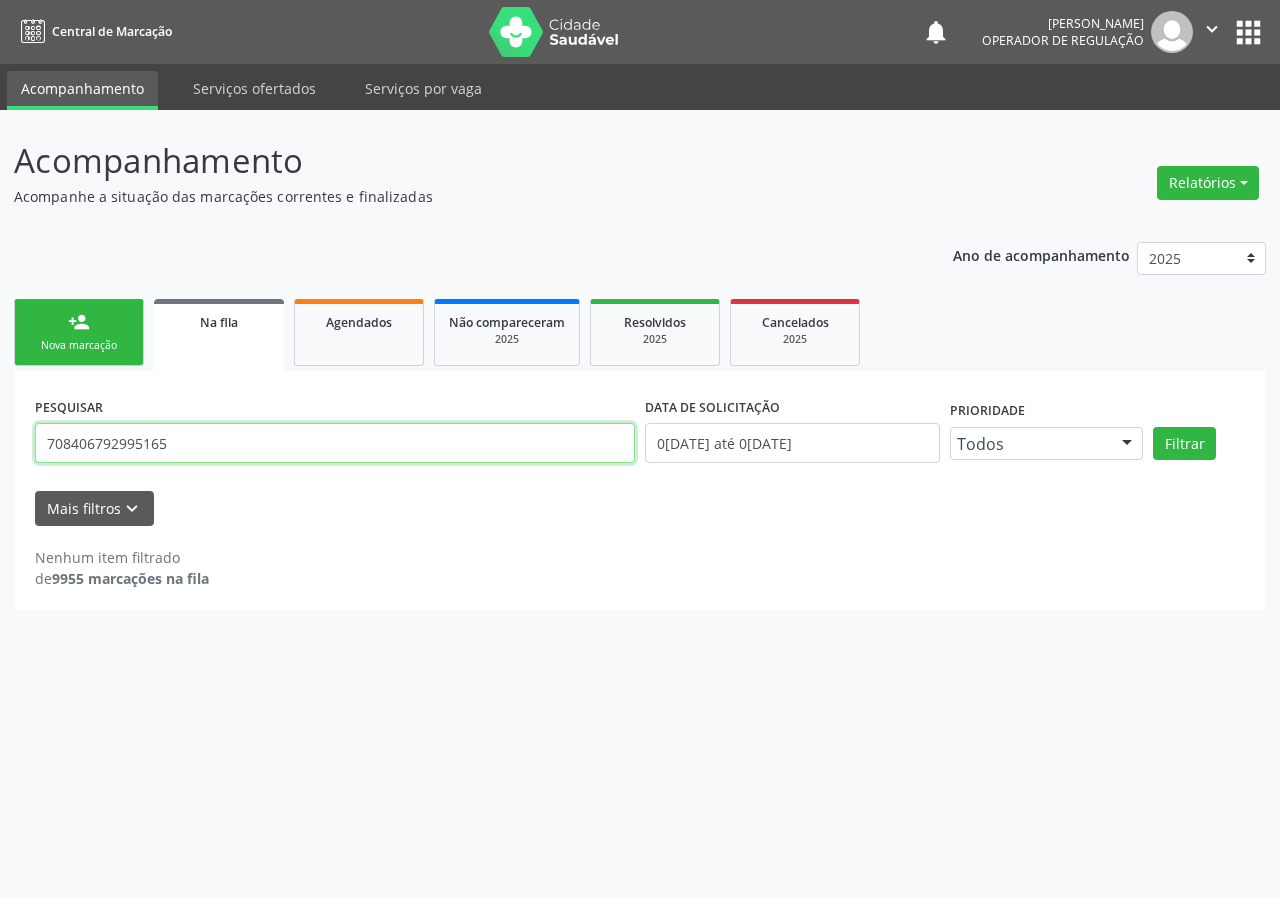 click on "708406792995165" at bounding box center [335, 443] 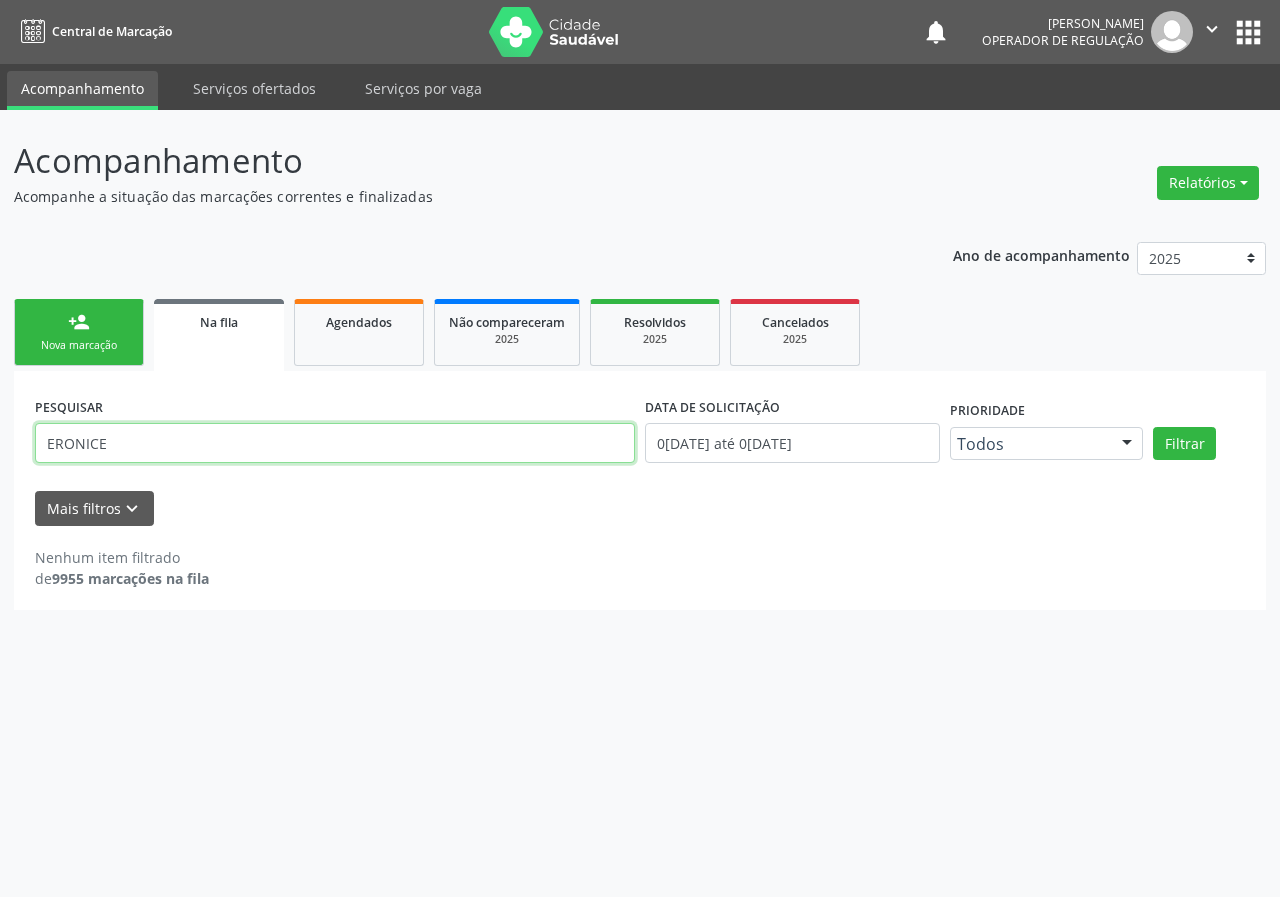 click on "Filtrar" at bounding box center (1184, 444) 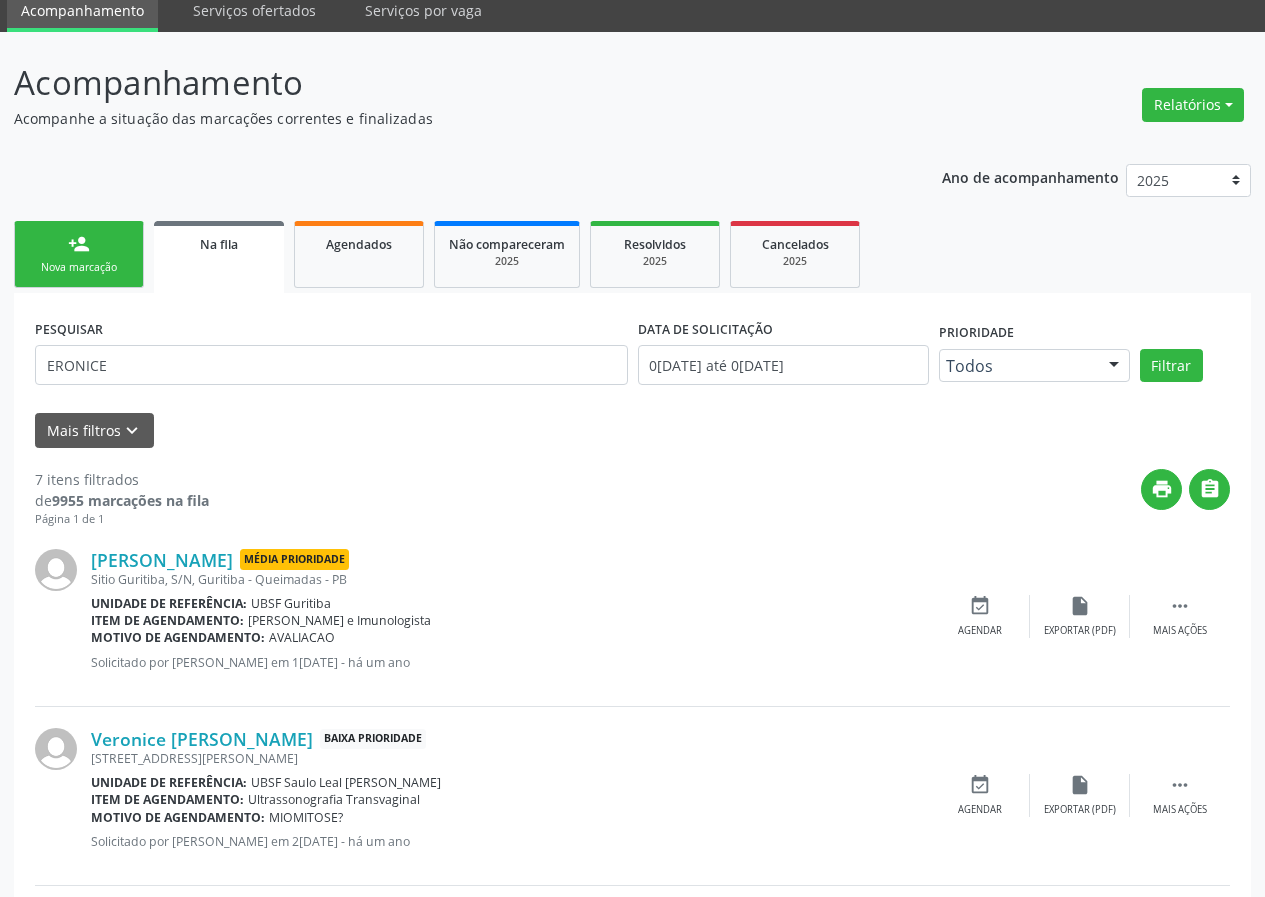 scroll, scrollTop: 0, scrollLeft: 0, axis: both 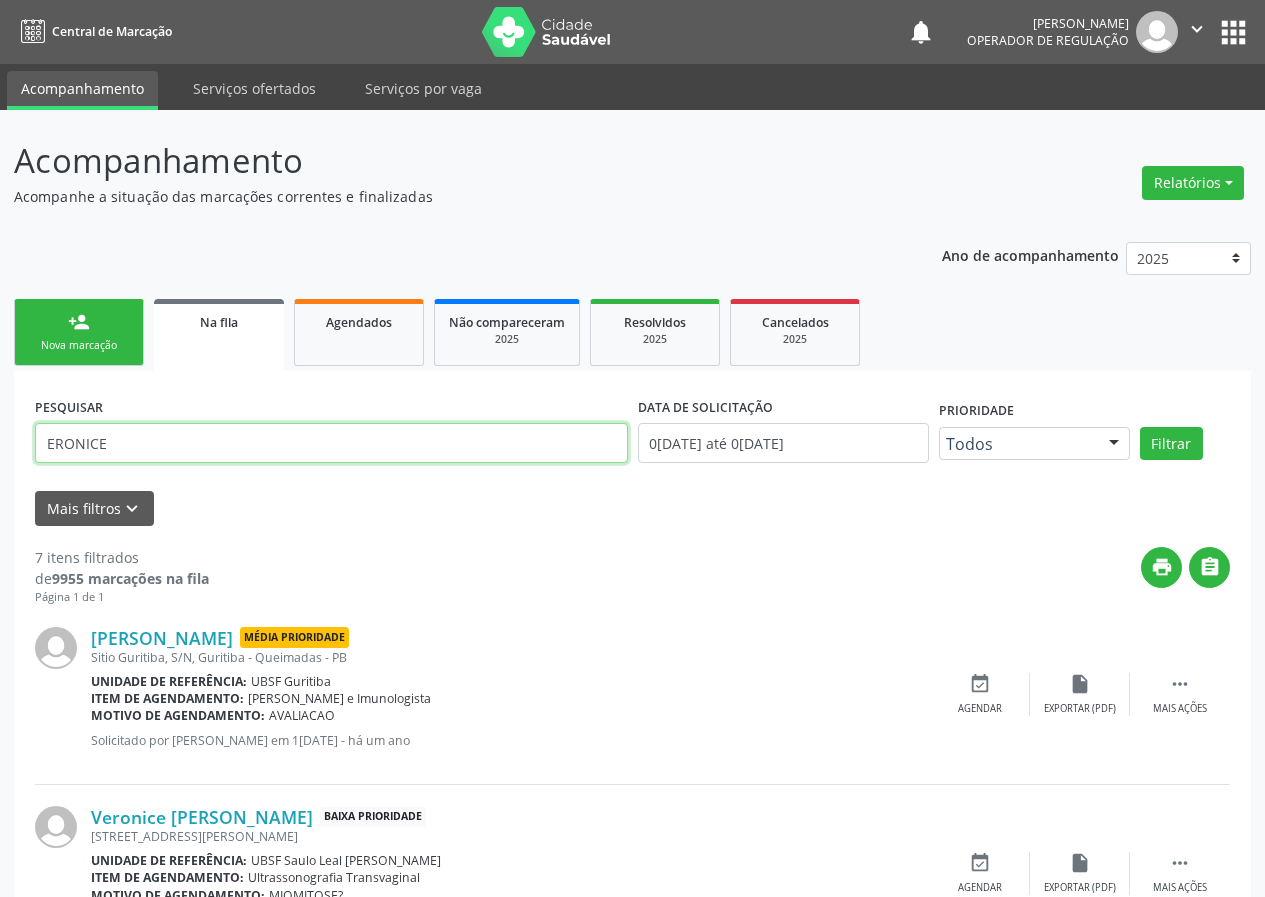 click on "ERONICE" at bounding box center [331, 443] 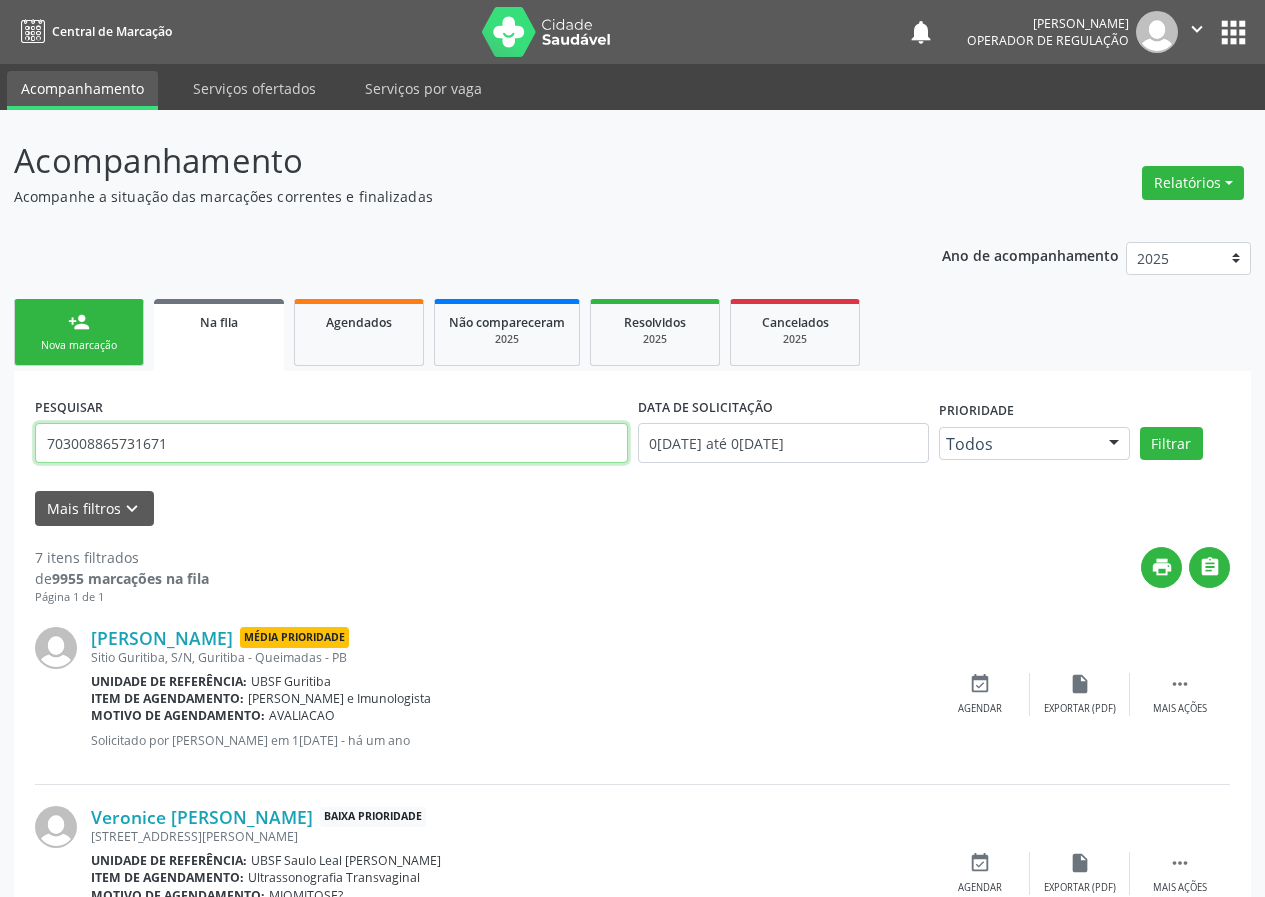 type on "703008865731671" 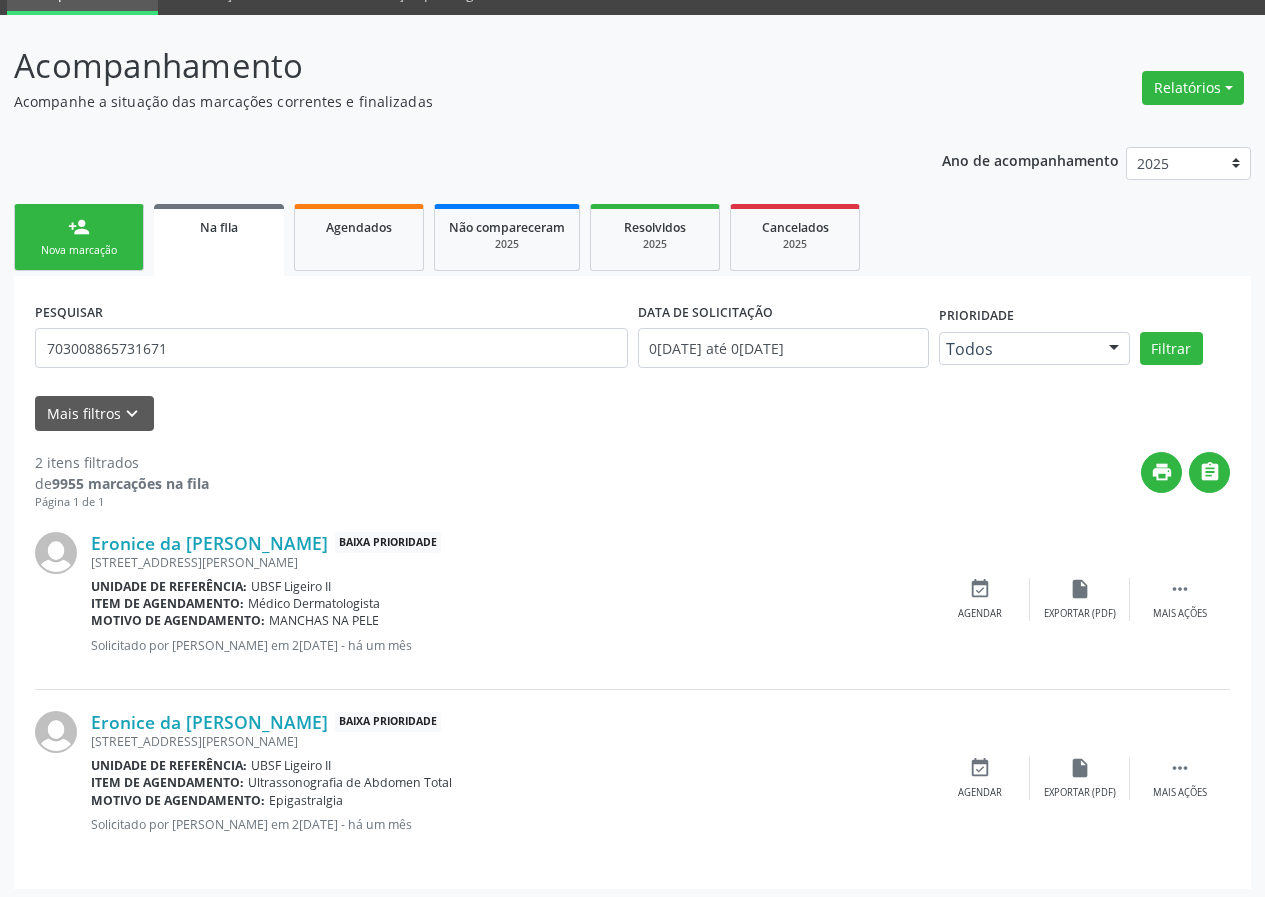 scroll, scrollTop: 101, scrollLeft: 0, axis: vertical 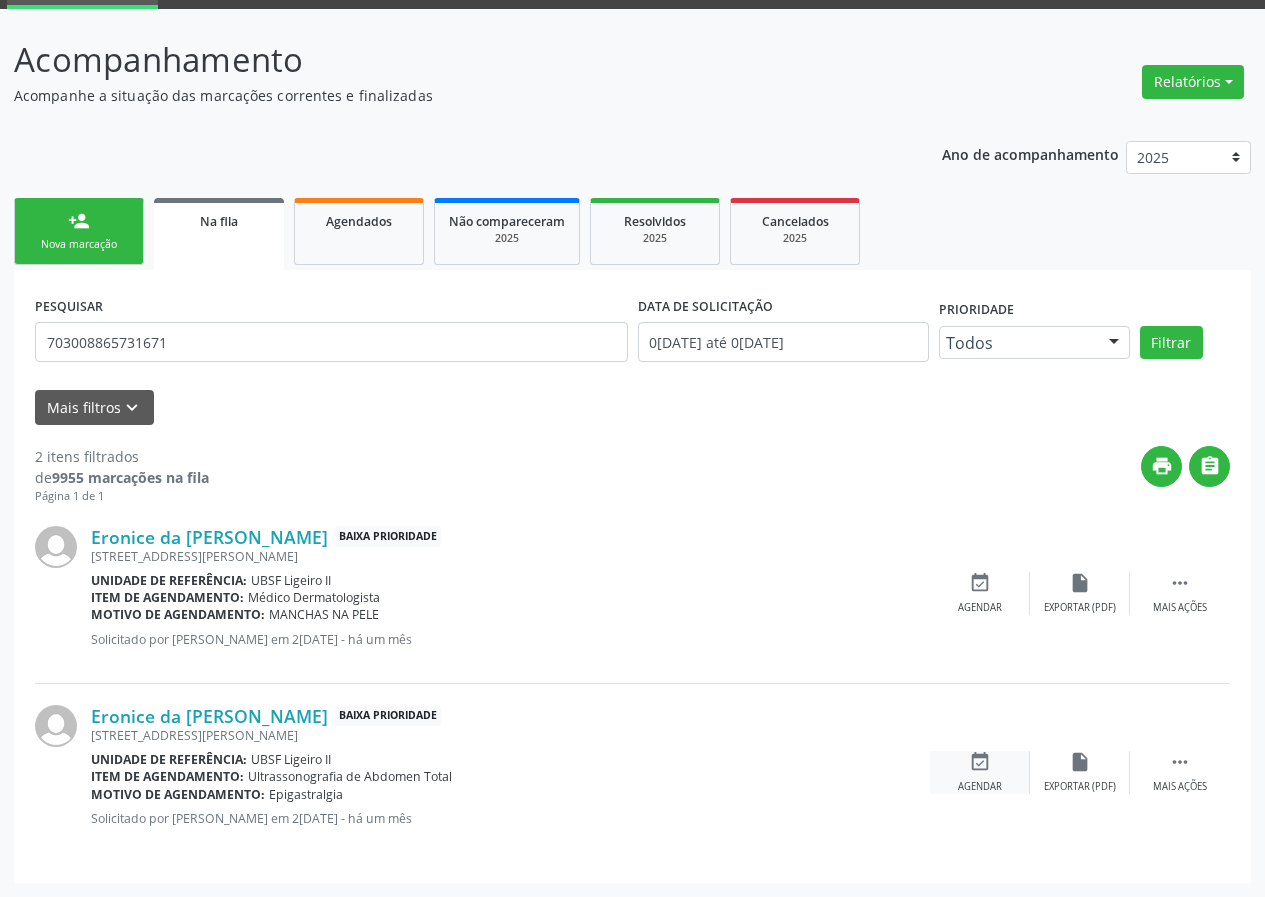 click on "event_available
Agendar" at bounding box center (980, 772) 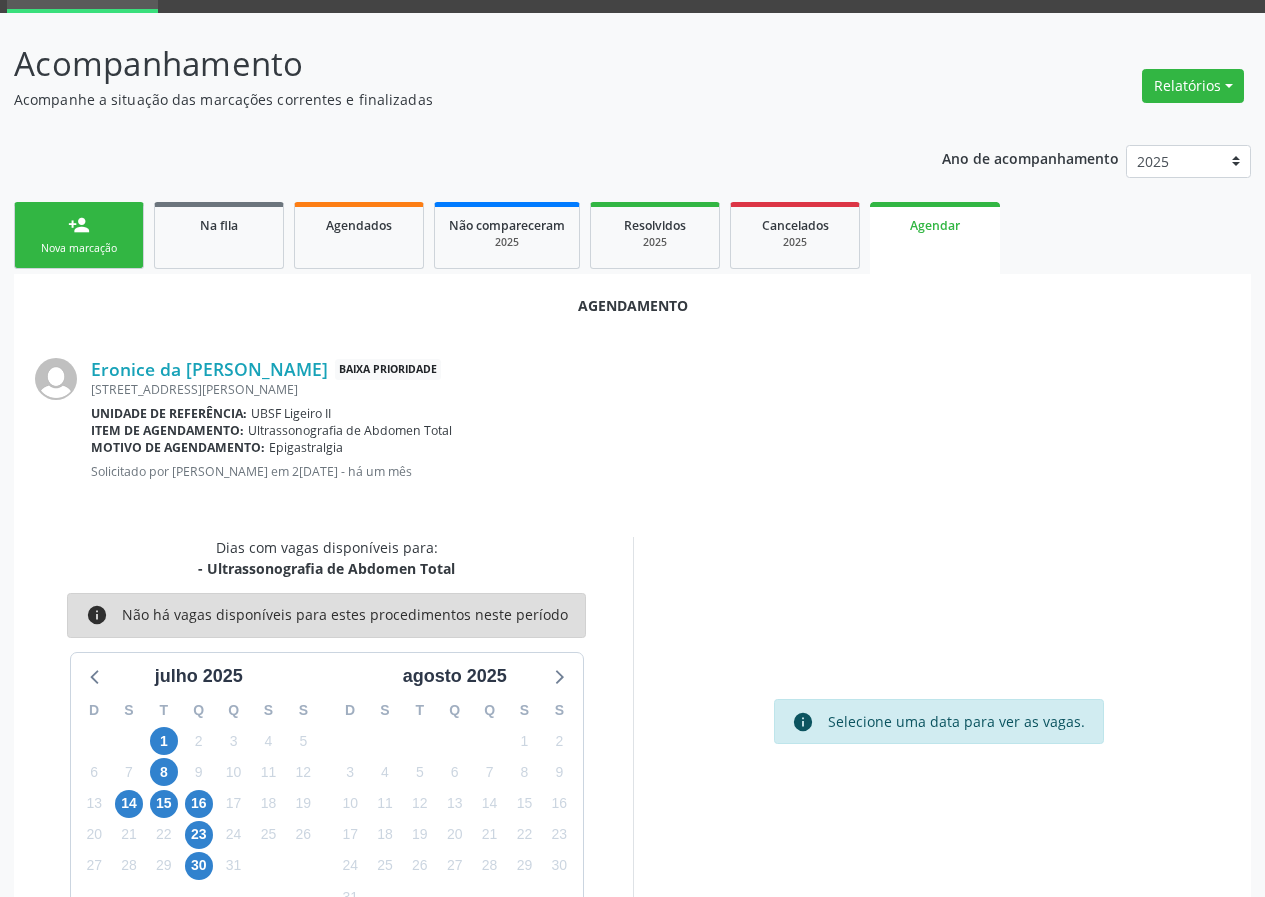 scroll, scrollTop: 101, scrollLeft: 0, axis: vertical 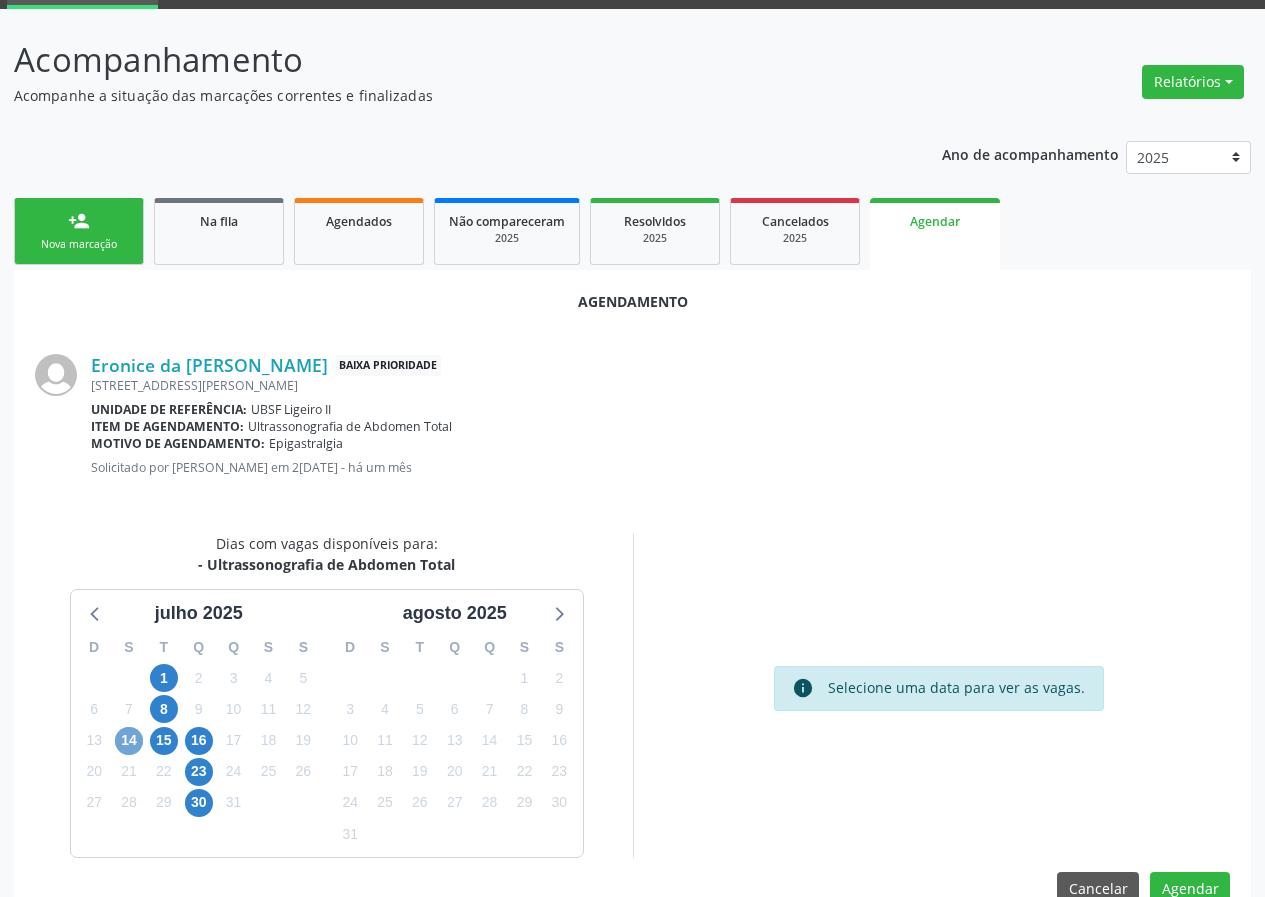click on "14" at bounding box center [129, 741] 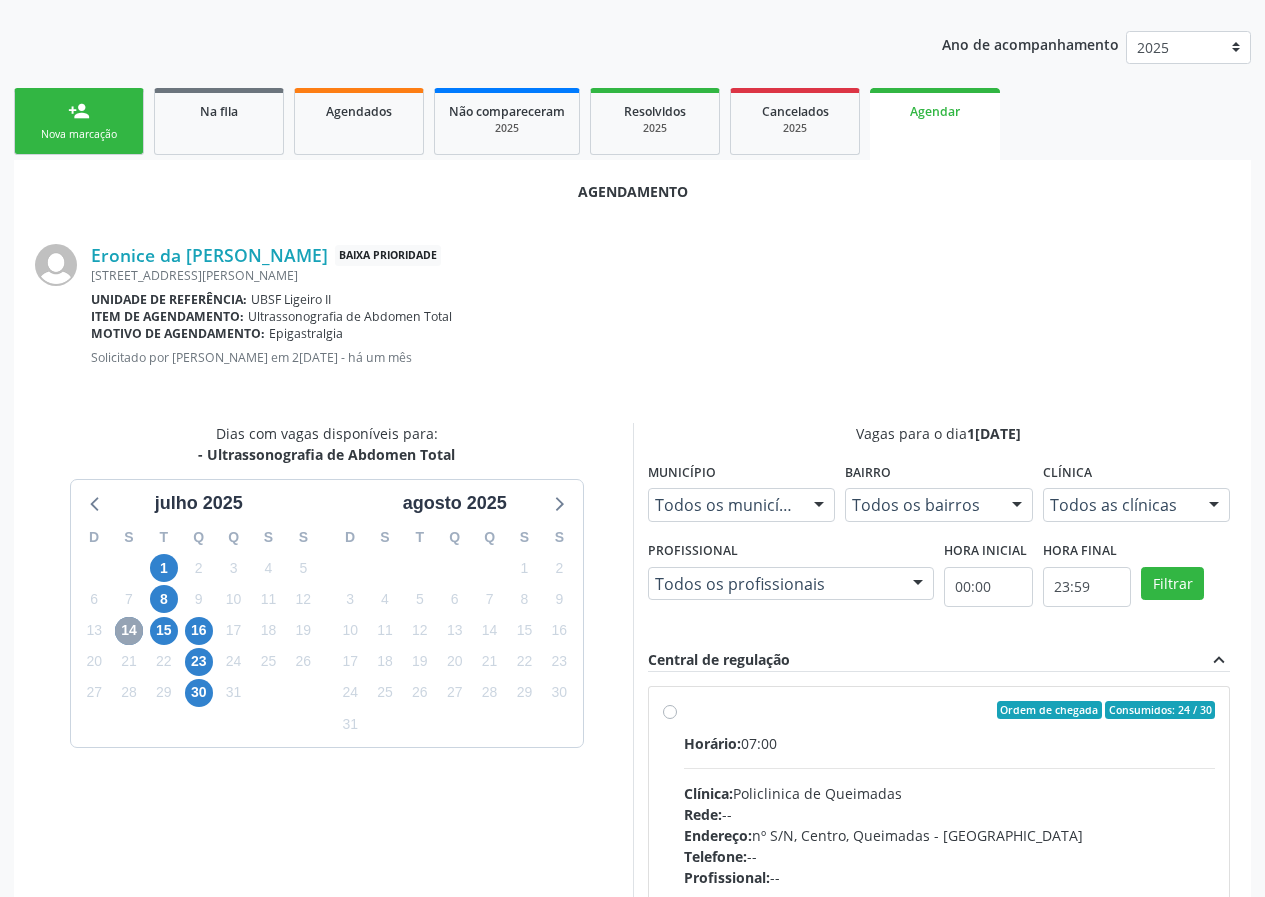 scroll, scrollTop: 433, scrollLeft: 0, axis: vertical 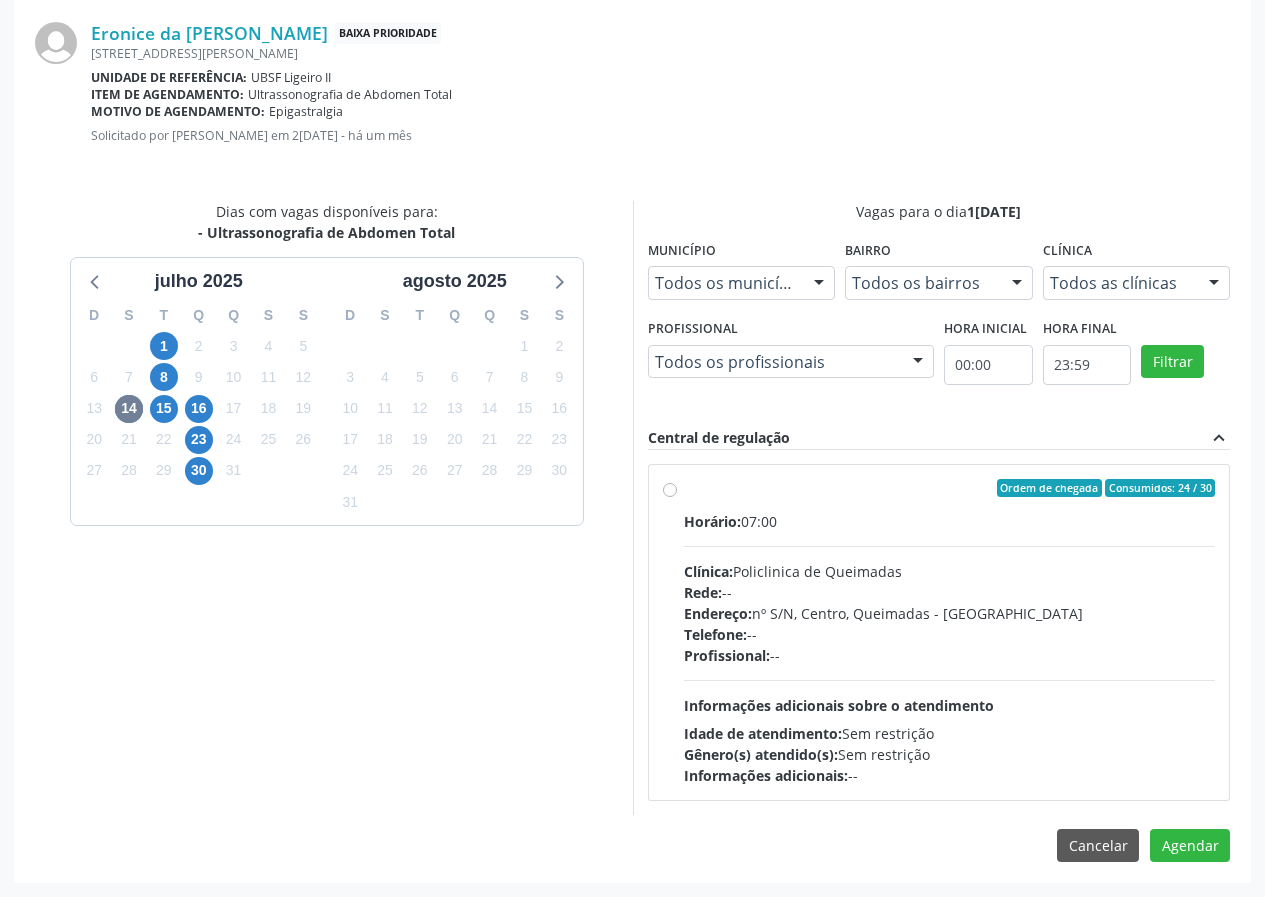 click on "Informações adicionais:
--" at bounding box center [950, 775] 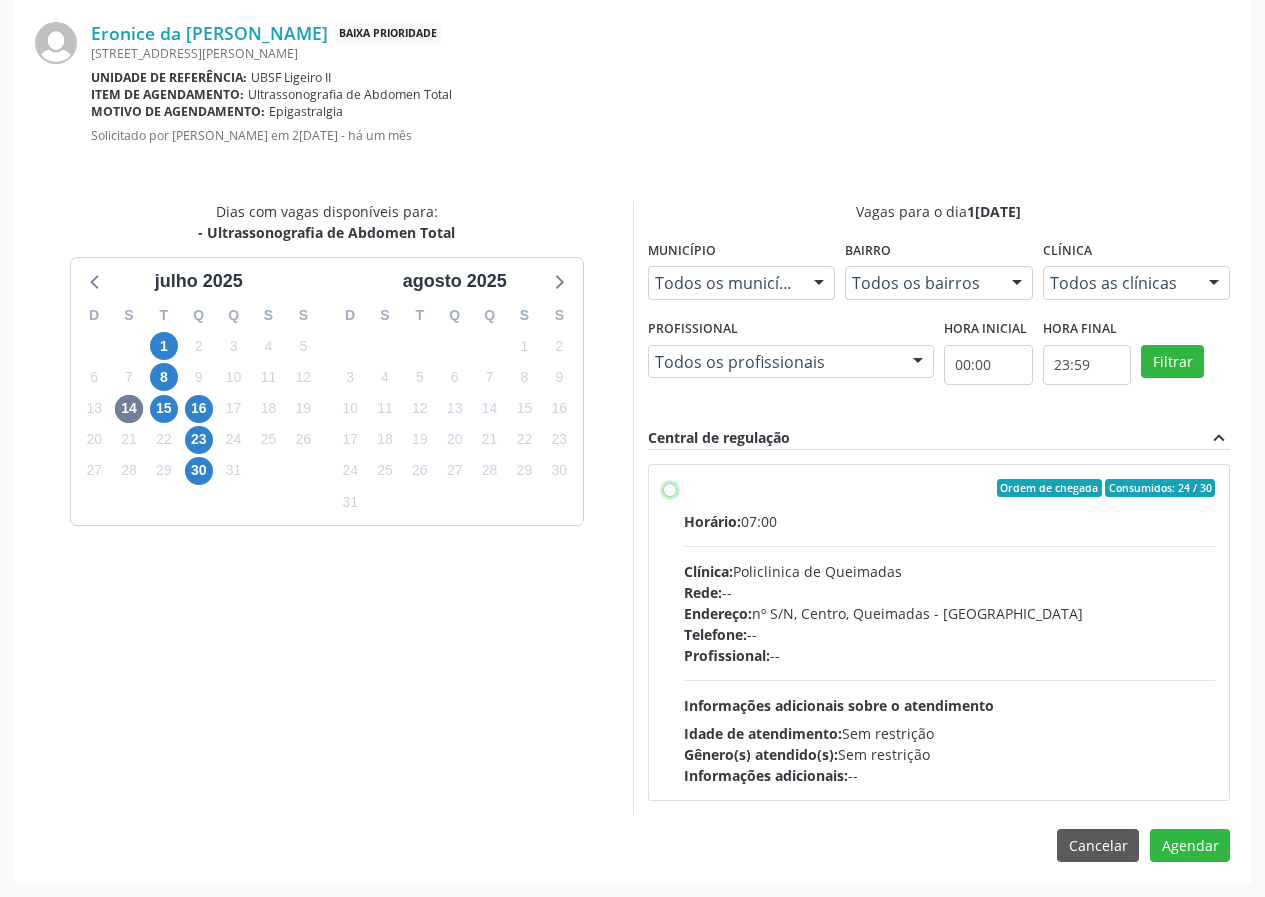 radio on "true" 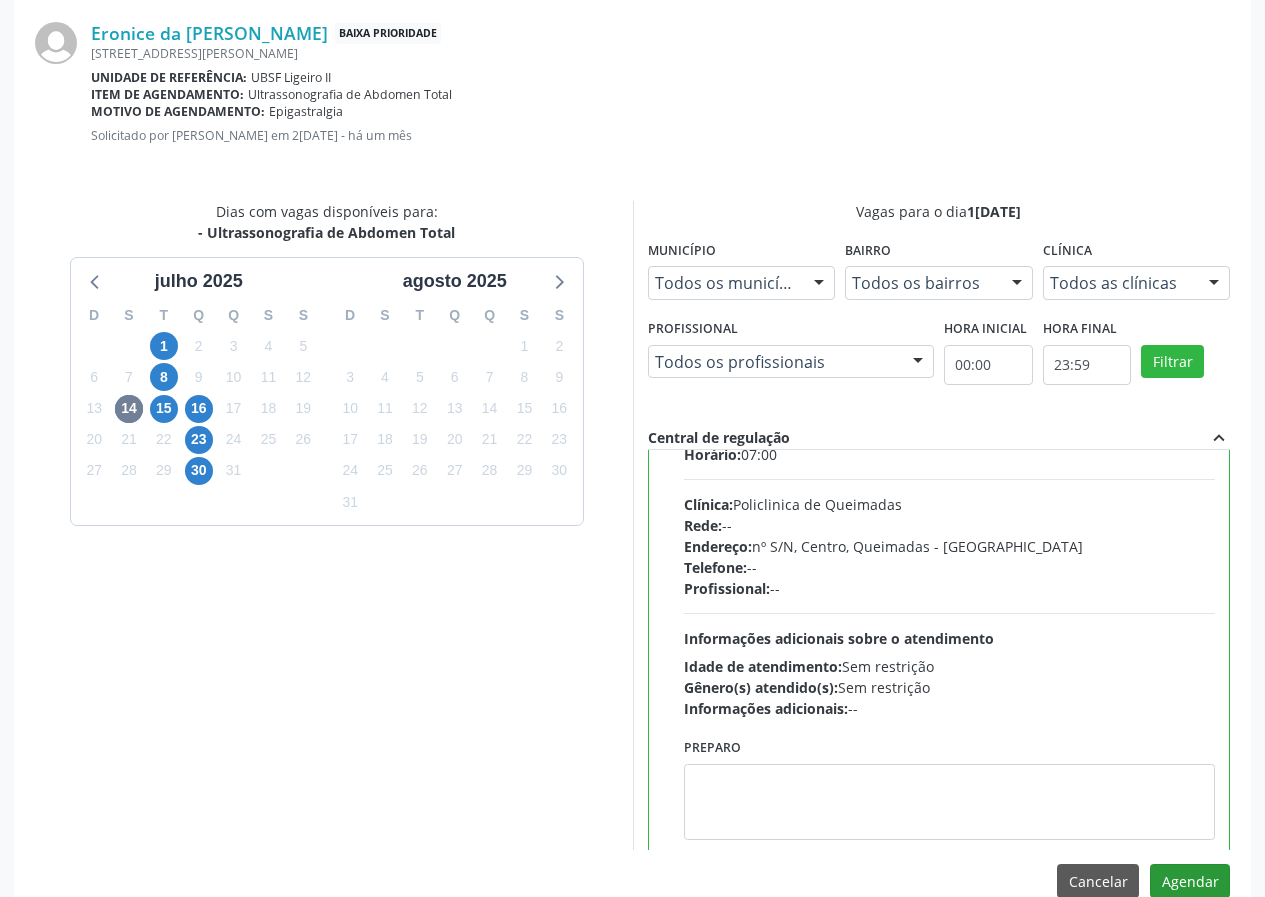 scroll, scrollTop: 99, scrollLeft: 0, axis: vertical 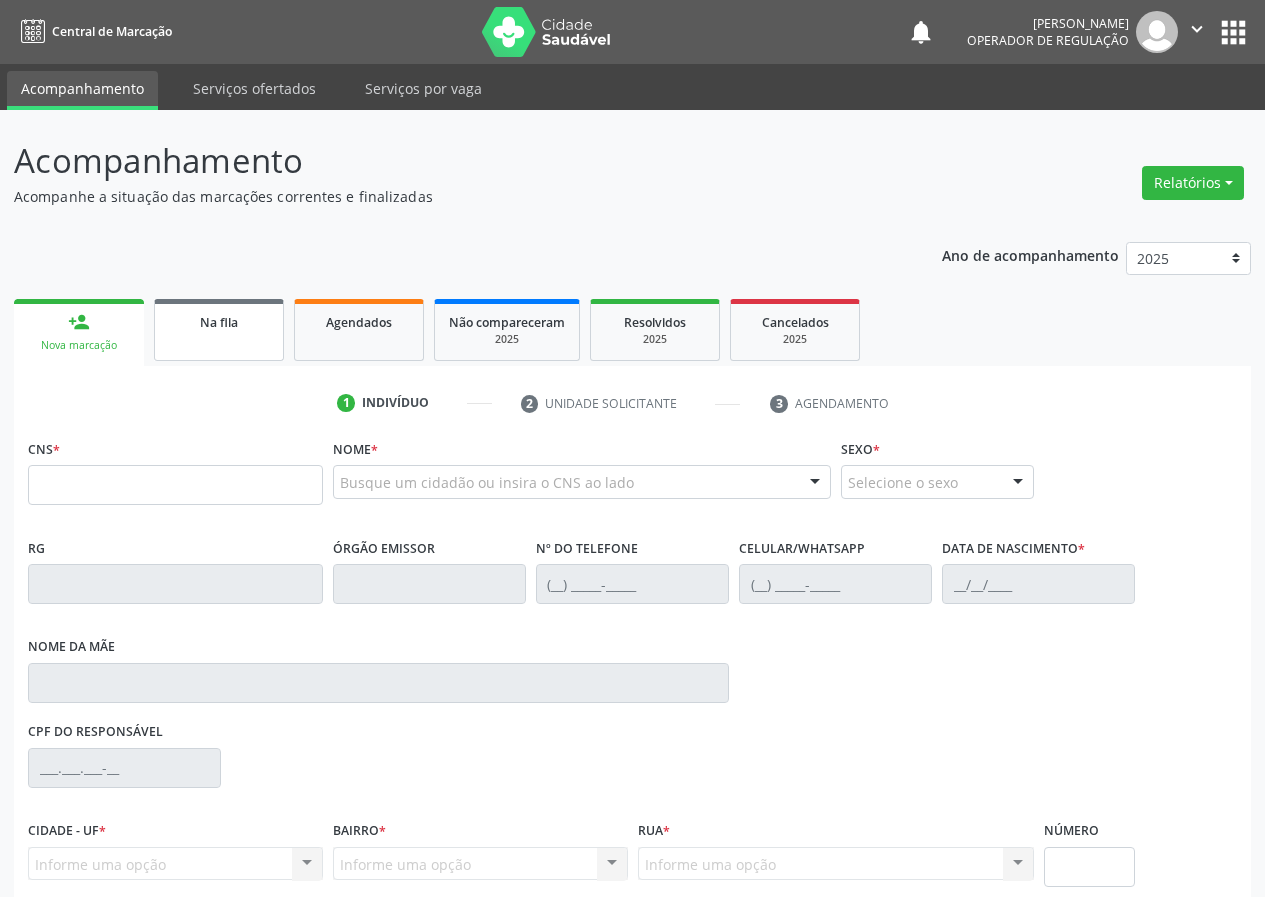click on "Na fila" at bounding box center (219, 321) 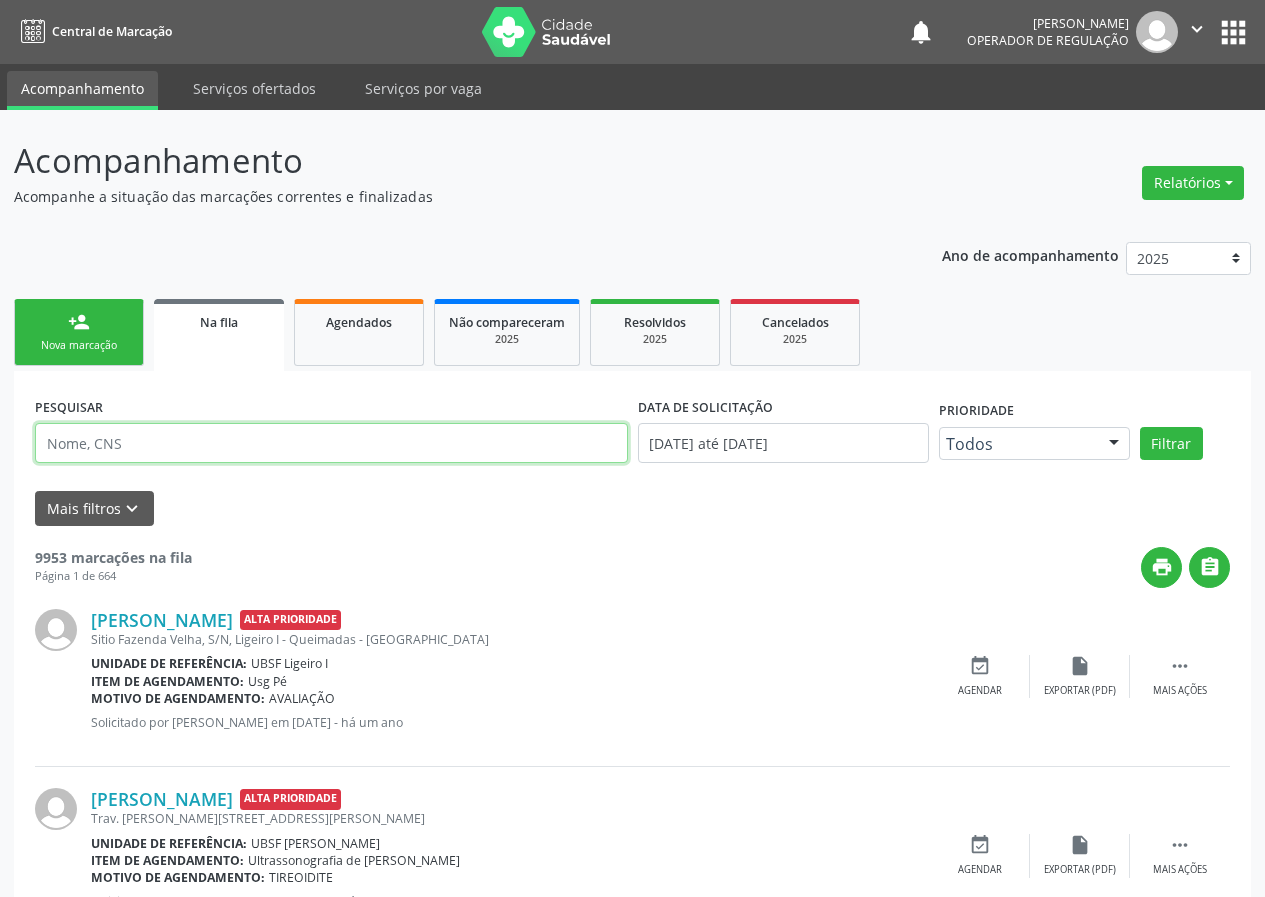click at bounding box center [331, 443] 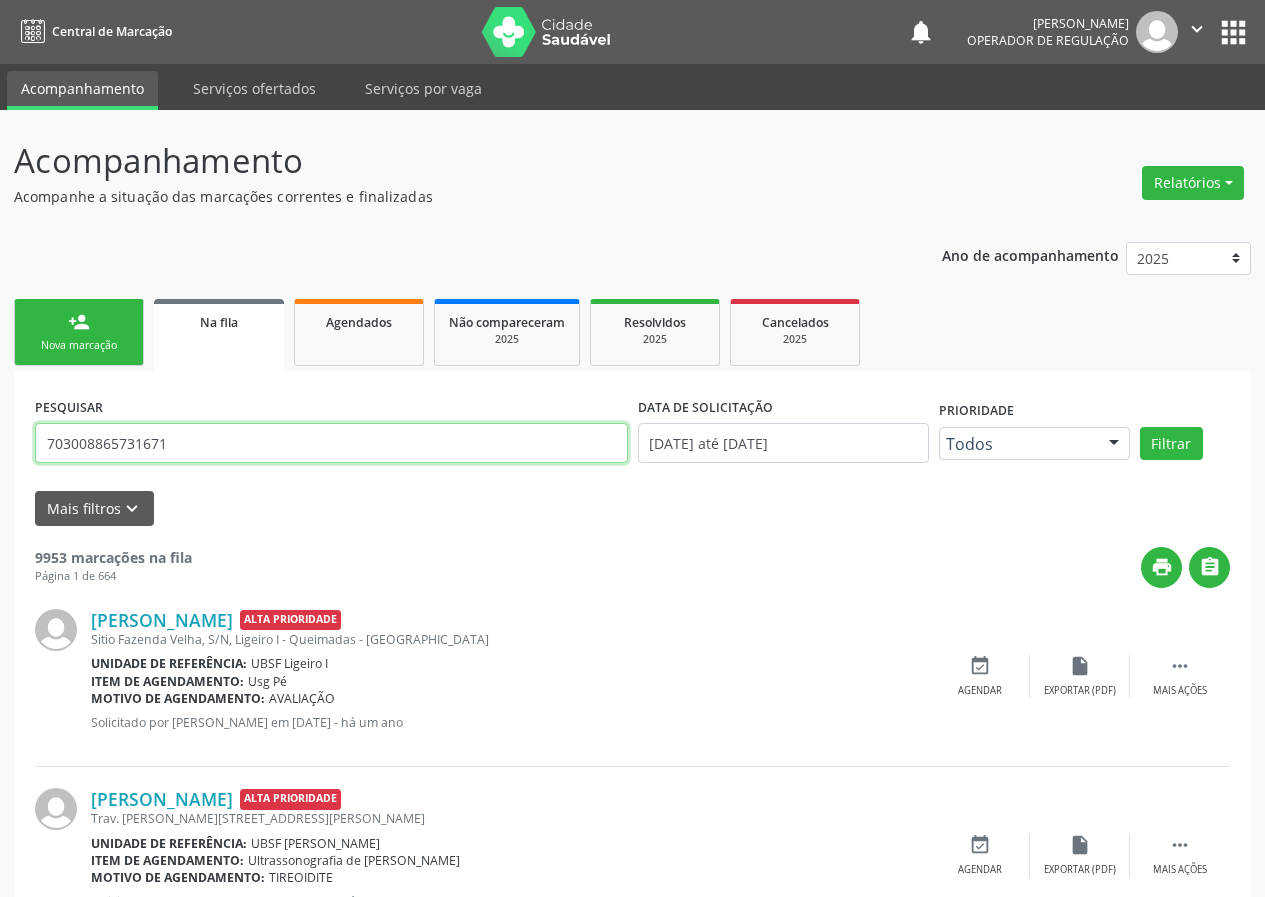 type on "703008865731671" 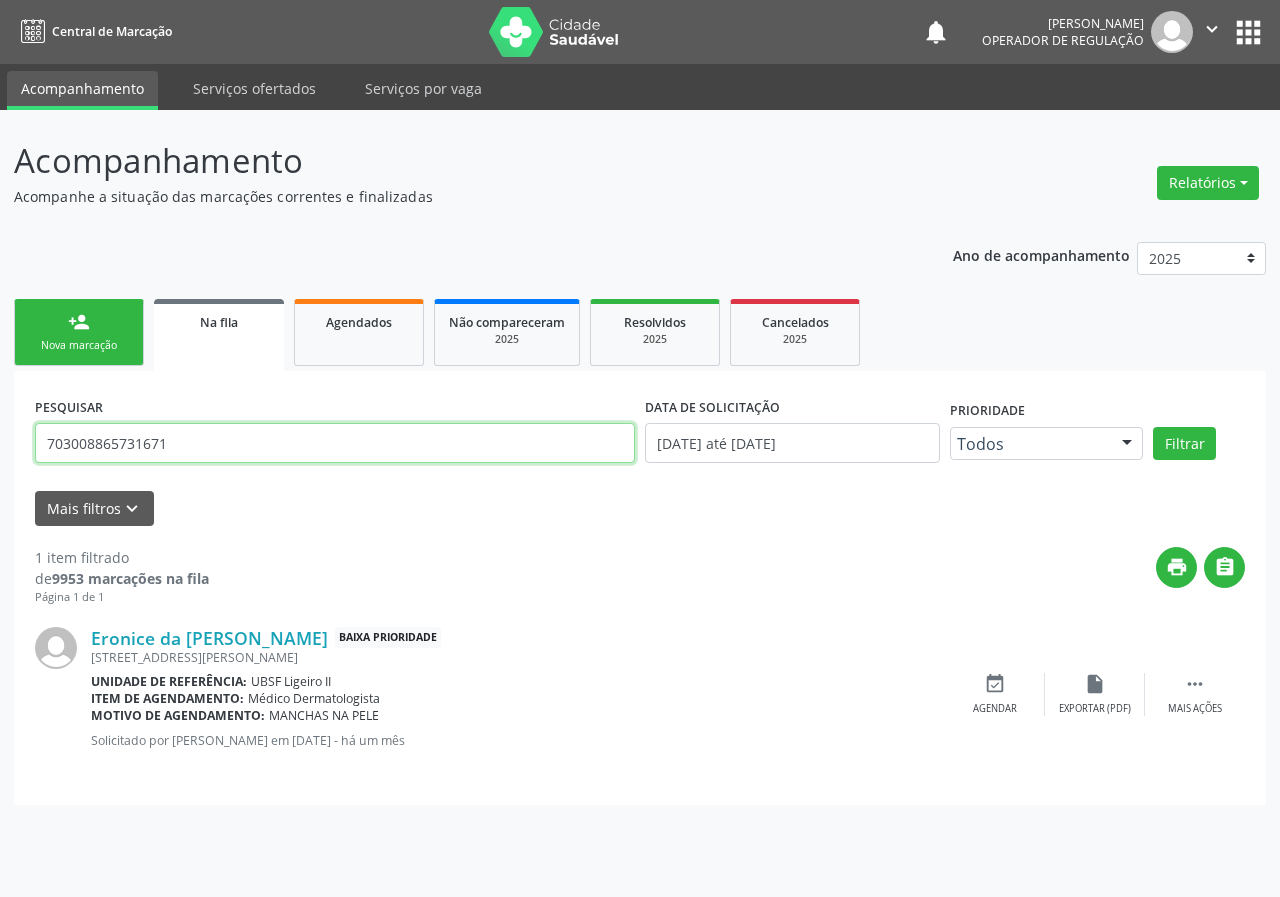 click on "703008865731671" at bounding box center (335, 443) 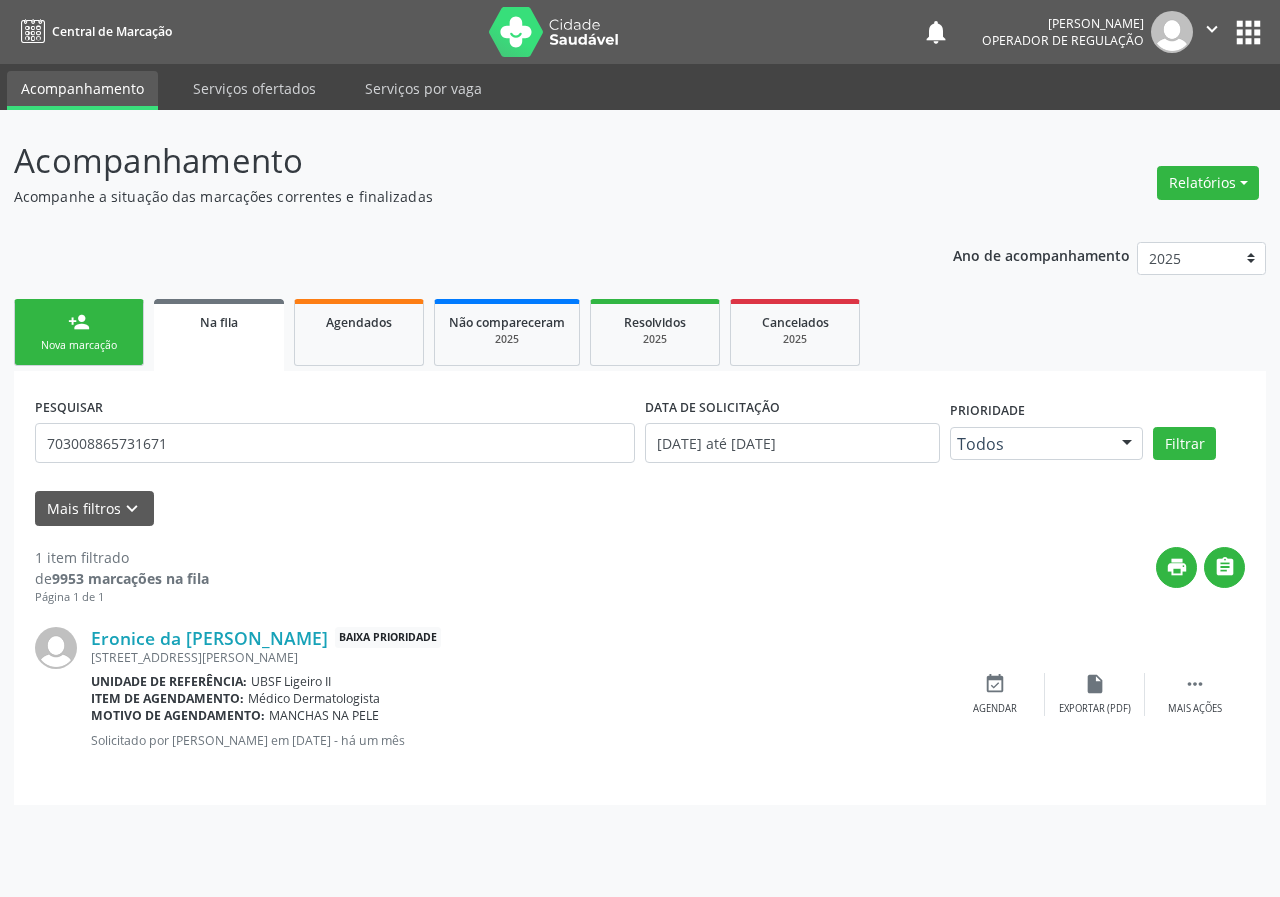click on "person_add
Nova marcação
Na fila   Agendados   Não compareceram
2025
Resolvidos
2025
Cancelados
2025" at bounding box center (640, 332) 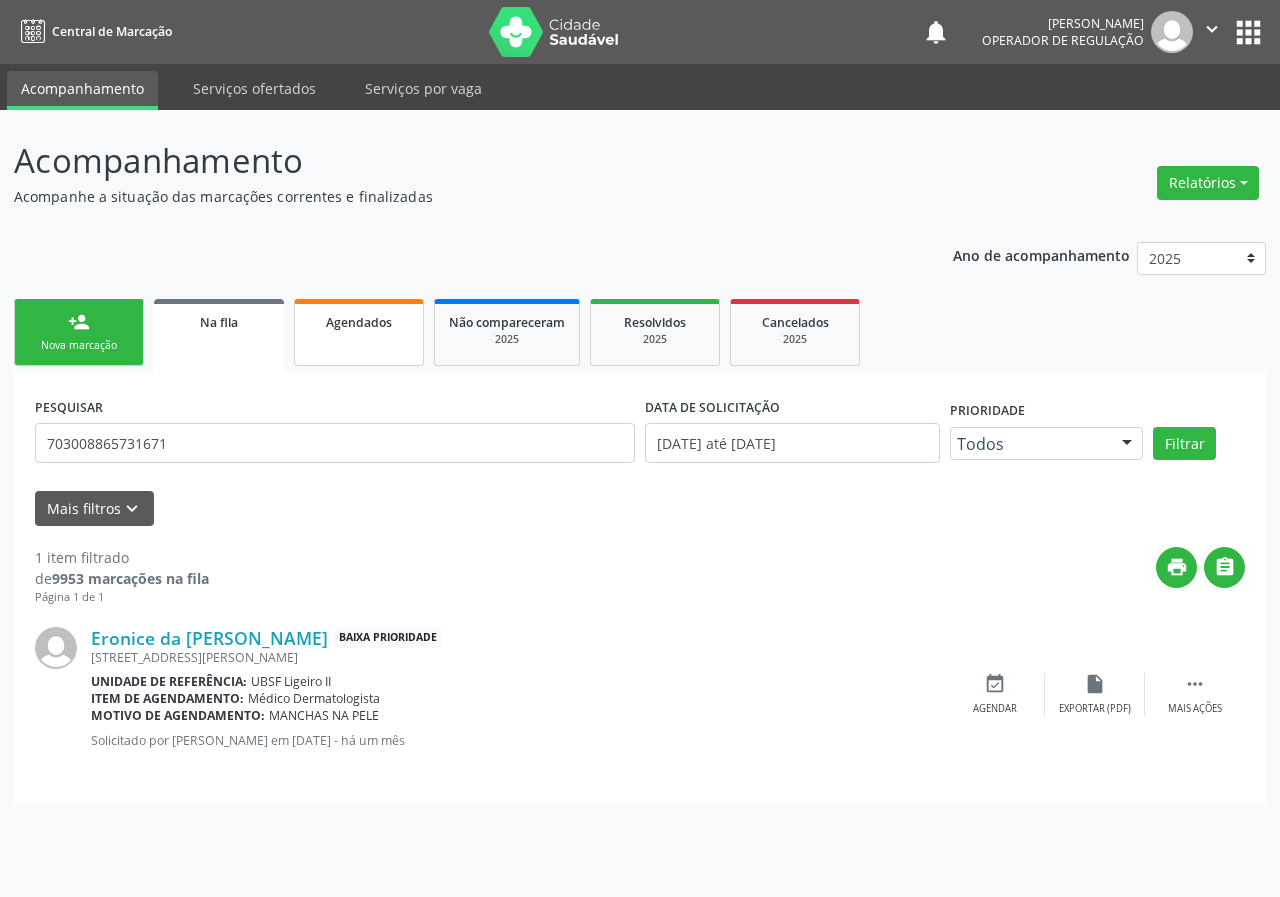 click on "Agendados" at bounding box center [359, 321] 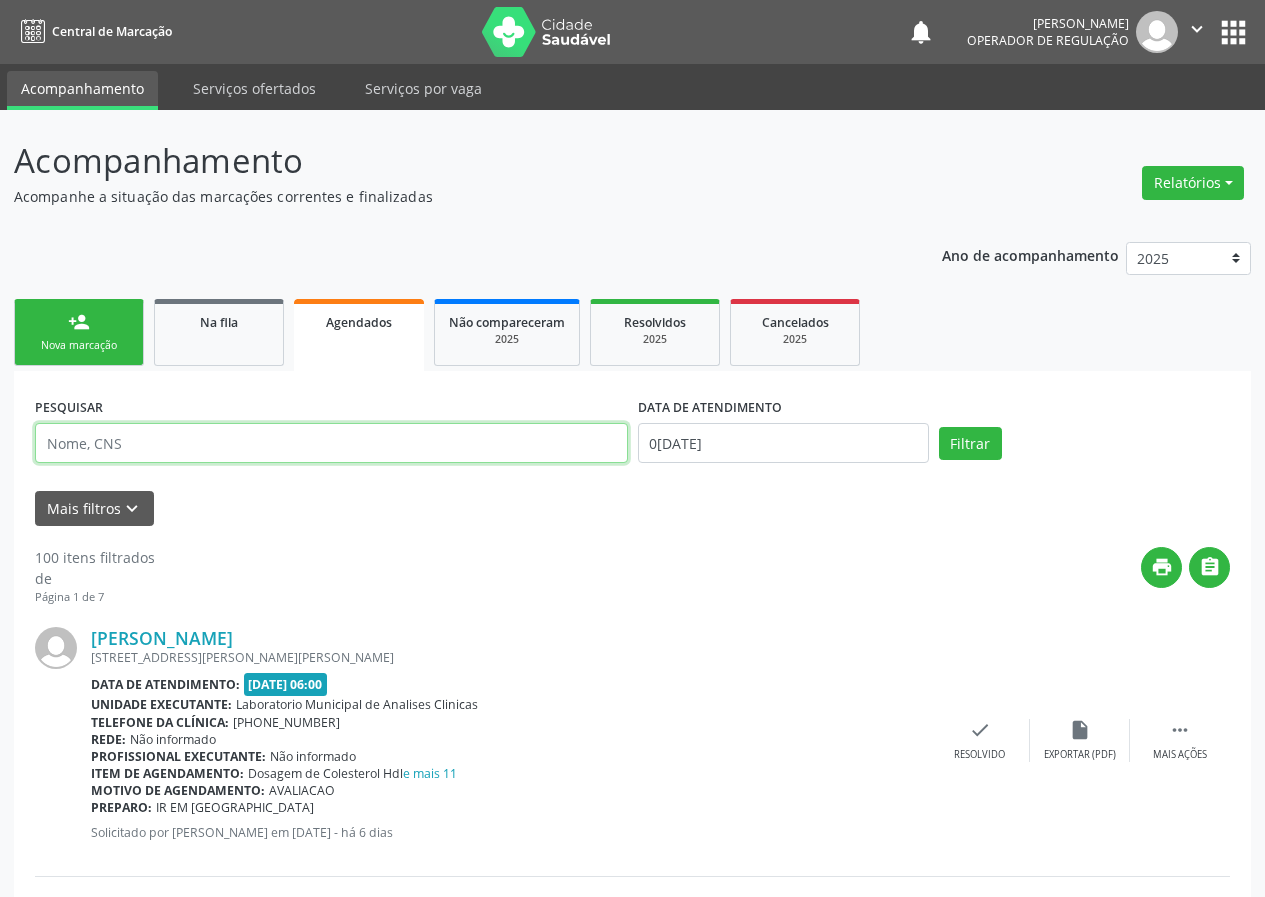 click at bounding box center [331, 443] 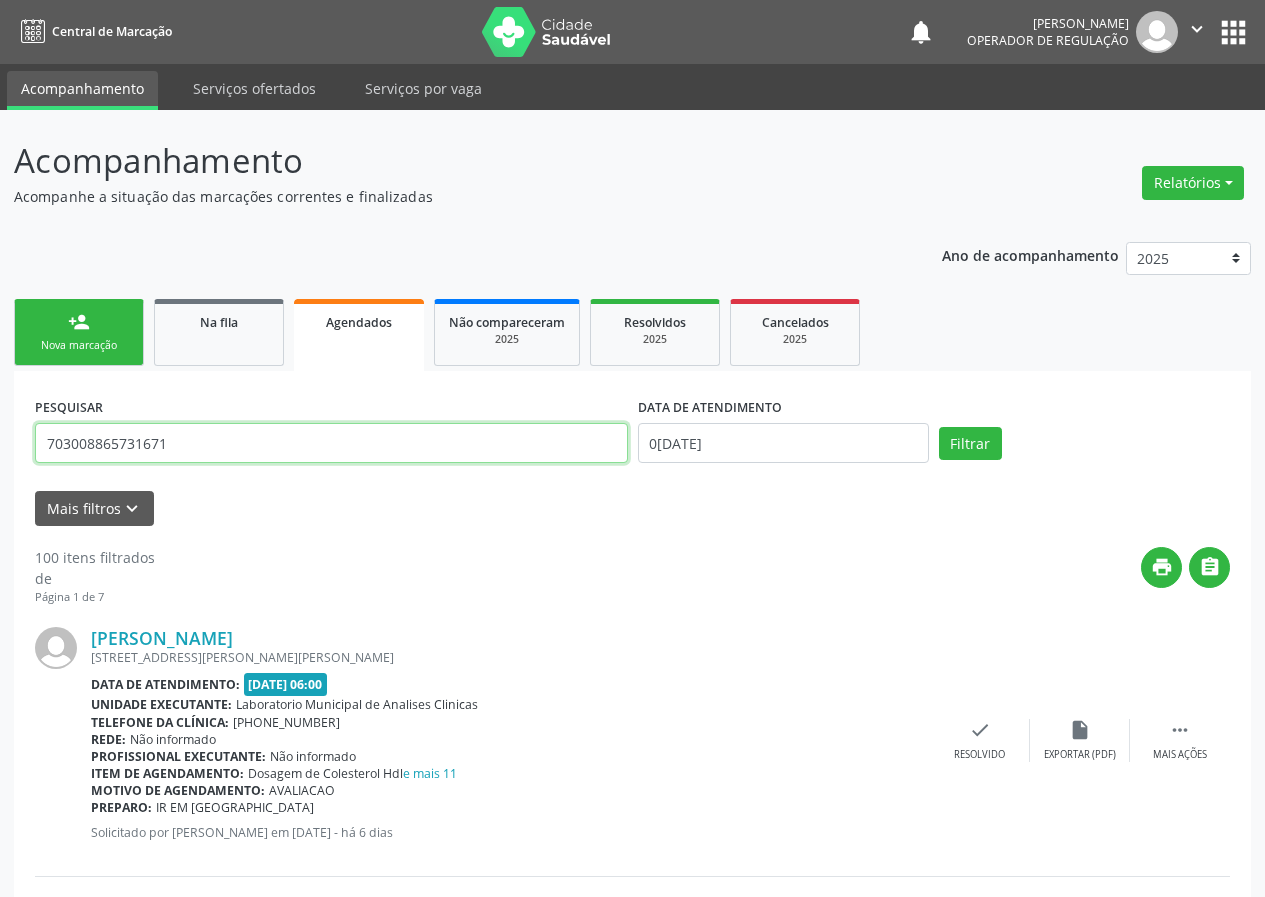 type on "703008865731671" 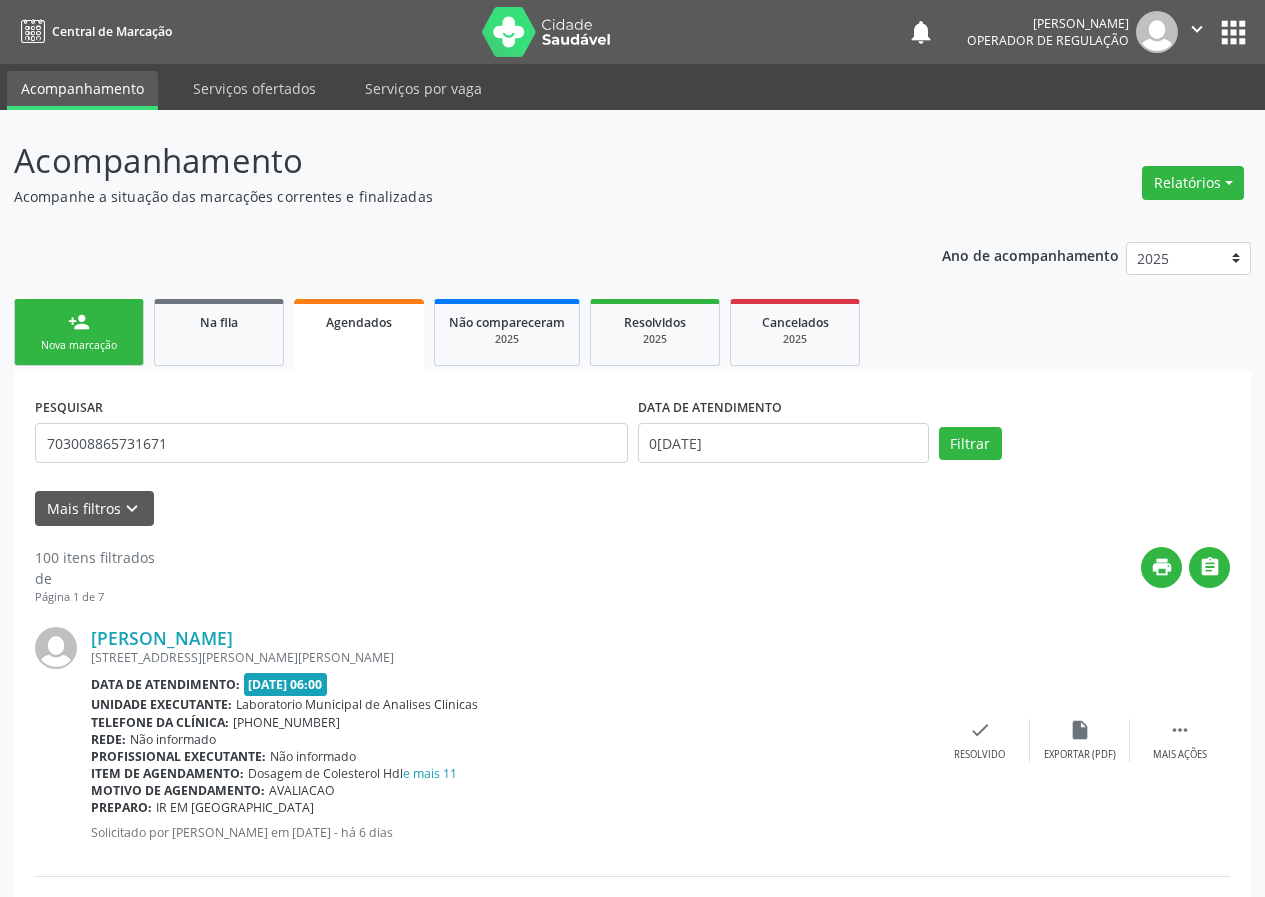 click on "DATA DE ATENDIMENTO" at bounding box center (710, 407) 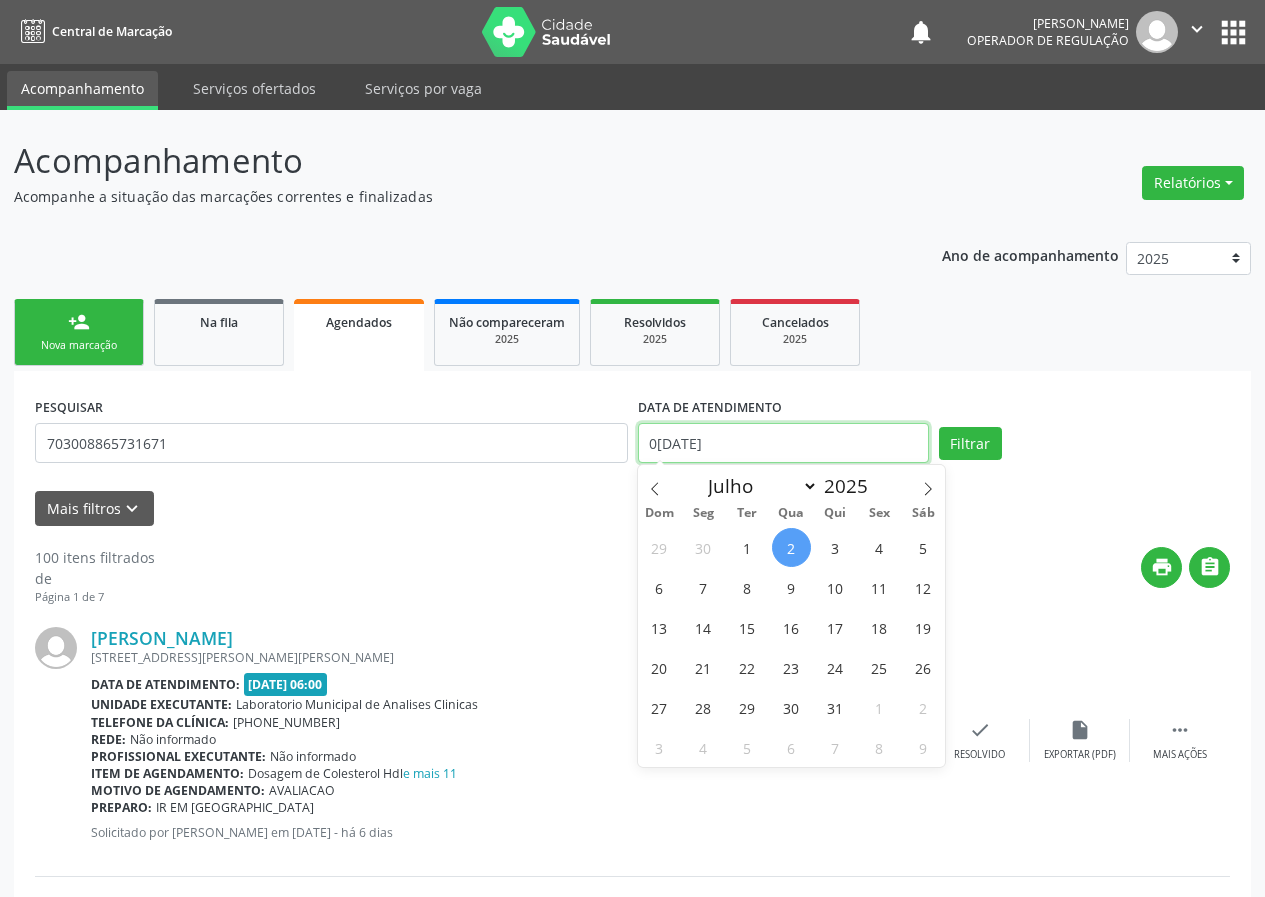 click on "0[DATE]" at bounding box center (783, 443) 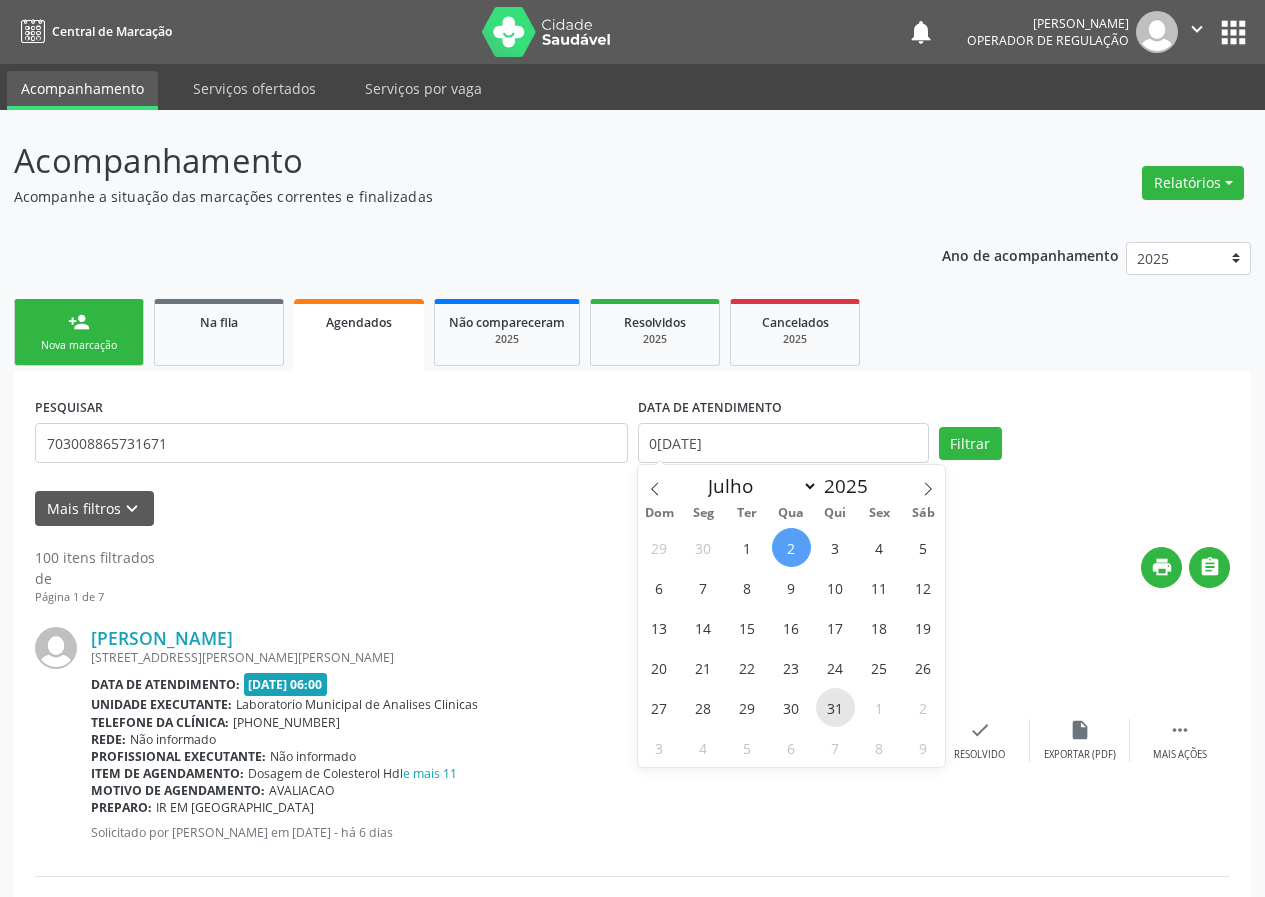 click on "31" at bounding box center (835, 707) 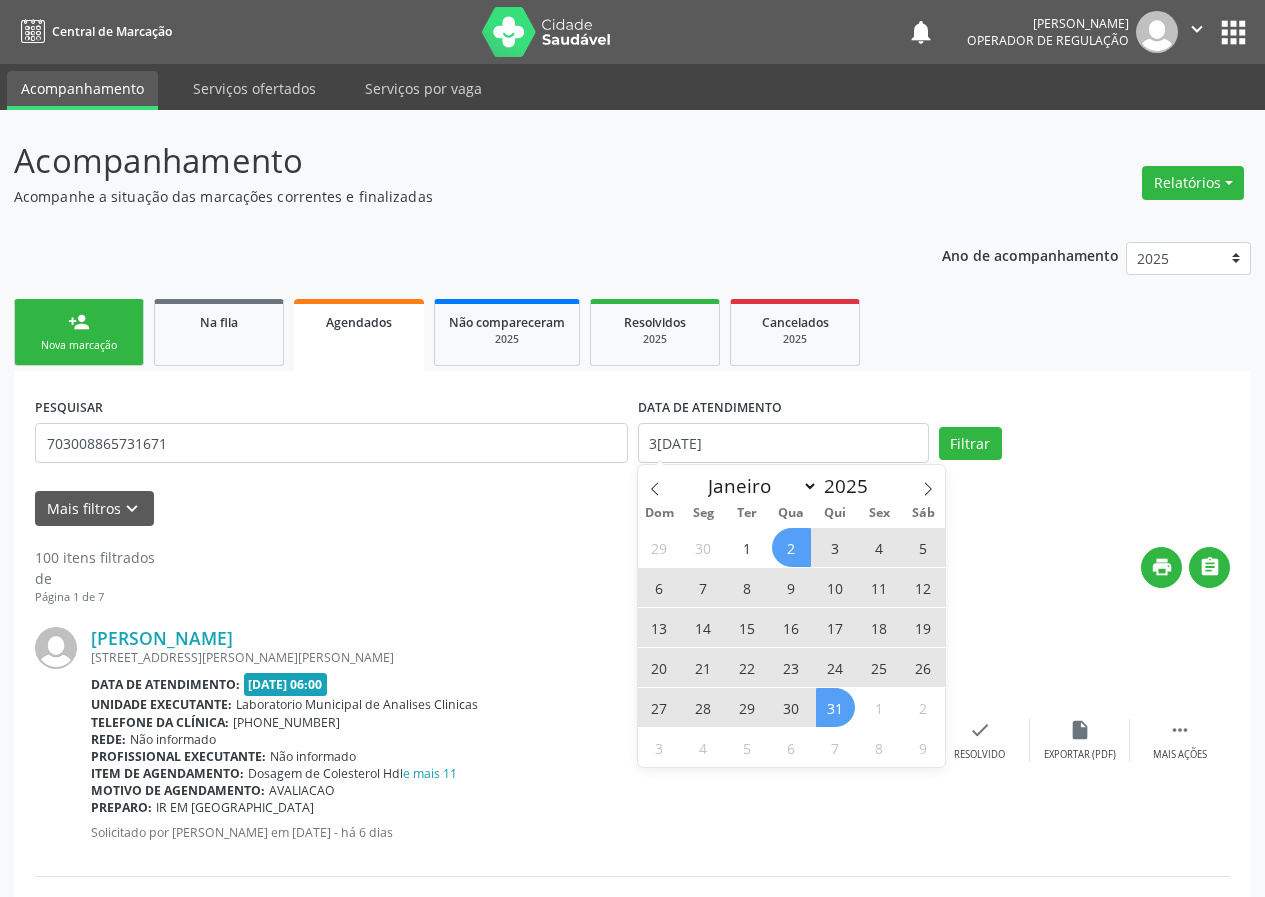 click on "2" at bounding box center [791, 547] 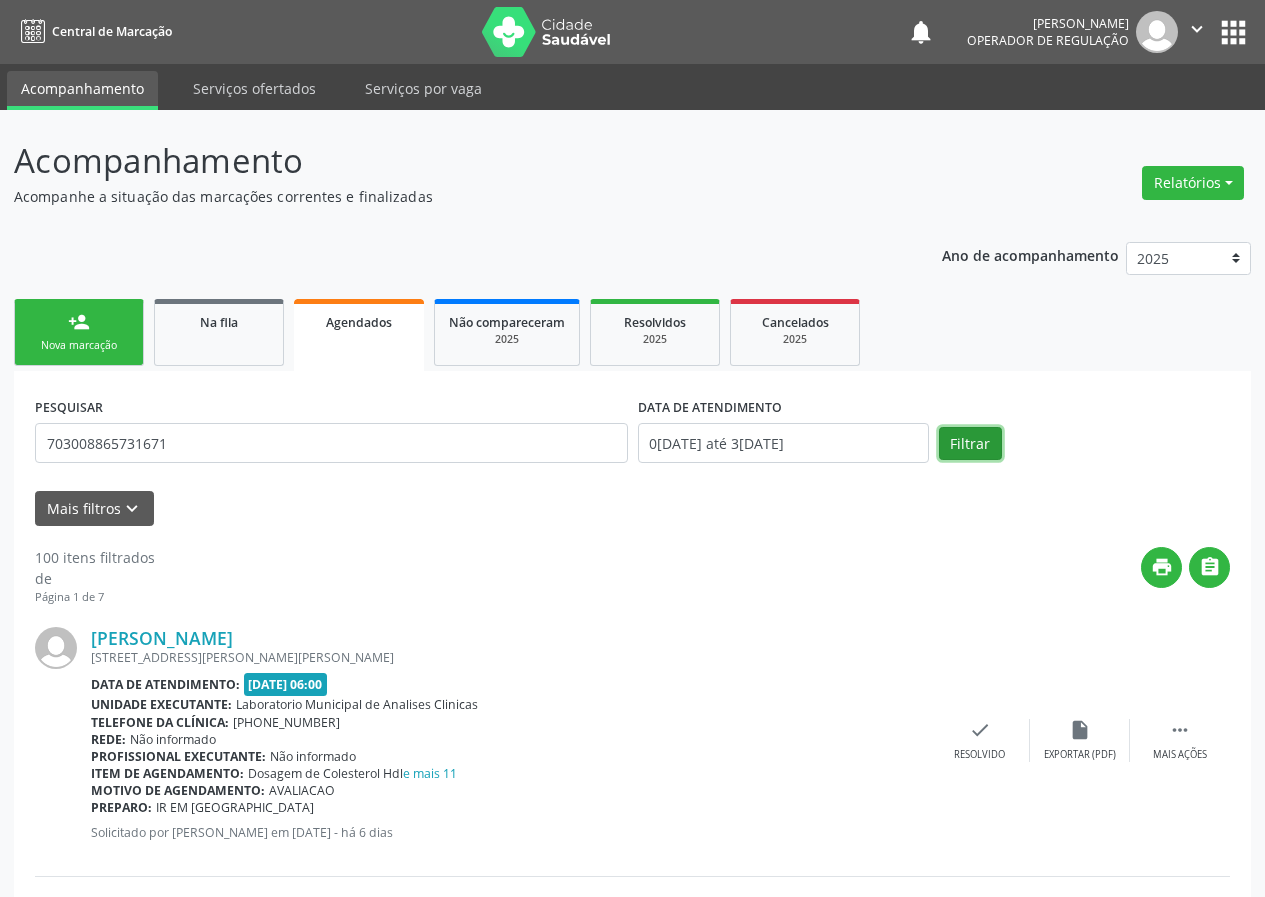 click on "Filtrar" at bounding box center (970, 444) 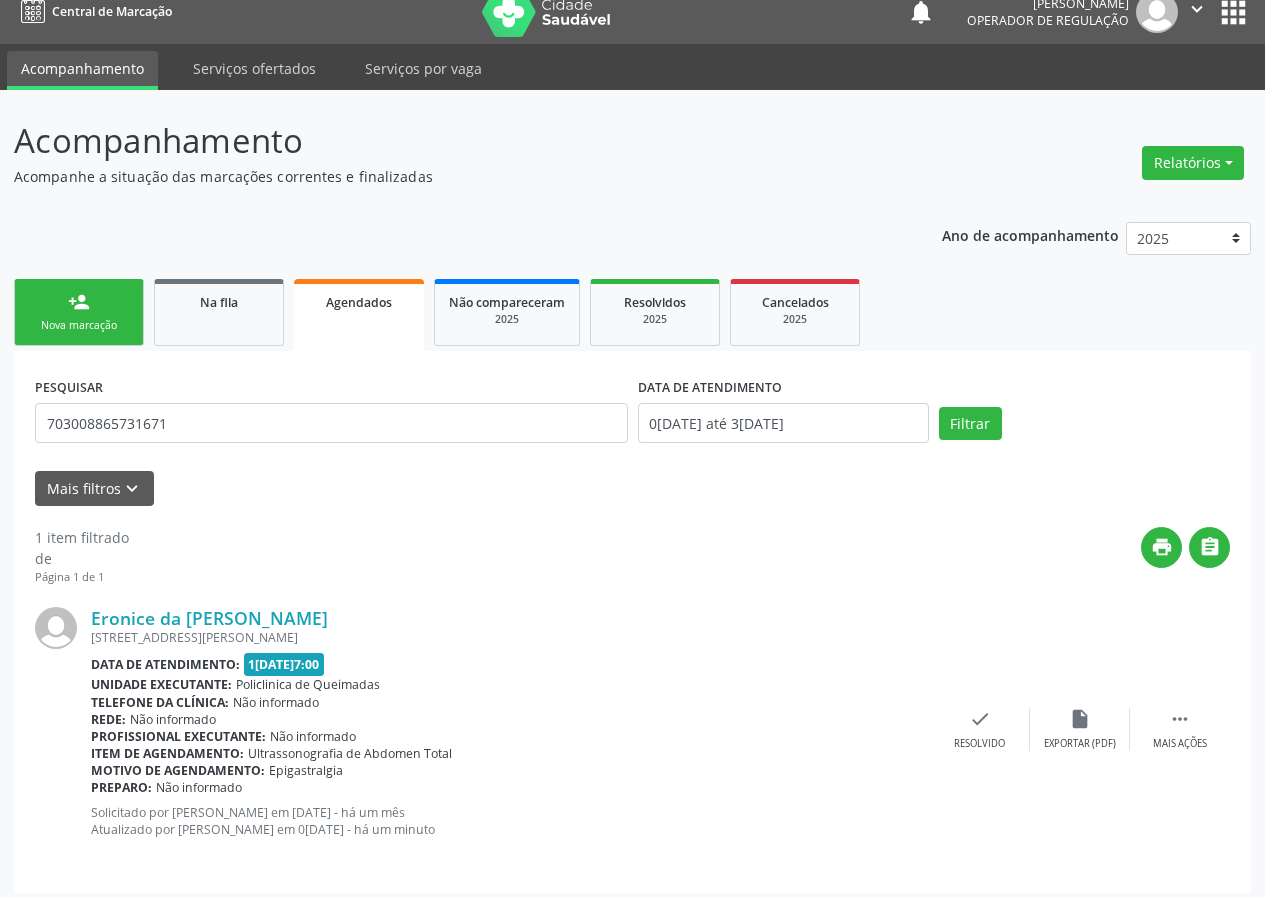 scroll, scrollTop: 31, scrollLeft: 0, axis: vertical 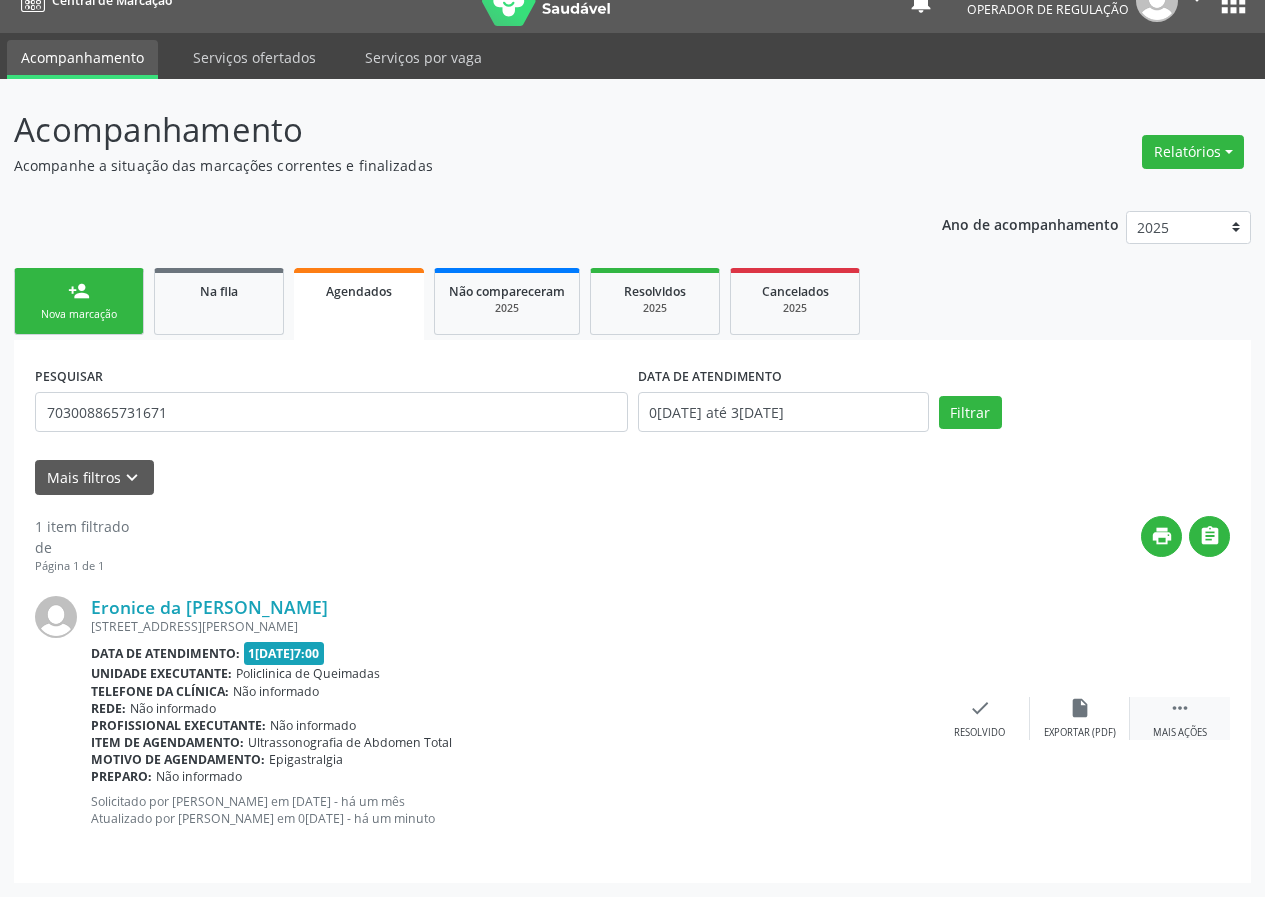 click on "
Mais ações" at bounding box center (1180, 718) 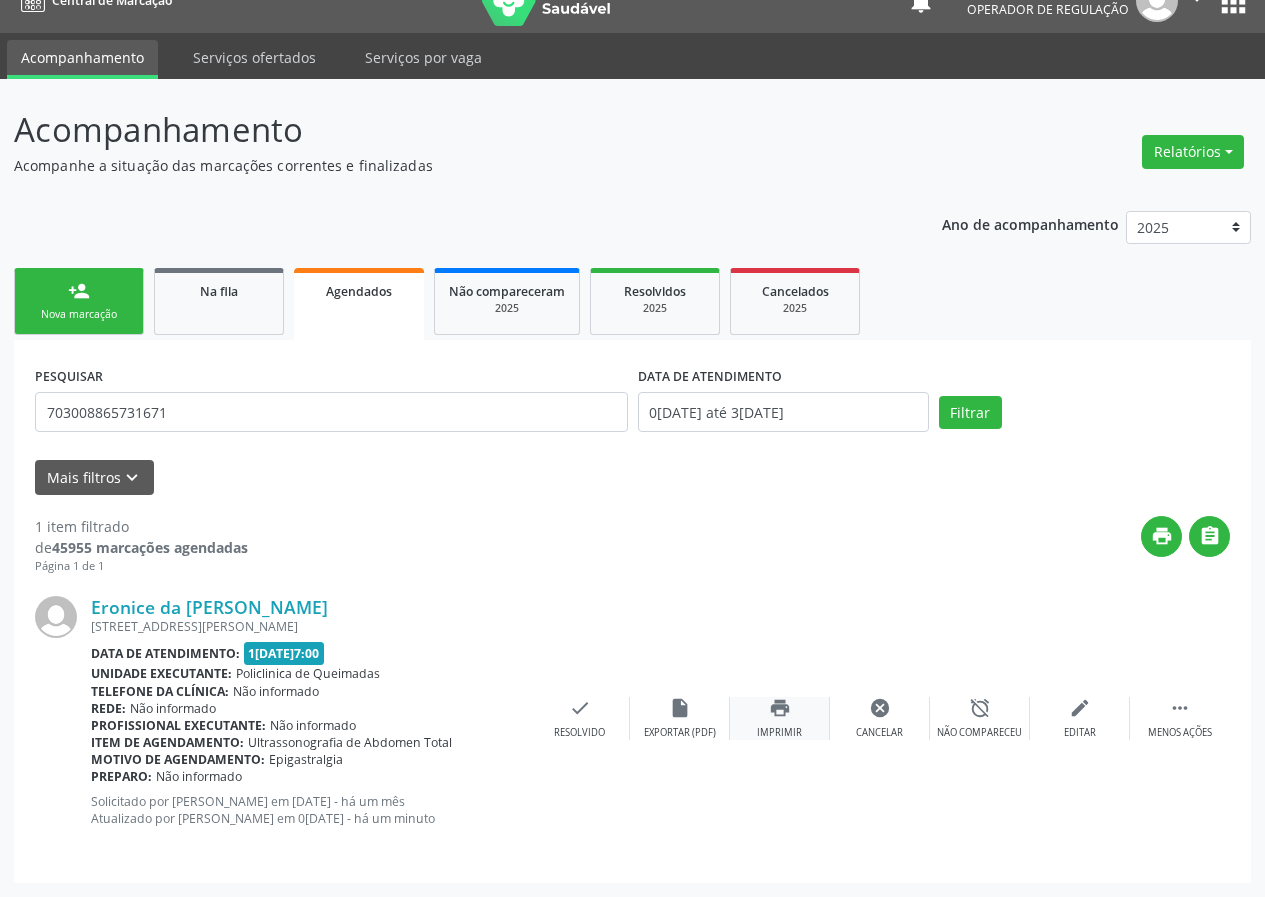 click on "print
Imprimir" at bounding box center [780, 718] 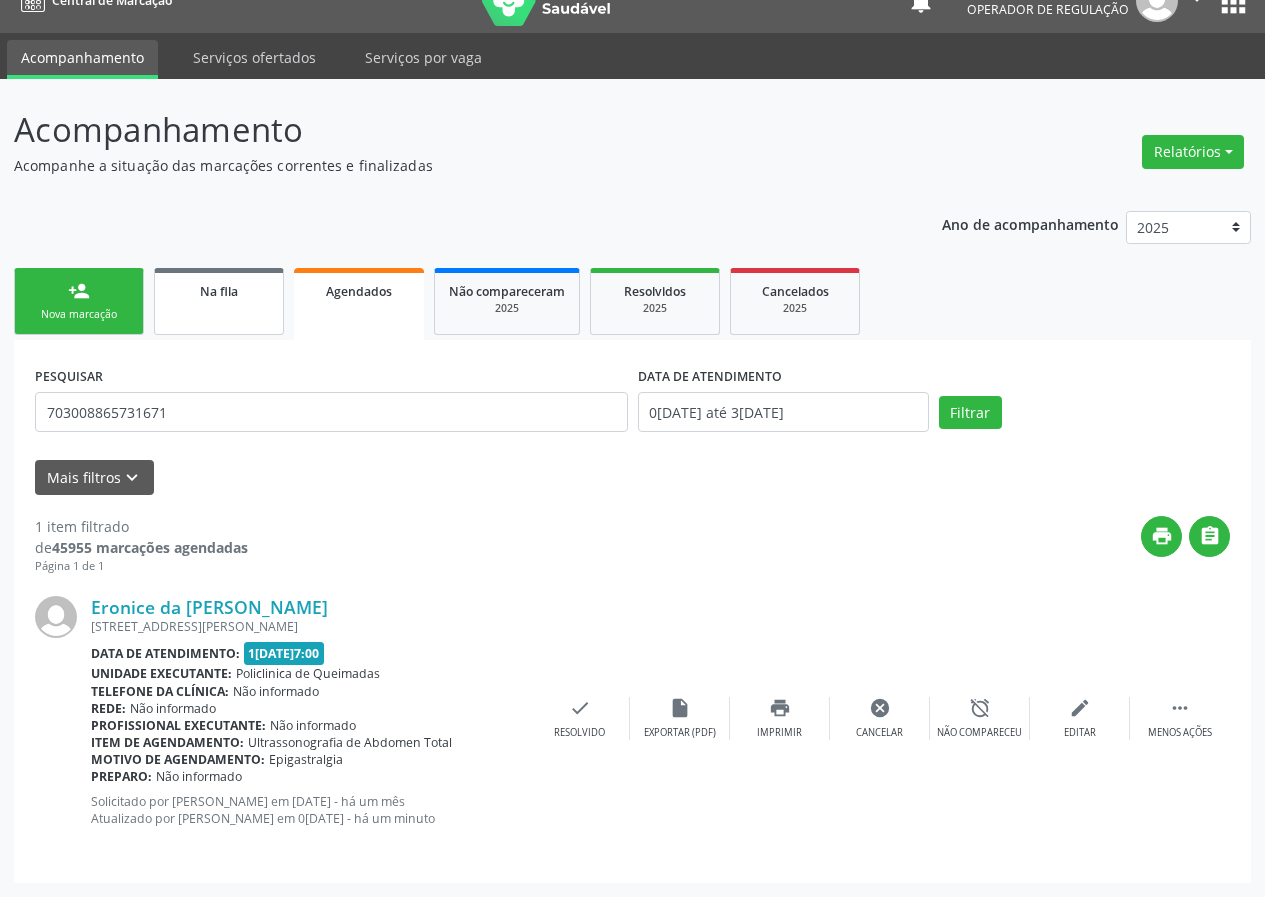 click on "Na fila" at bounding box center (219, 290) 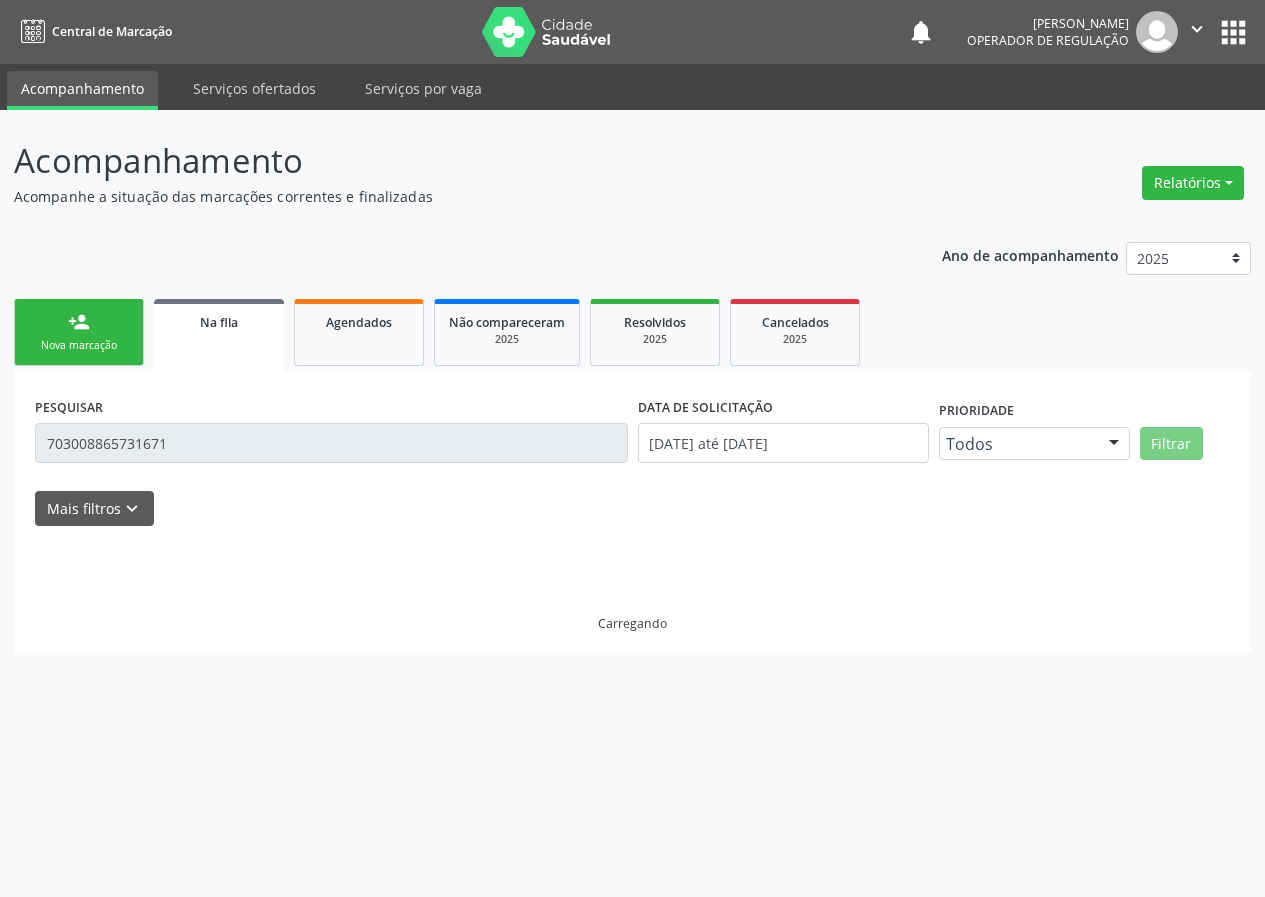 scroll, scrollTop: 0, scrollLeft: 0, axis: both 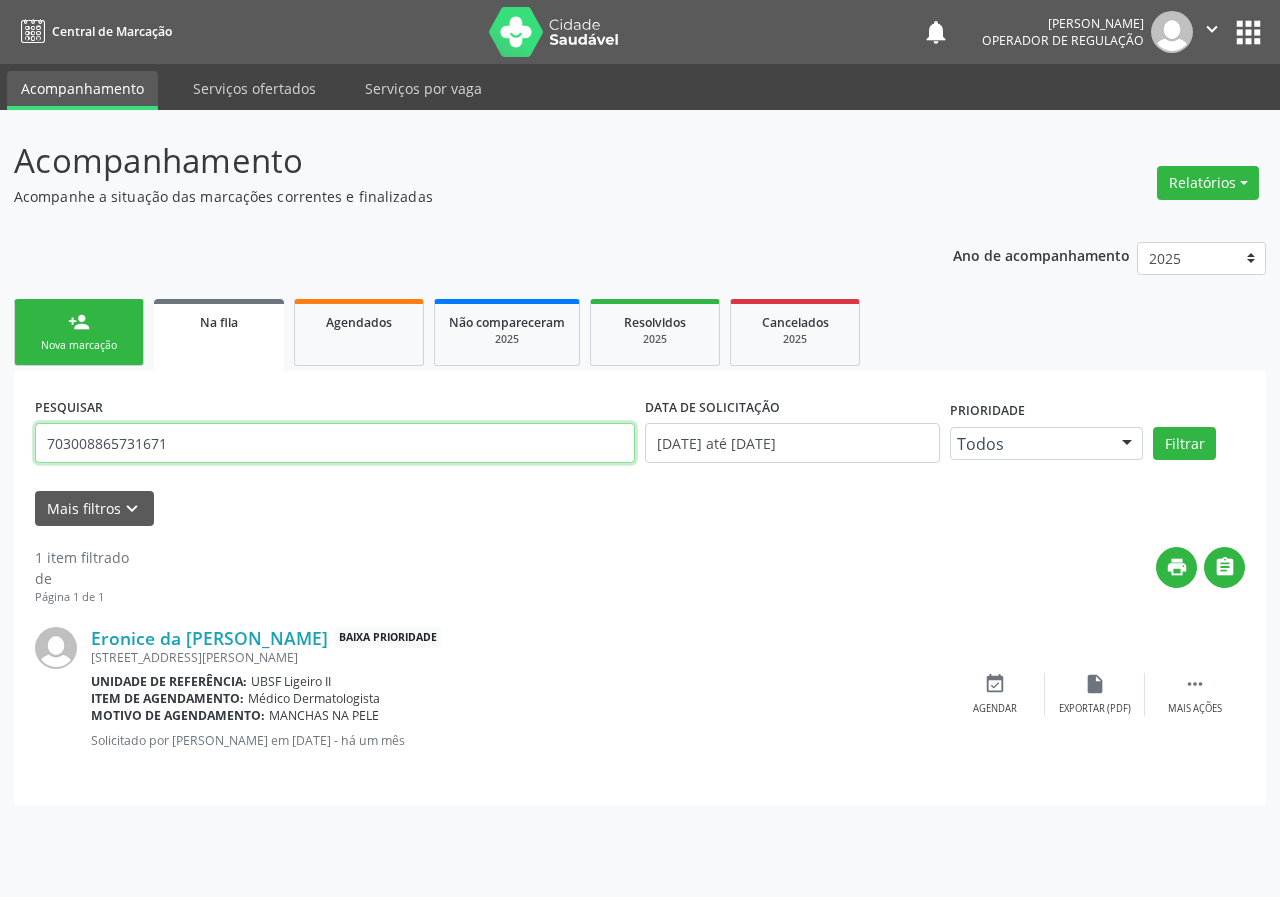 click on "703008865731671" at bounding box center [335, 443] 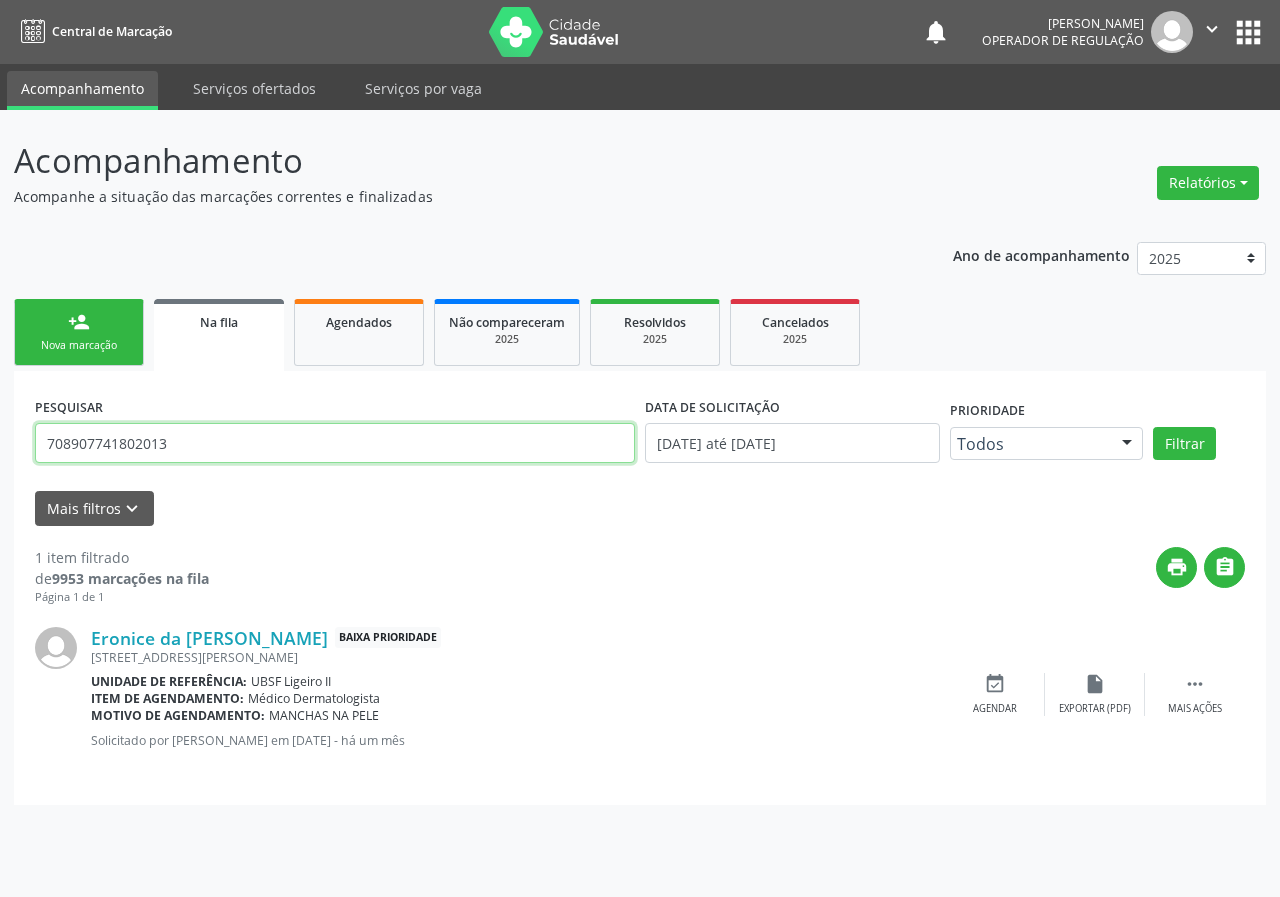 type on "708907741802013" 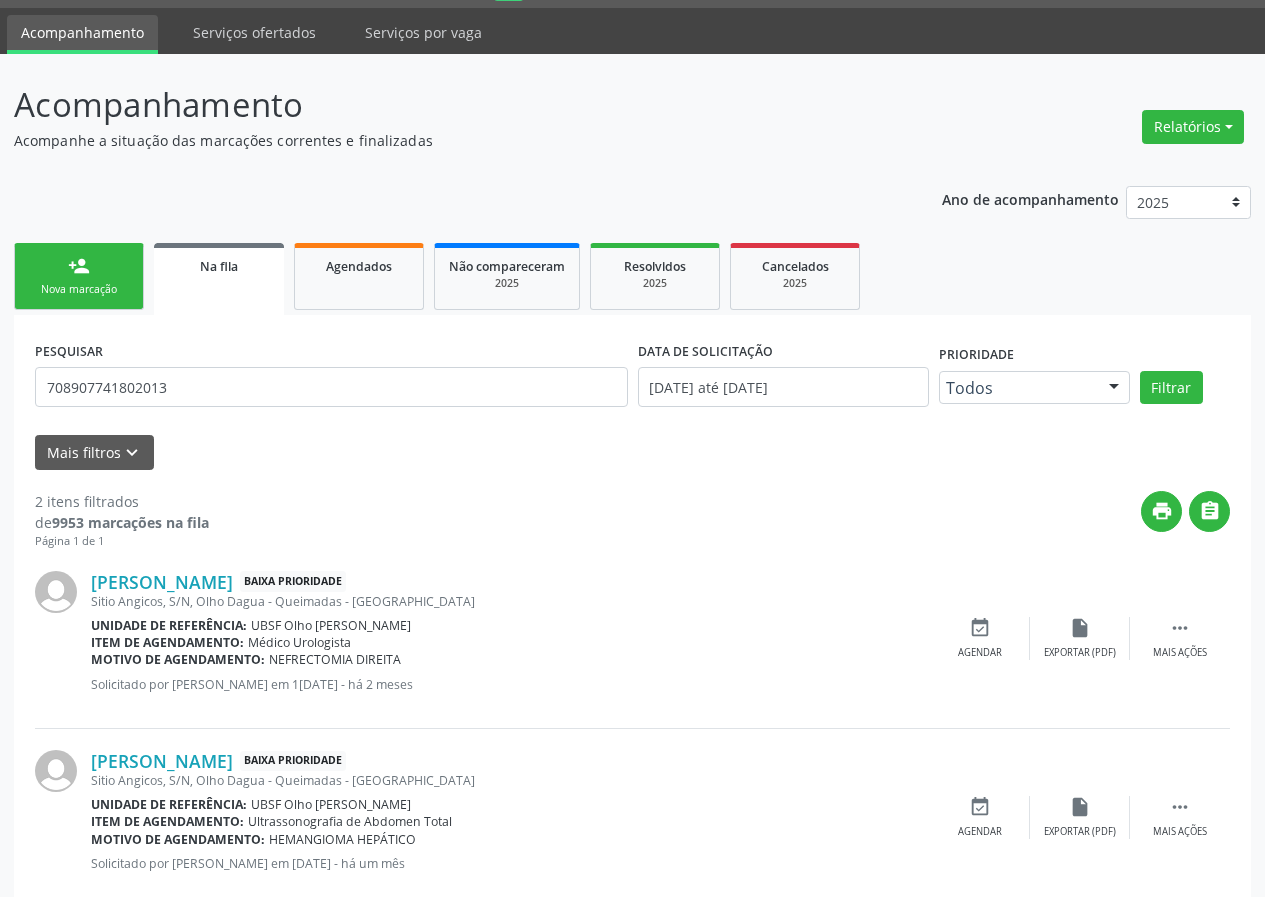 scroll, scrollTop: 101, scrollLeft: 0, axis: vertical 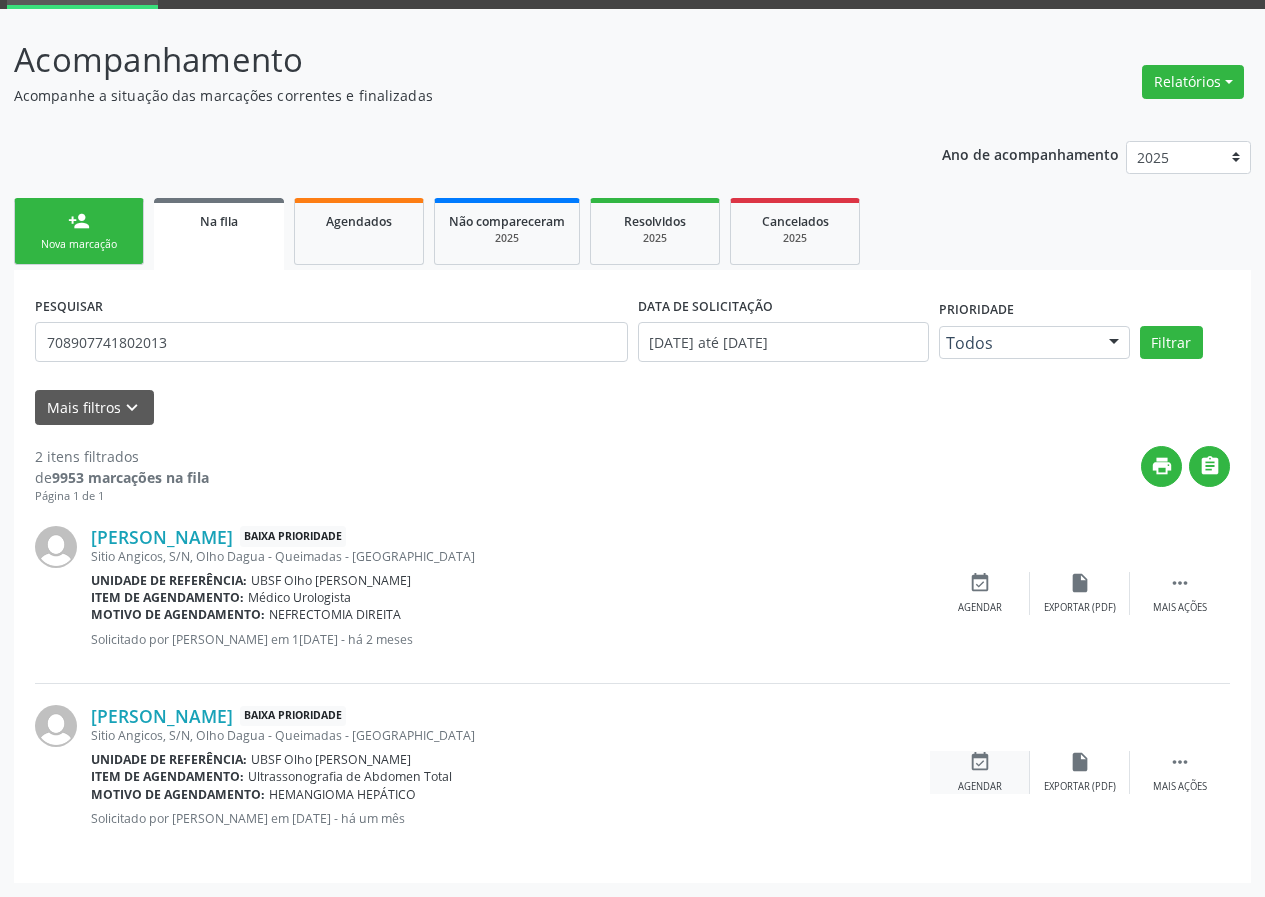 click on "event_available
Agendar" at bounding box center (980, 772) 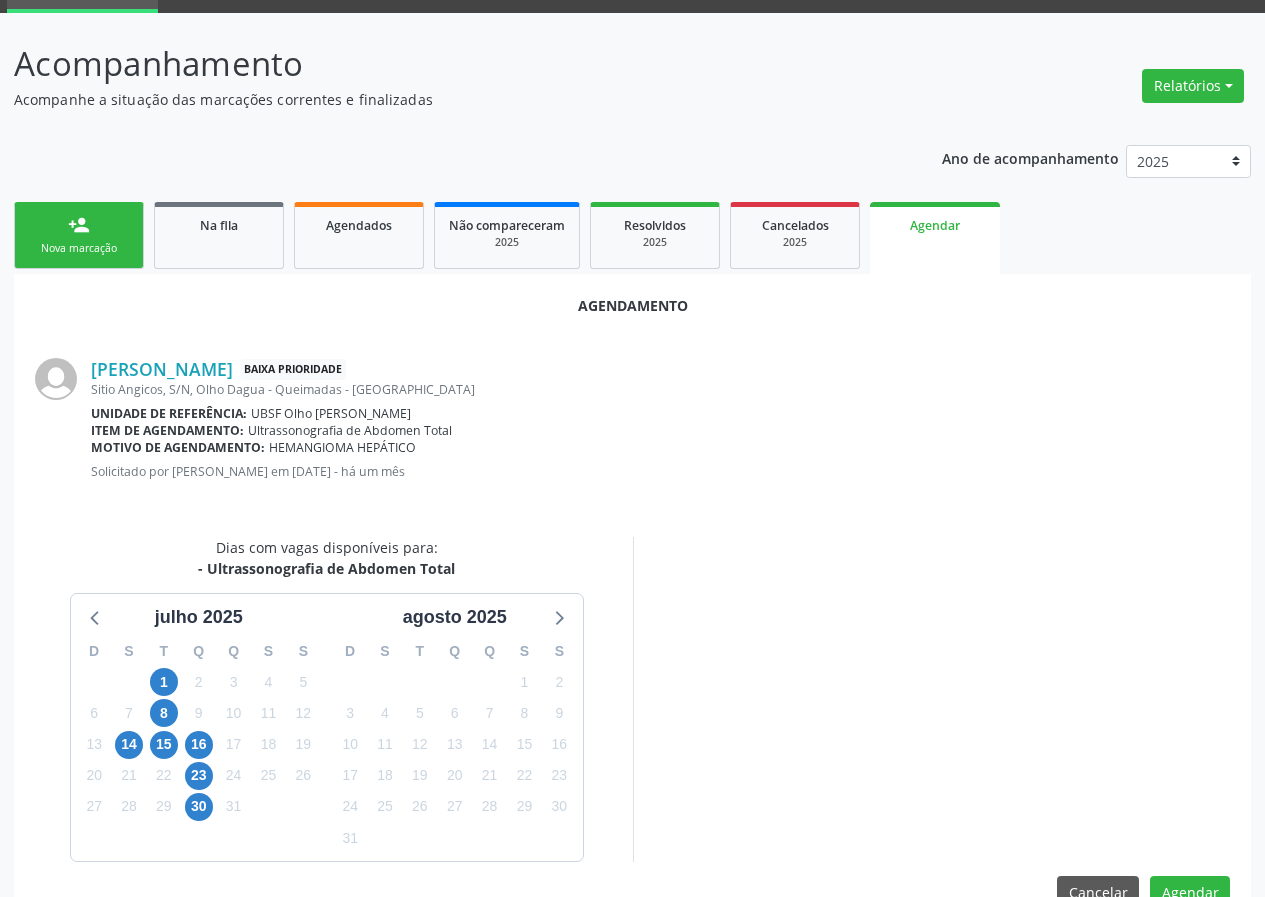 scroll, scrollTop: 101, scrollLeft: 0, axis: vertical 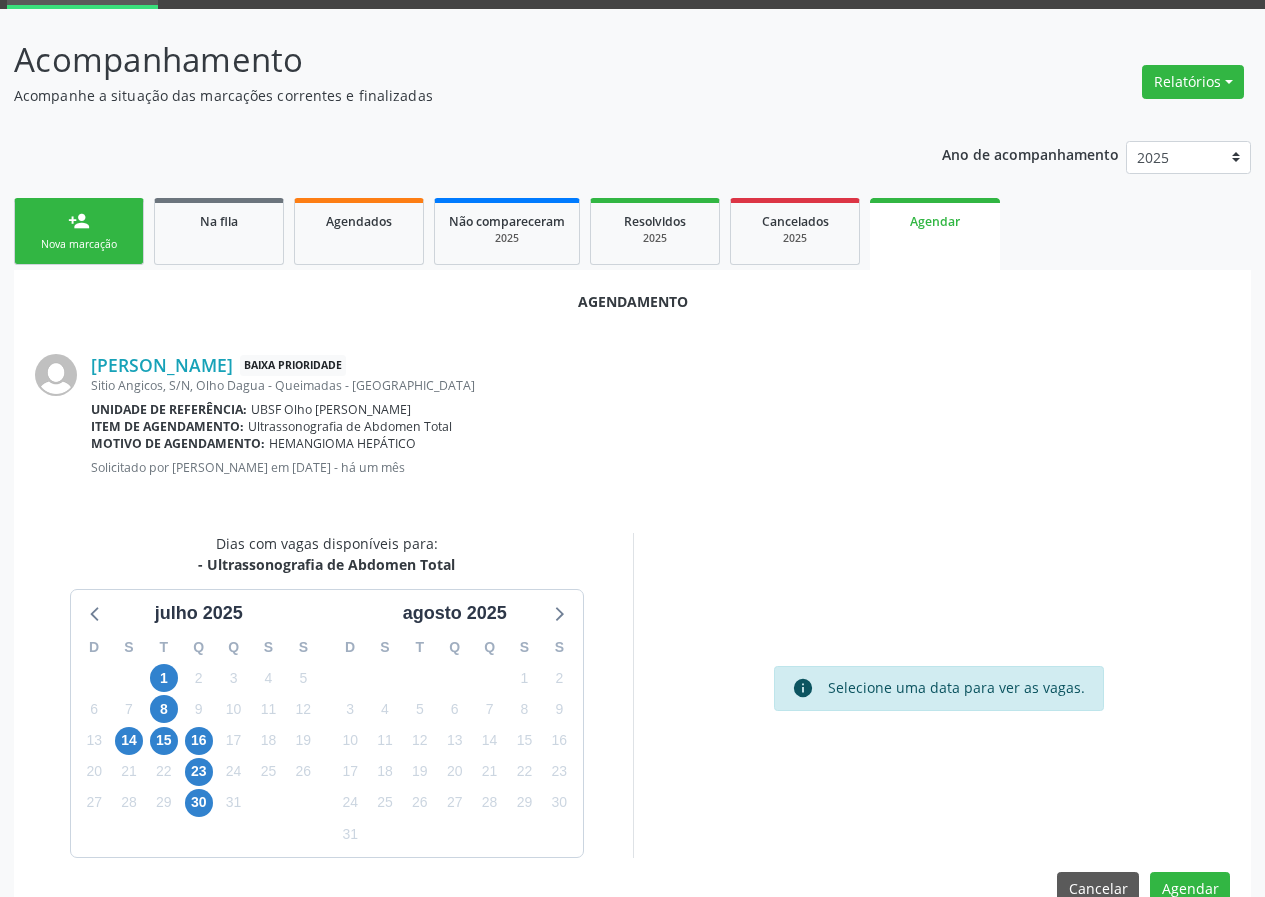 click on "14" at bounding box center (129, 740) 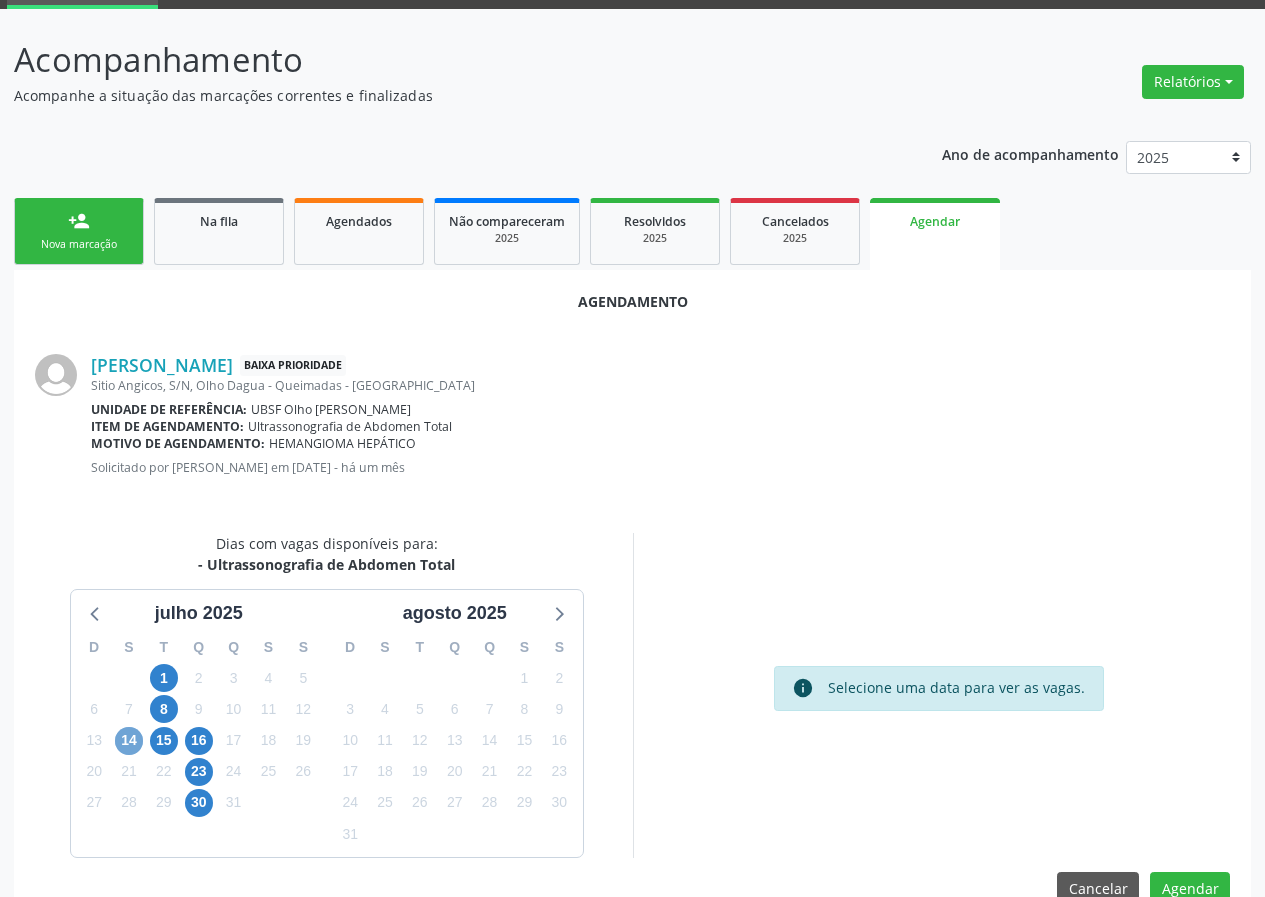 click on "14" at bounding box center (129, 741) 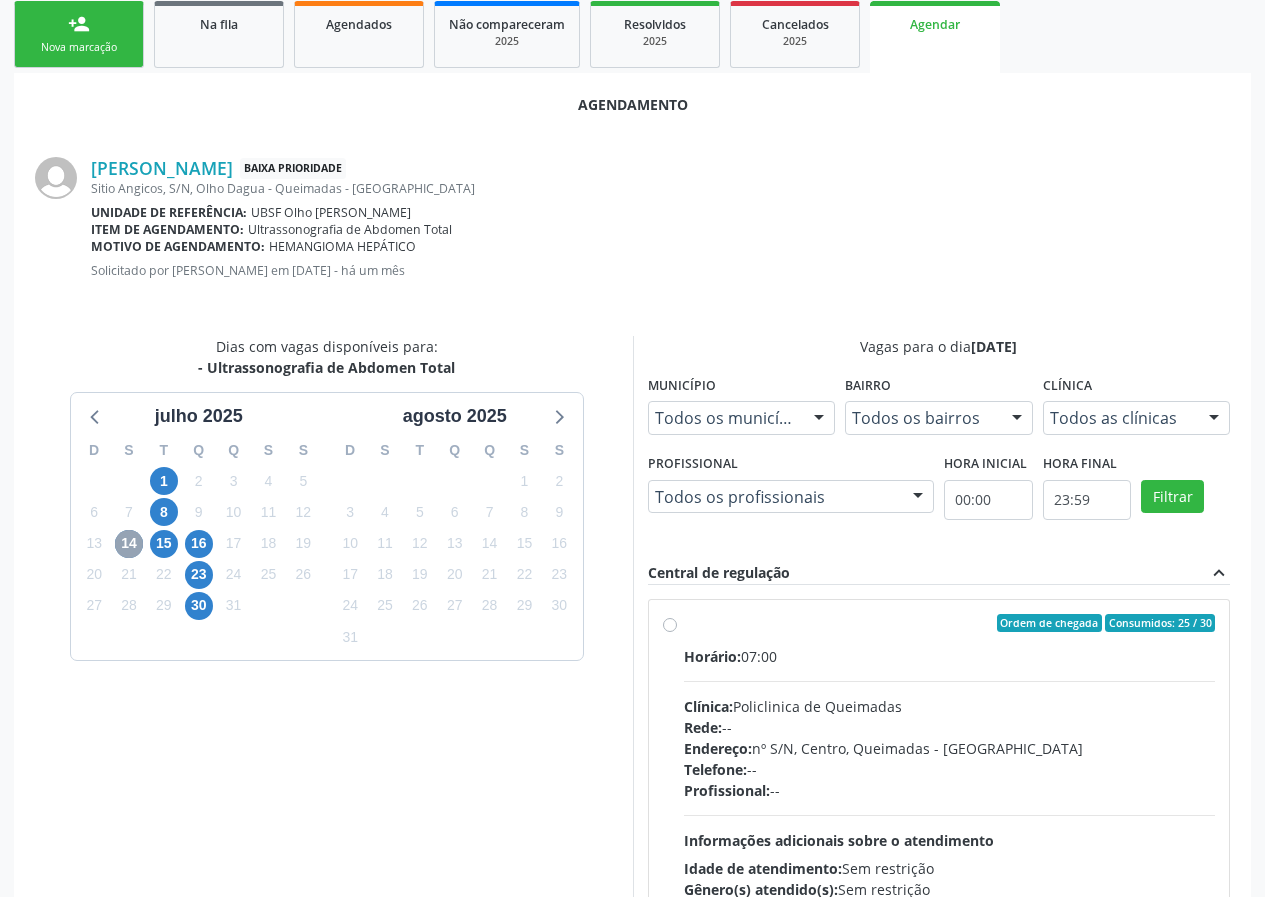 scroll, scrollTop: 433, scrollLeft: 0, axis: vertical 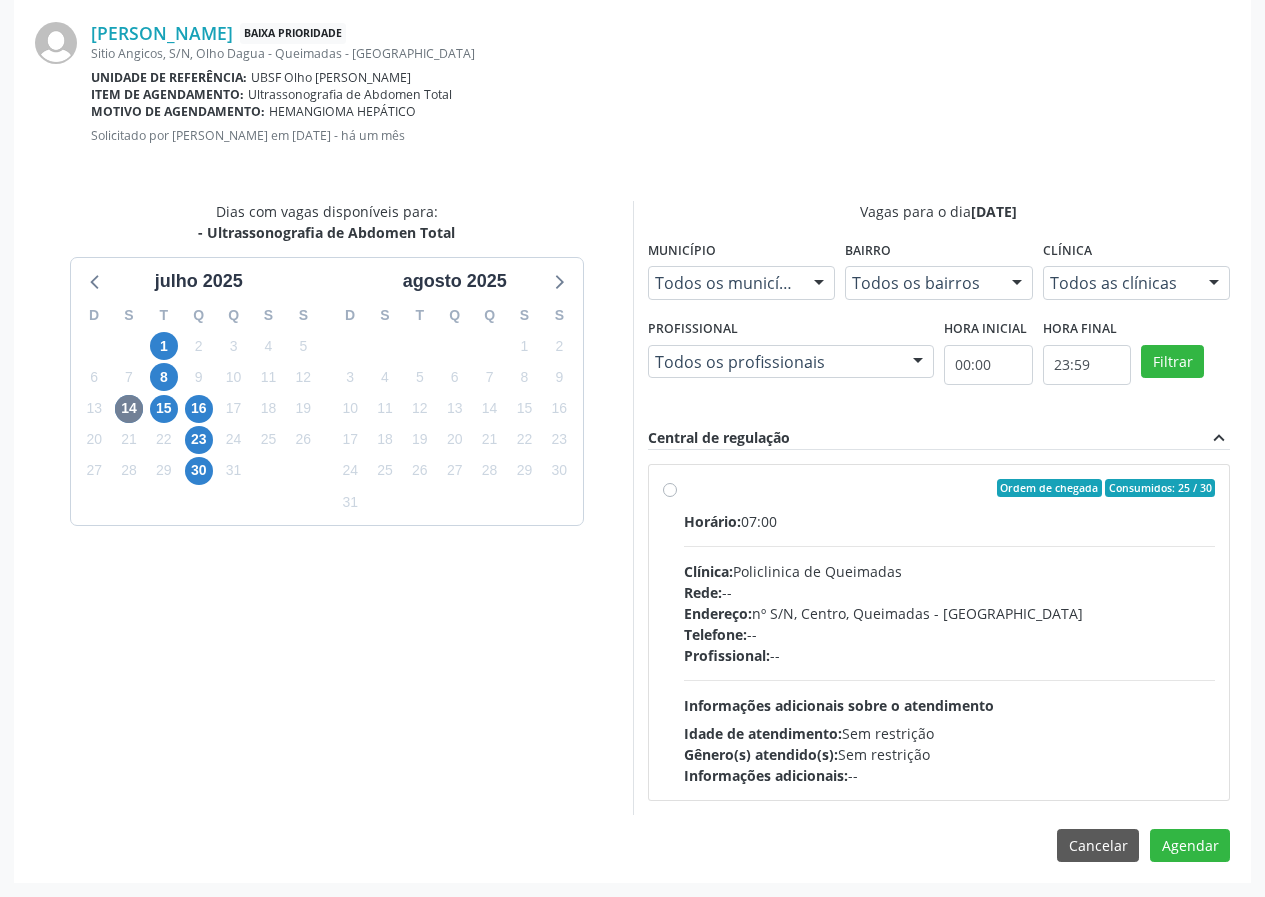 click on "Horário:   07:00
Clínica:  Policlinica de Queimadas
Rede:
--
Endereço:   nº S/N, Centro, Queimadas - PB
Telefone:   --
Profissional:
--
Informações adicionais sobre o atendimento
Idade de atendimento:
Sem restrição
Gênero(s) atendido(s):
Sem restrição
Informações adicionais:
--" at bounding box center [950, 648] 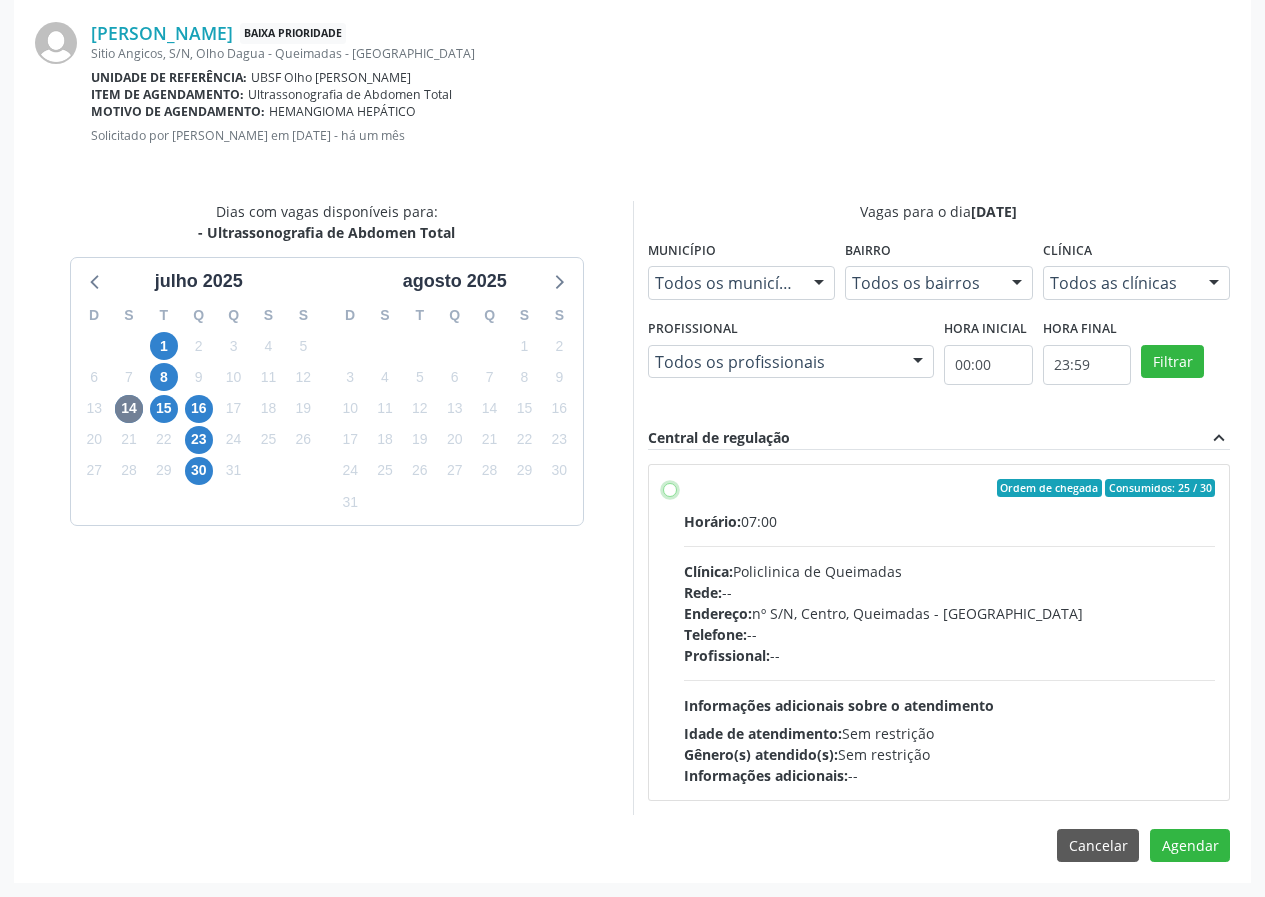 radio on "true" 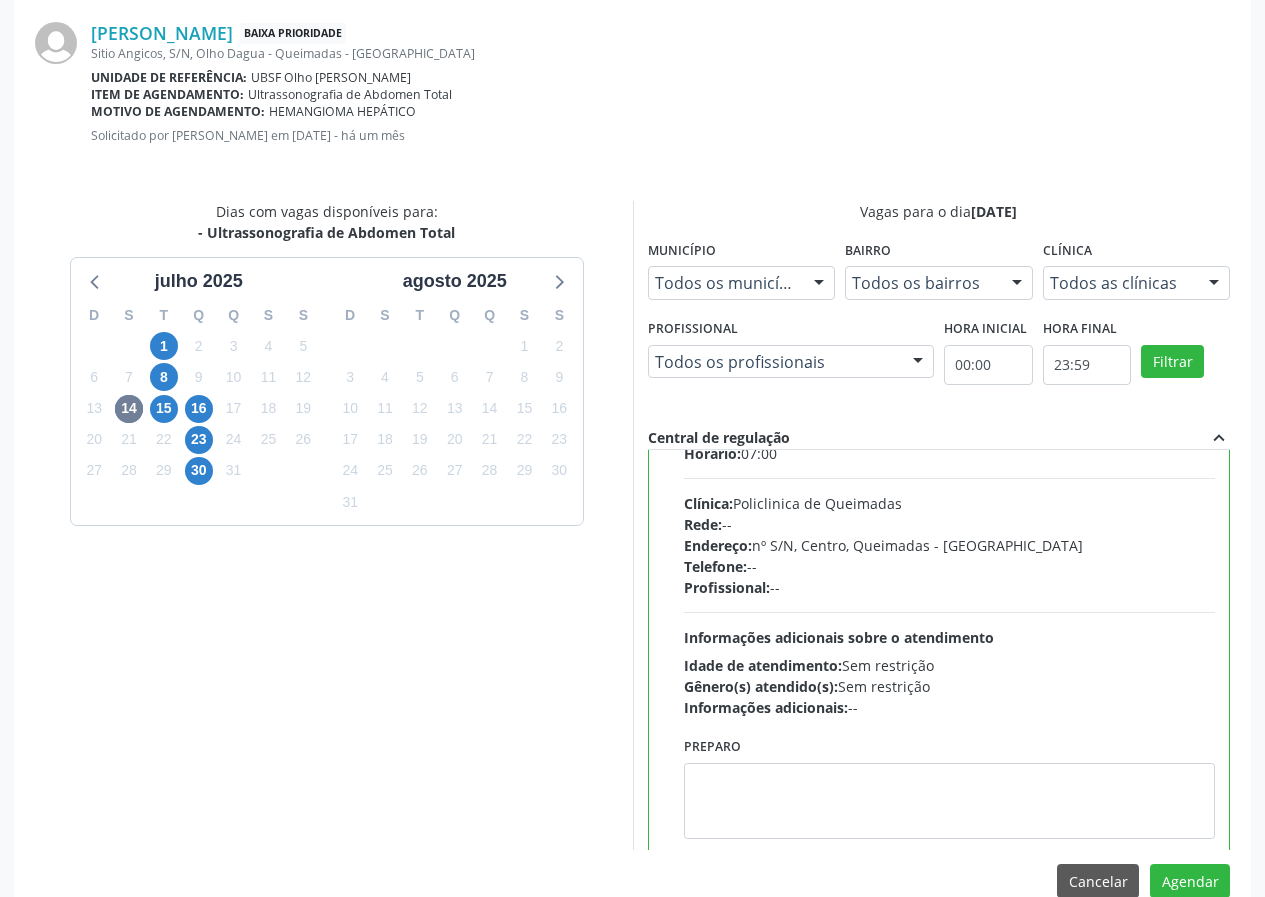 scroll, scrollTop: 99, scrollLeft: 0, axis: vertical 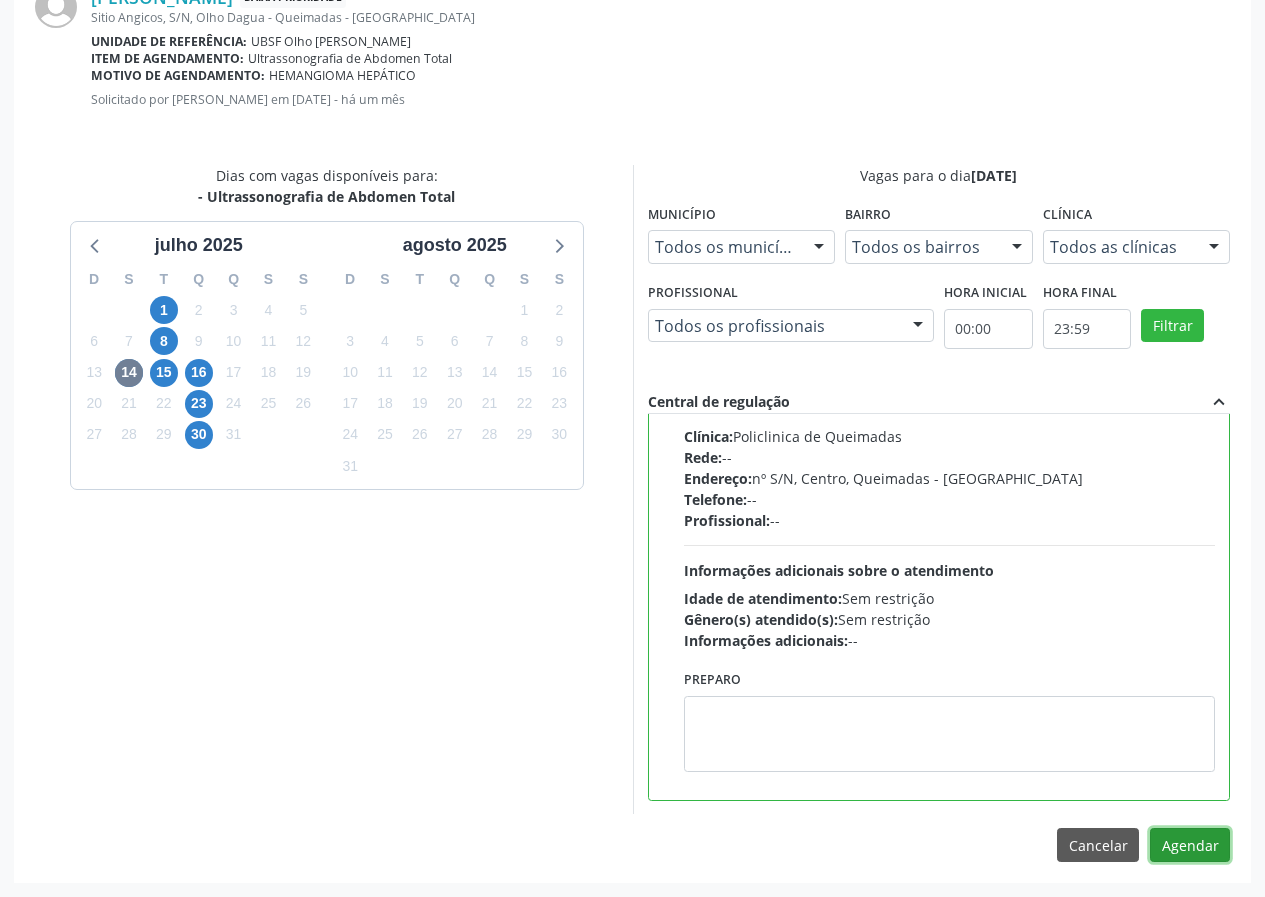 click on "Agendar" at bounding box center (1190, 845) 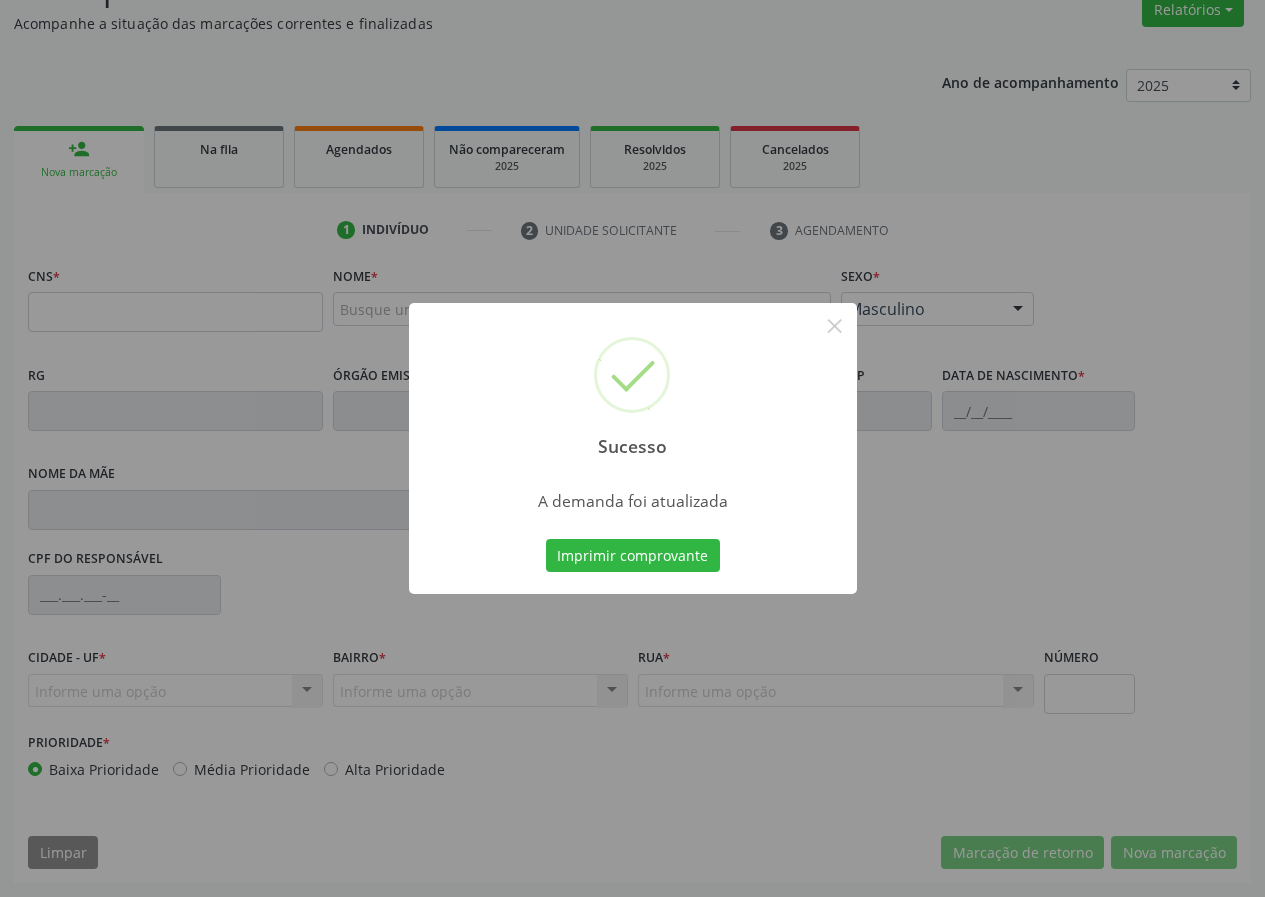 scroll, scrollTop: 173, scrollLeft: 0, axis: vertical 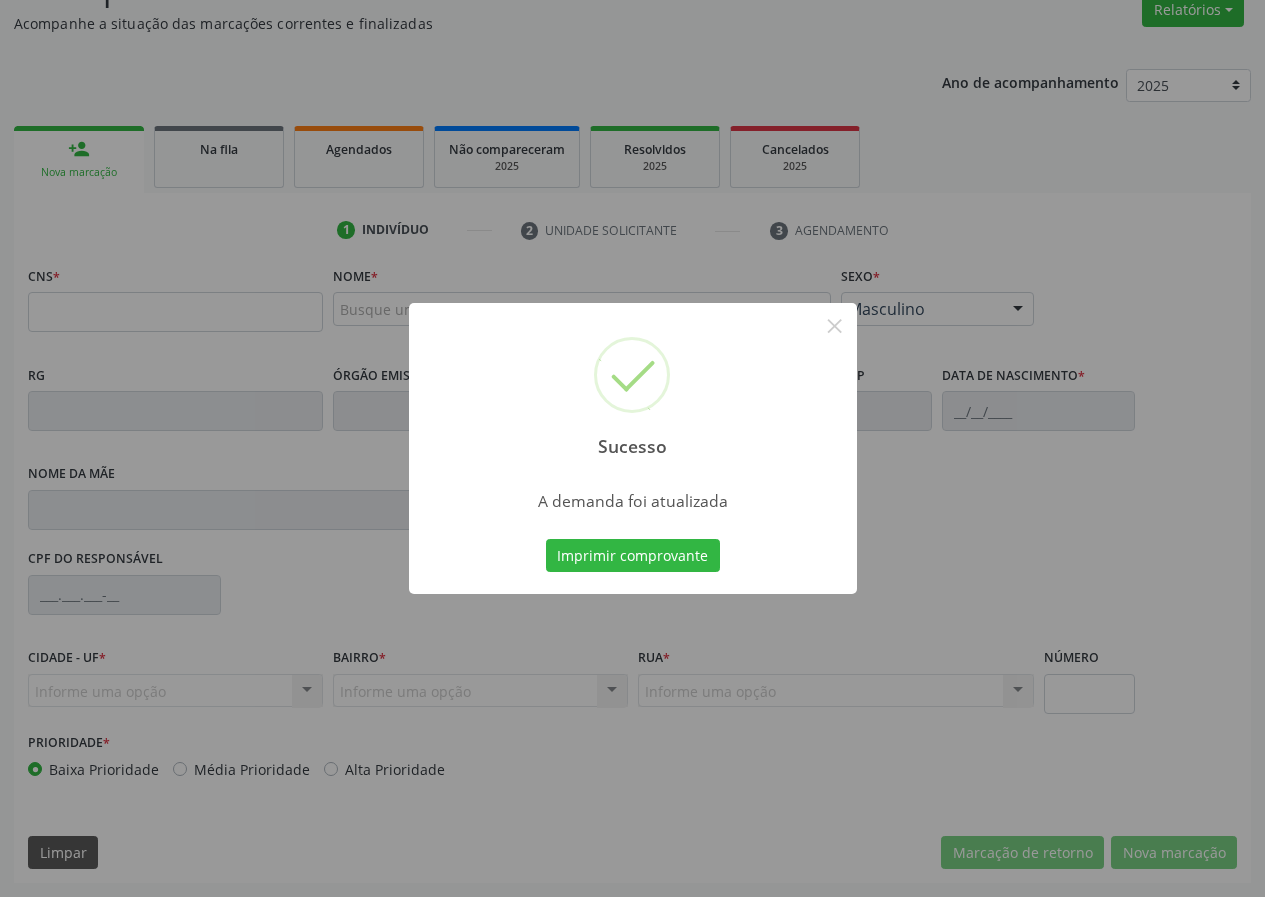 type 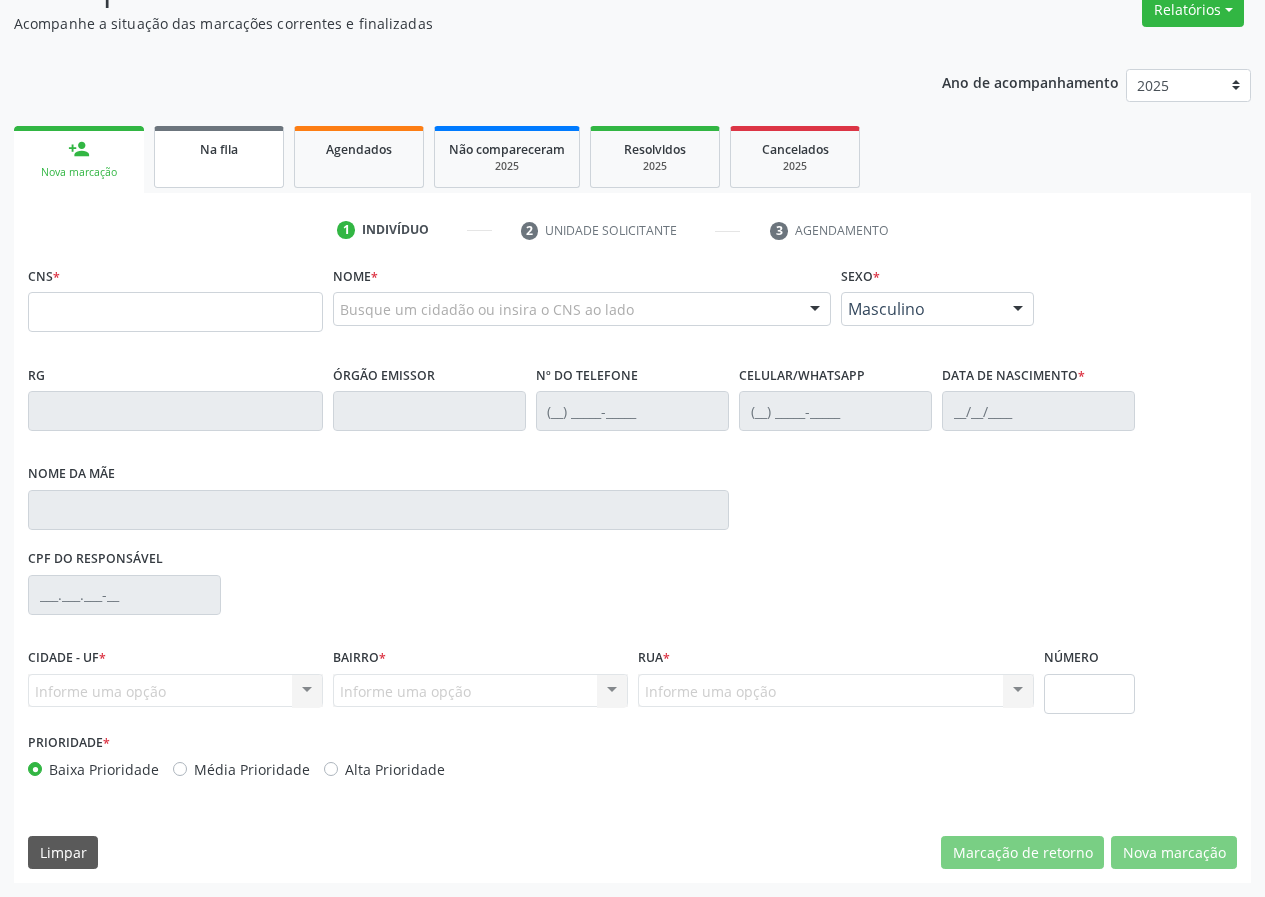 click on "Na fila" at bounding box center (219, 157) 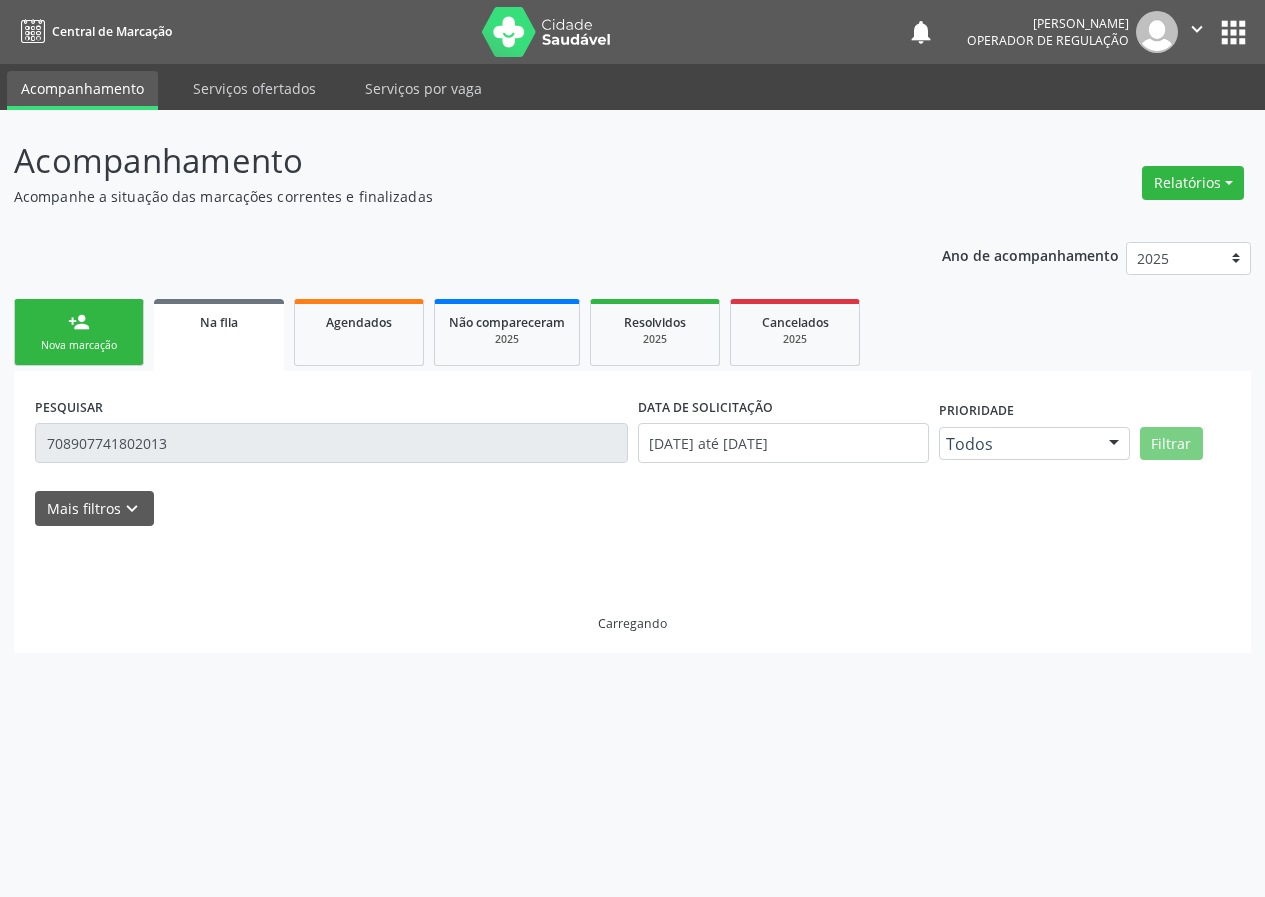 scroll, scrollTop: 0, scrollLeft: 0, axis: both 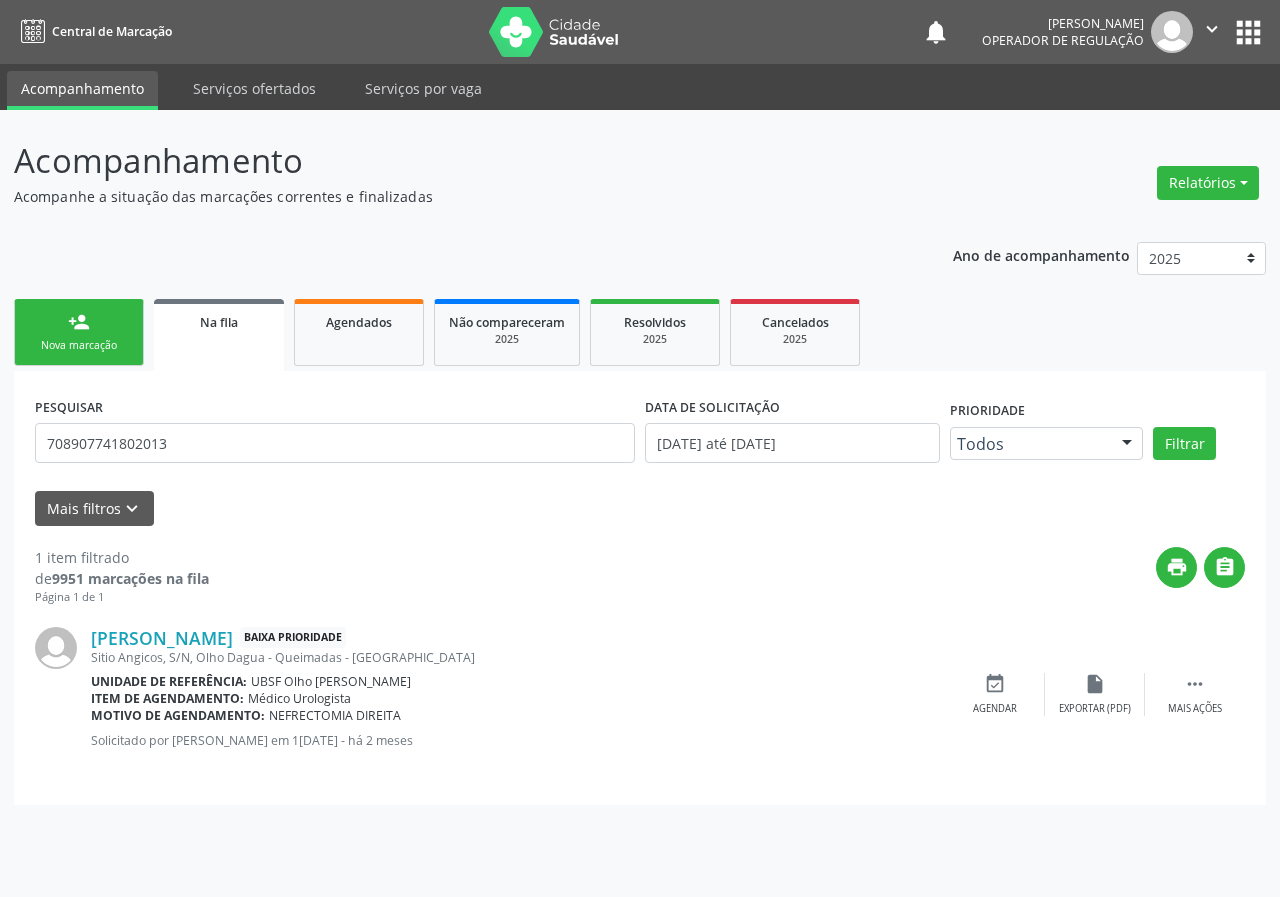 click on "person_add
Nova marcação" at bounding box center [79, 332] 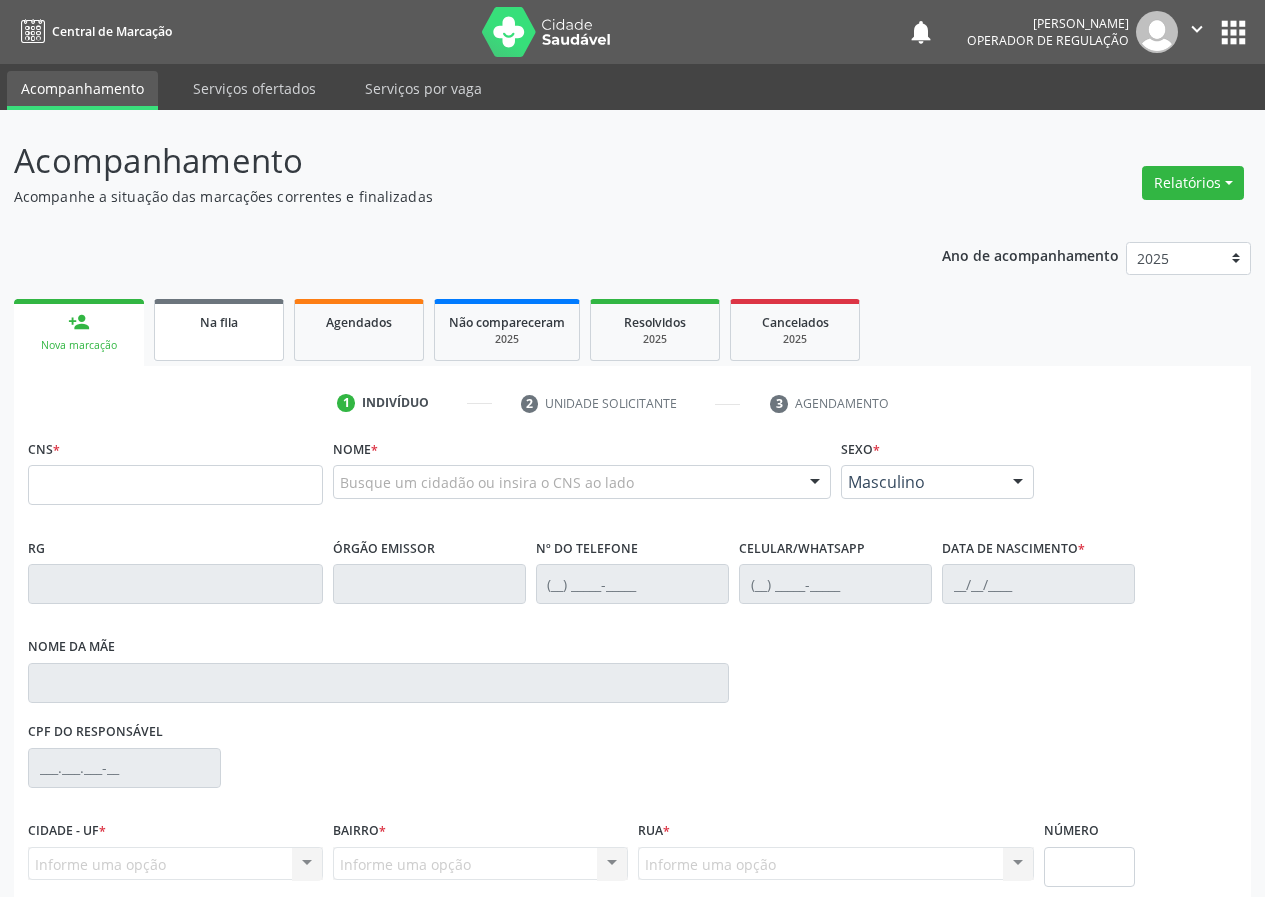 click on "Na fila" at bounding box center [219, 322] 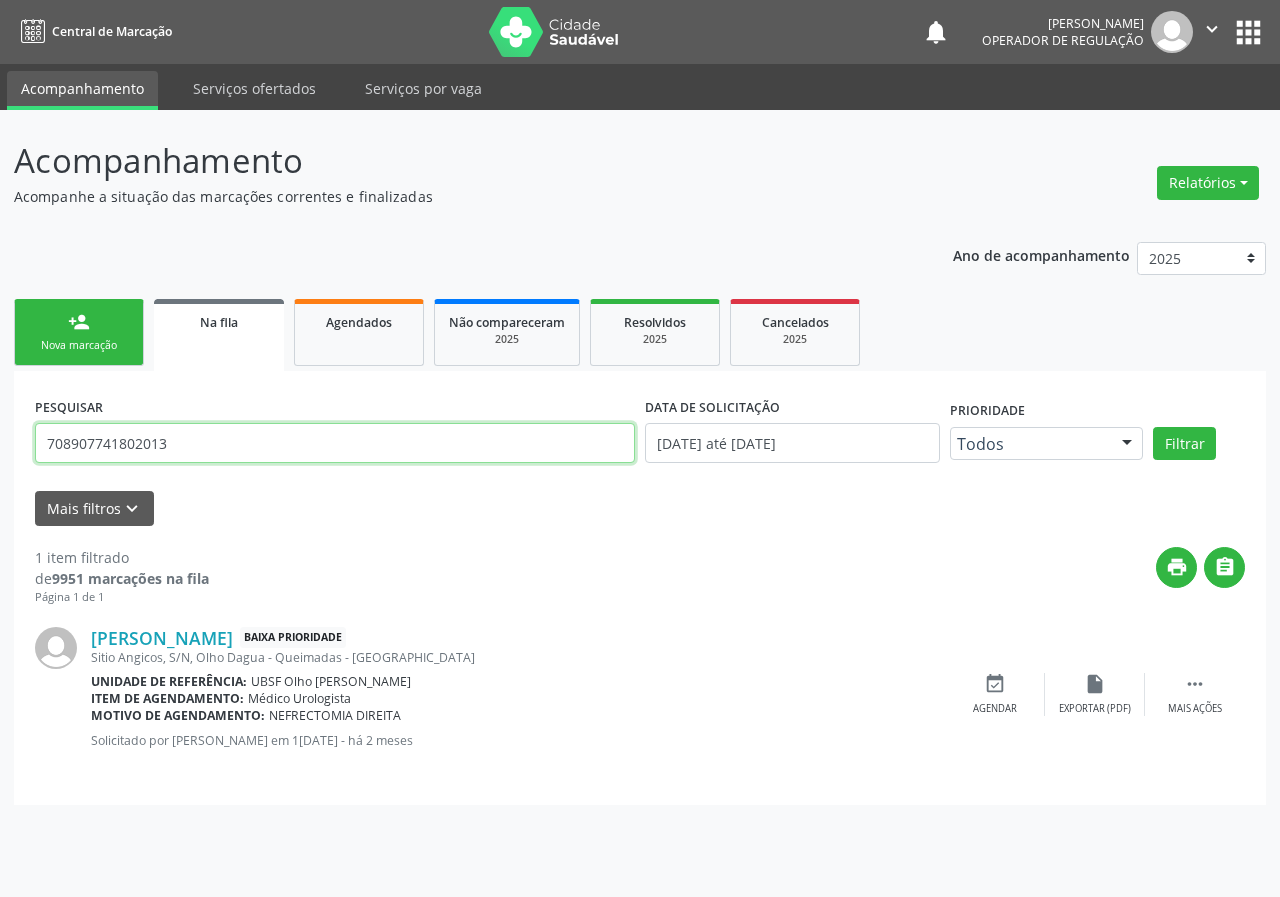 click on "708907741802013" at bounding box center [335, 443] 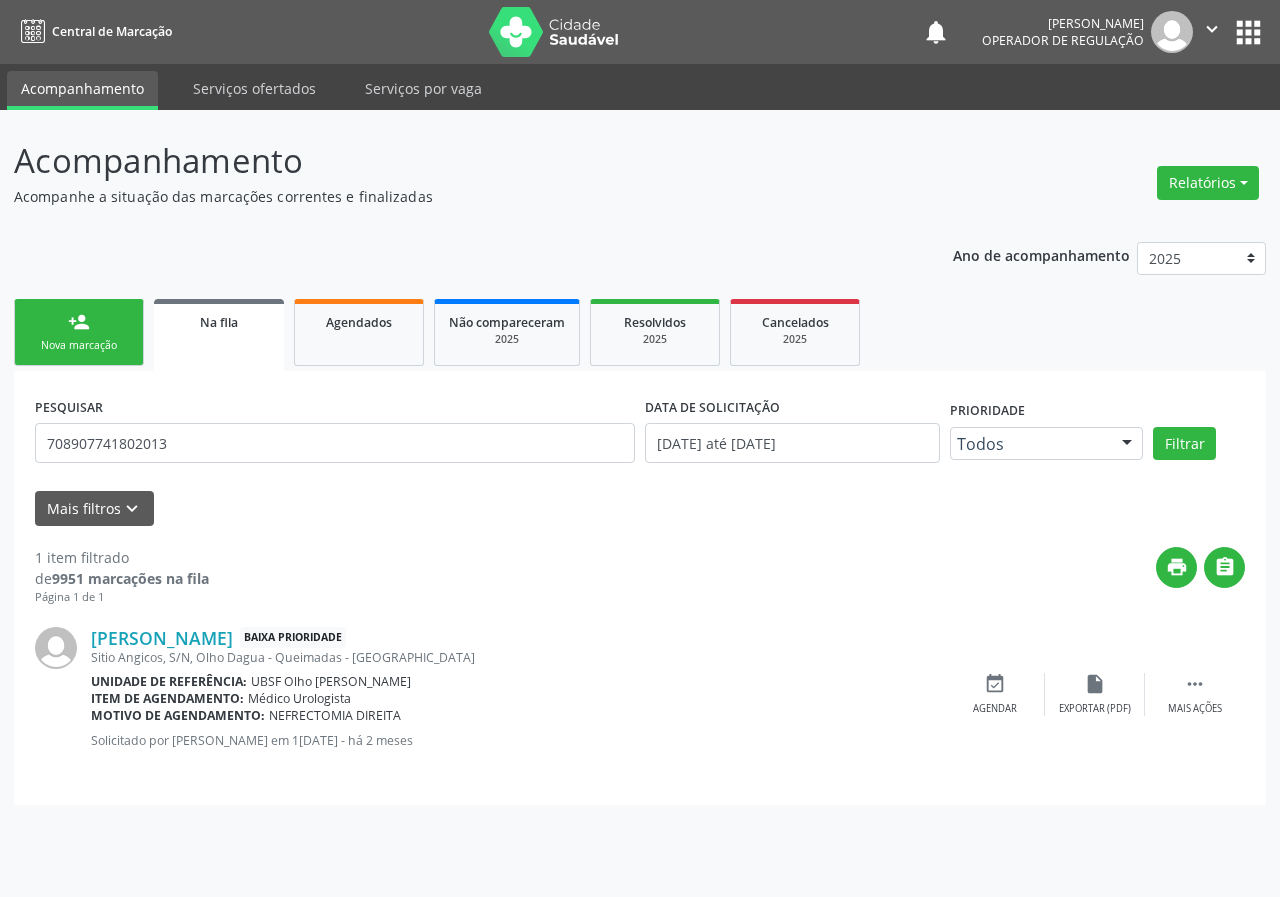click on "person_add
Nova marcação" at bounding box center (79, 332) 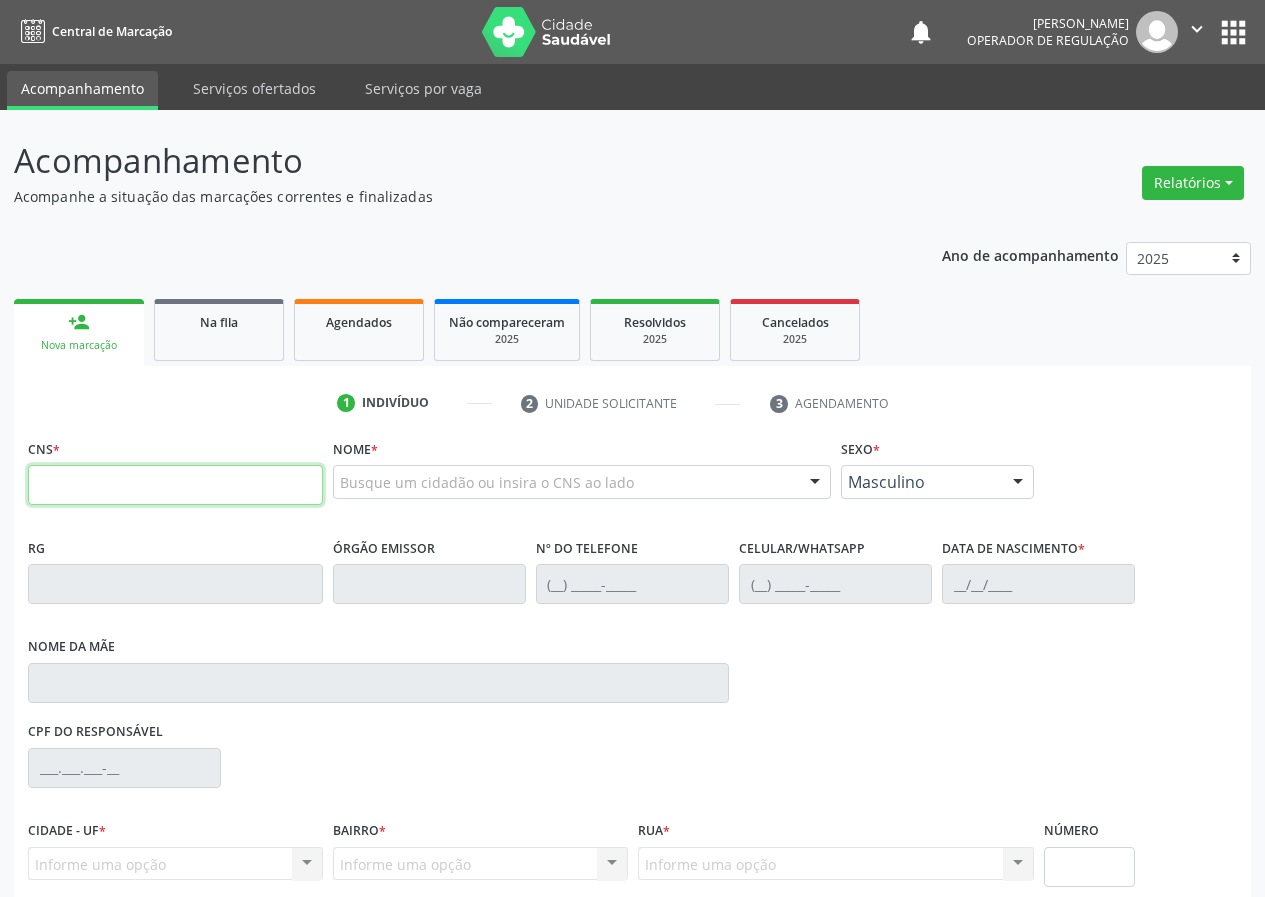 click at bounding box center [175, 485] 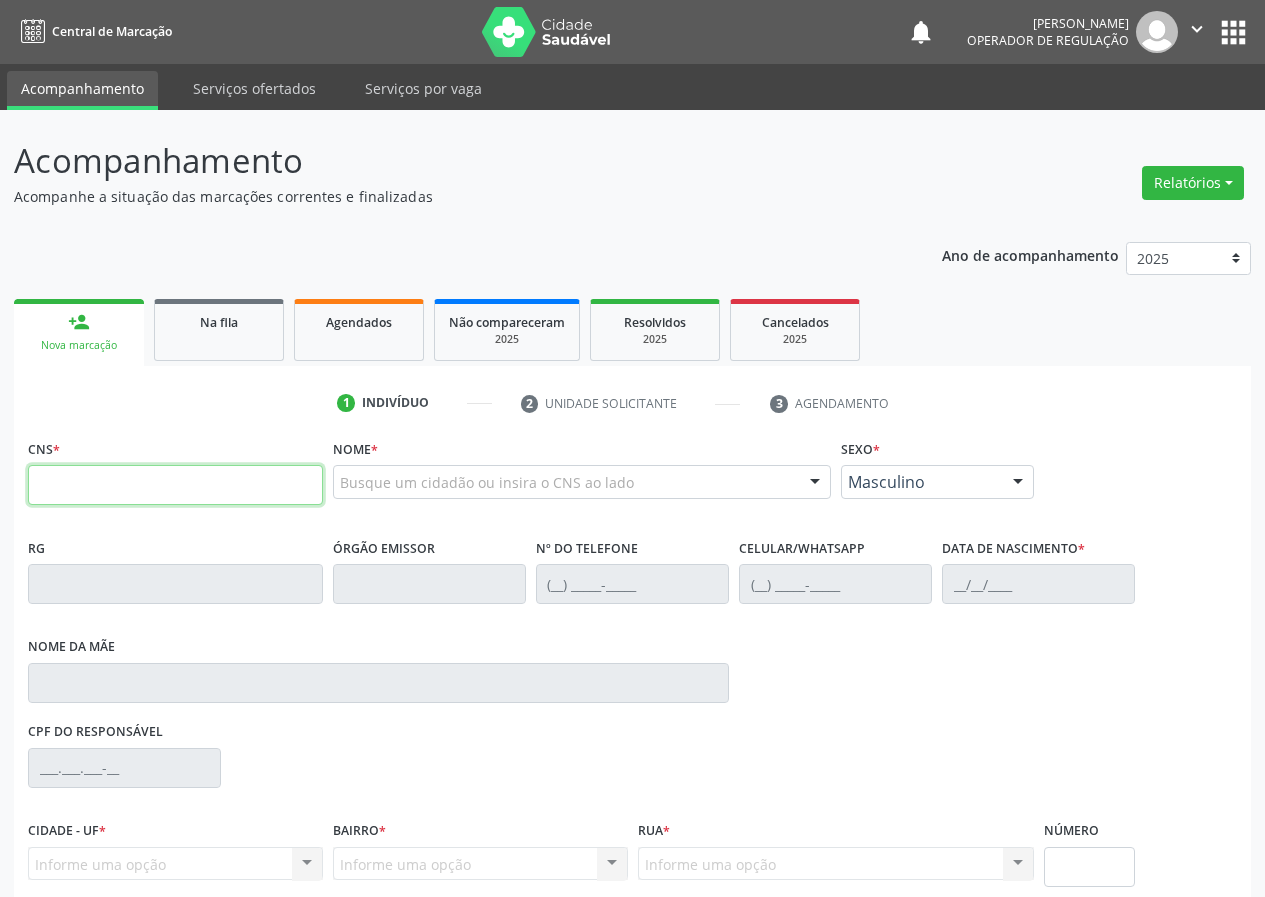 paste on "708 9077 4180 2013" 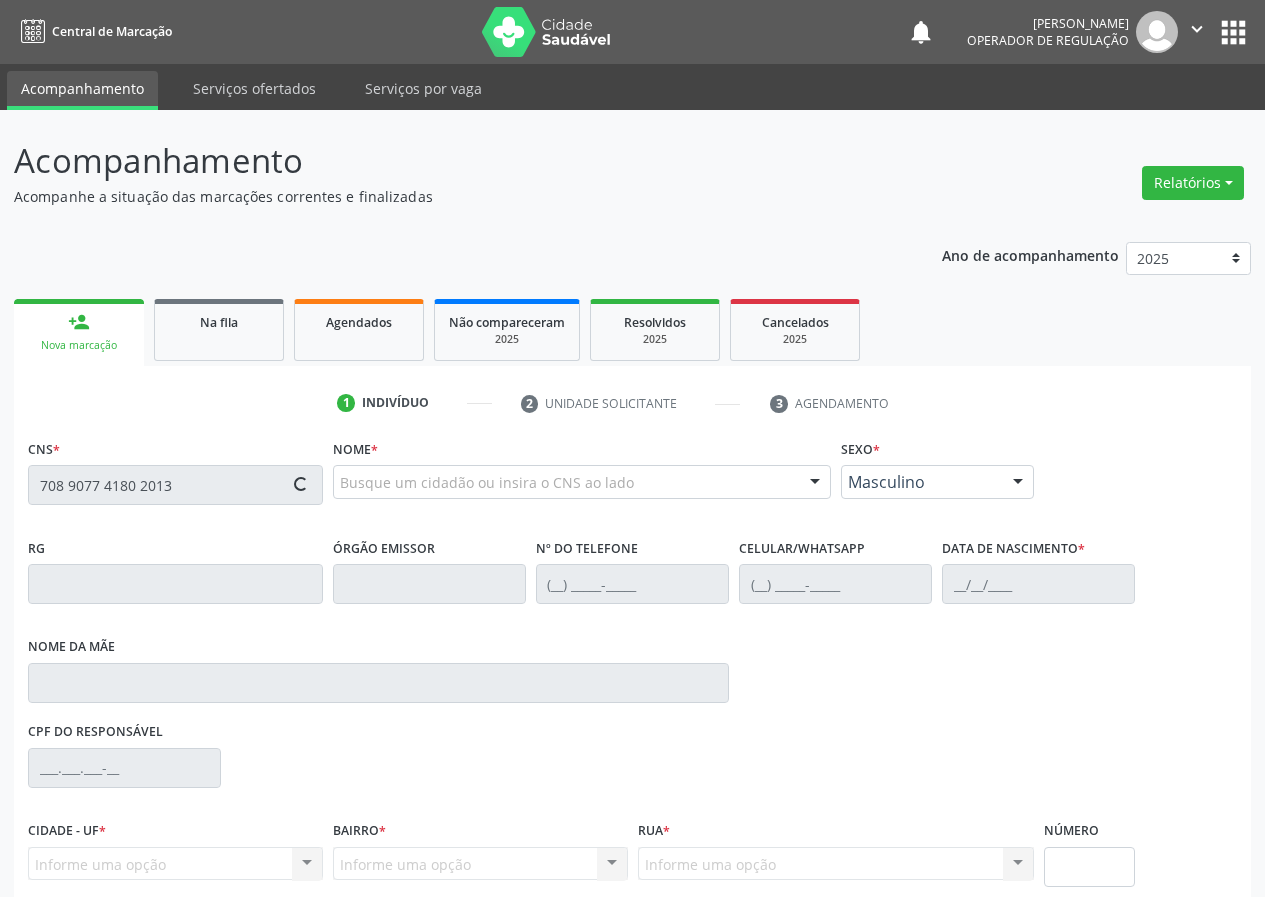 type on "708 9077 4180 2013" 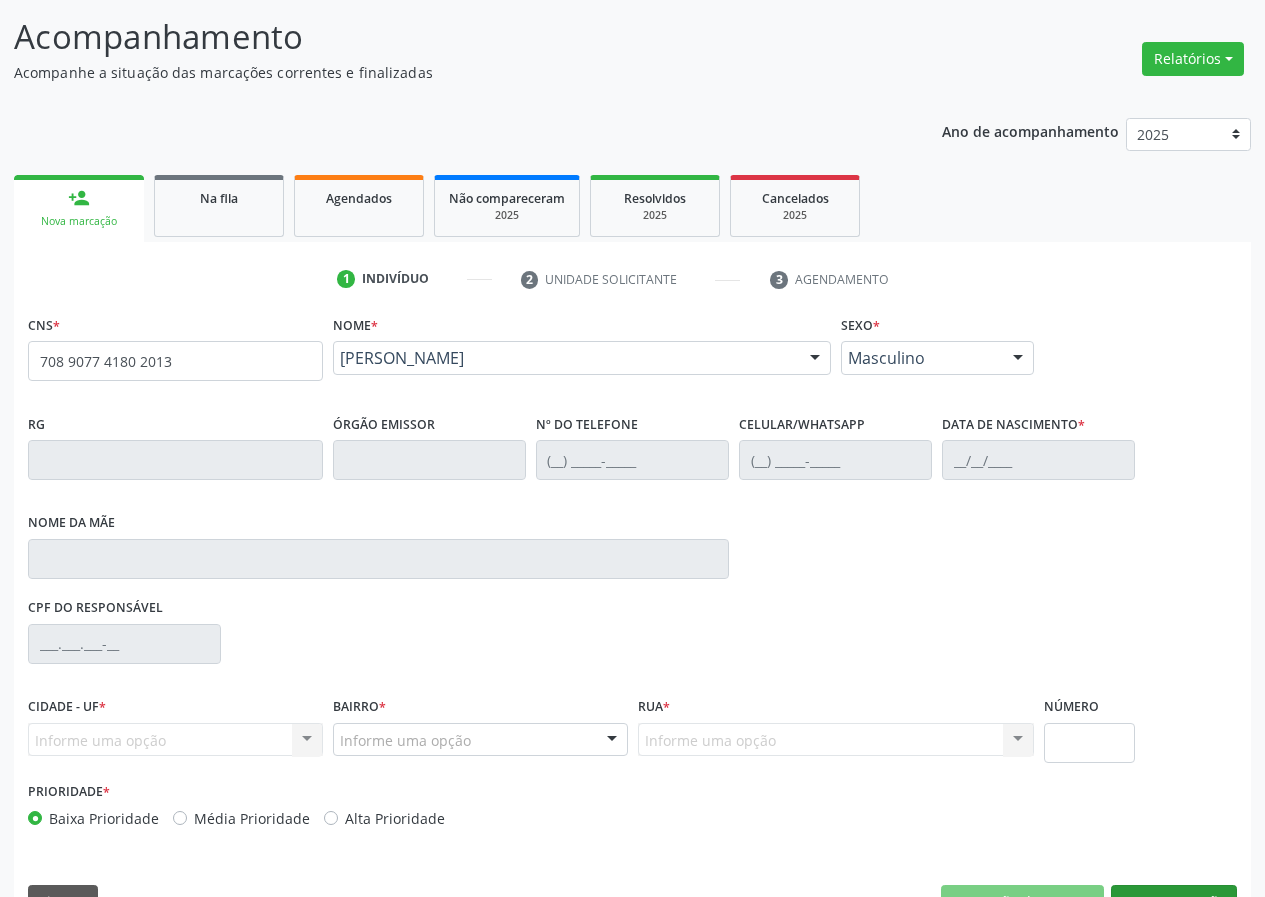 scroll, scrollTop: 173, scrollLeft: 0, axis: vertical 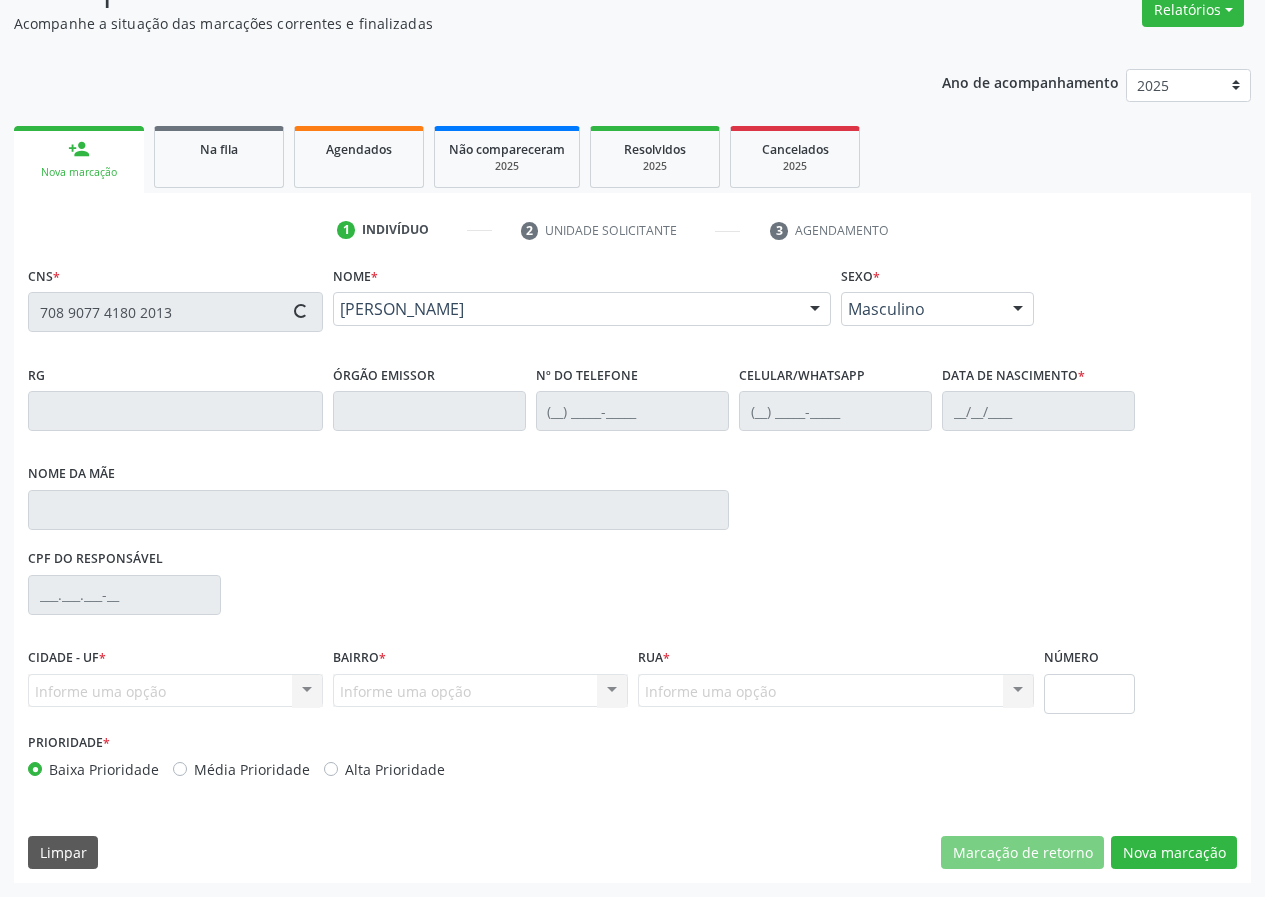 type on "[PHONE_NUMBER]" 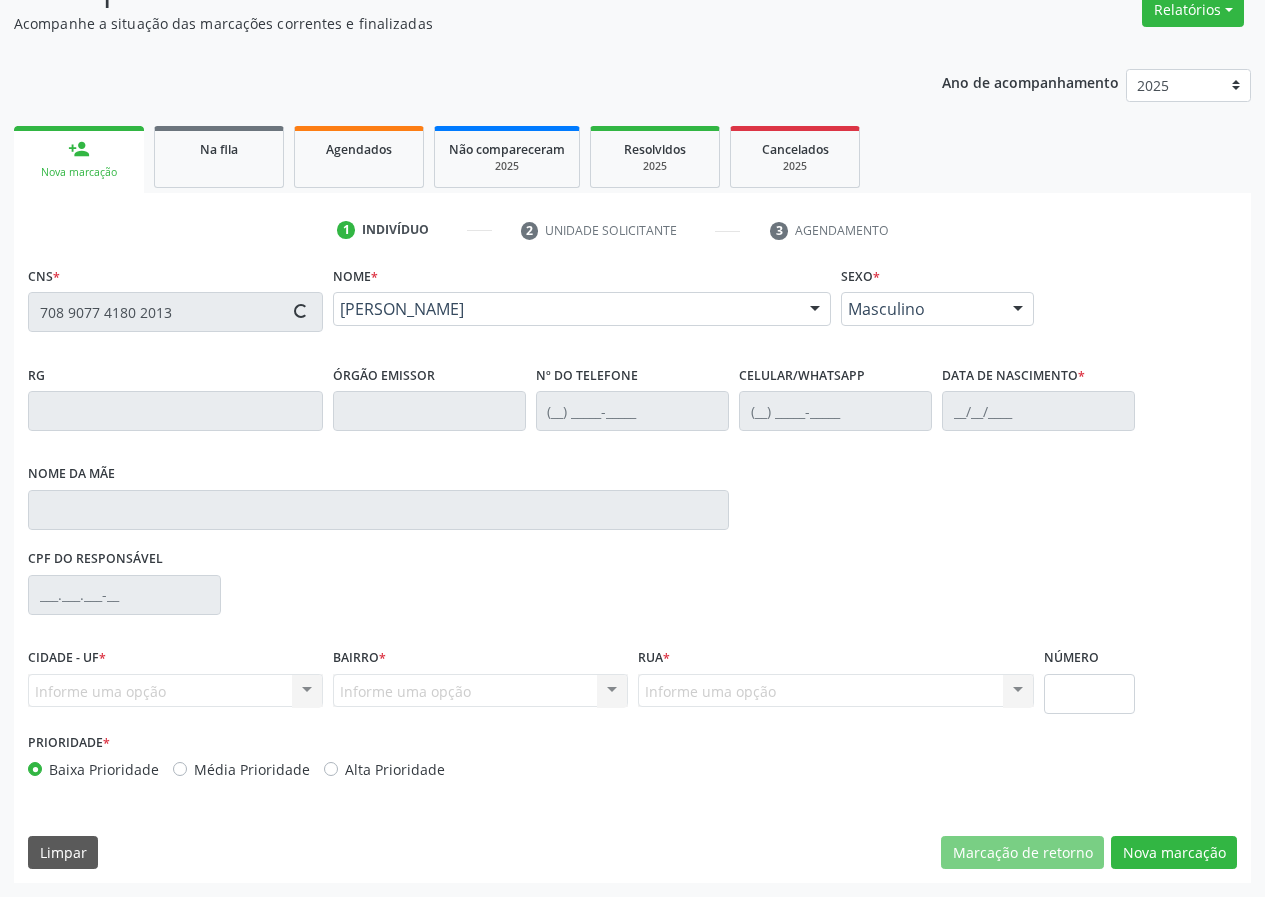 type on "[PHONE_NUMBER]" 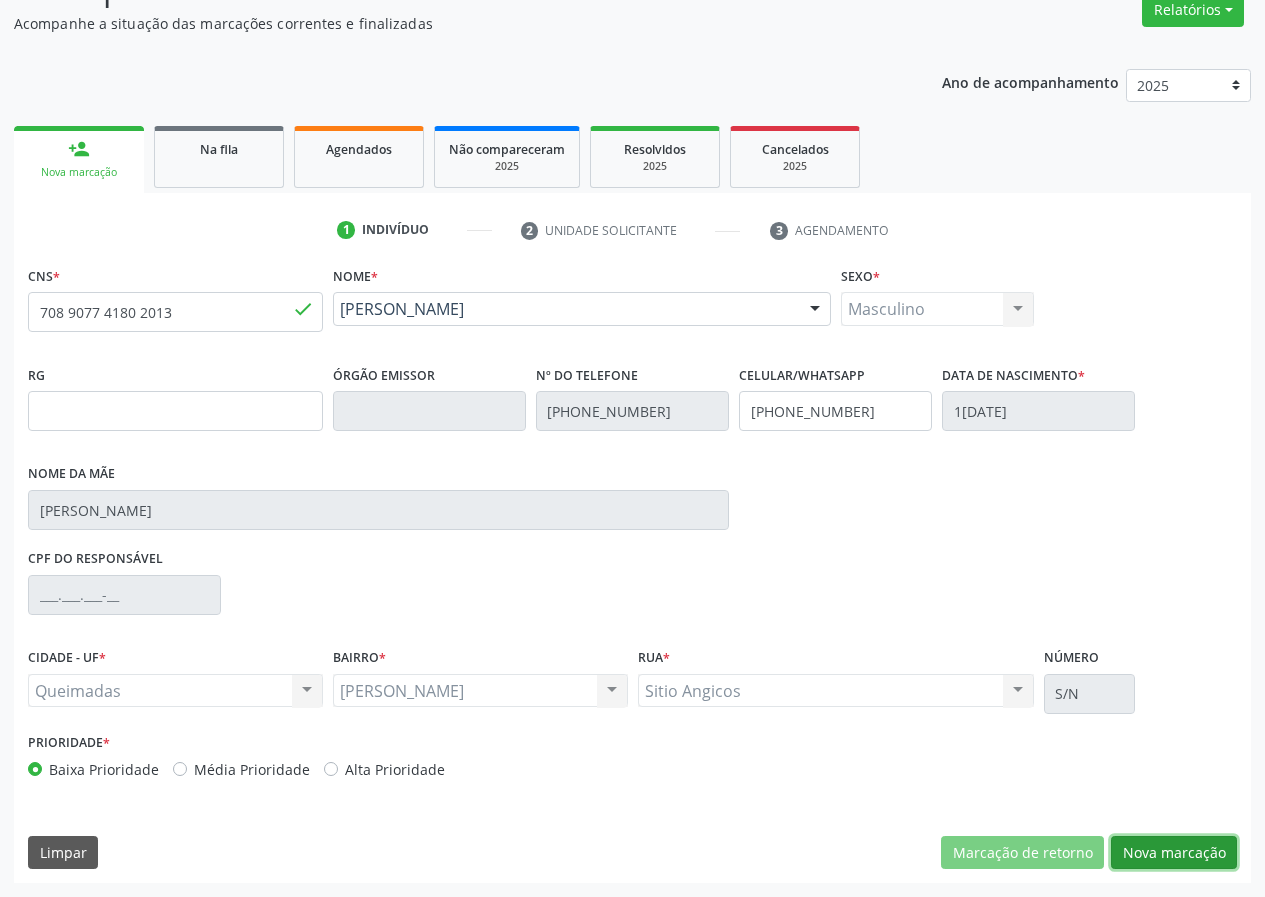 click on "Nova marcação" at bounding box center [1174, 853] 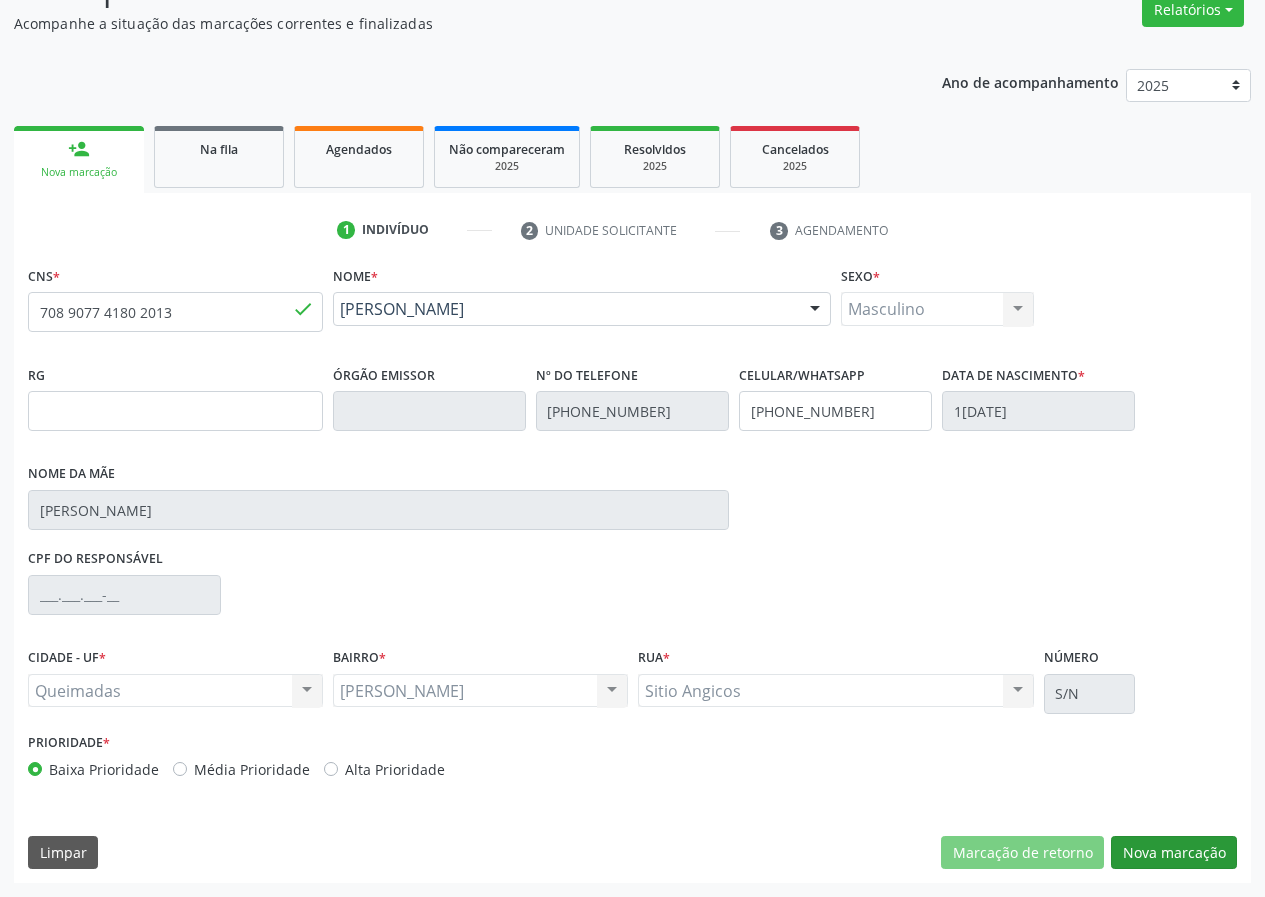 scroll, scrollTop: 9, scrollLeft: 0, axis: vertical 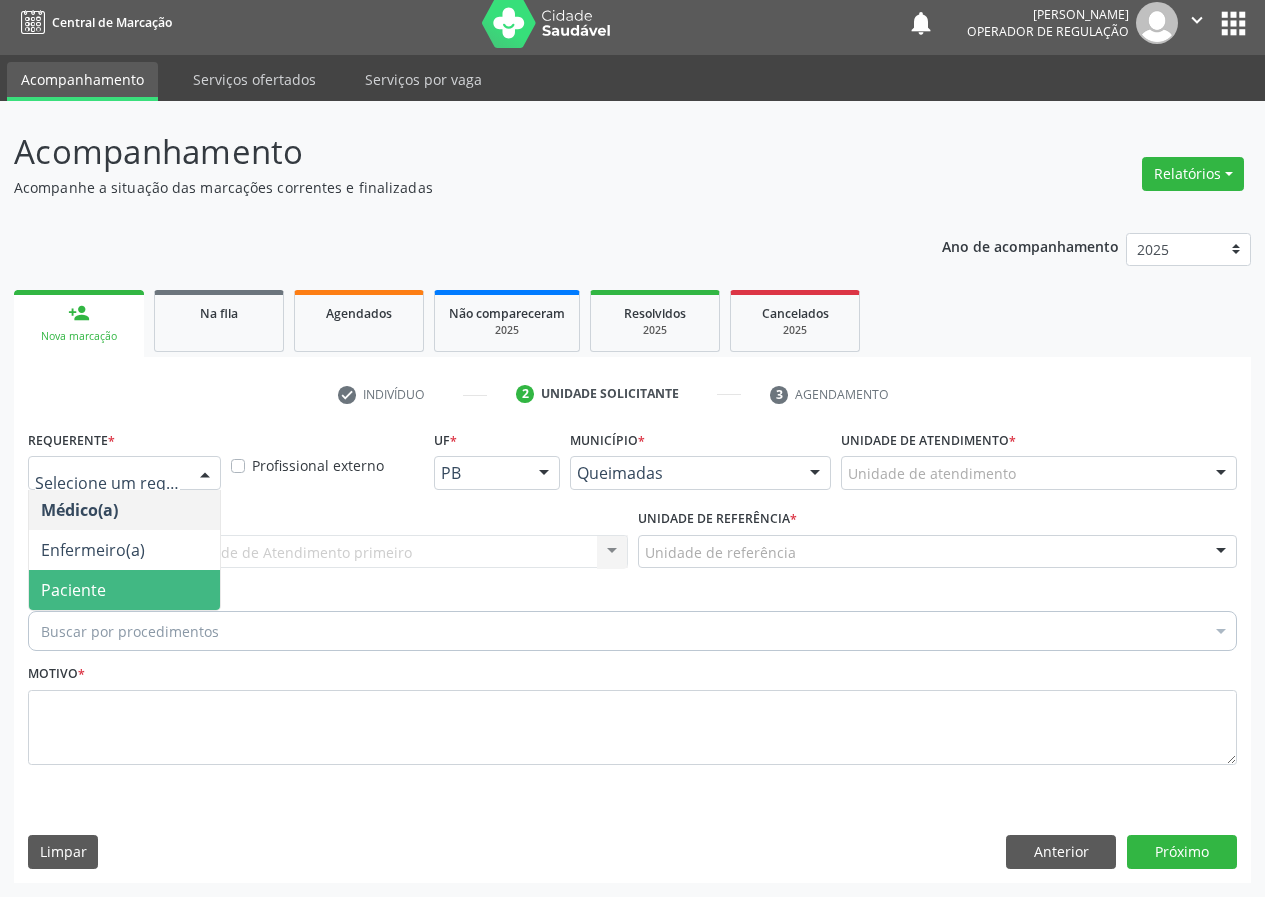 click on "Paciente" at bounding box center (124, 590) 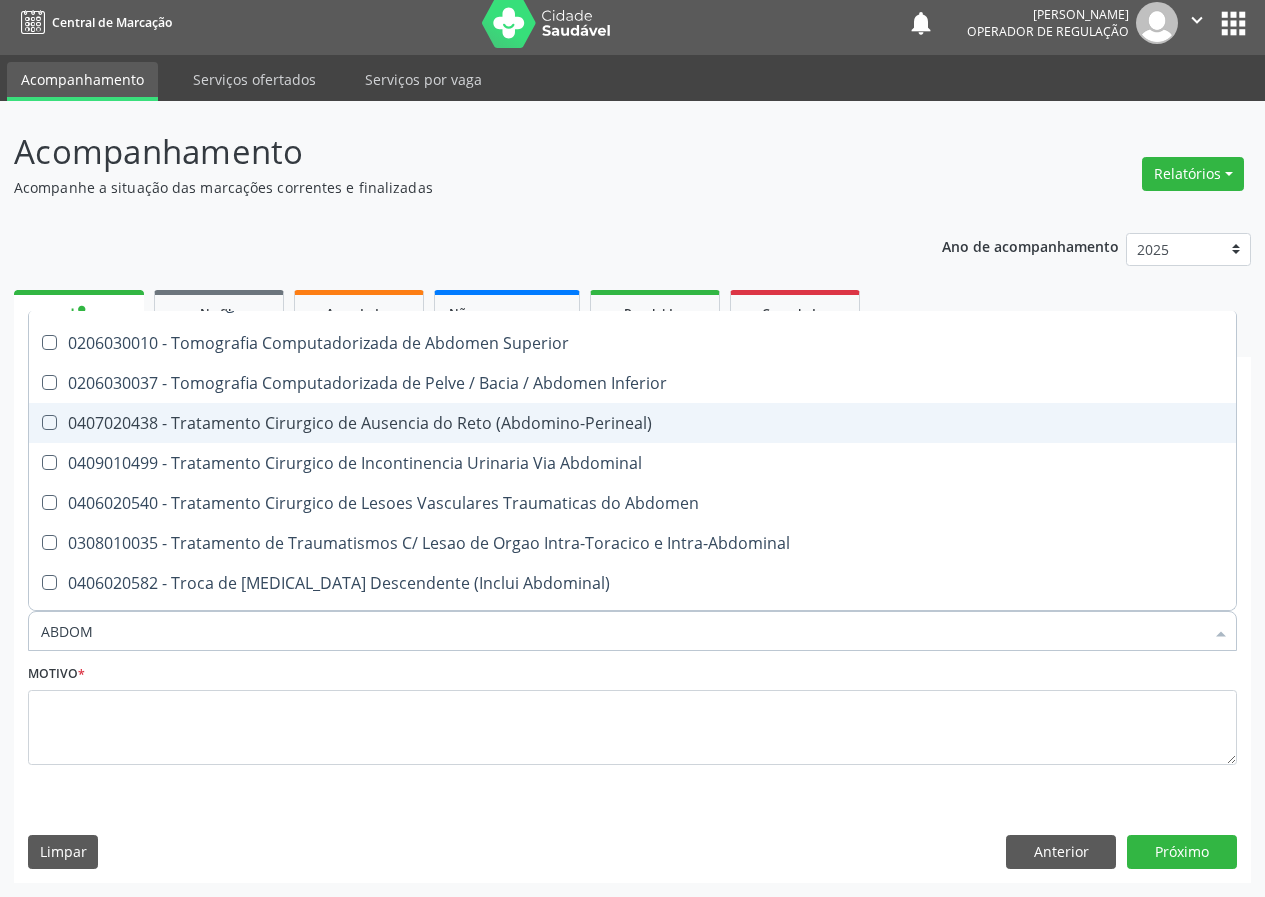 scroll, scrollTop: 1301, scrollLeft: 0, axis: vertical 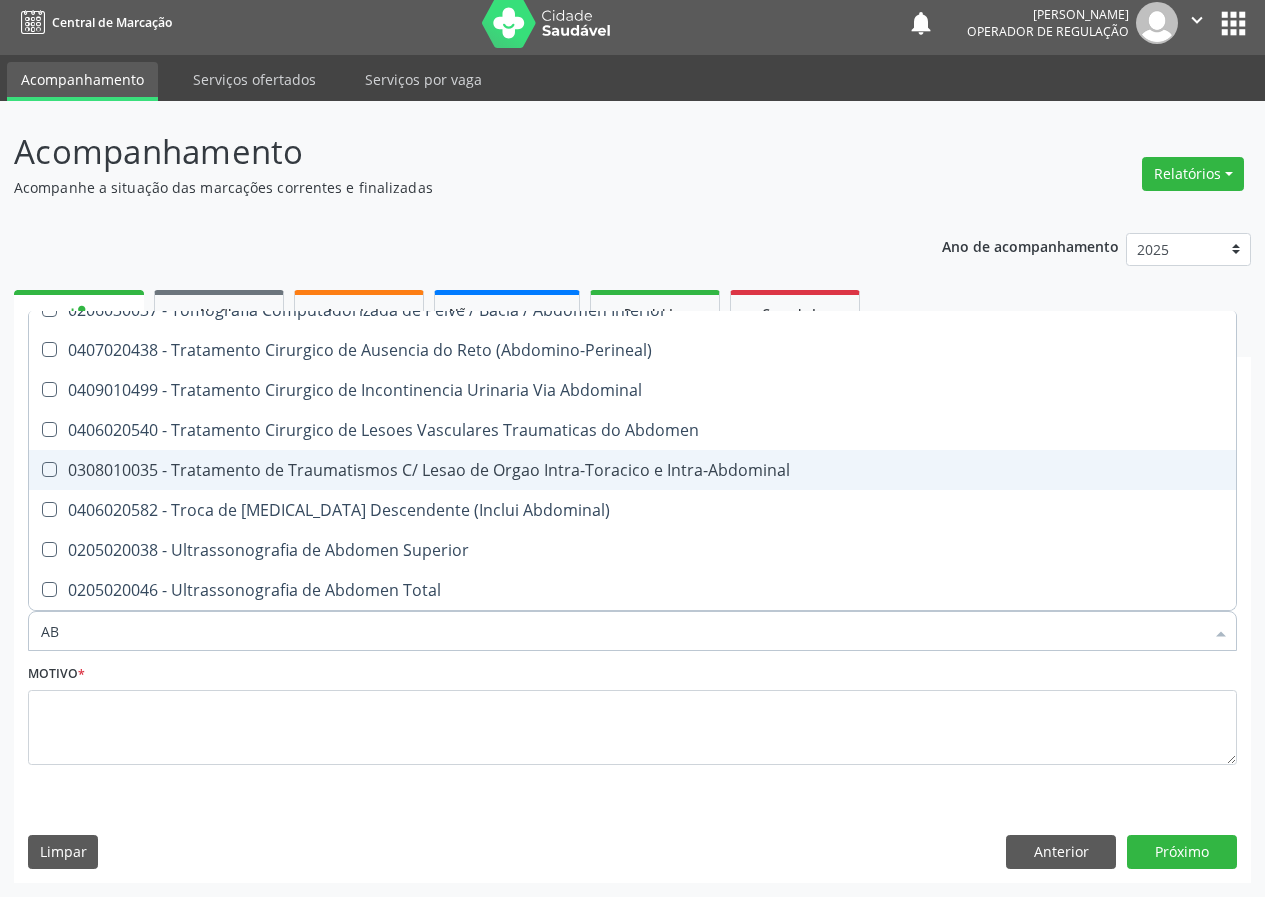 type on "A" 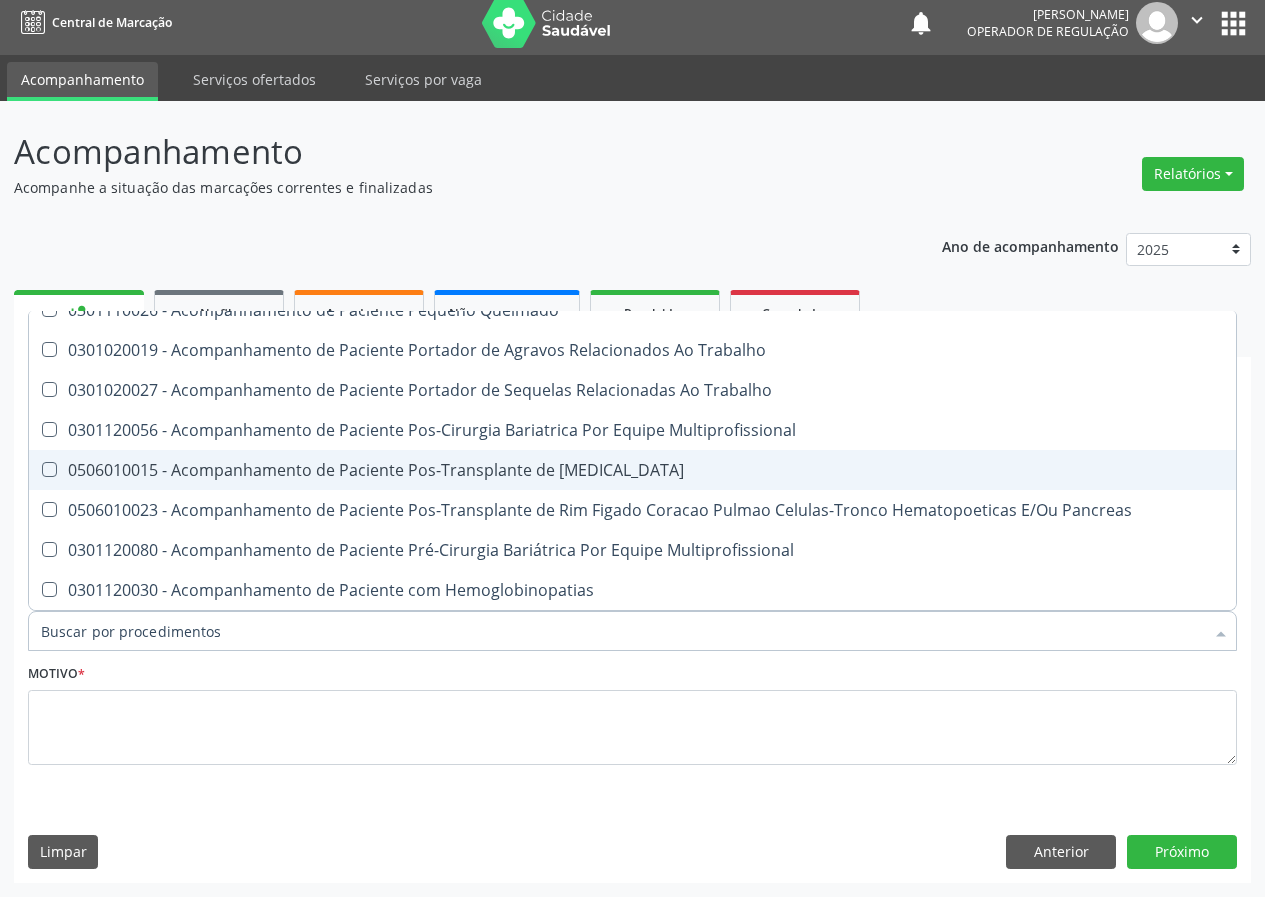 type on "I" 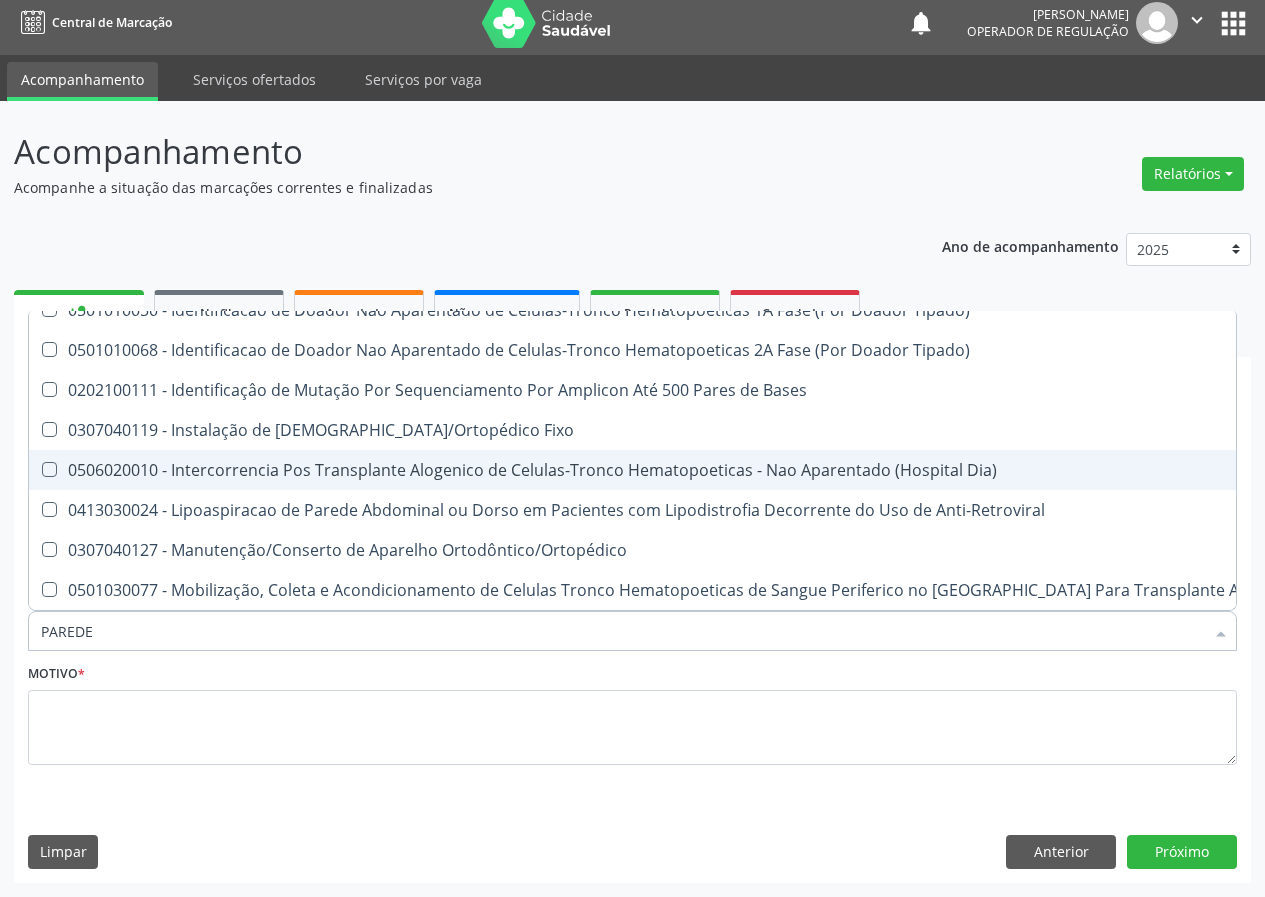 scroll, scrollTop: 0, scrollLeft: 0, axis: both 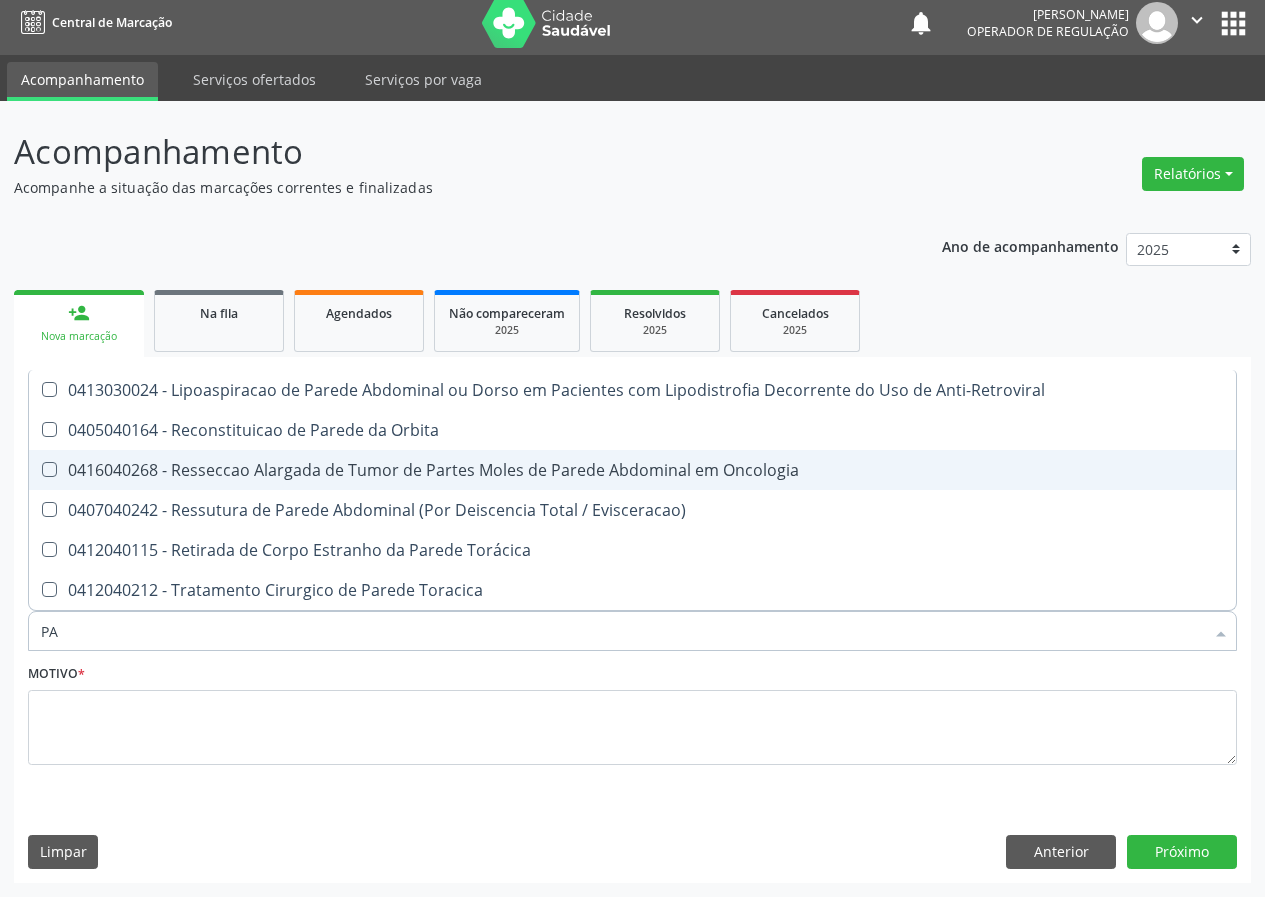 type on "P" 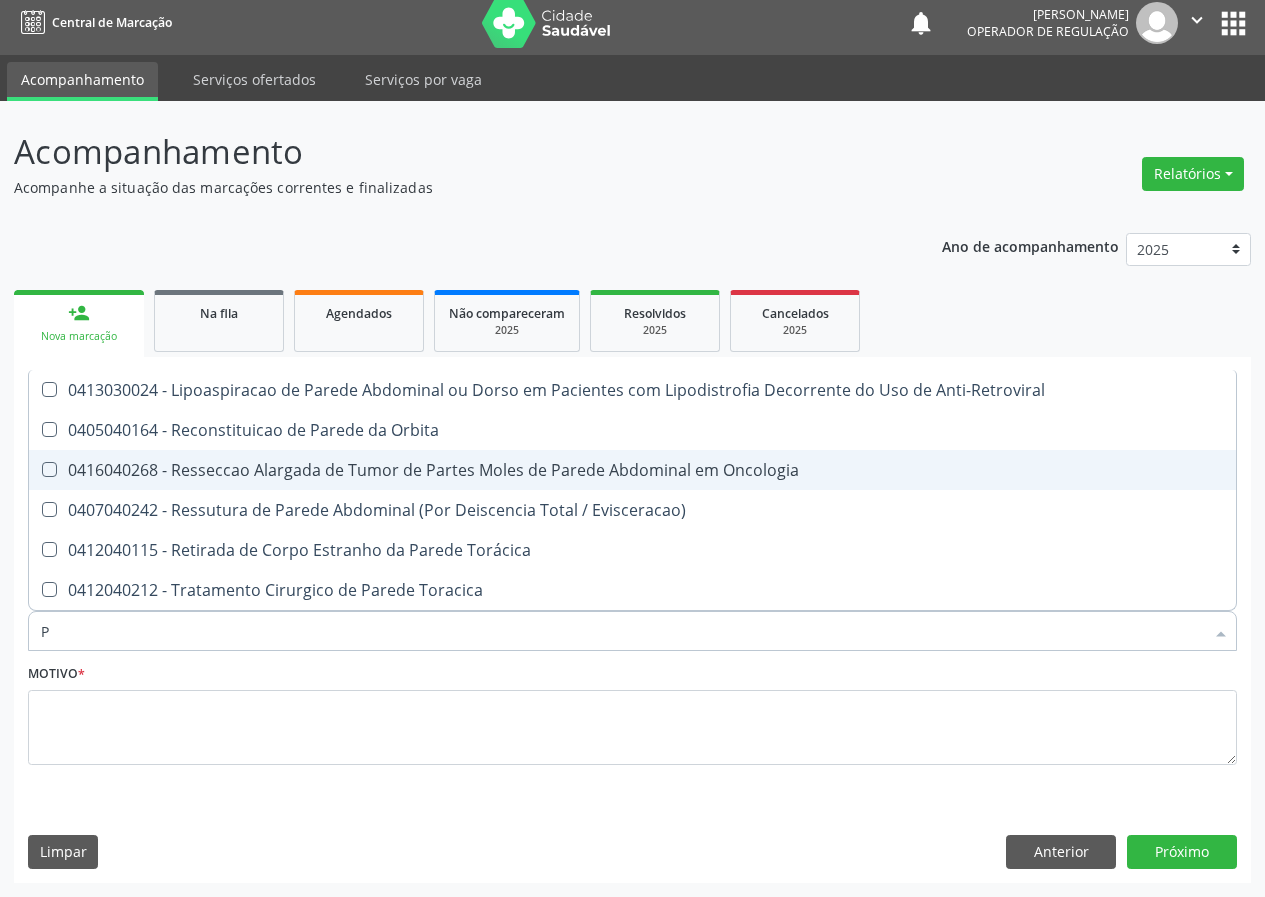 type 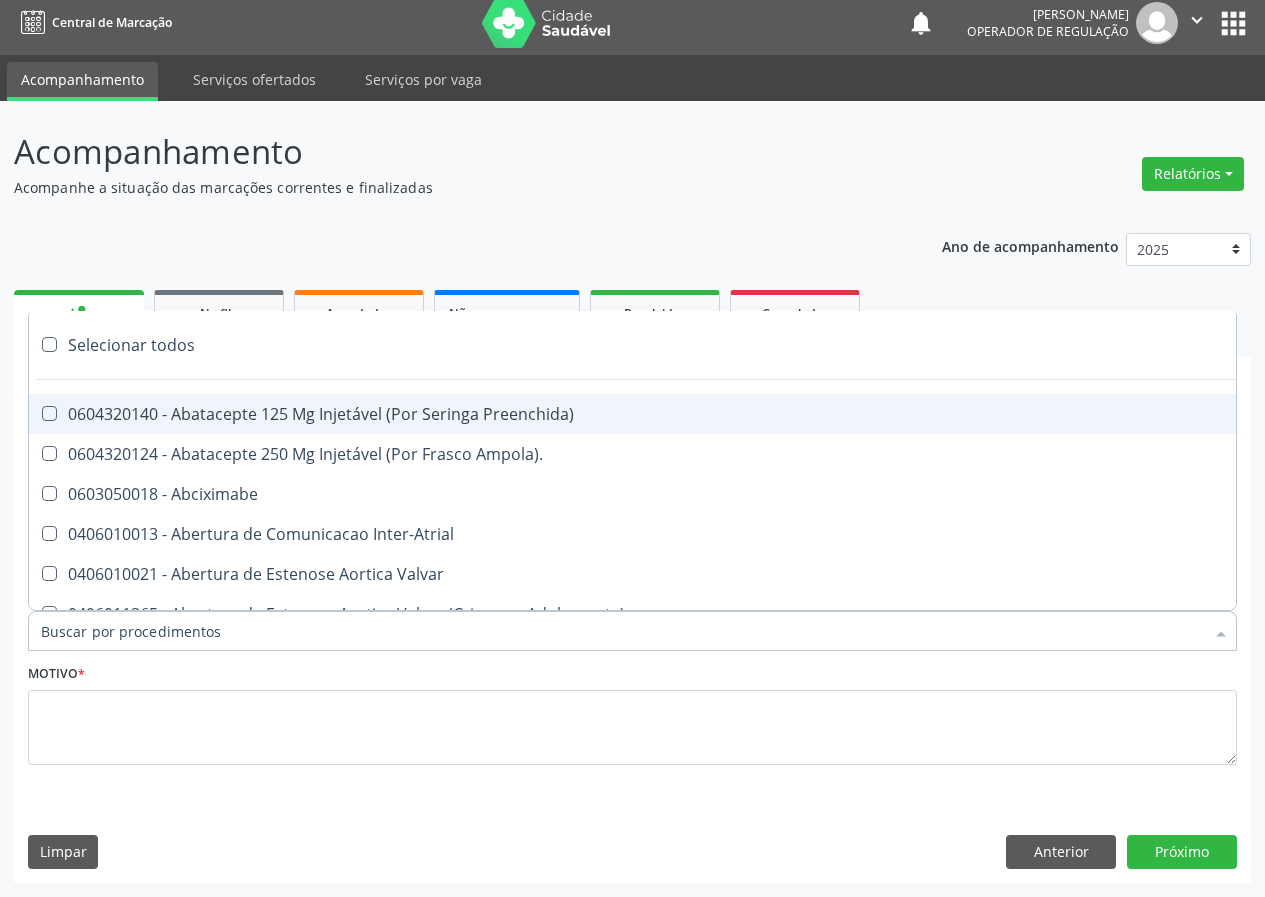 click on "Acompanhamento
Acompanhe a situação das marcações correntes e finalizadas
Relatórios
Acompanhamento
Consolidado
Procedimentos realizados
Ano de acompanhamento
2025 2024 2023 2022 2021
person_add
Nova marcação
Na fila   Agendados   Não compareceram
2025
Resolvidos
2025
Cancelados
2025
check
Indivíduo
2
Unidade solicitante
3
Agendamento
CNS
*
708 9077 4180 2013       done
Nome
*
[PERSON_NAME]
[PERSON_NAME]
CNS:
708 9077 4180 2013
CPF:    --   Nascimento:
[DATE]
Nenhum resultado encontrado para: "   "
Digite o nome ou CNS para buscar um indivíduo
Sexo
*
Masculino" at bounding box center (632, 505) 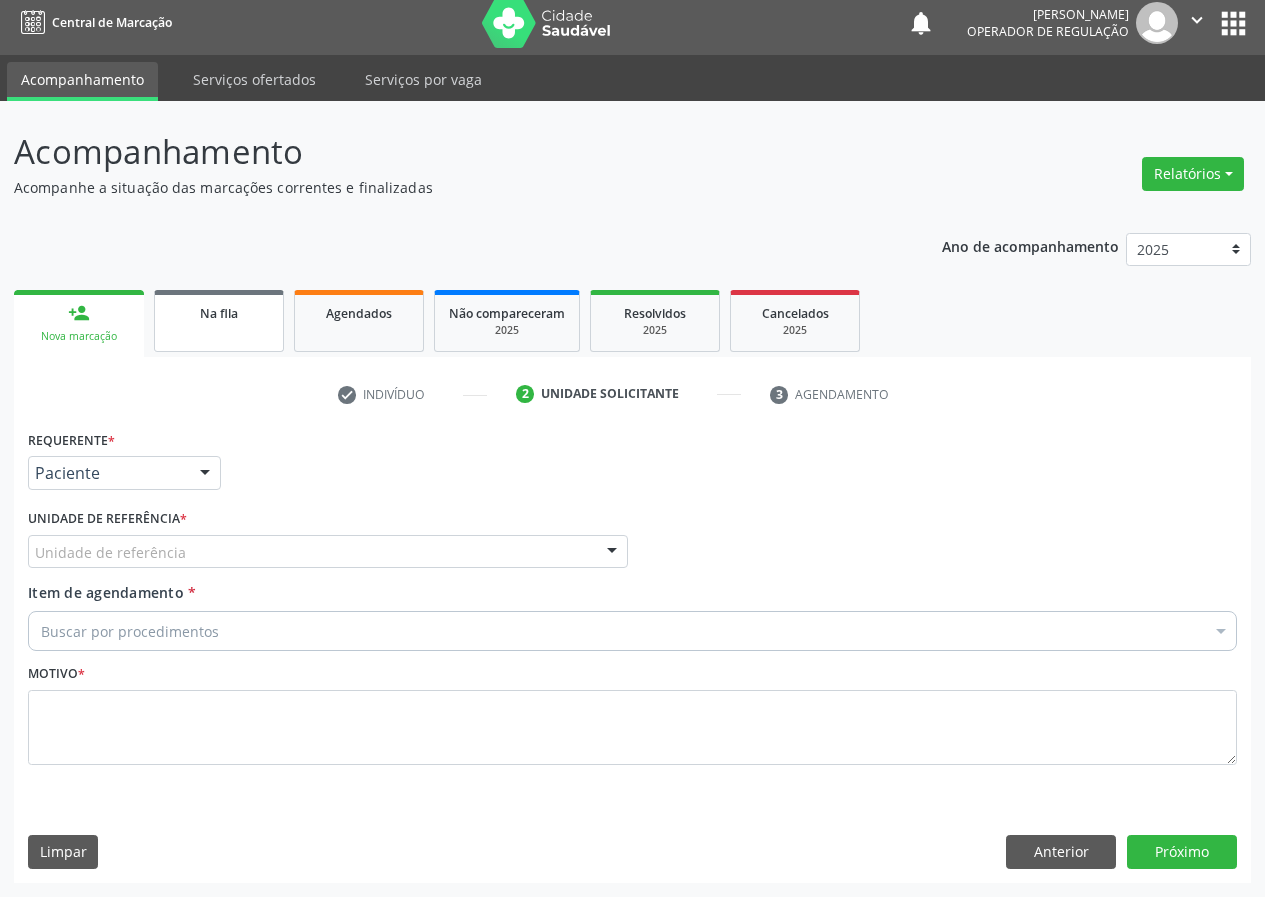 click on "Na fila" at bounding box center (219, 312) 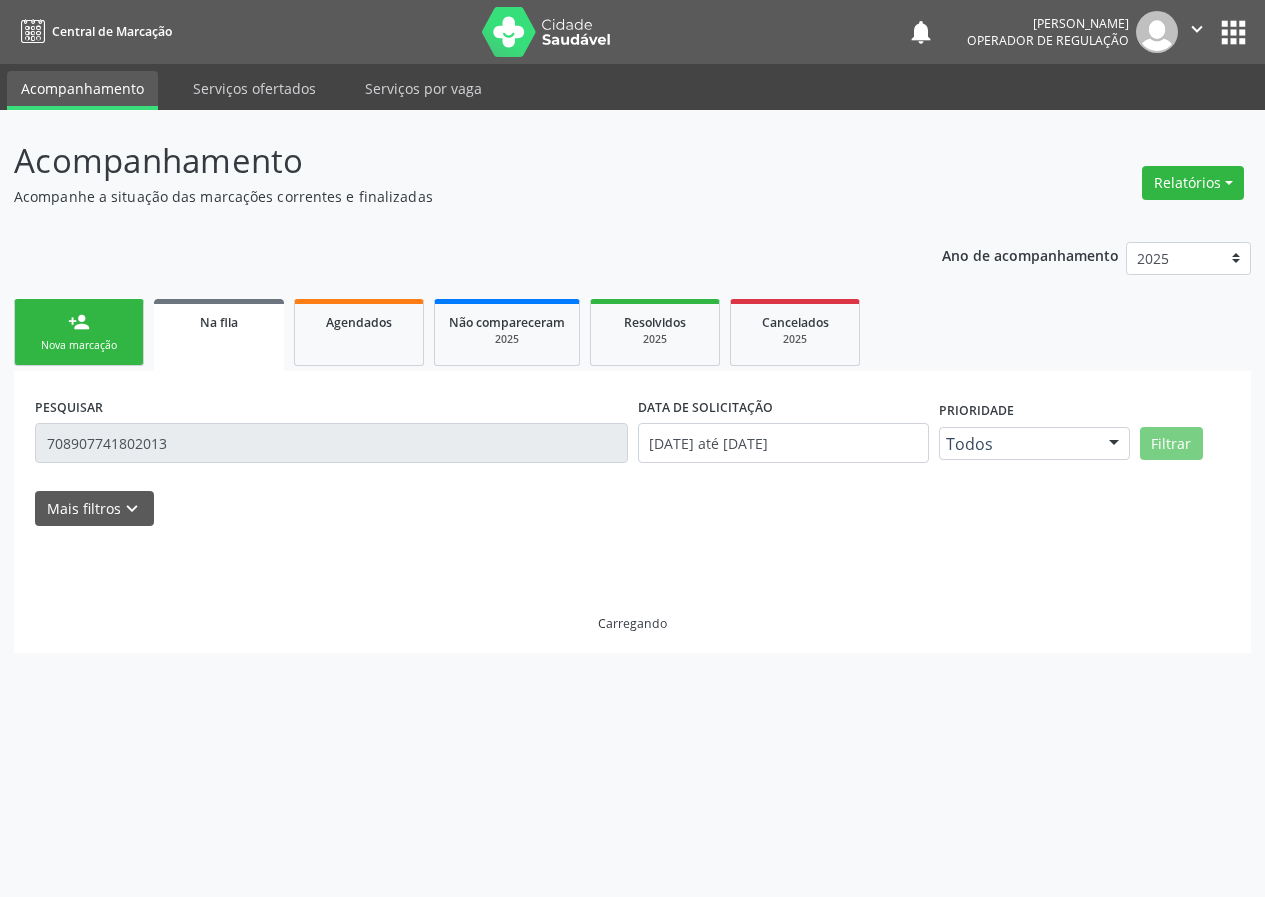 scroll, scrollTop: 0, scrollLeft: 0, axis: both 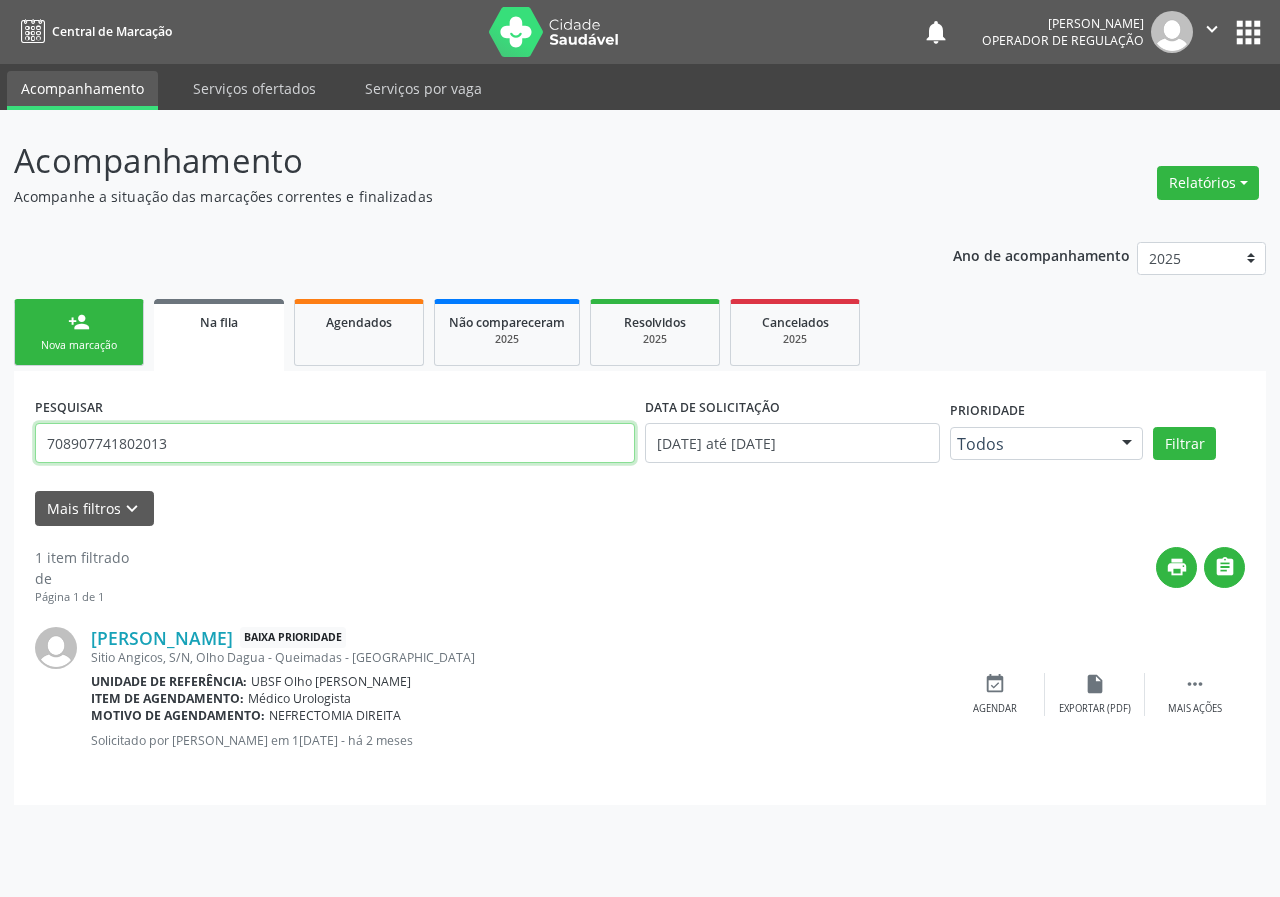 click on "708907741802013" at bounding box center [335, 443] 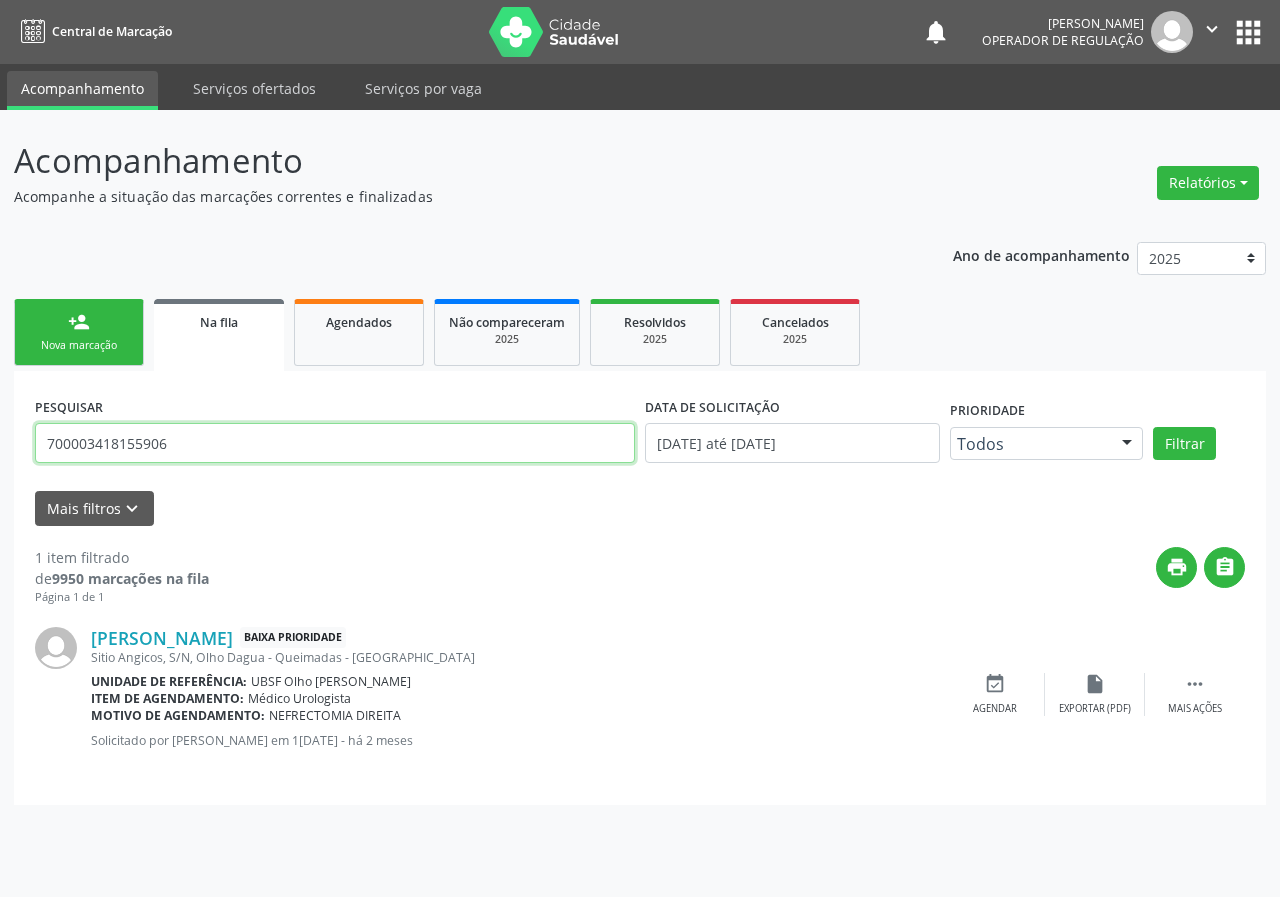 type on "700003418155906" 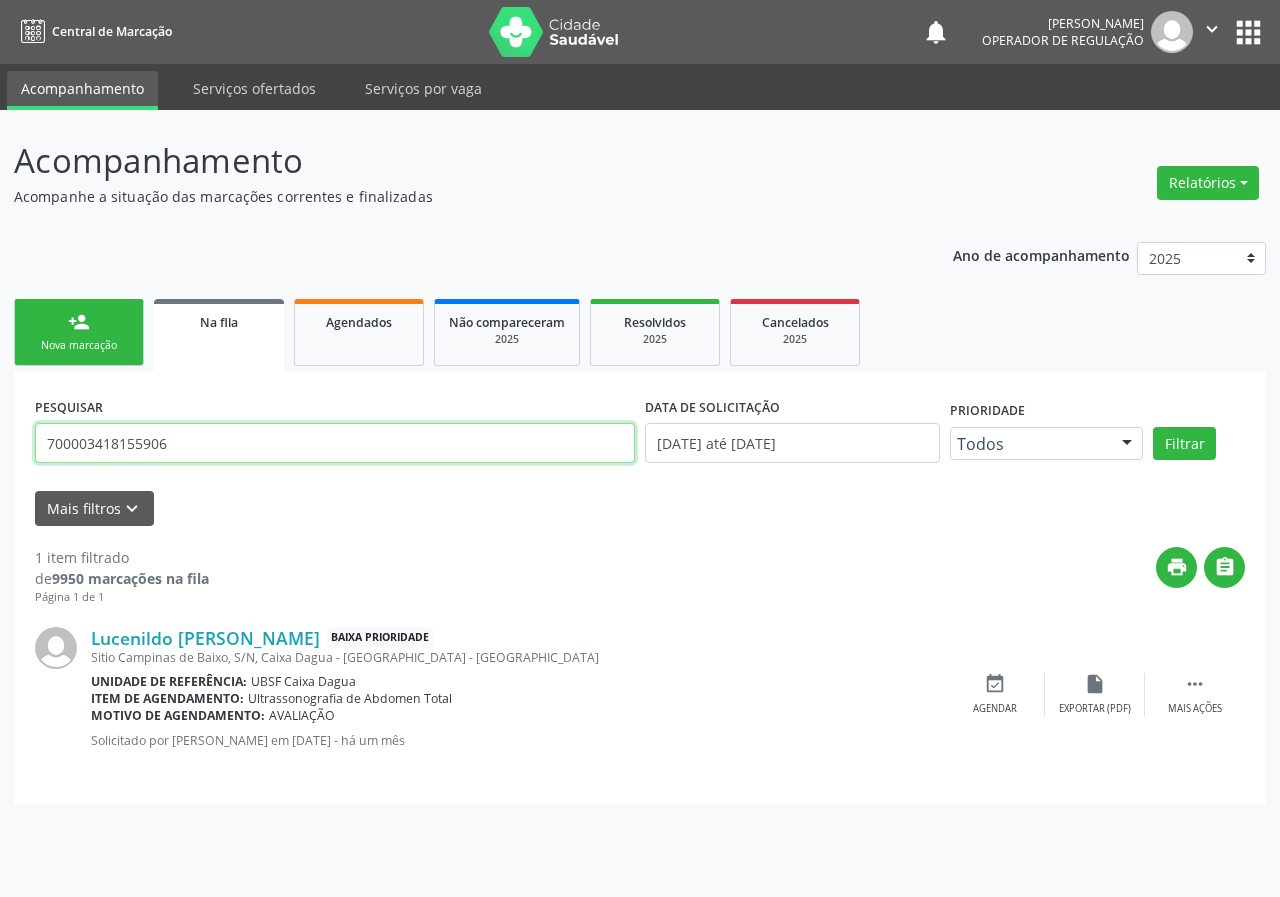 click on "700003418155906" at bounding box center (335, 443) 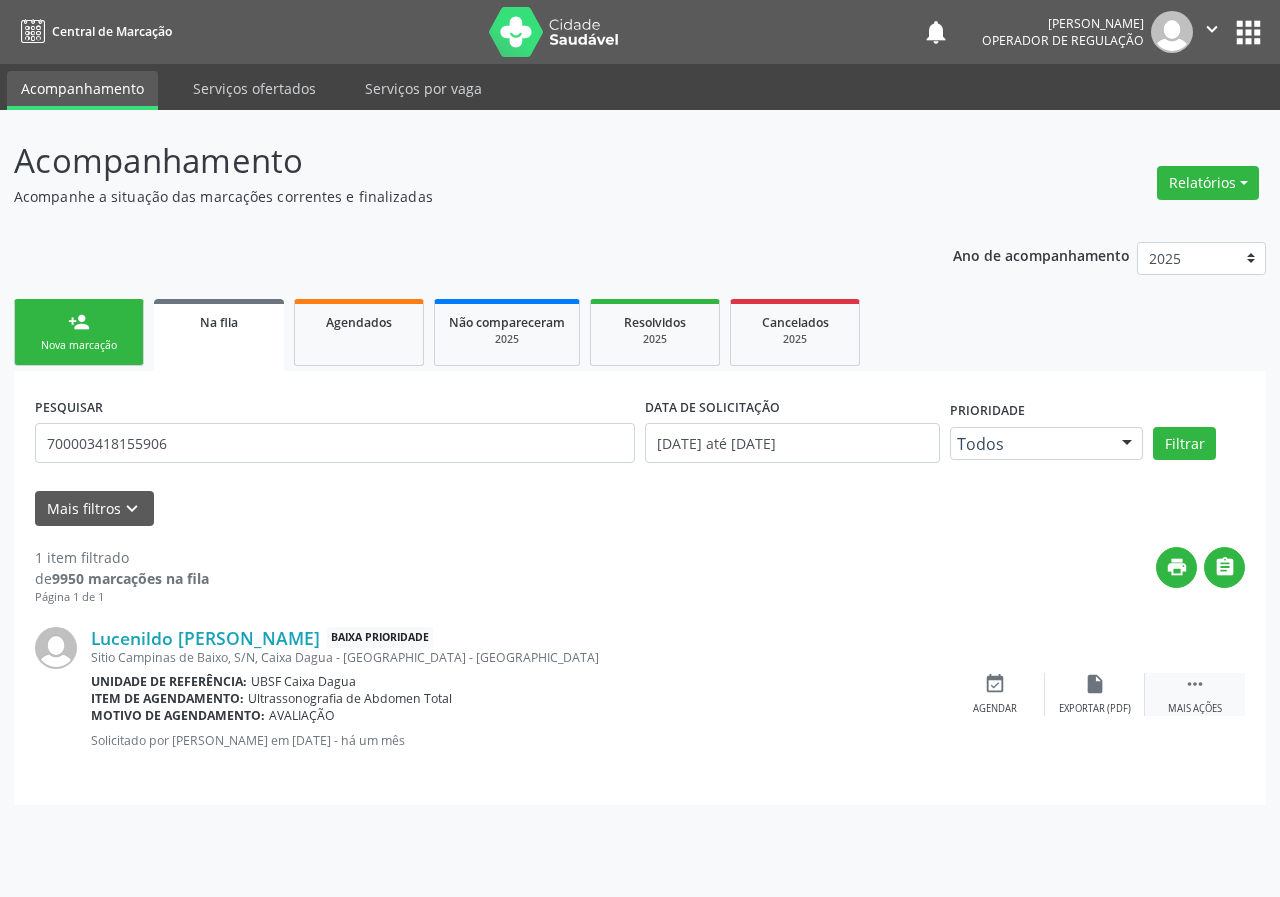click on "
Mais ações" at bounding box center [1195, 694] 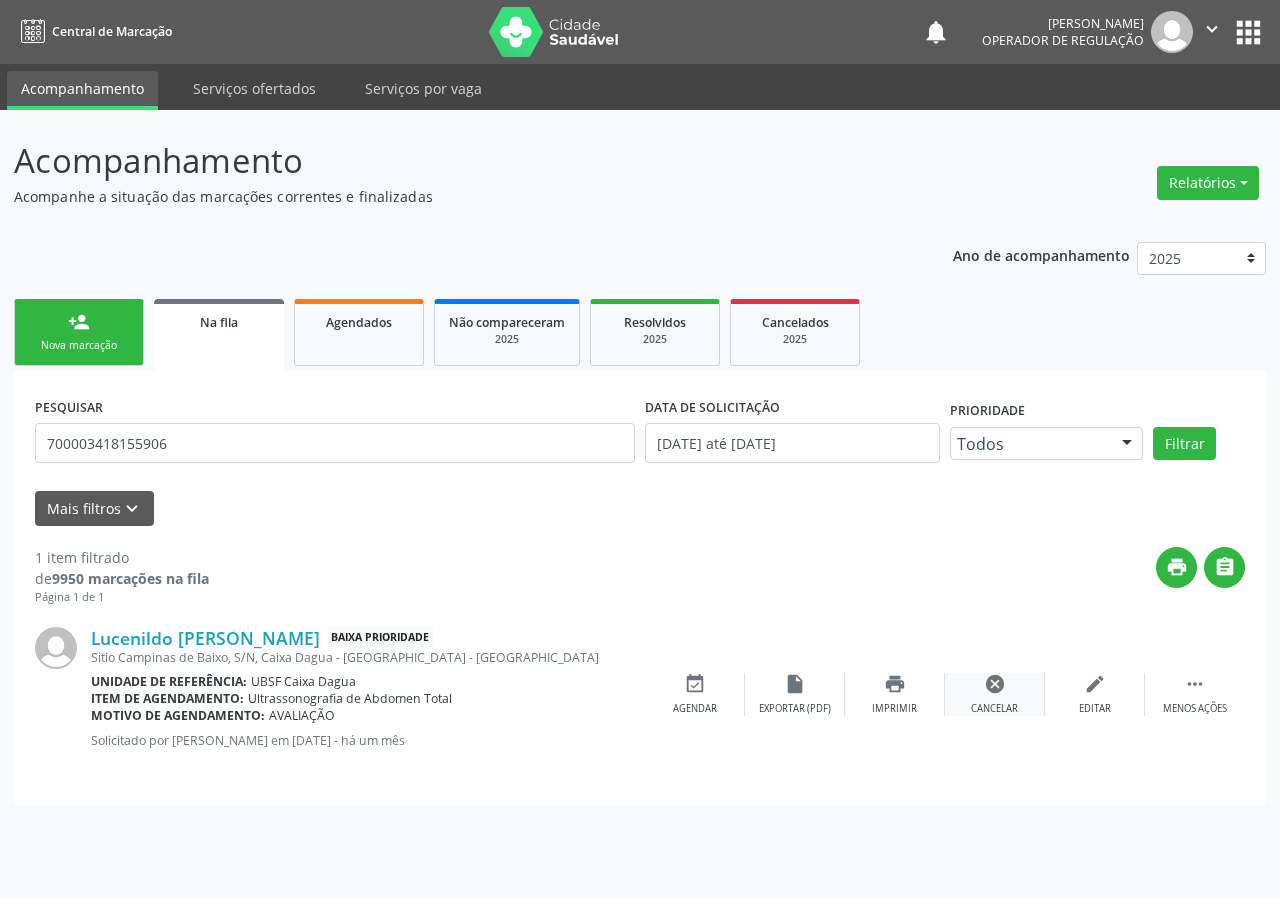 click on "cancel" at bounding box center (995, 684) 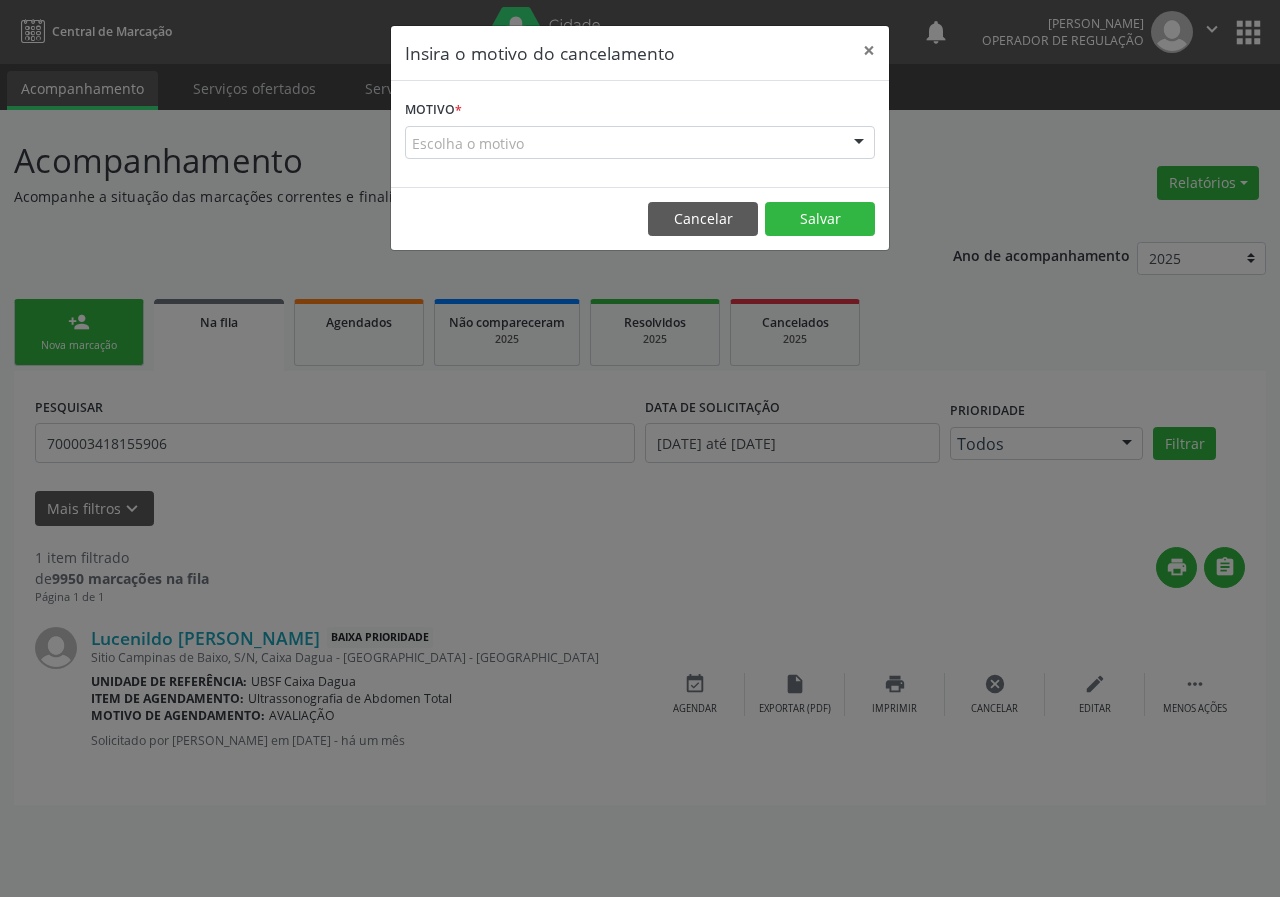 click on "Escolha o motivo" at bounding box center (640, 143) 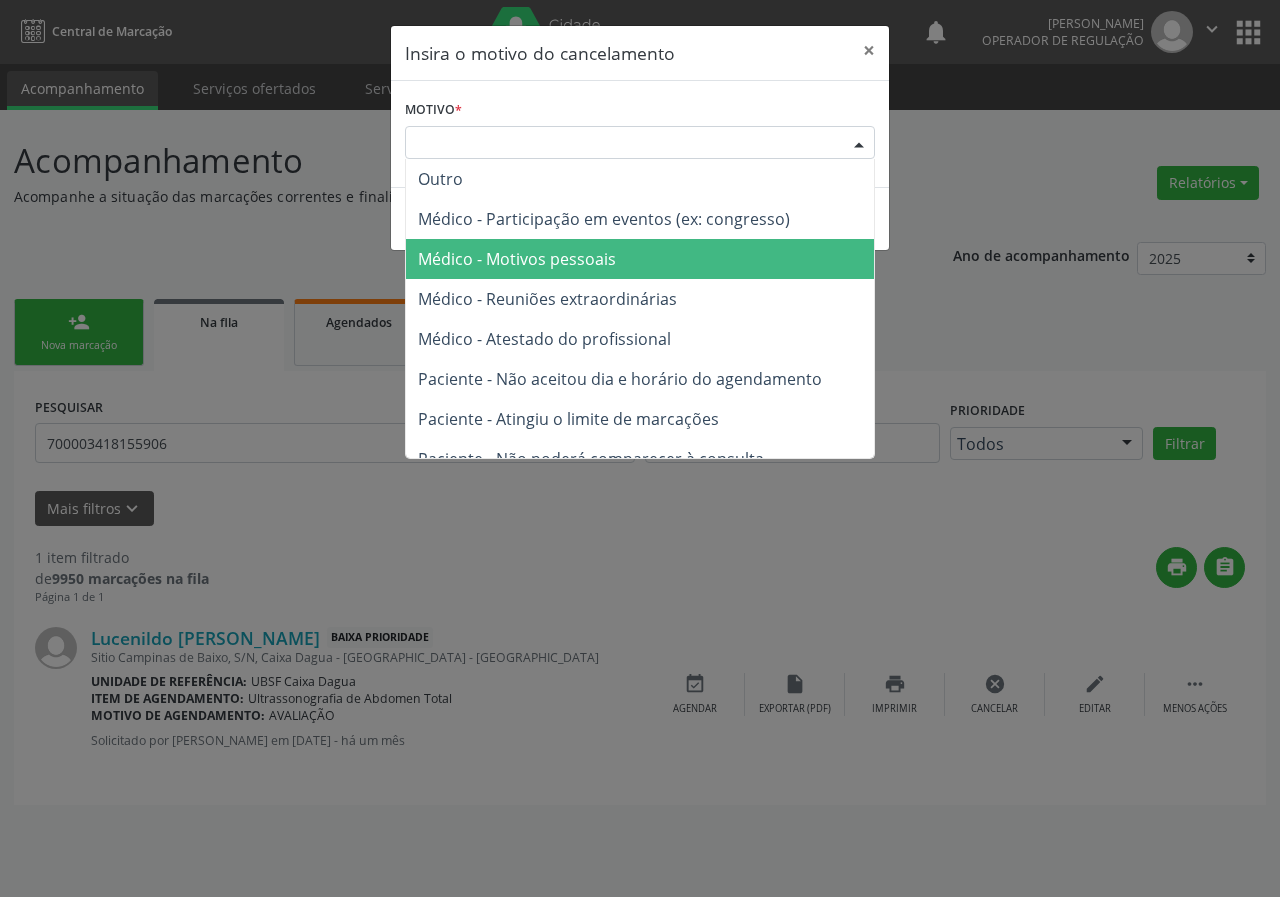 click on "Médico - Motivos pessoais" at bounding box center (640, 259) 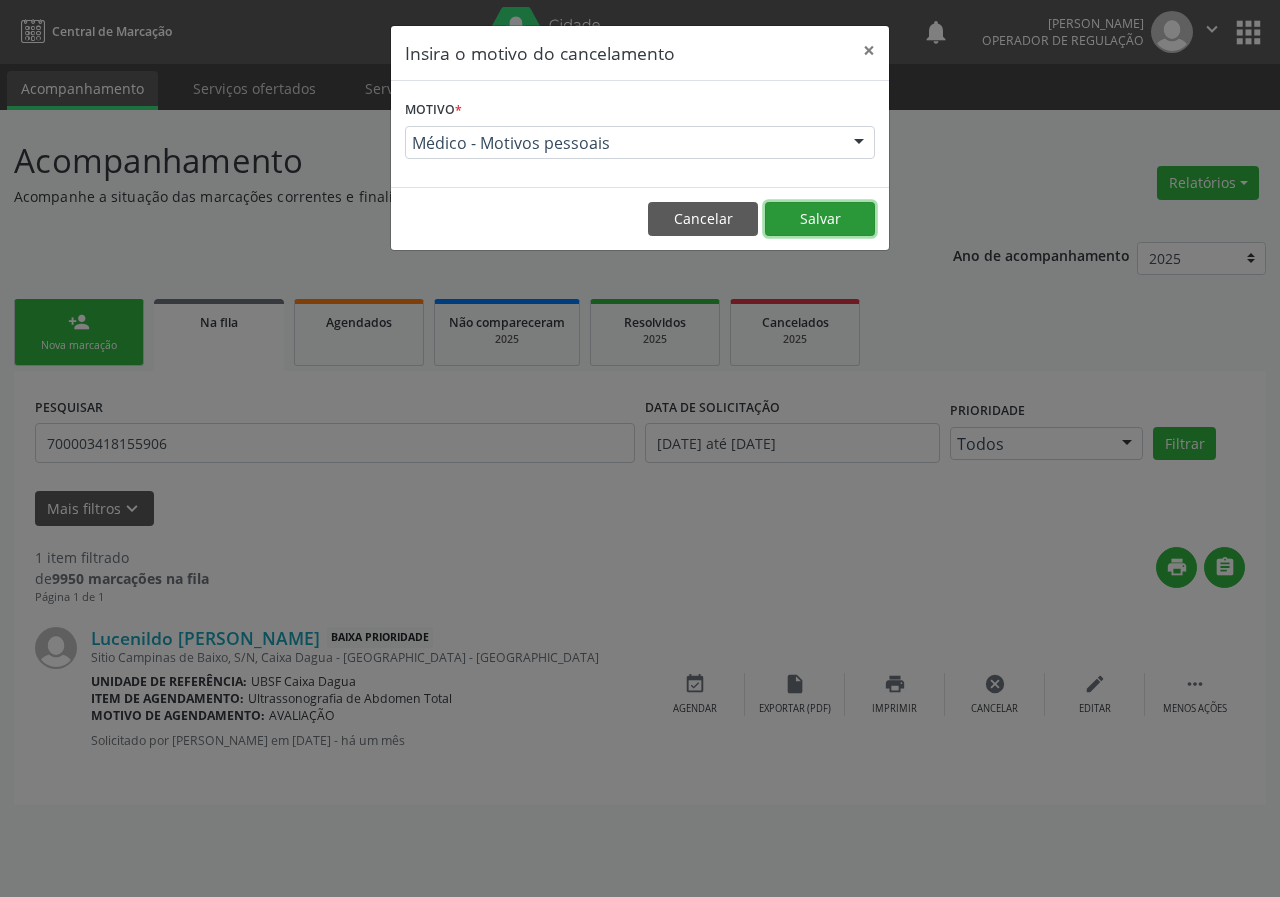 click on "Salvar" at bounding box center [820, 219] 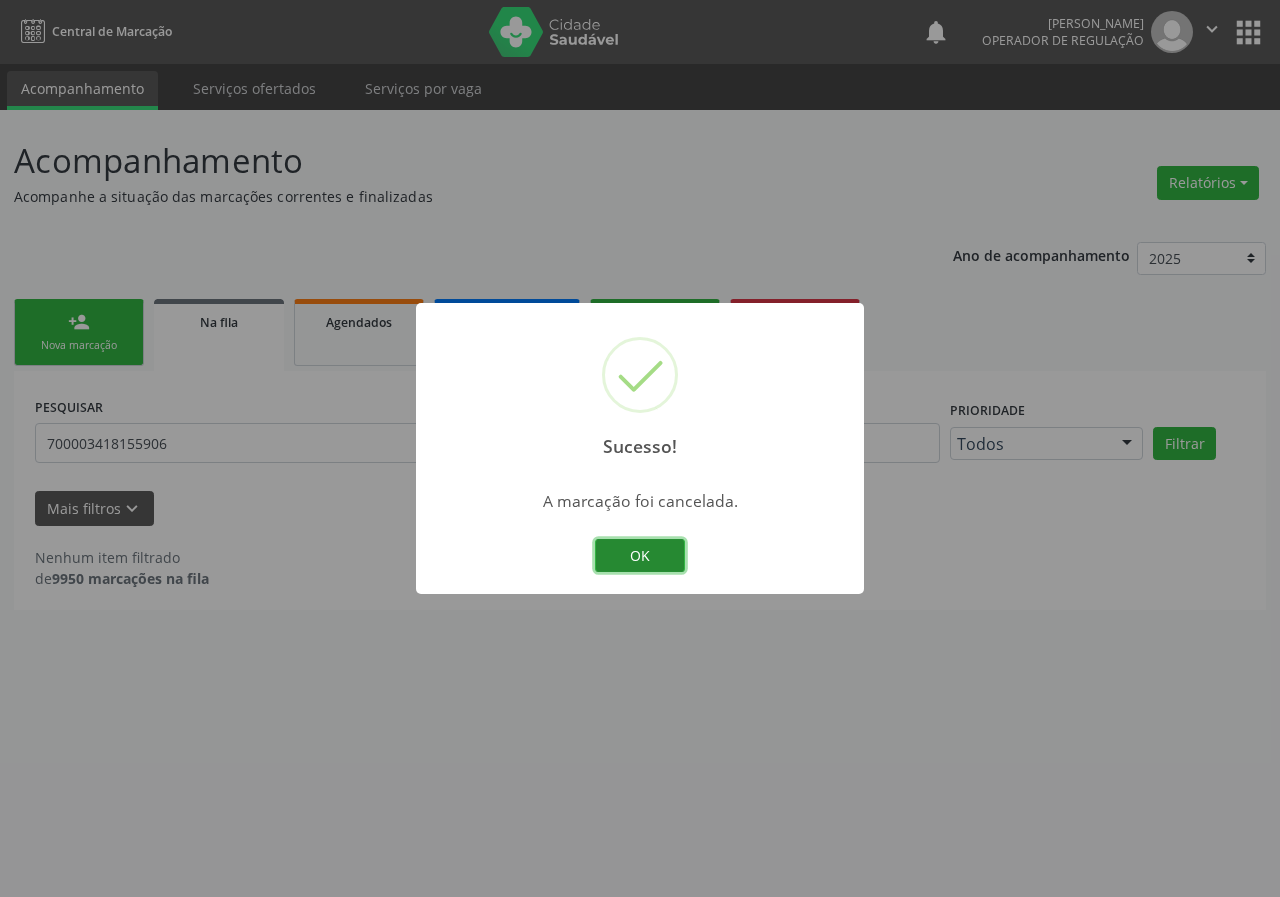 click on "OK" at bounding box center [640, 556] 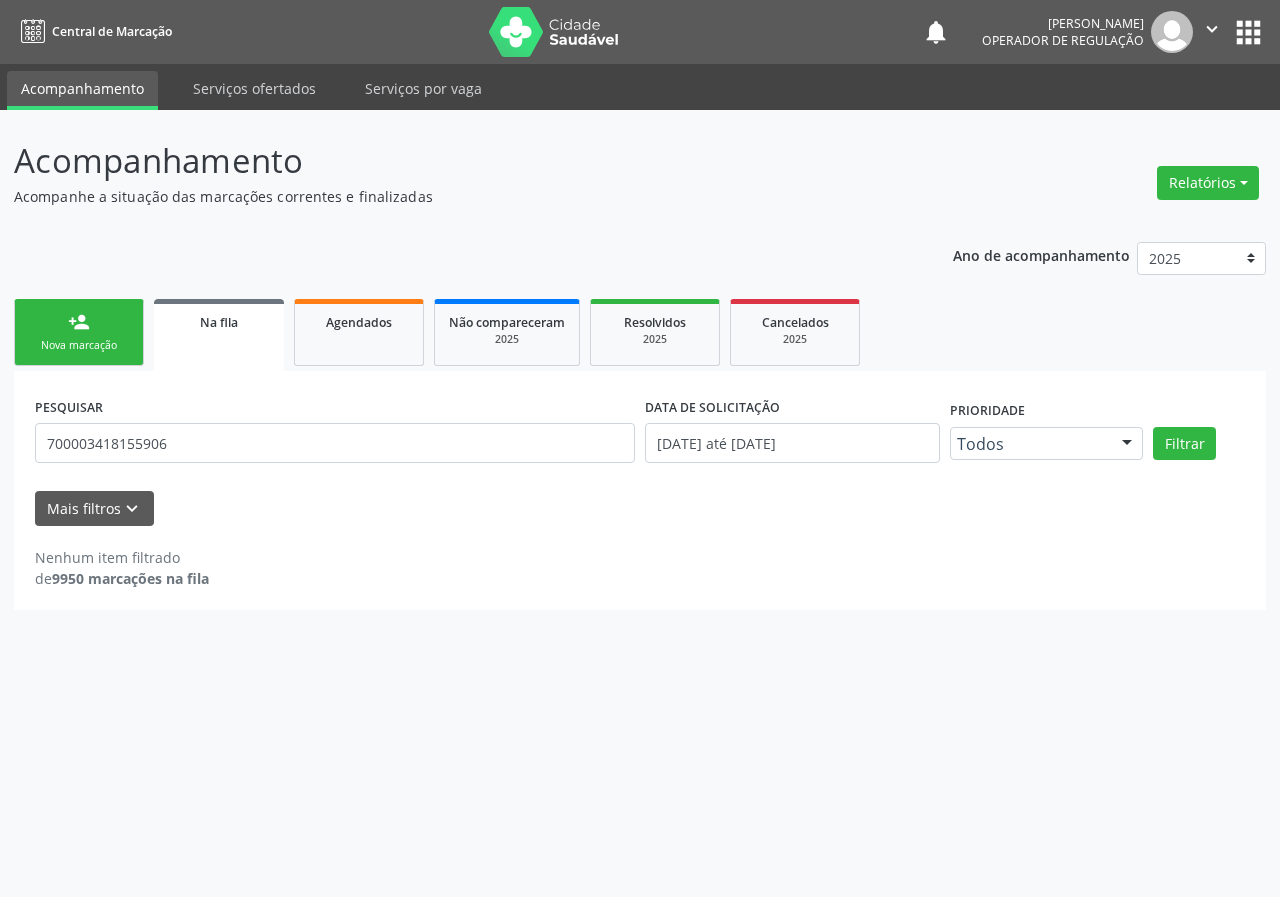 click on "person_add
Nova marcação" at bounding box center (79, 332) 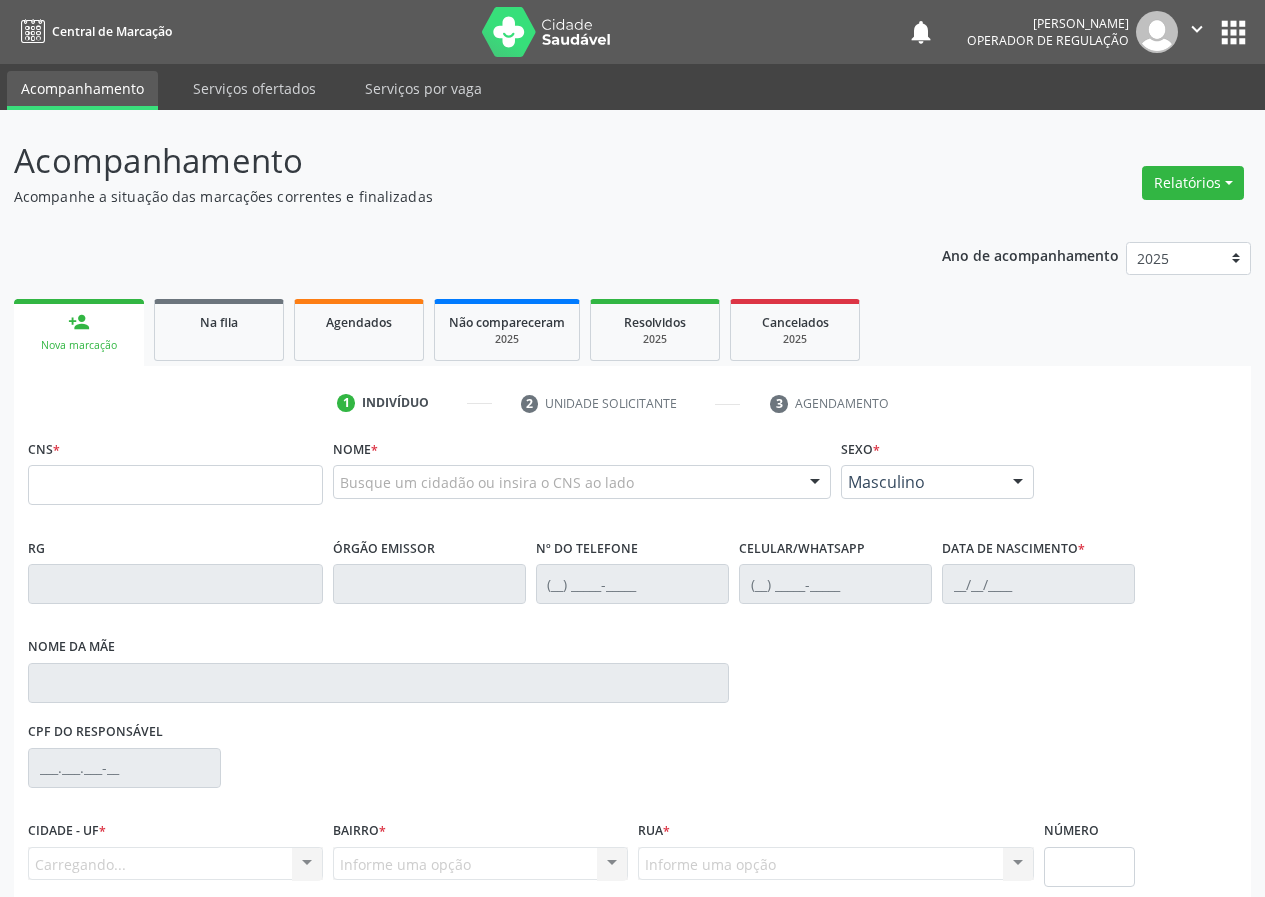 click on "CNS
*" at bounding box center [175, 469] 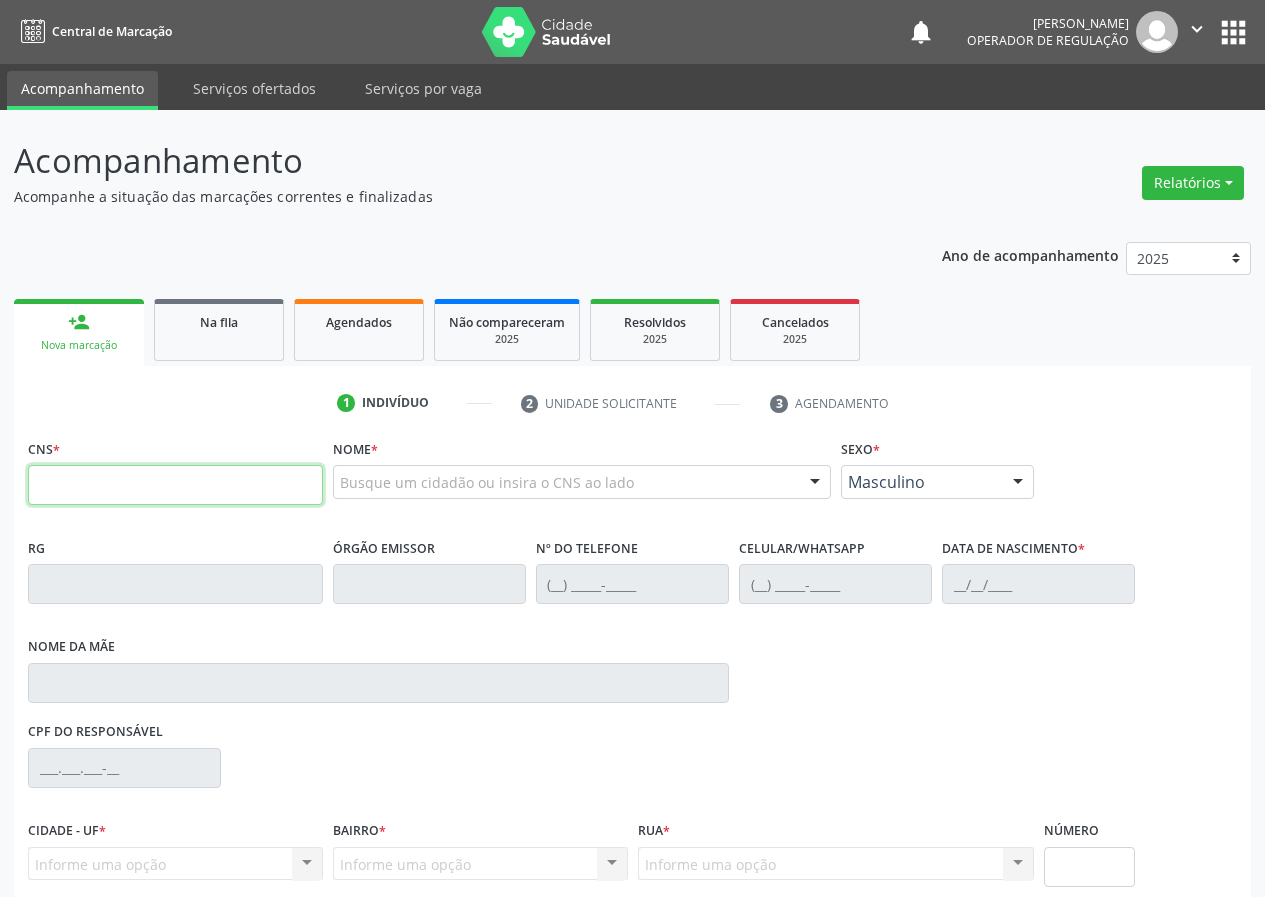 click at bounding box center [175, 485] 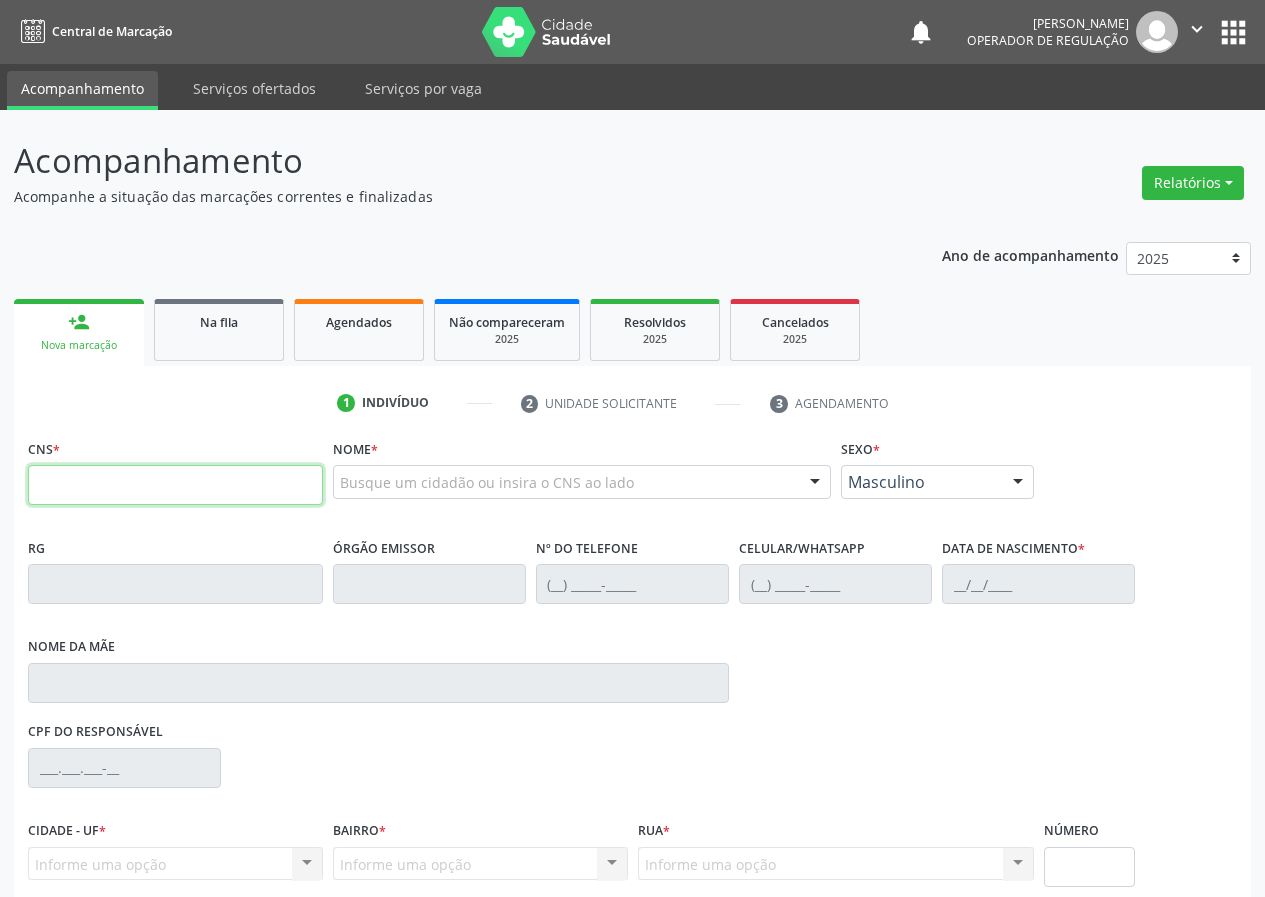 paste on "700 0034 1815 5906" 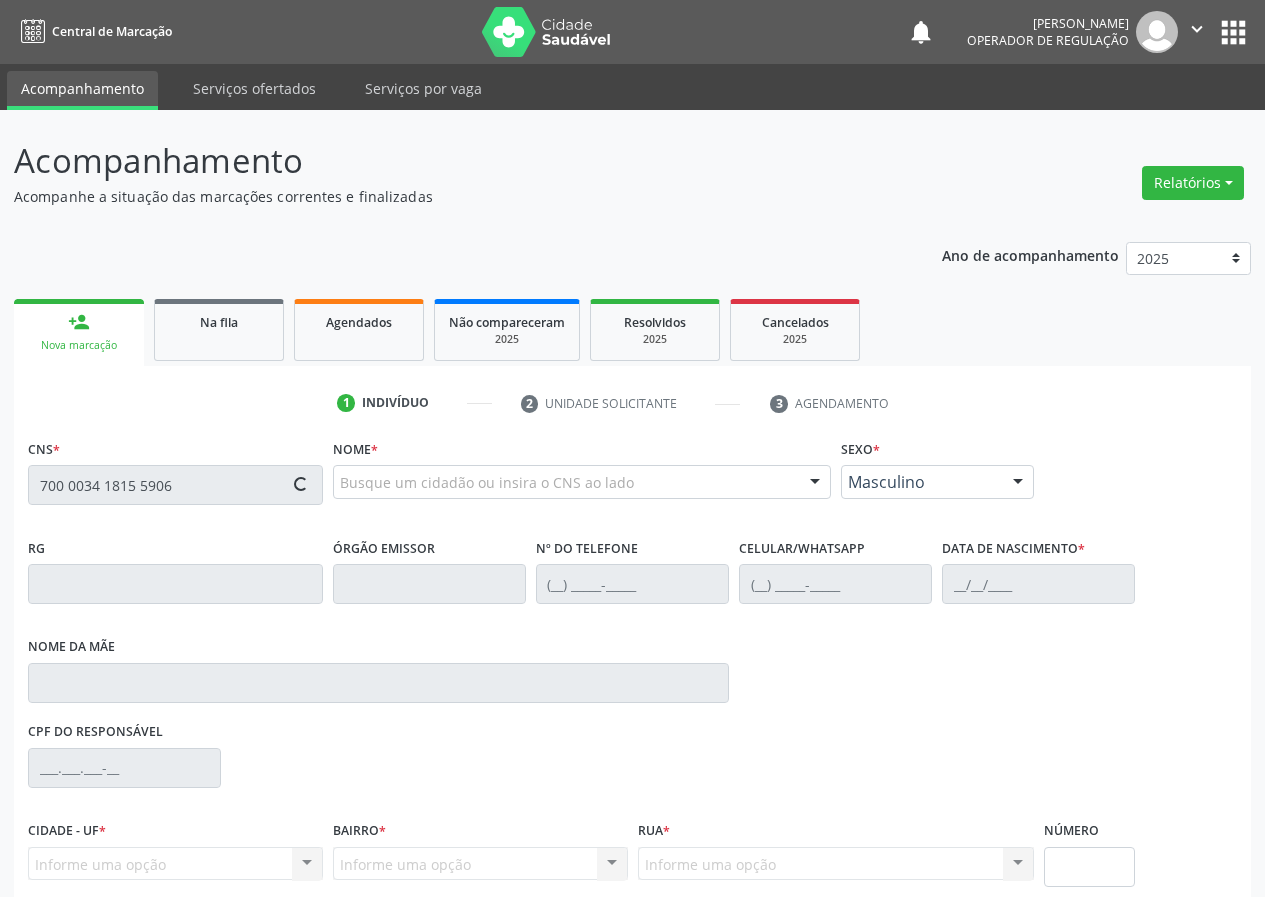 type on "700 0034 1815 5906" 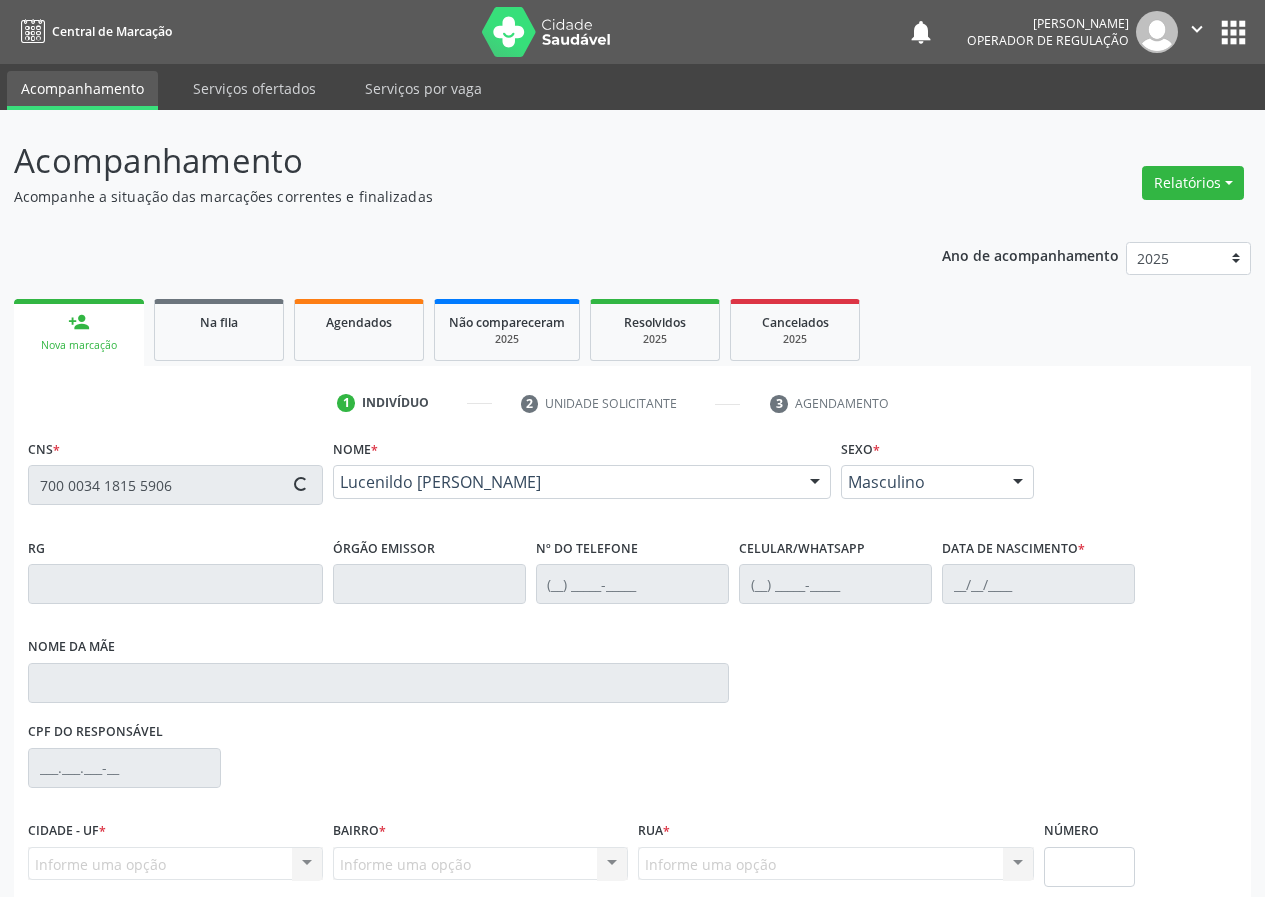 scroll, scrollTop: 173, scrollLeft: 0, axis: vertical 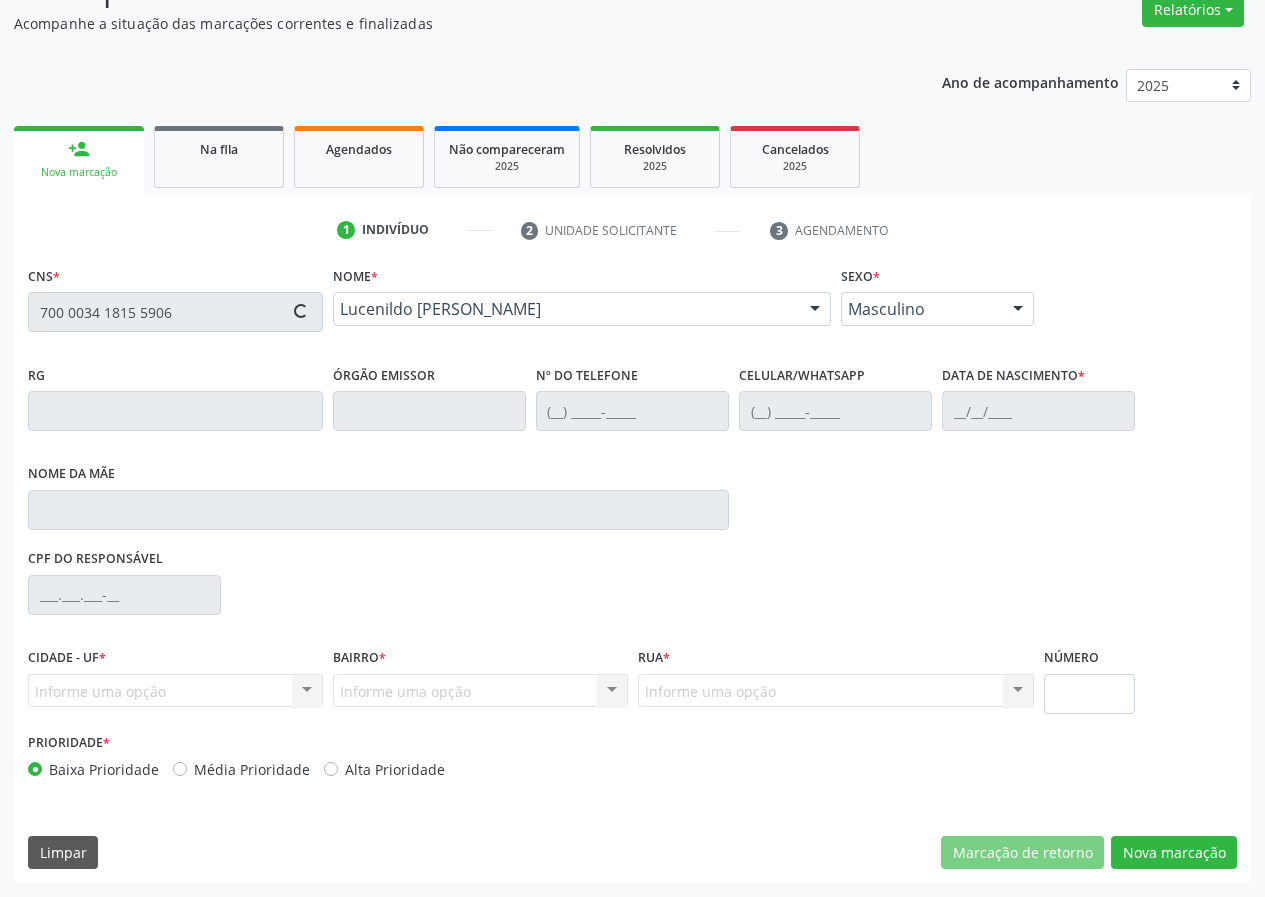 type on "[PHONE_NUMBER]" 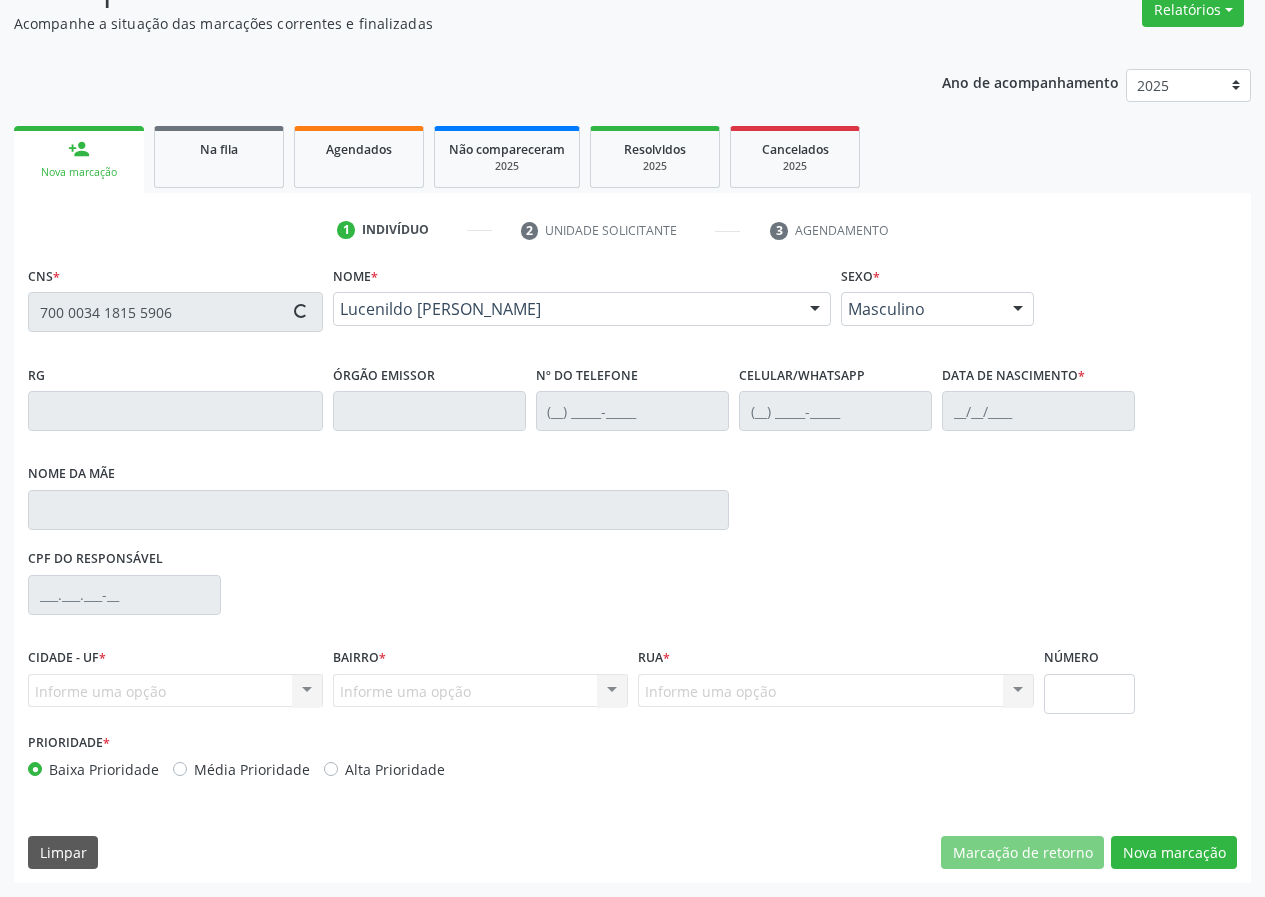 type on "[PHONE_NUMBER]" 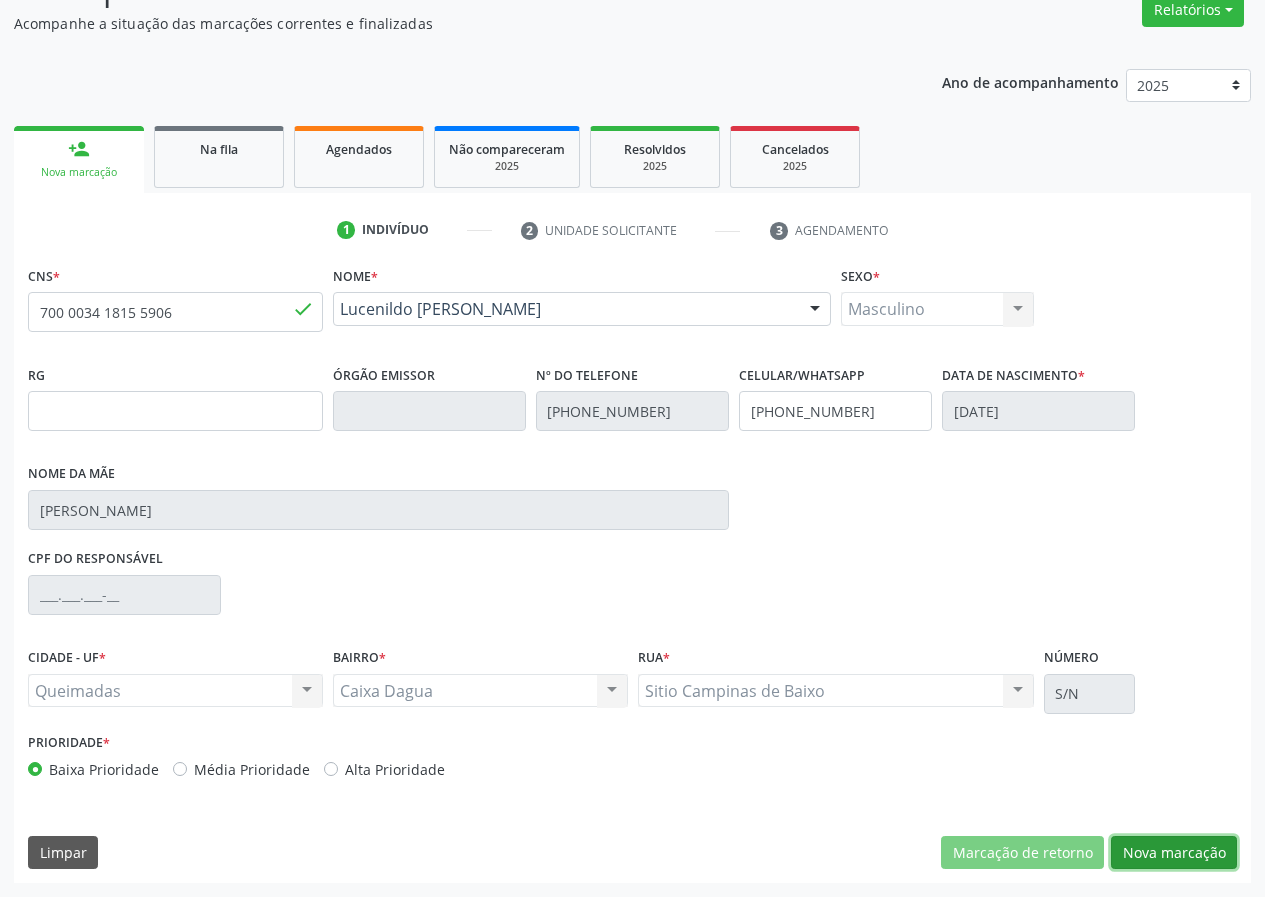 click on "Nova marcação" at bounding box center (1174, 853) 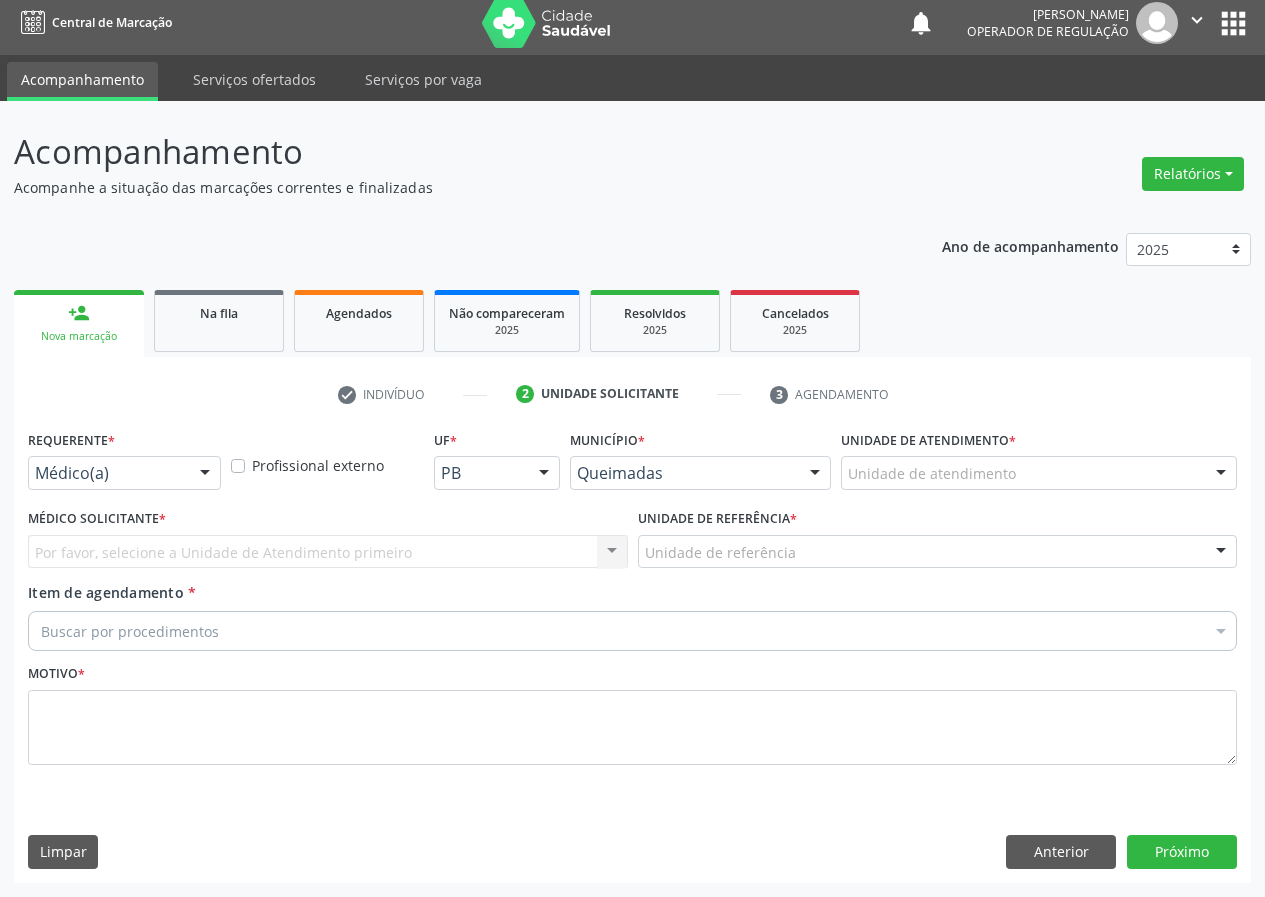 scroll, scrollTop: 9, scrollLeft: 0, axis: vertical 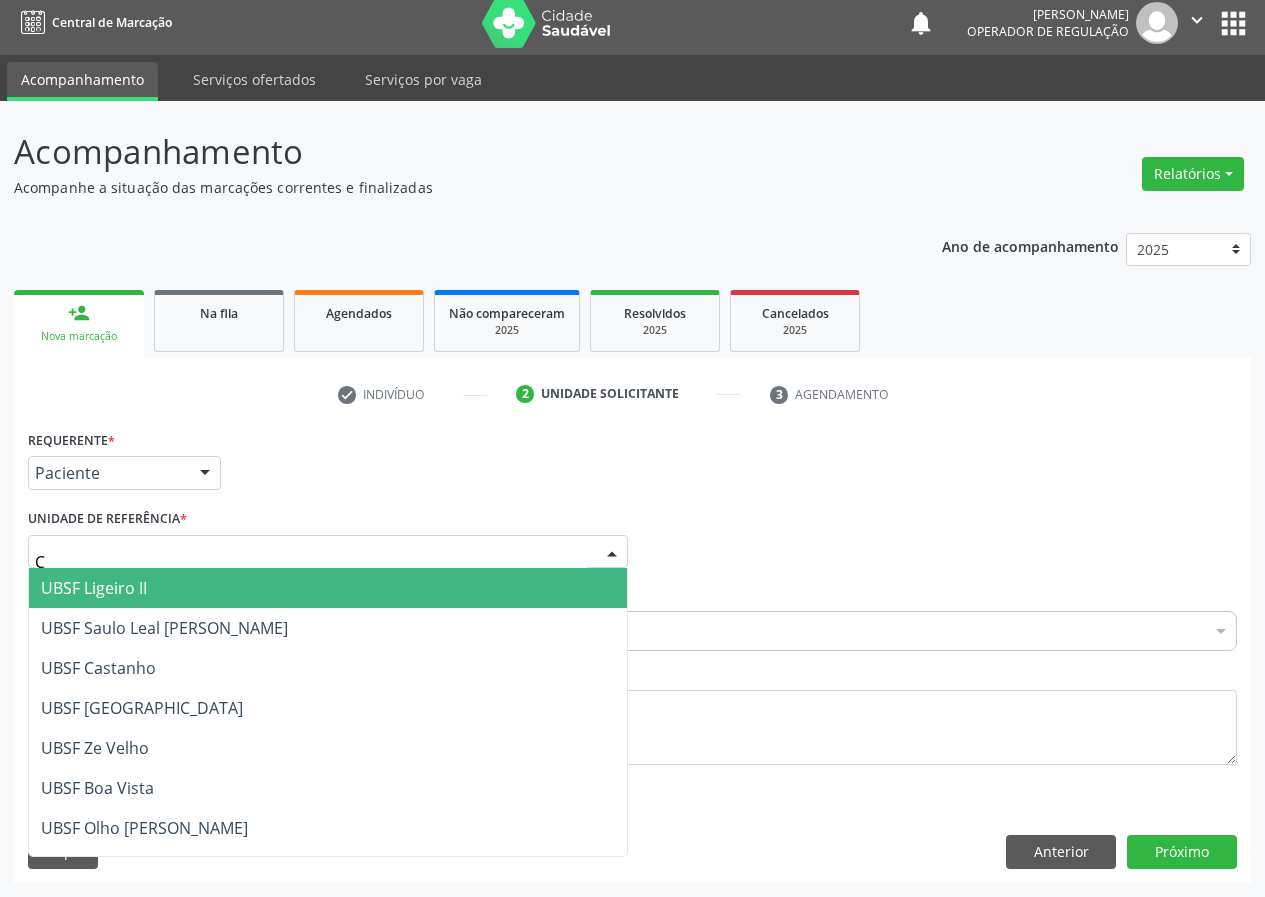 type on "CA" 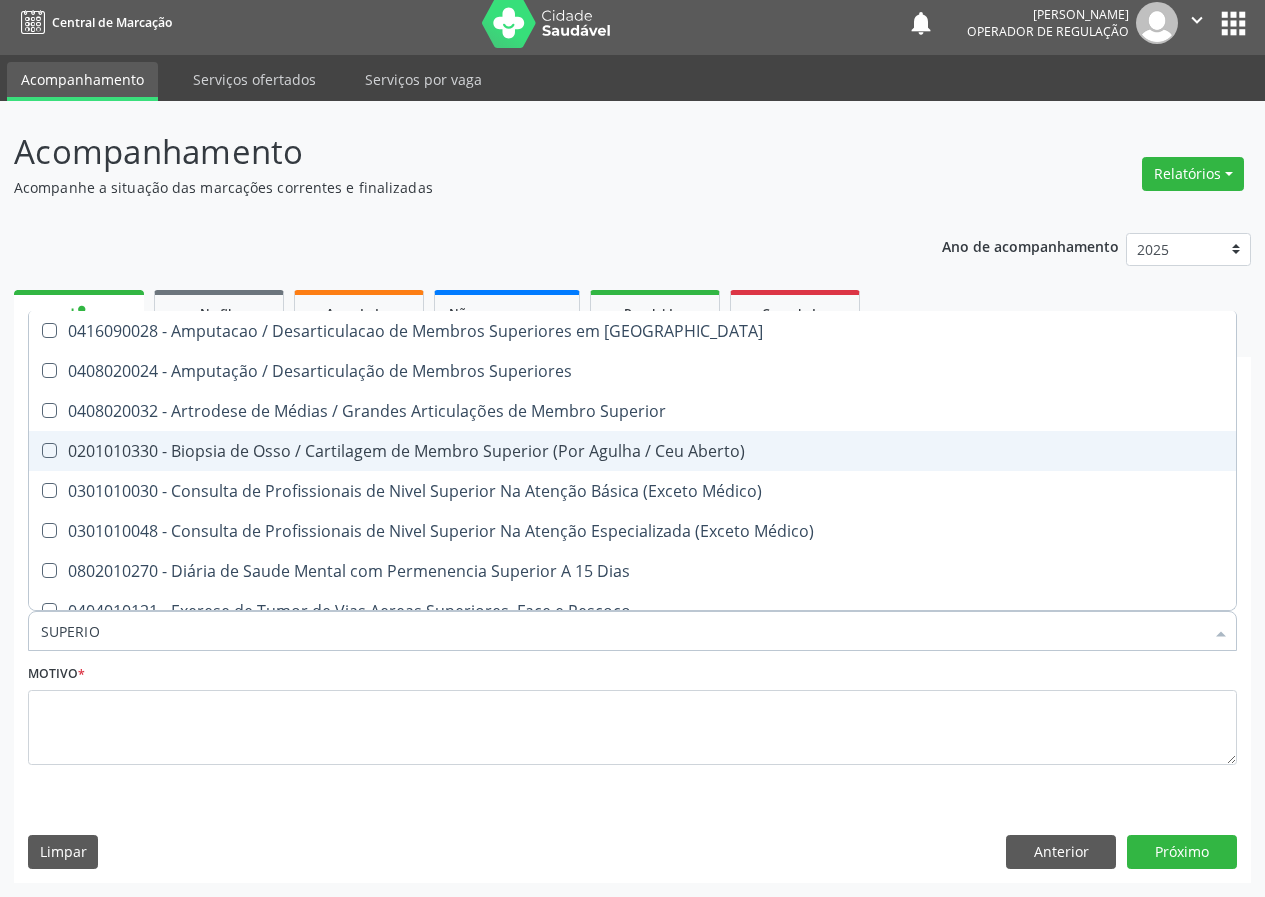 type on "SUPERIOR" 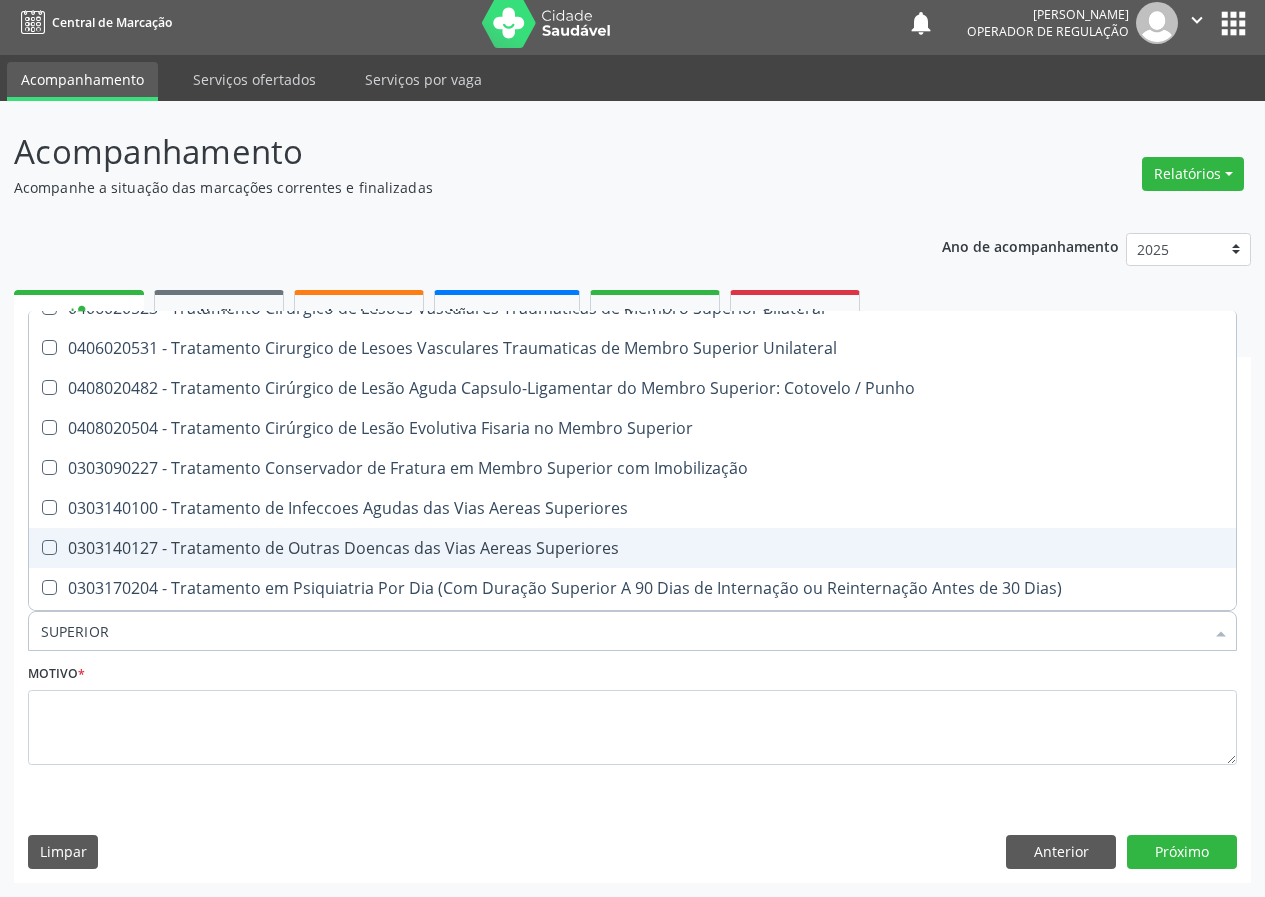 scroll, scrollTop: 1156, scrollLeft: 0, axis: vertical 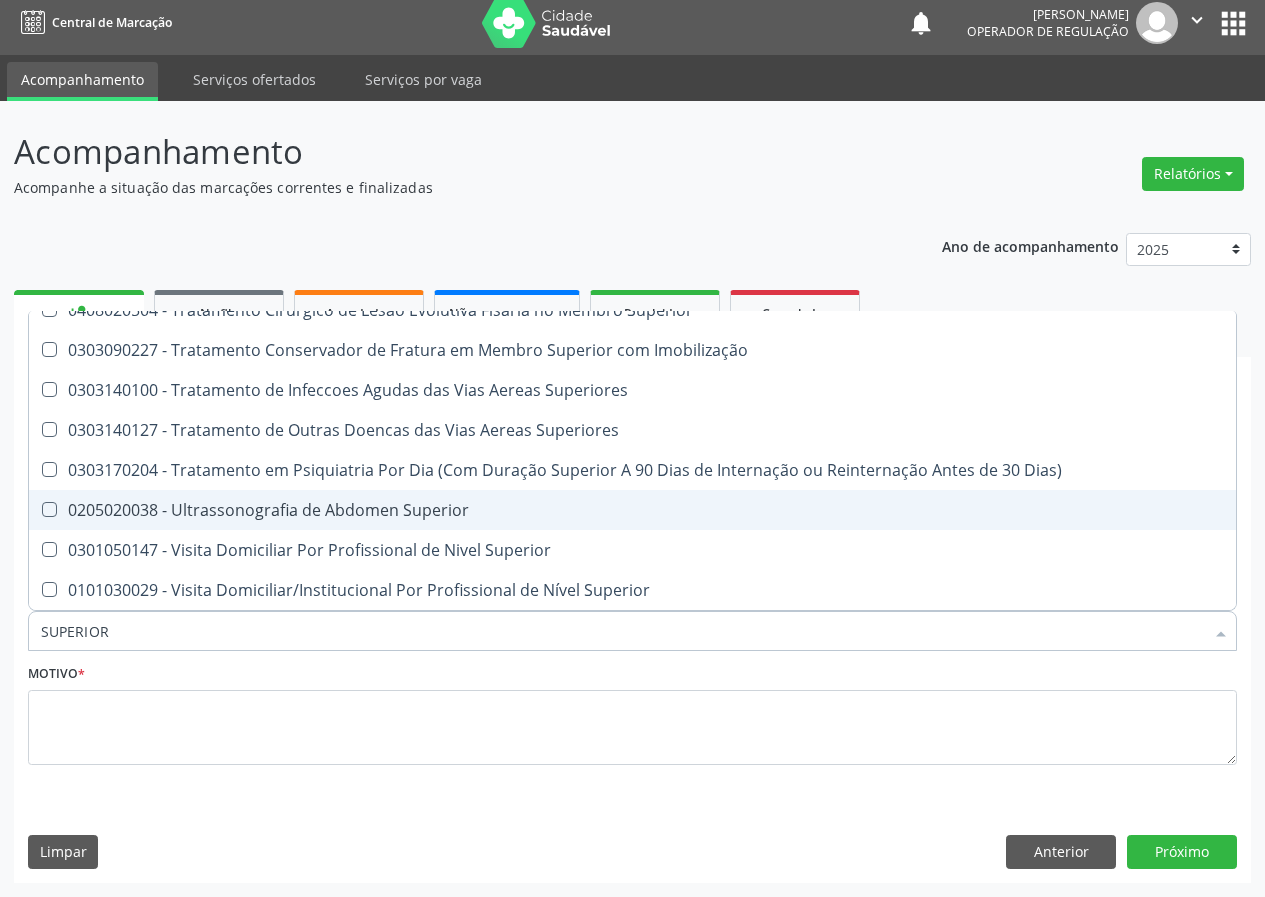 click on "0205020038 - Ultrassonografia de Abdomen Superior" at bounding box center (729, 510) 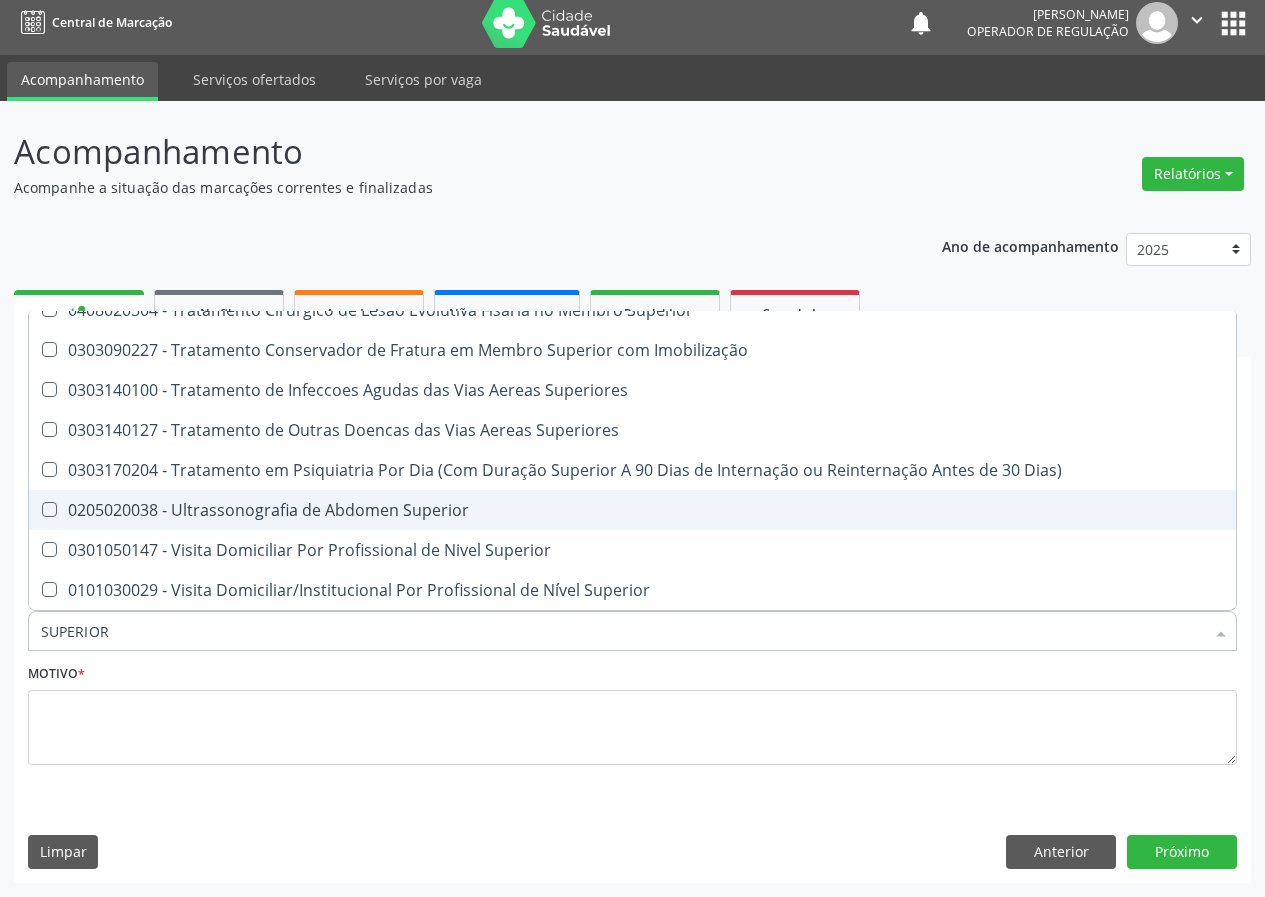 checkbox on "true" 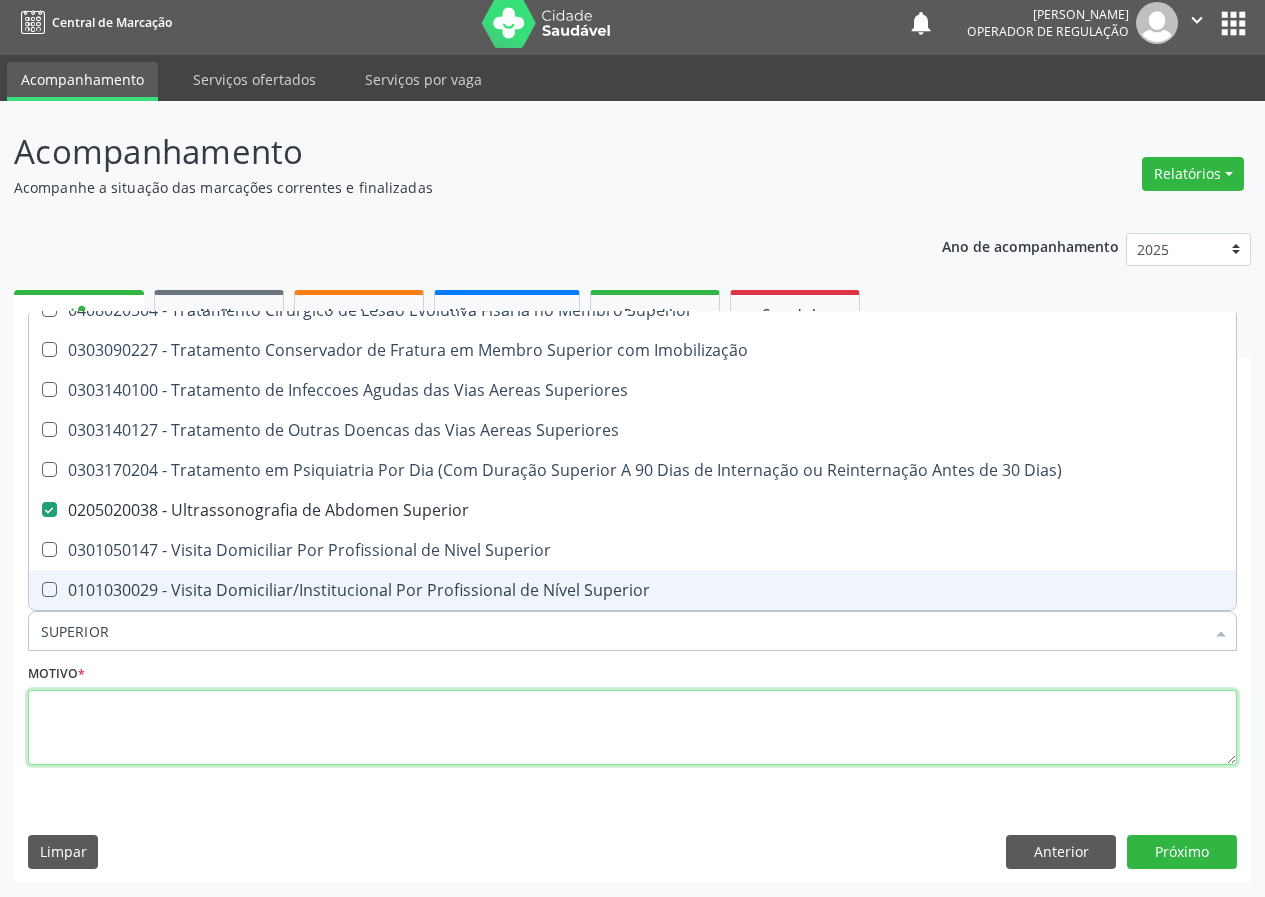 click at bounding box center [632, 728] 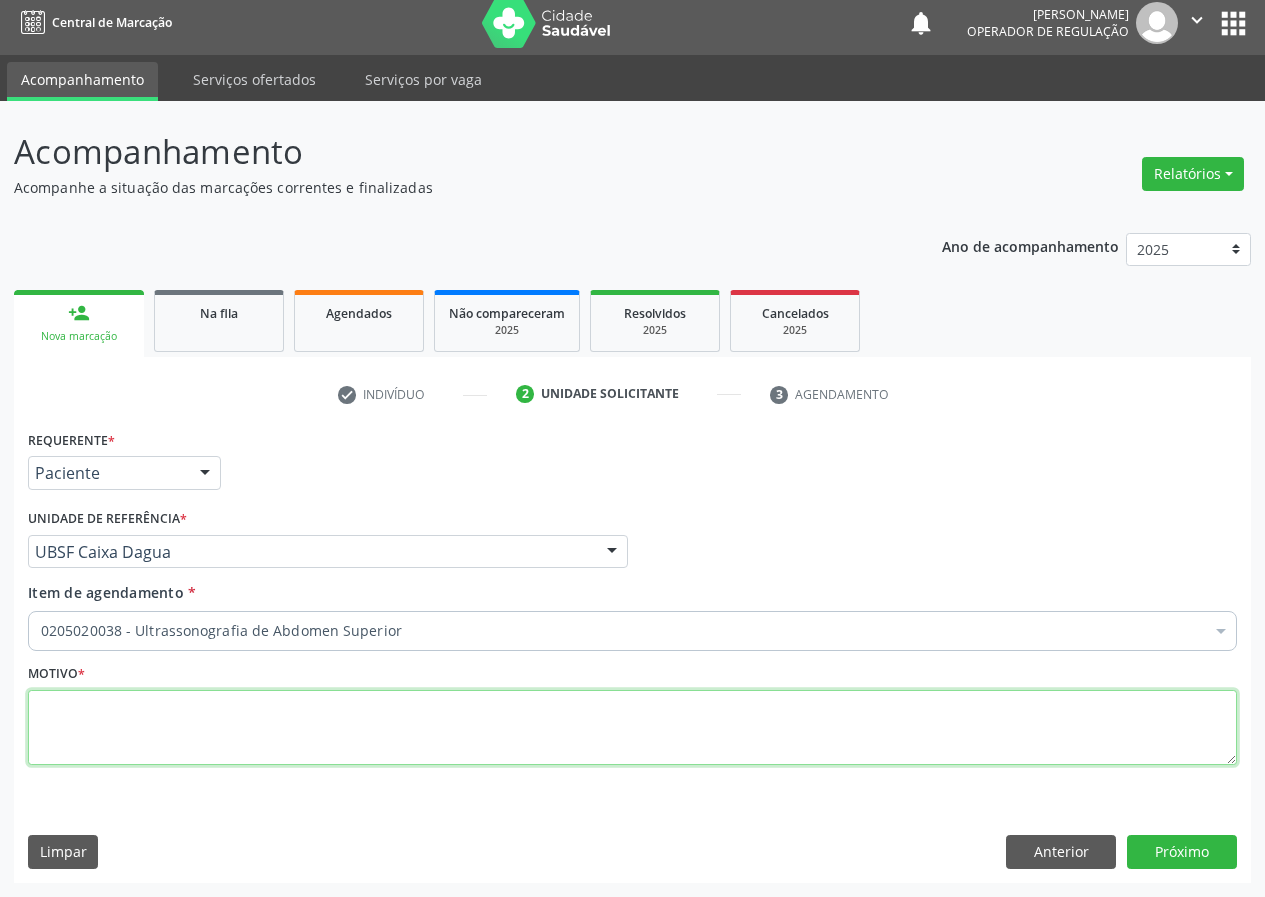 scroll, scrollTop: 0, scrollLeft: 0, axis: both 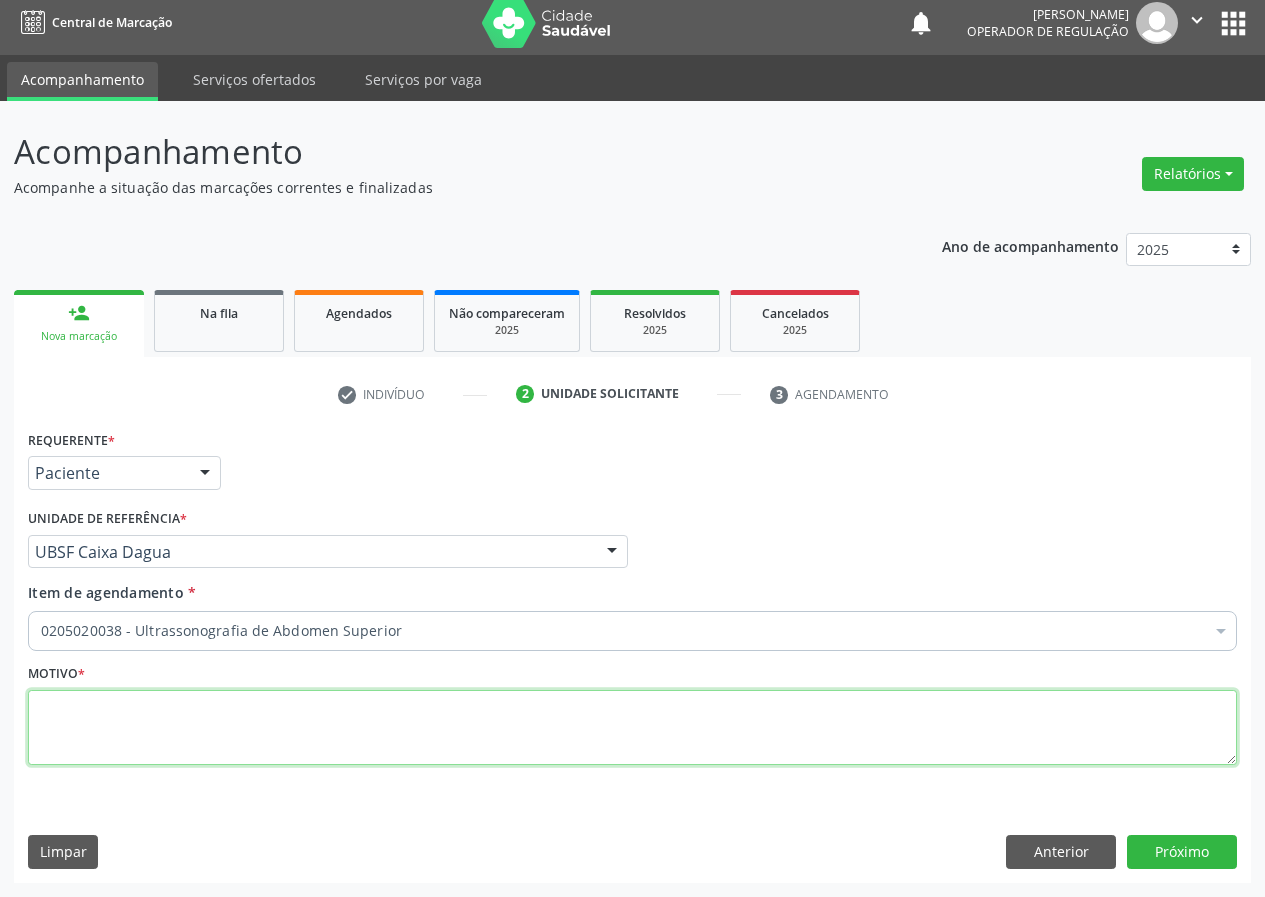 paste on "Colelitíase" 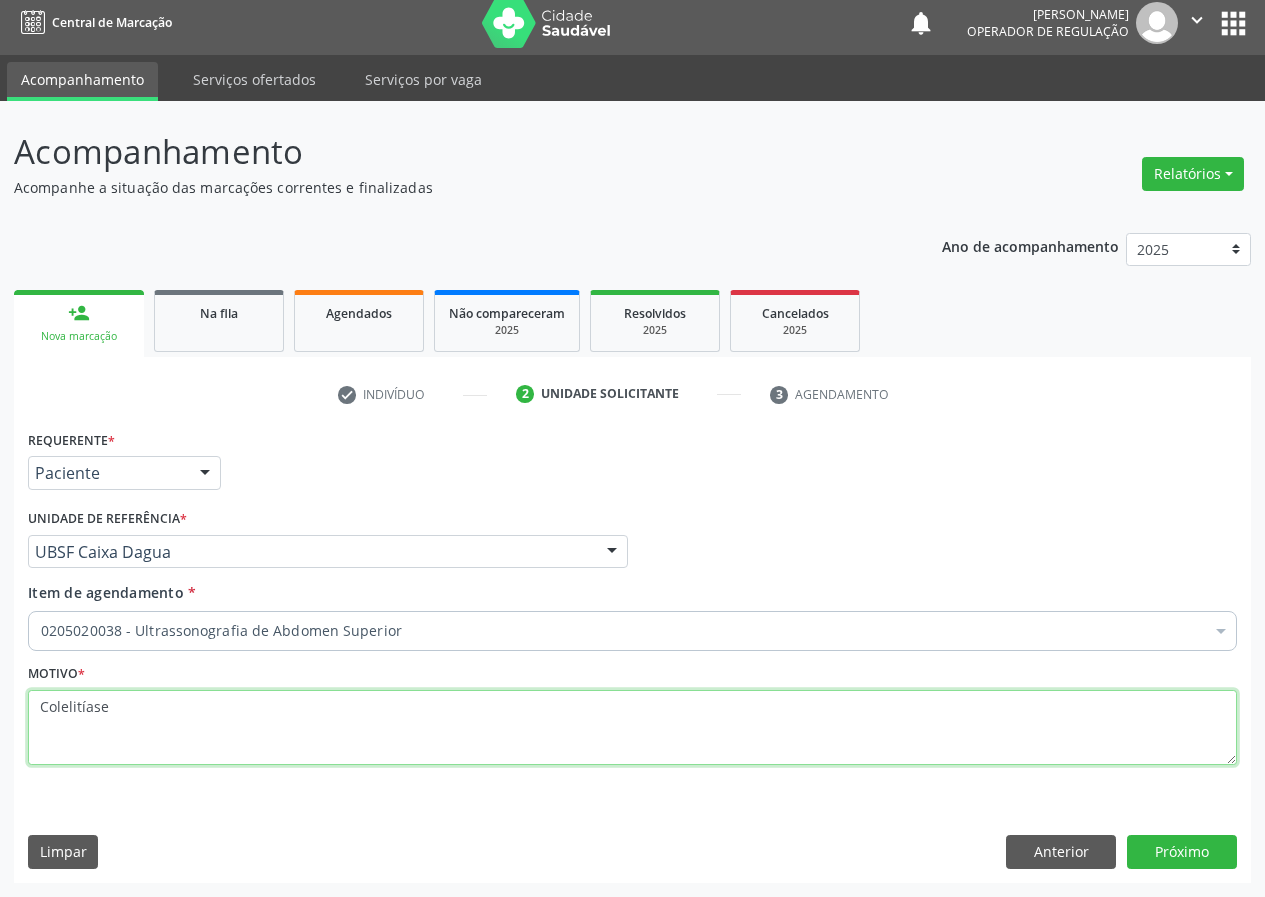 type on "Colelitíase" 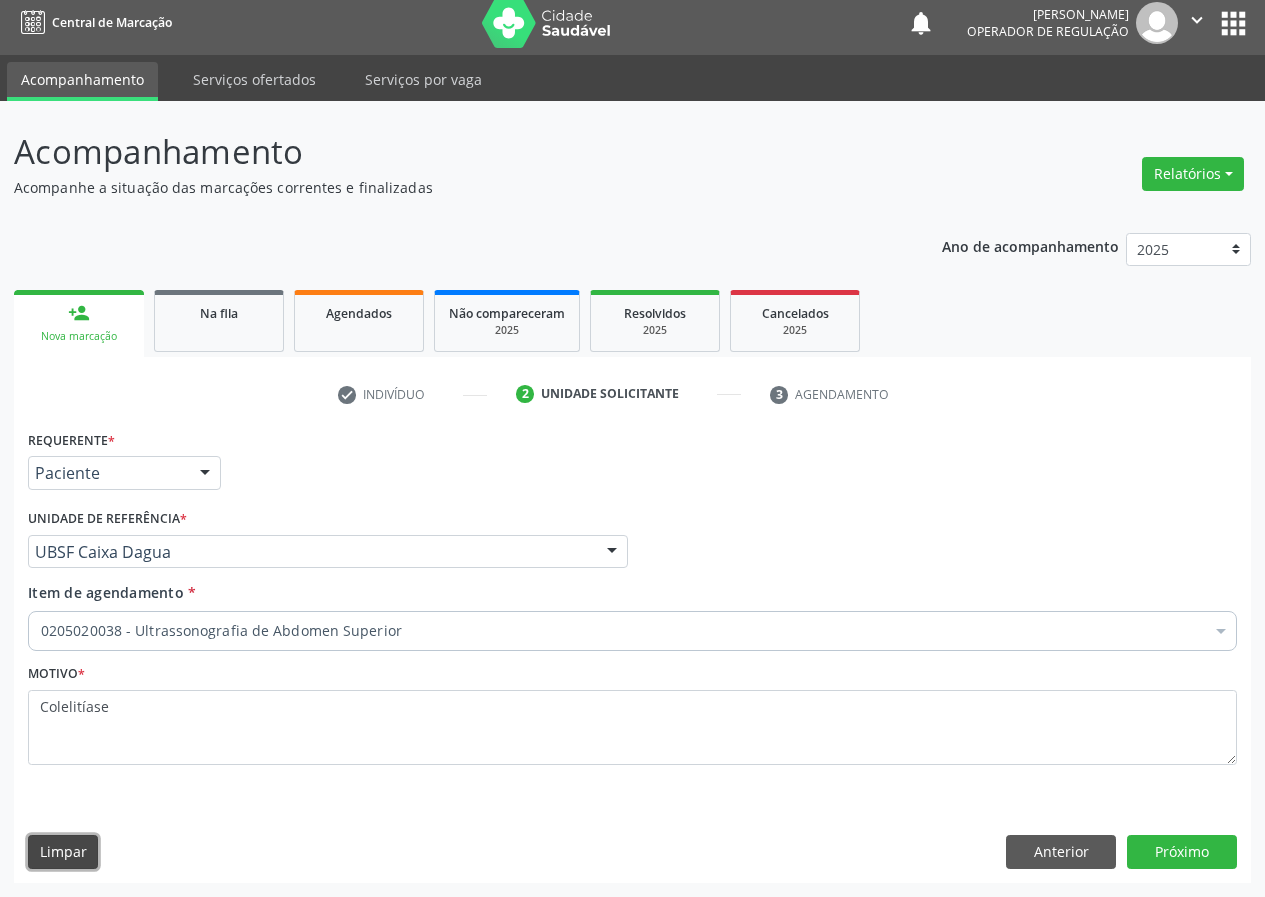 type 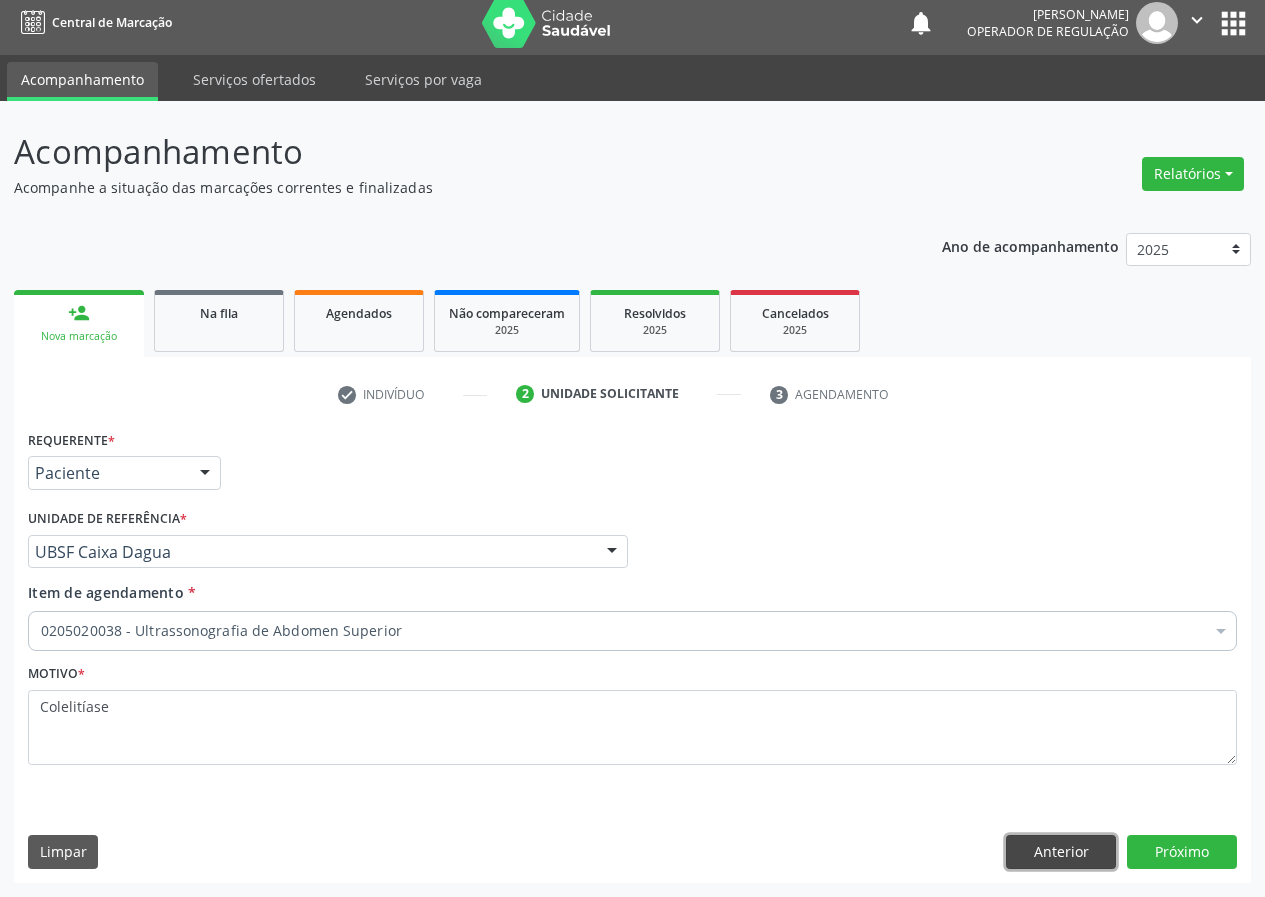 type 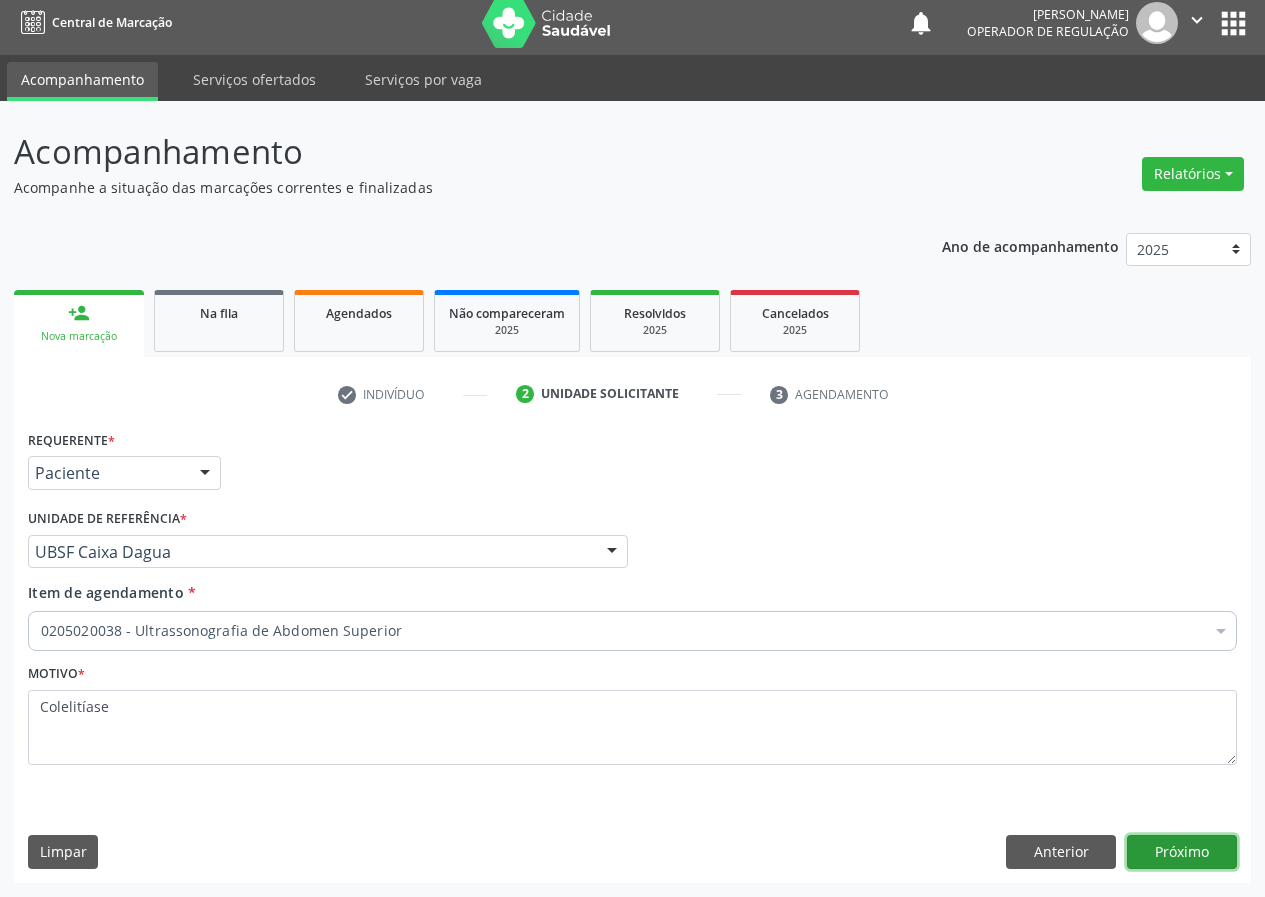 type 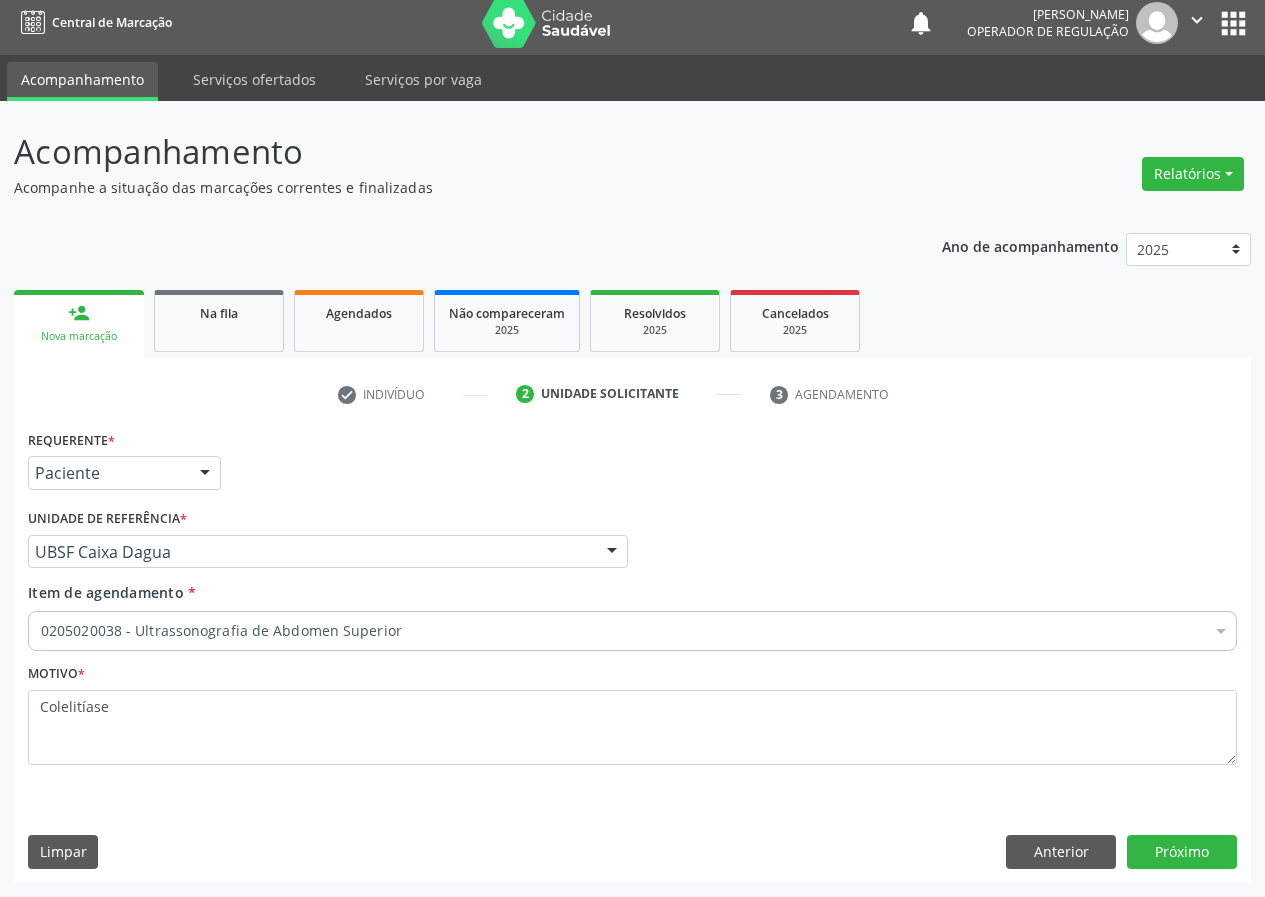 scroll, scrollTop: 0, scrollLeft: 0, axis: both 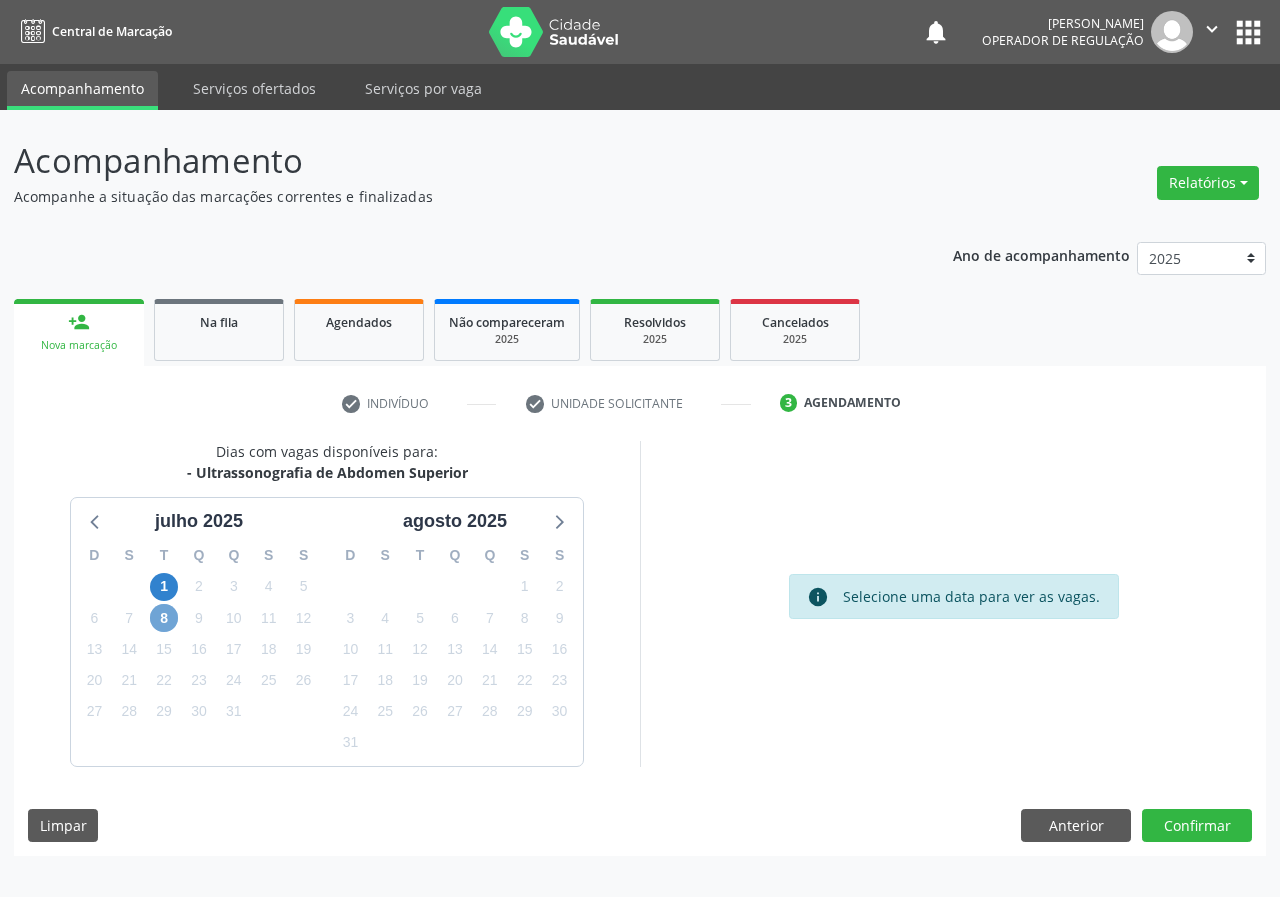 click on "8" at bounding box center [164, 618] 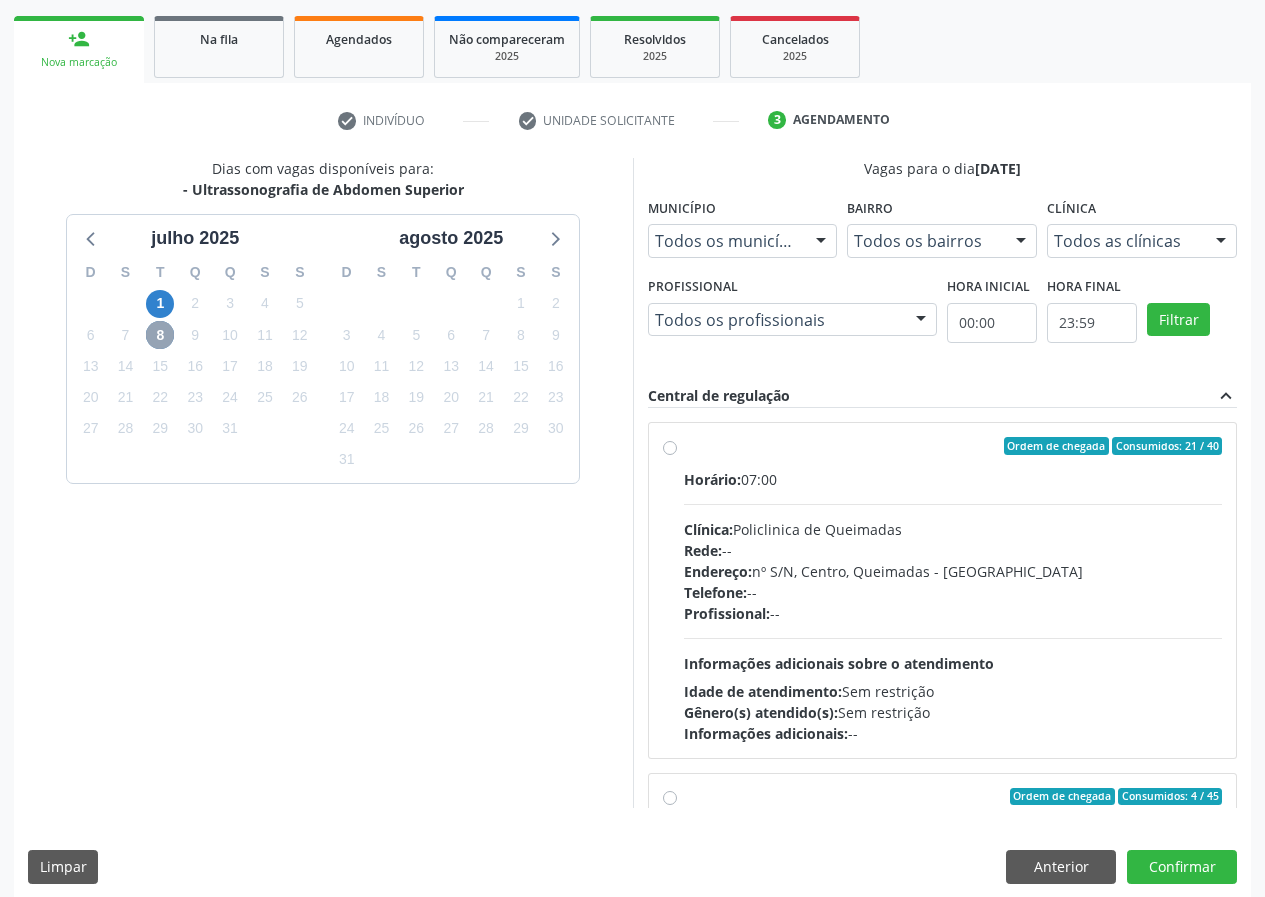 scroll, scrollTop: 298, scrollLeft: 0, axis: vertical 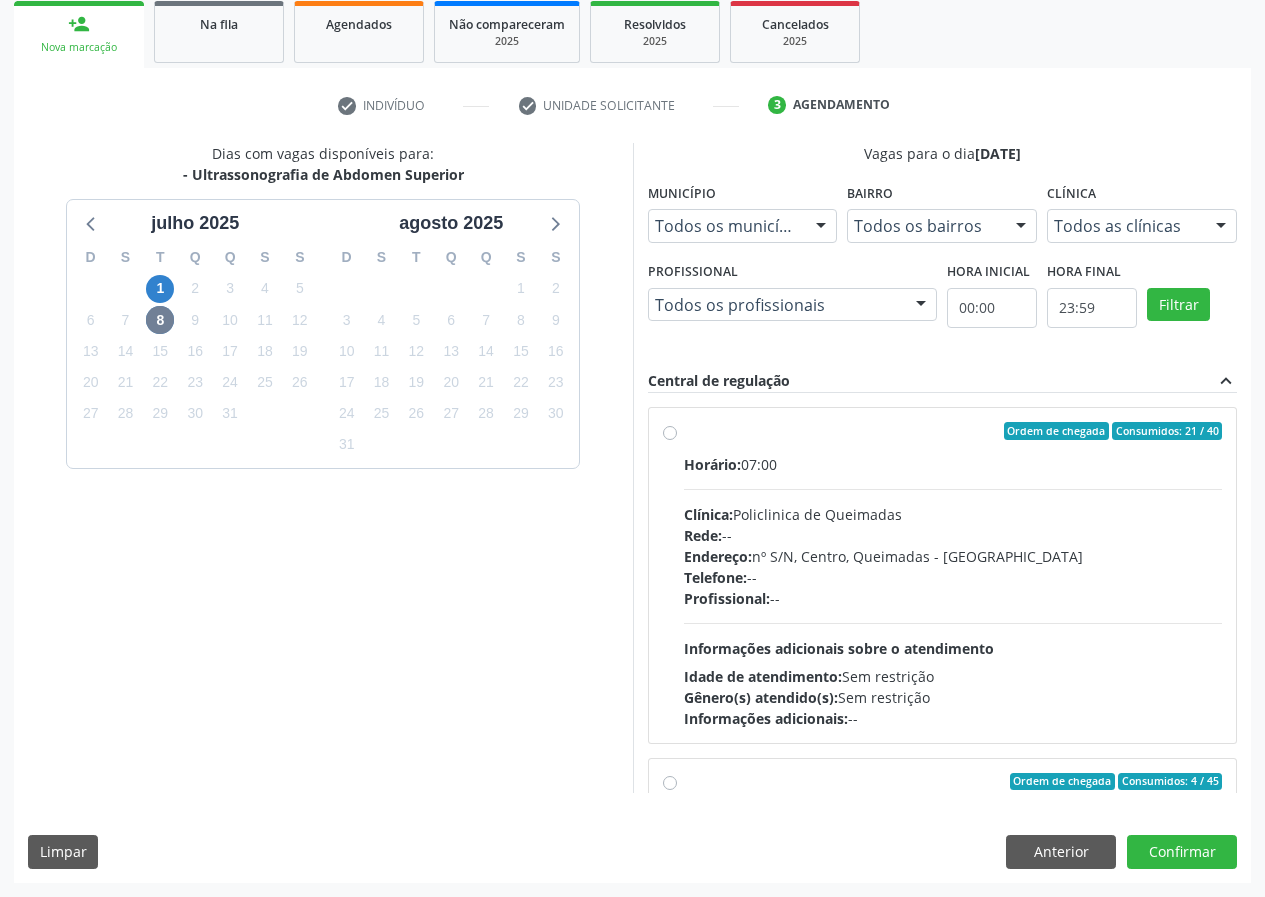 click on "Profissional:
--" at bounding box center [953, 598] 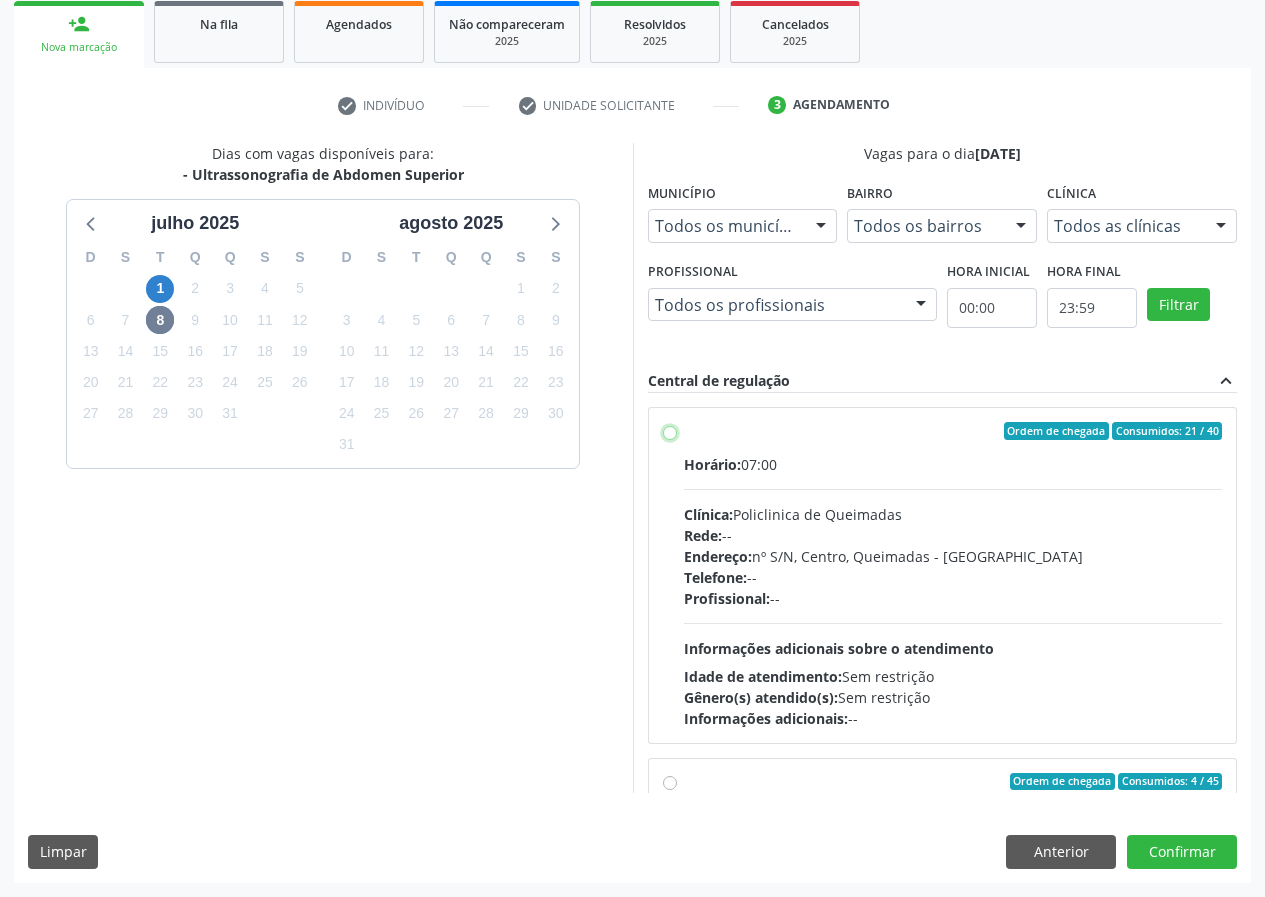 click on "Ordem de chegada
Consumidos: 21 / 40
Horário:   07:00
Clínica:  Policlinica de Queimadas
Rede:
--
Endereço:   nº S/N, Centro, Queimadas - PB
Telefone:   --
Profissional:
--
Informações adicionais sobre o atendimento
Idade de atendimento:
Sem restrição
Gênero(s) atendido(s):
Sem restrição
Informações adicionais:
--" at bounding box center (670, 431) 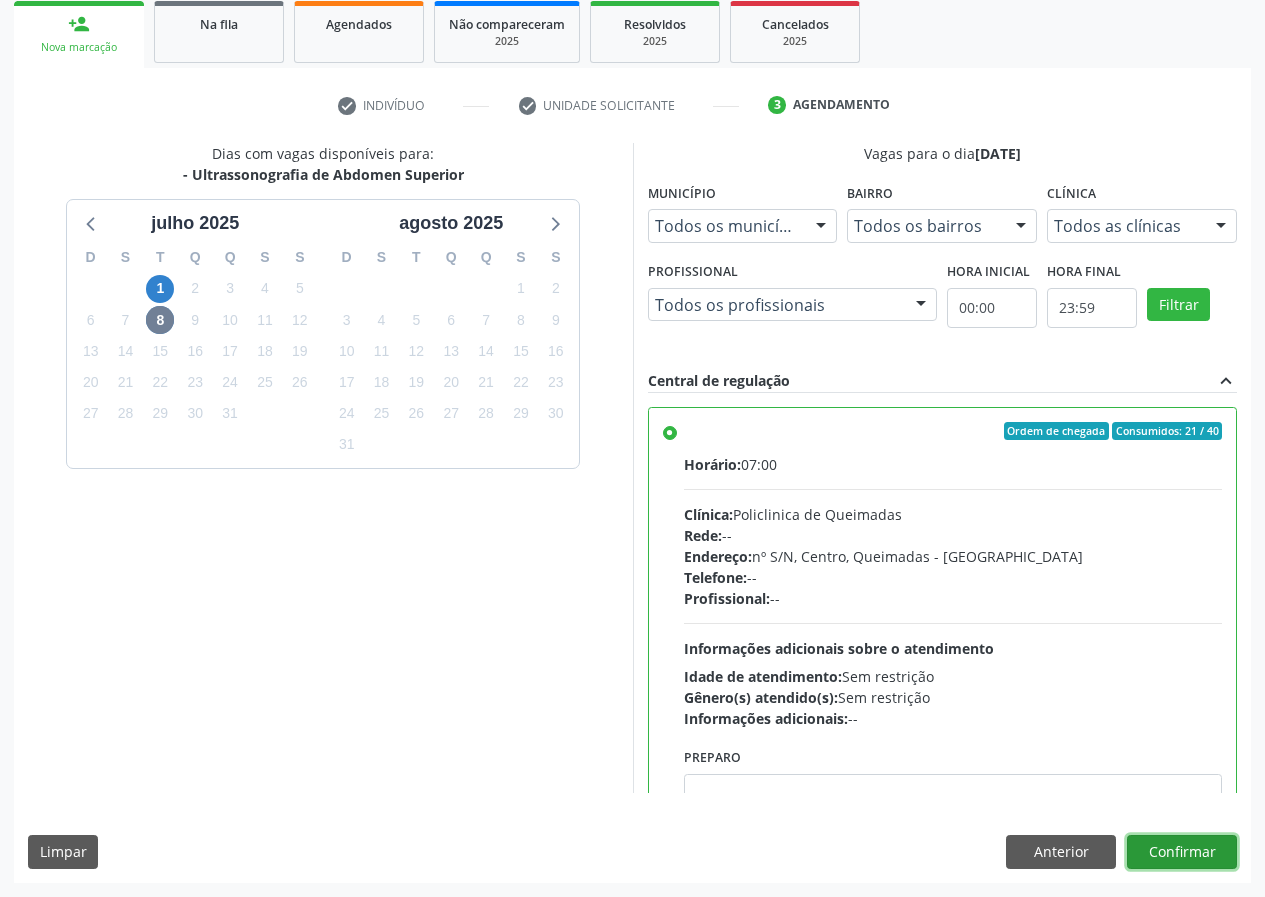 click on "Confirmar" at bounding box center [1182, 852] 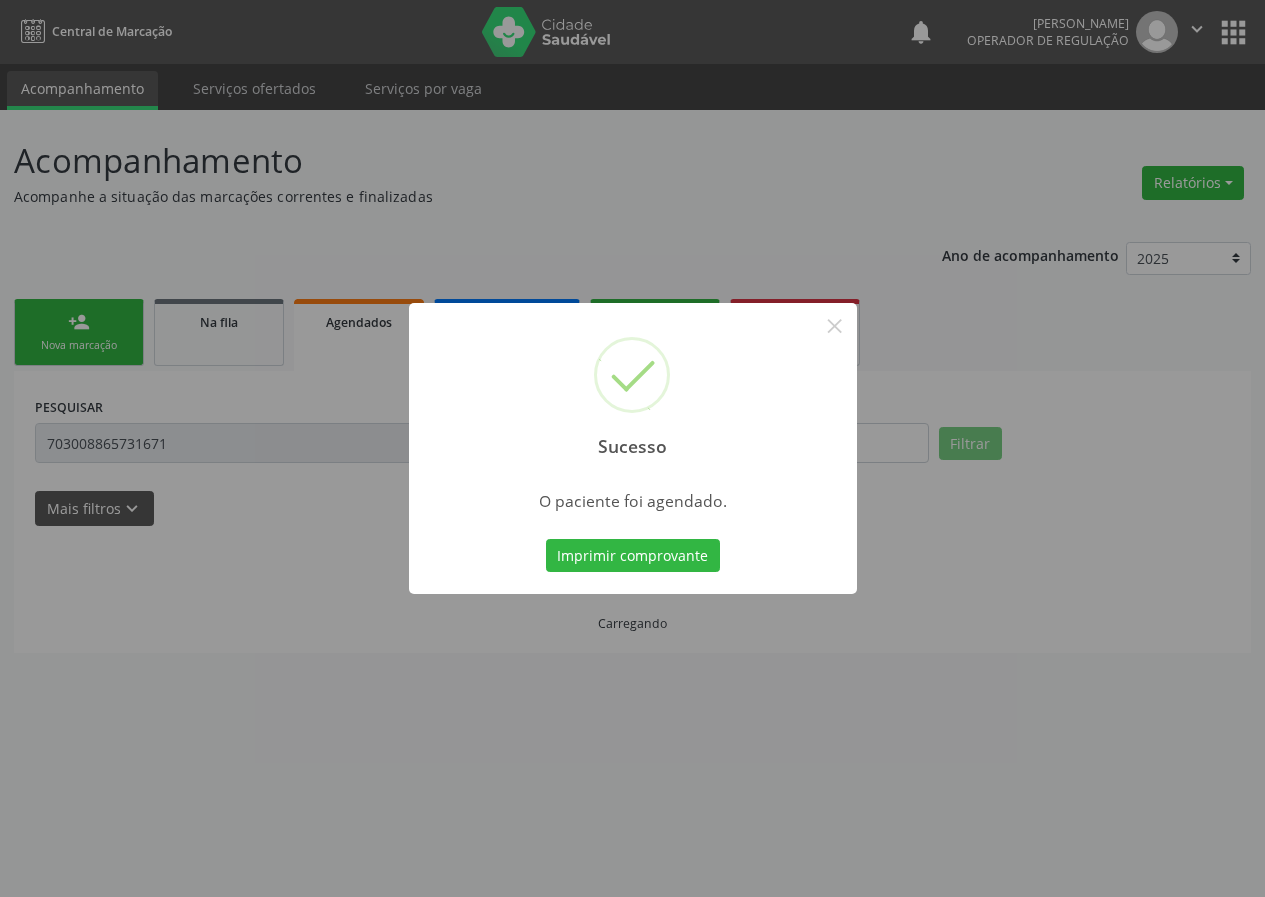 scroll, scrollTop: 0, scrollLeft: 0, axis: both 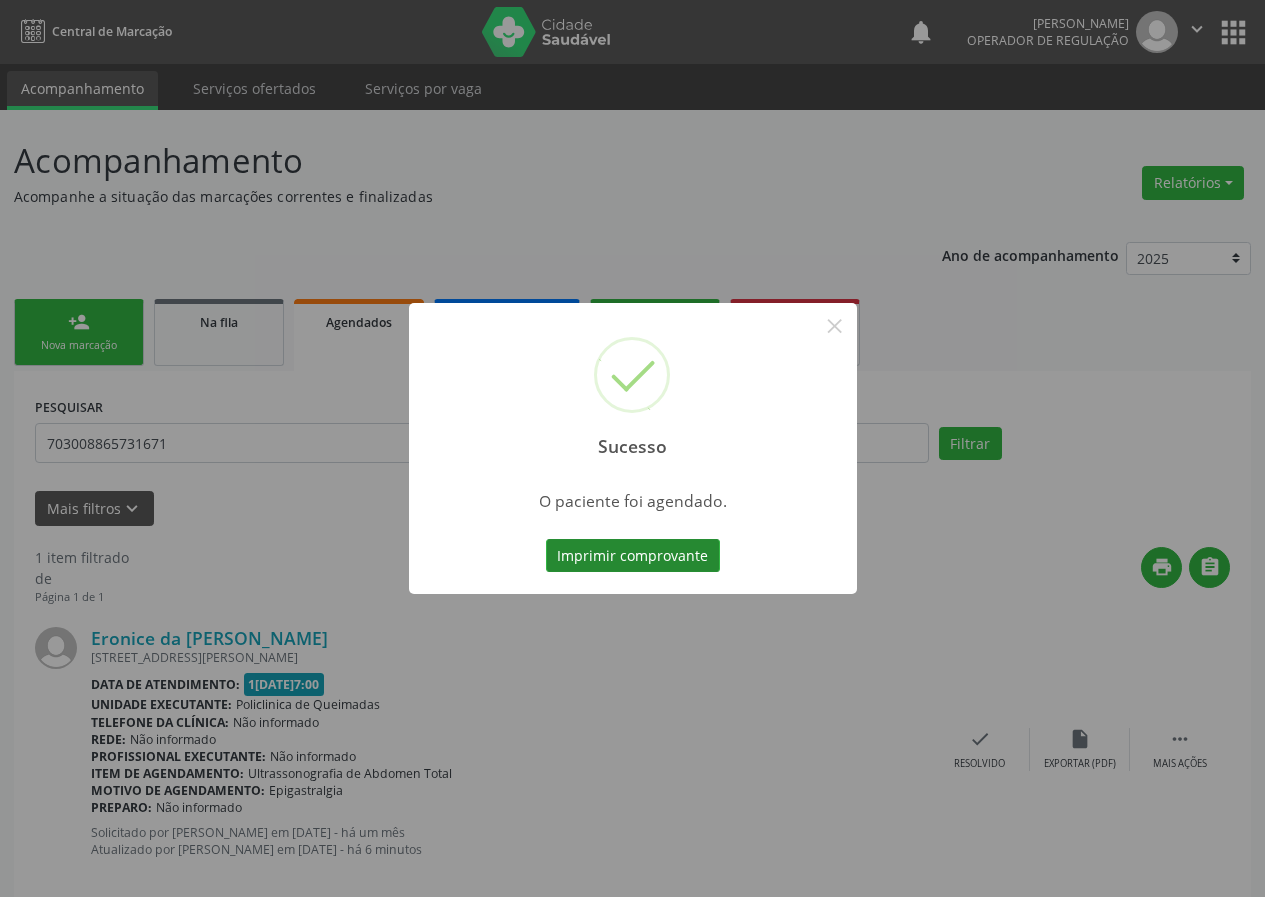 click on "Imprimir comprovante" at bounding box center [633, 556] 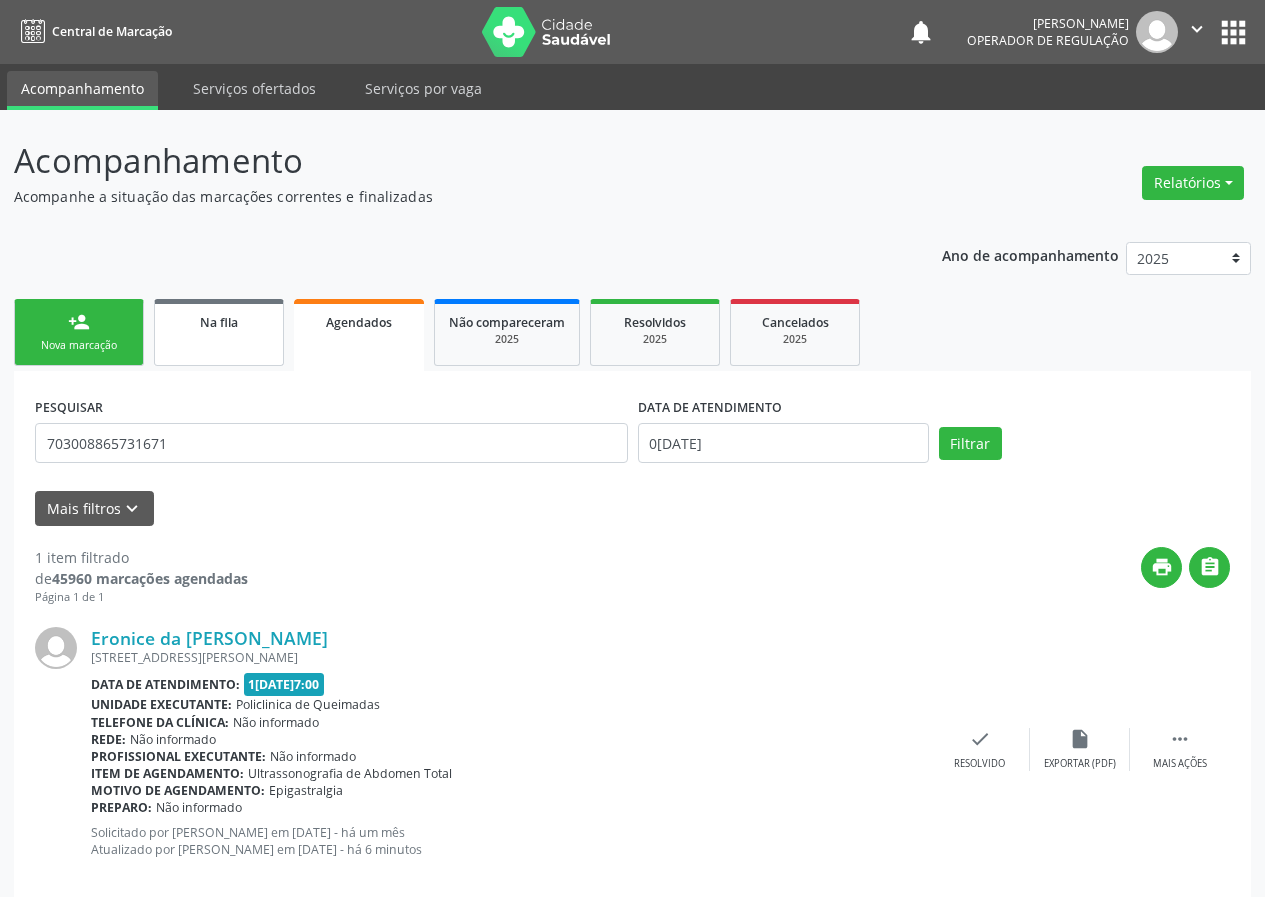 click on "Na fila" at bounding box center (219, 332) 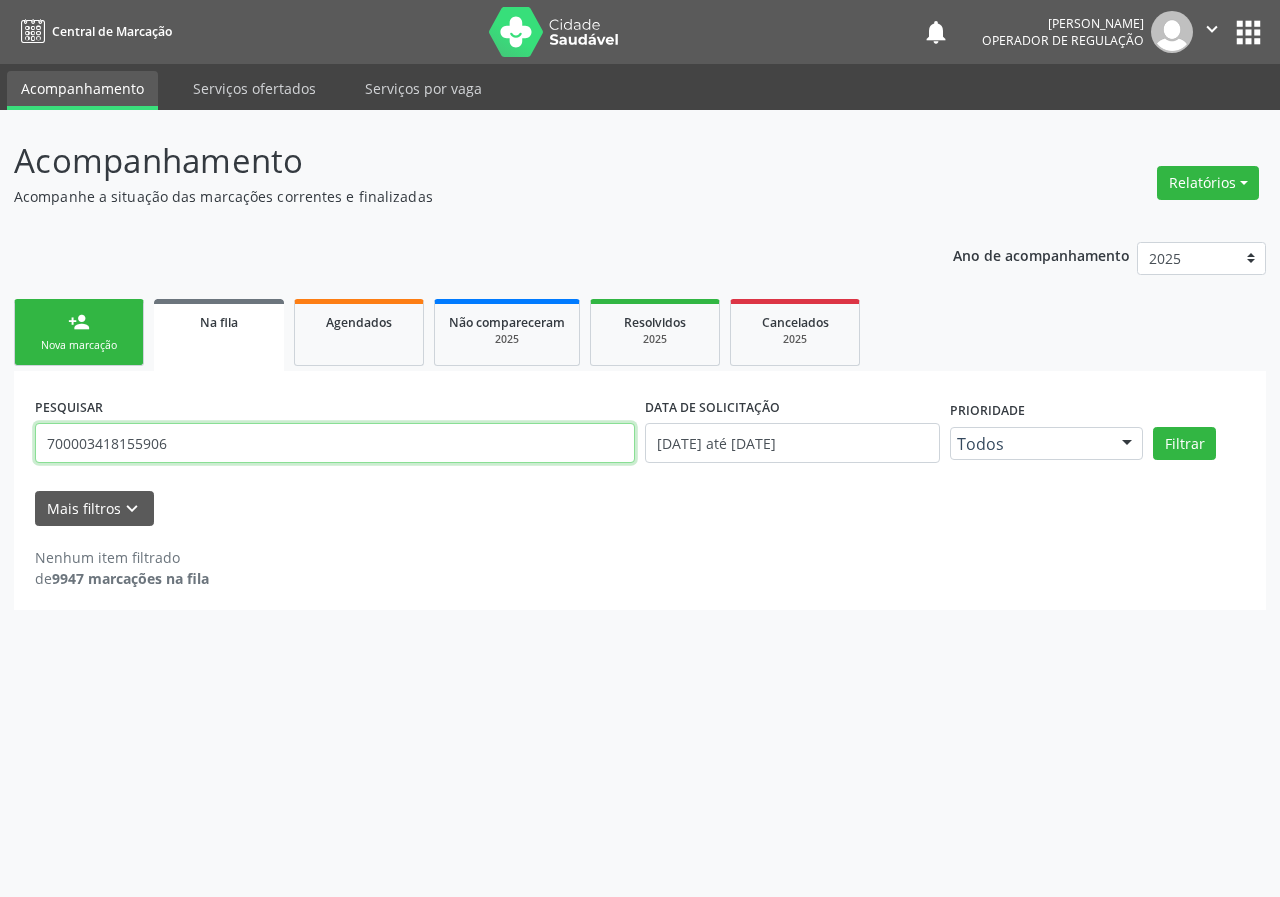 click on "700003418155906" at bounding box center [335, 443] 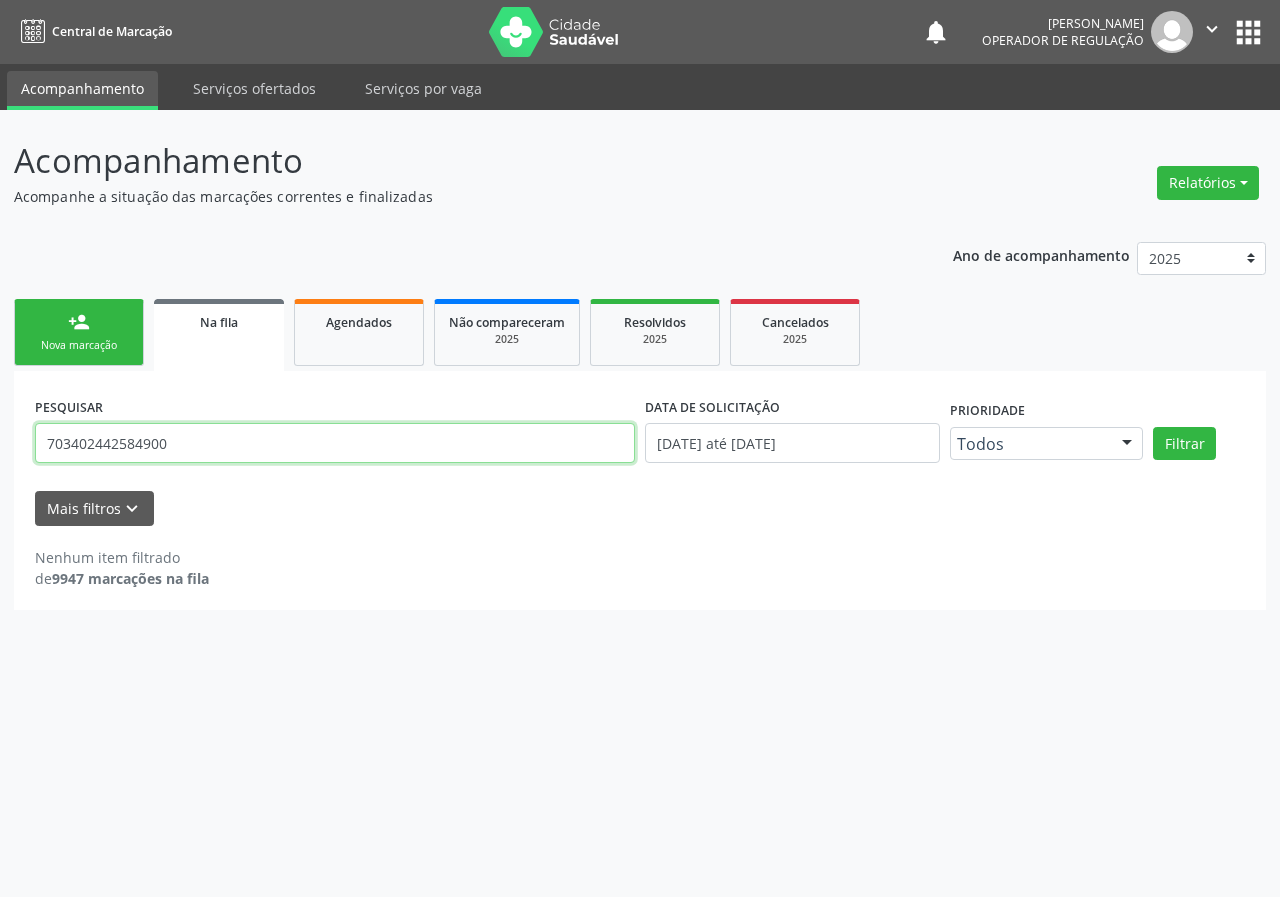 type on "703402442584900" 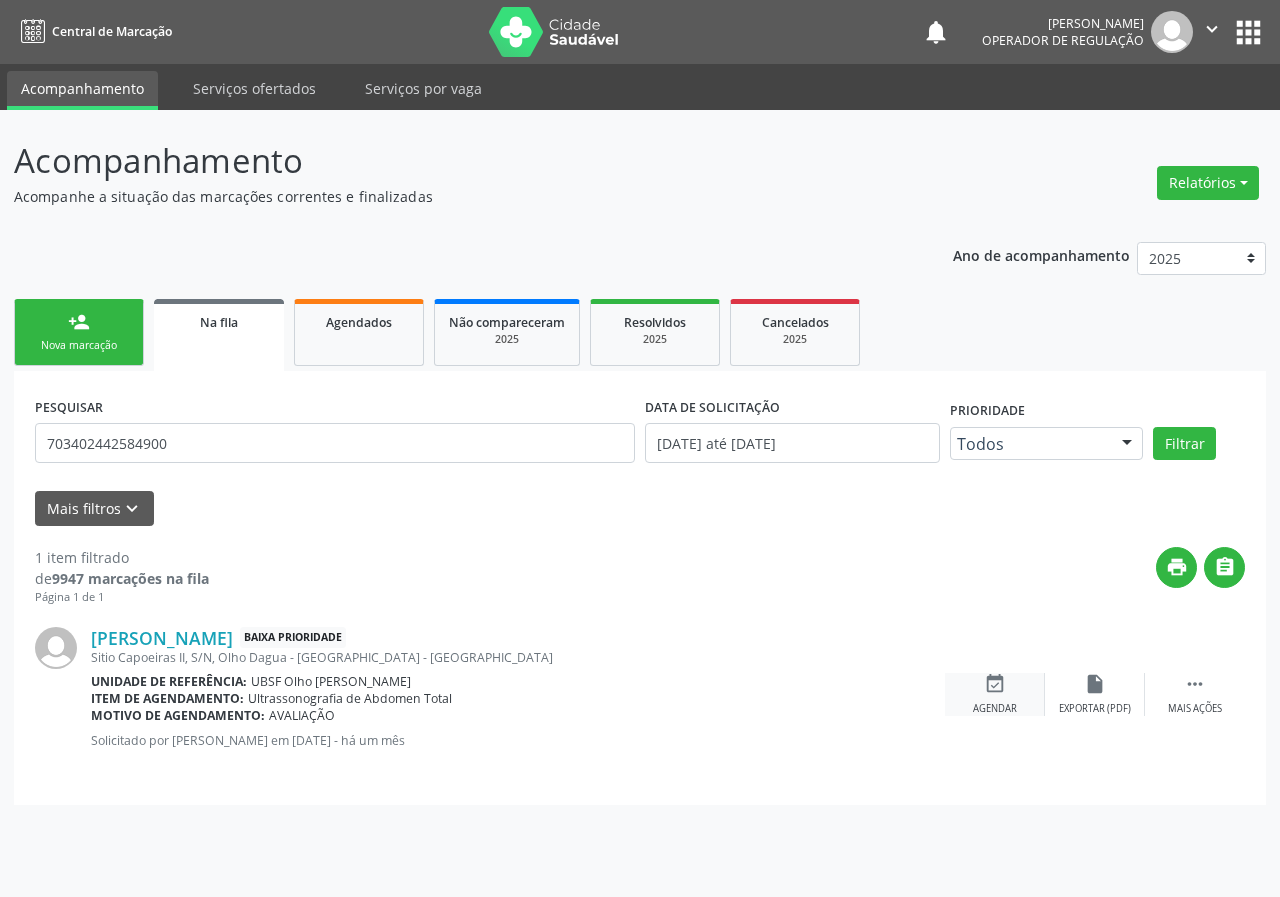 click on "event_available" at bounding box center (995, 684) 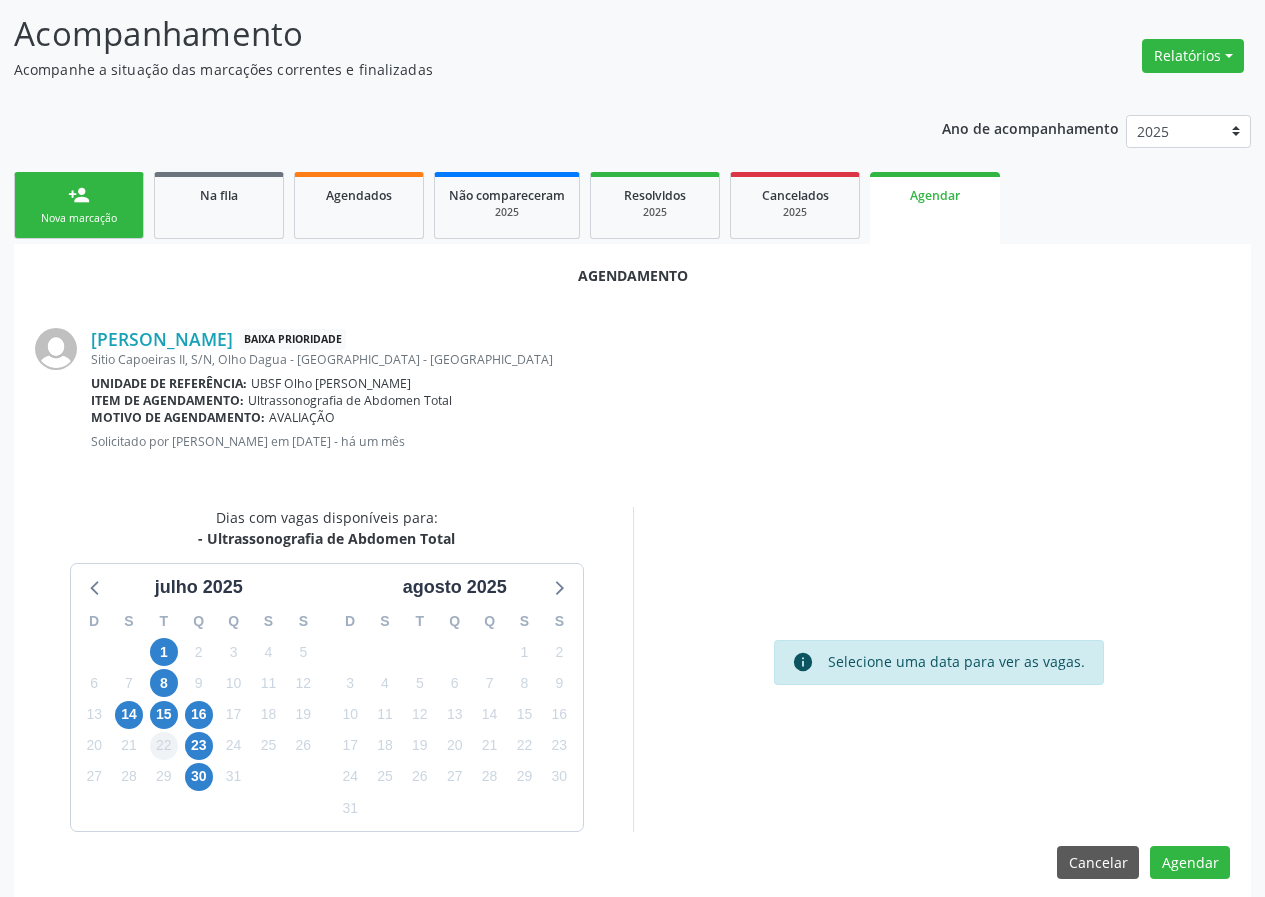 scroll, scrollTop: 144, scrollLeft: 0, axis: vertical 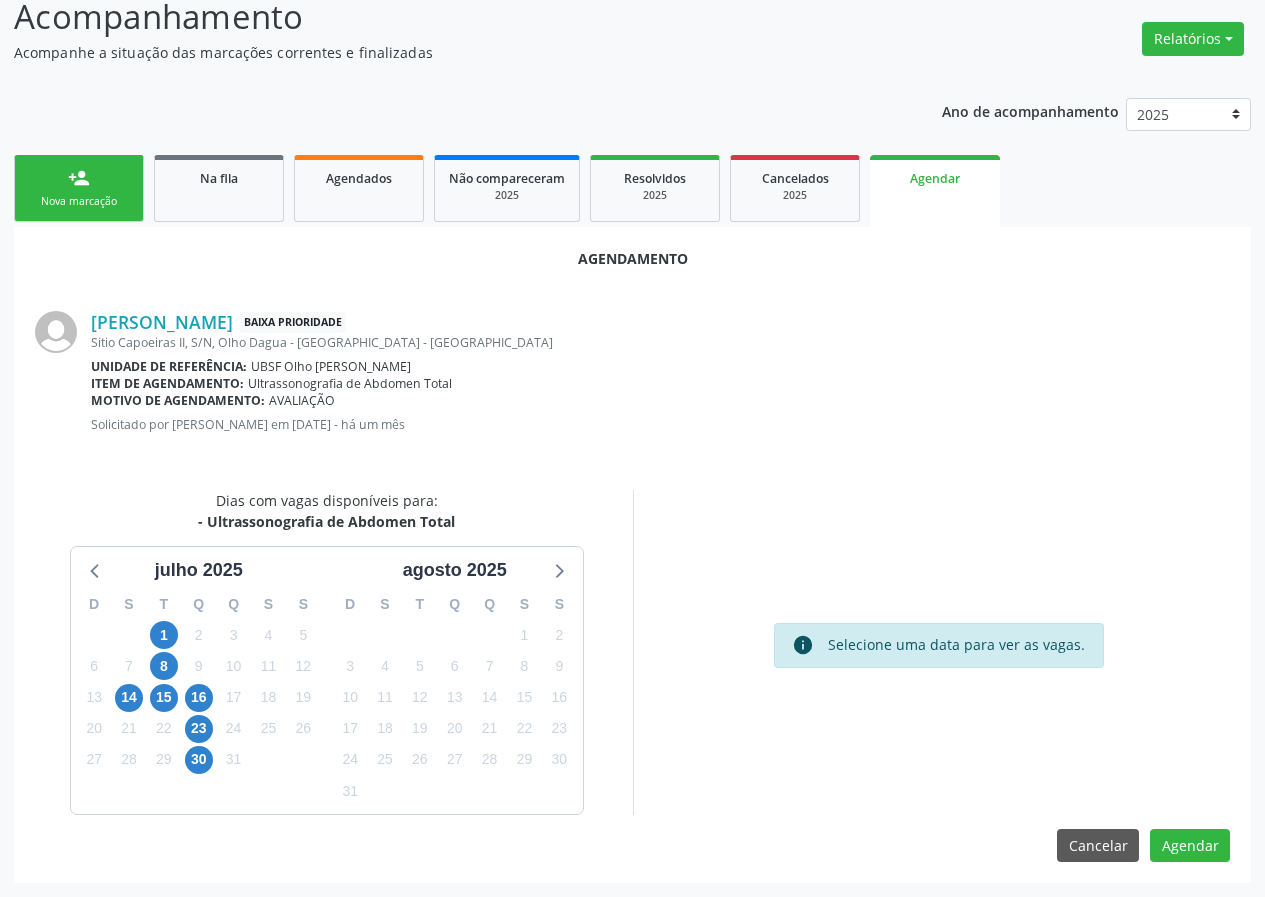 click on "14" at bounding box center [129, 697] 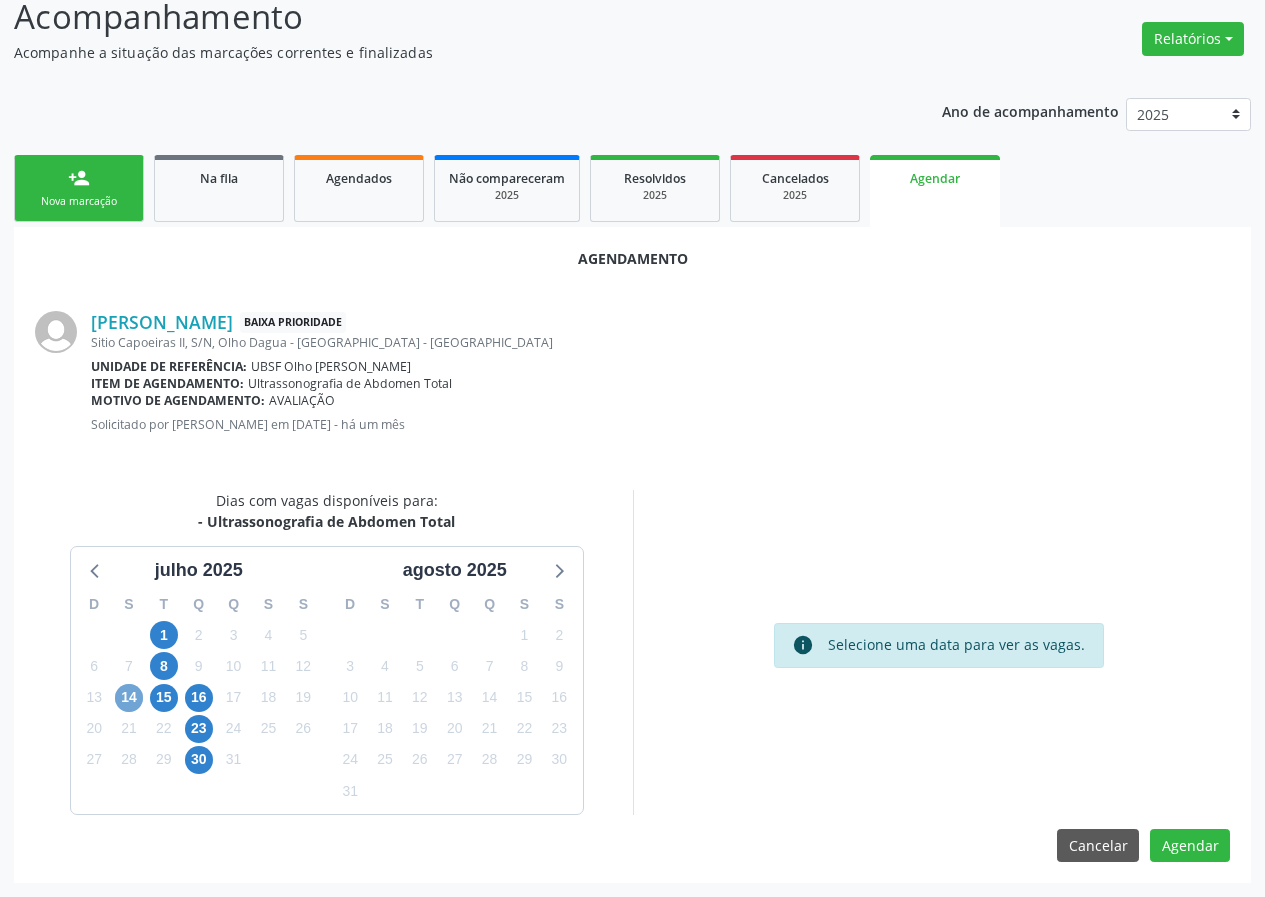 click on "14" at bounding box center (129, 698) 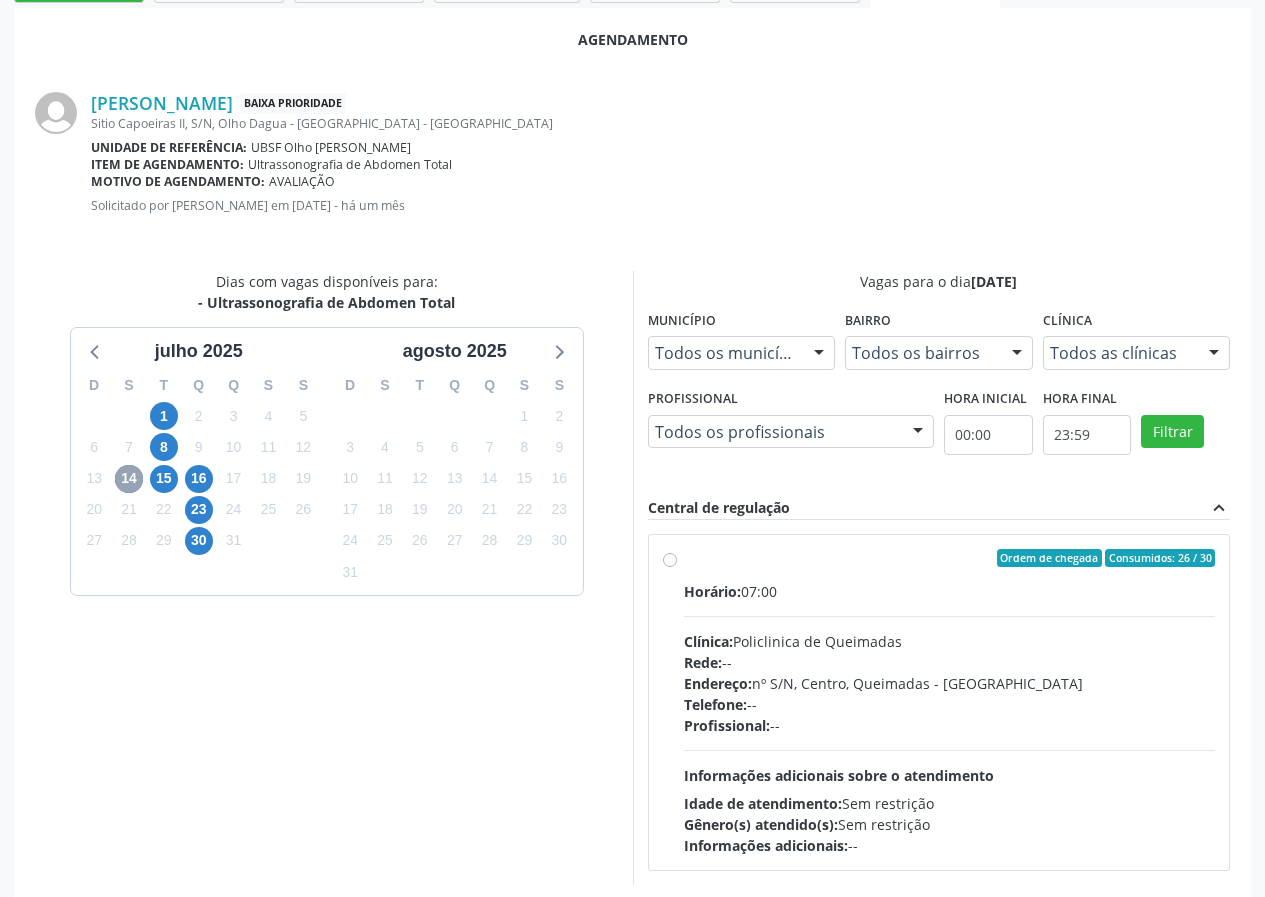 scroll, scrollTop: 433, scrollLeft: 0, axis: vertical 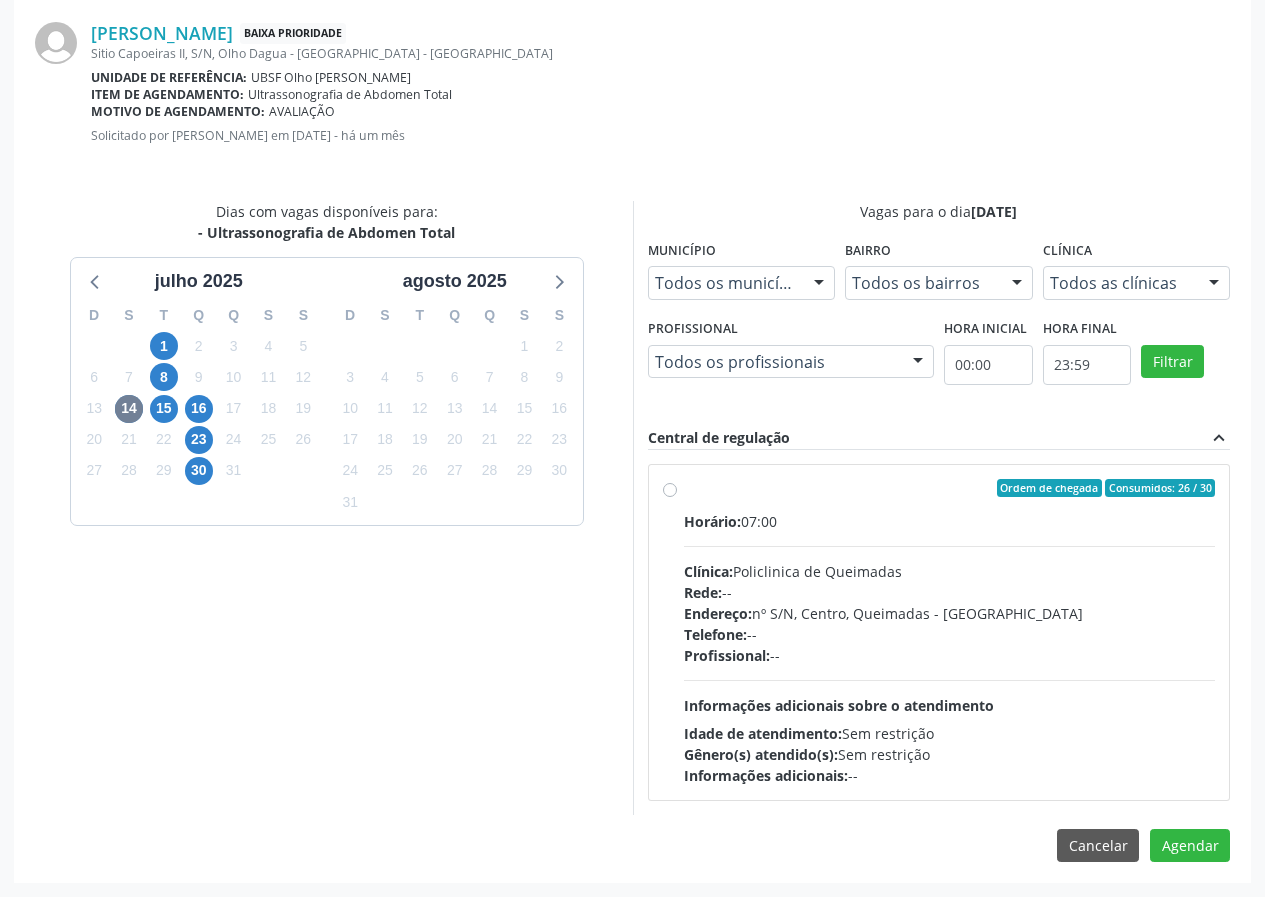 click on "Endereço:   nº S/N, Centro, Queimadas - [GEOGRAPHIC_DATA]" at bounding box center [950, 613] 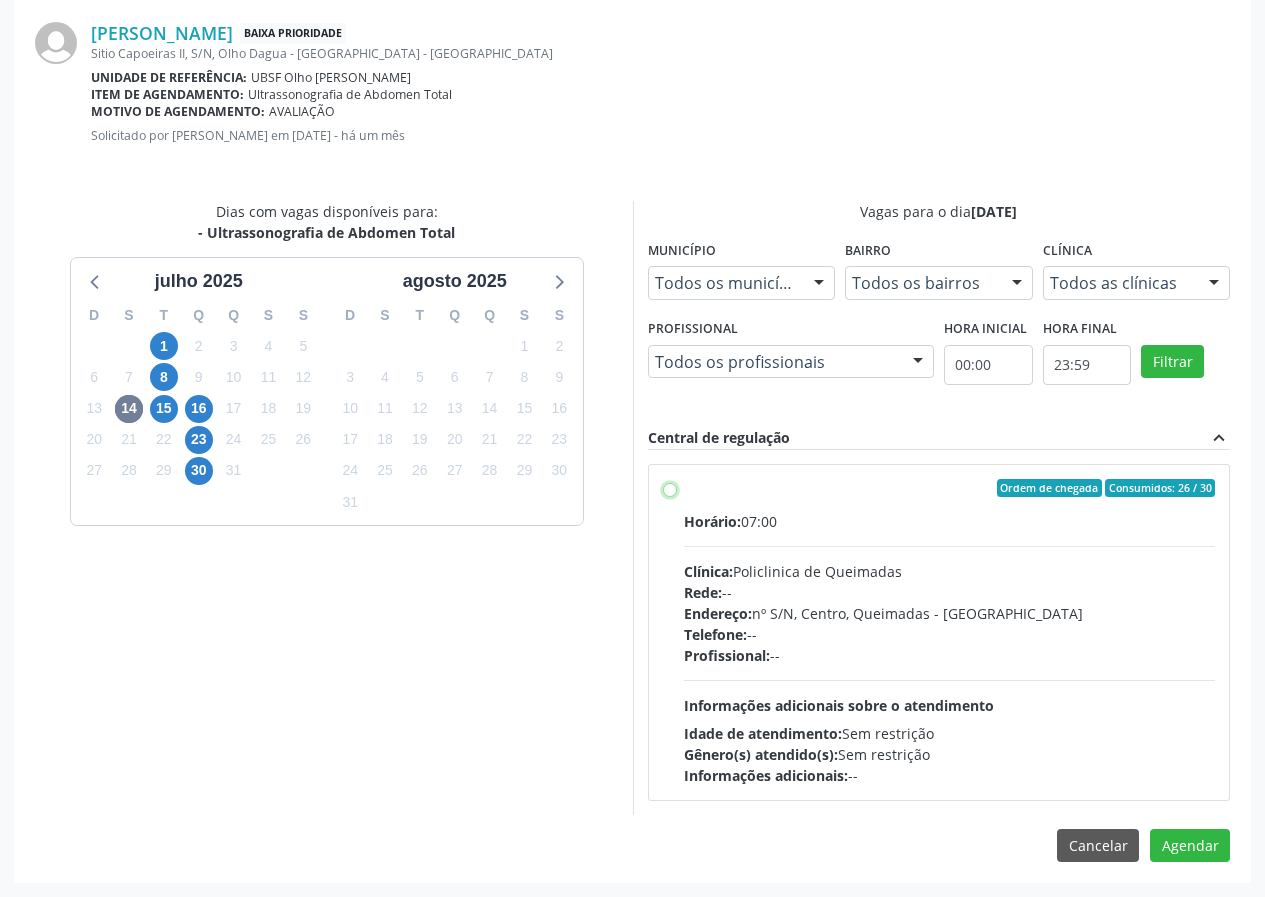radio on "true" 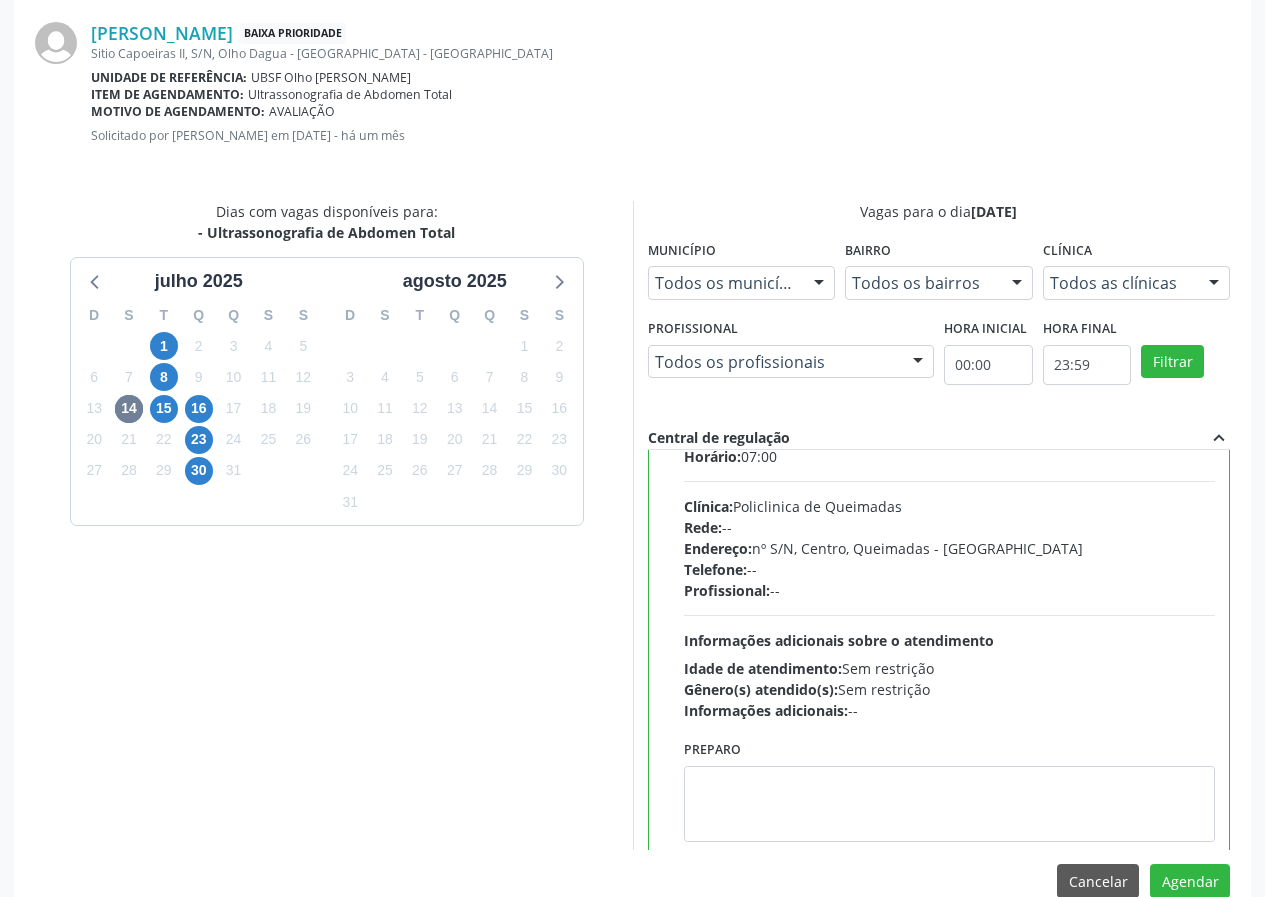 scroll, scrollTop: 99, scrollLeft: 0, axis: vertical 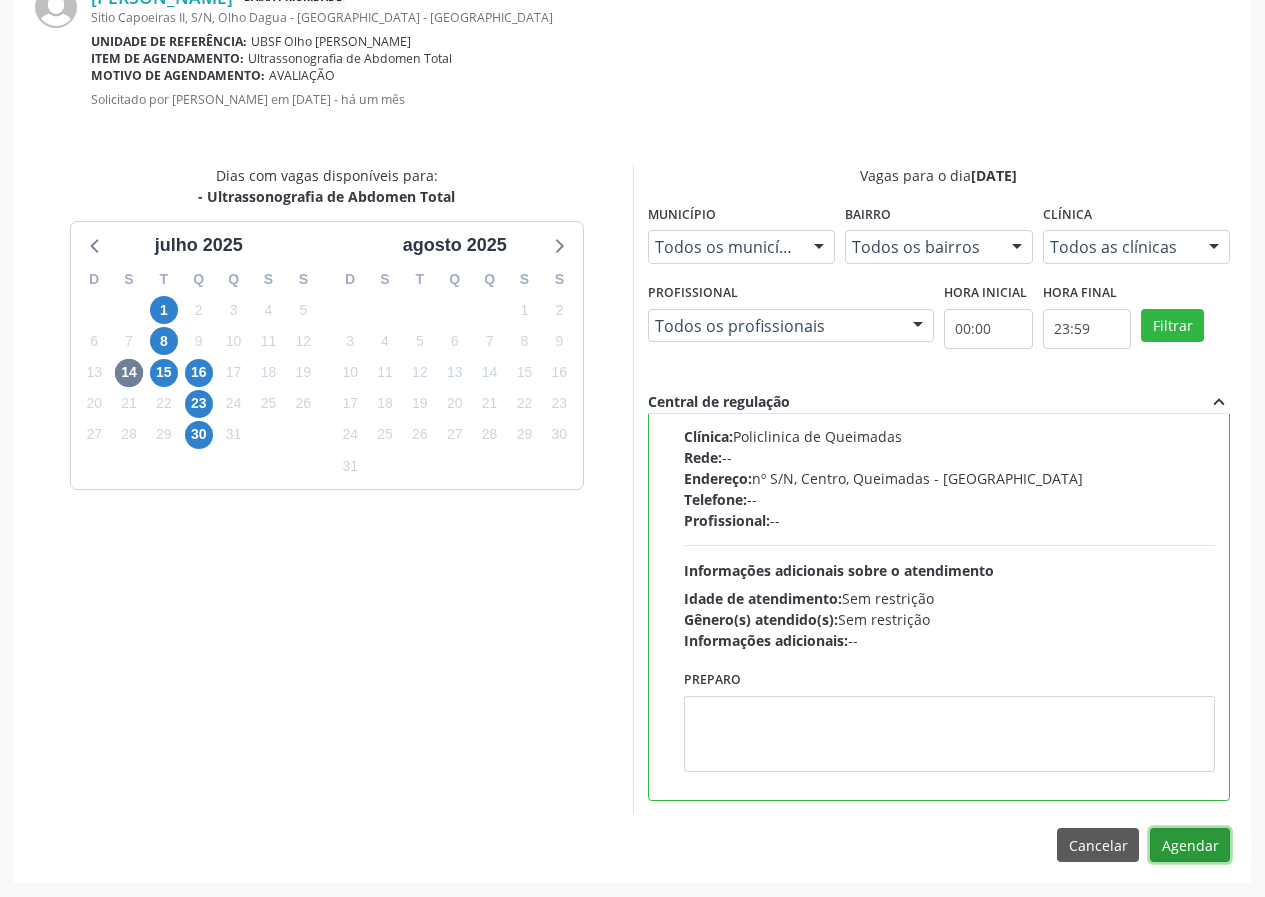 click on "Agendar" at bounding box center (1190, 845) 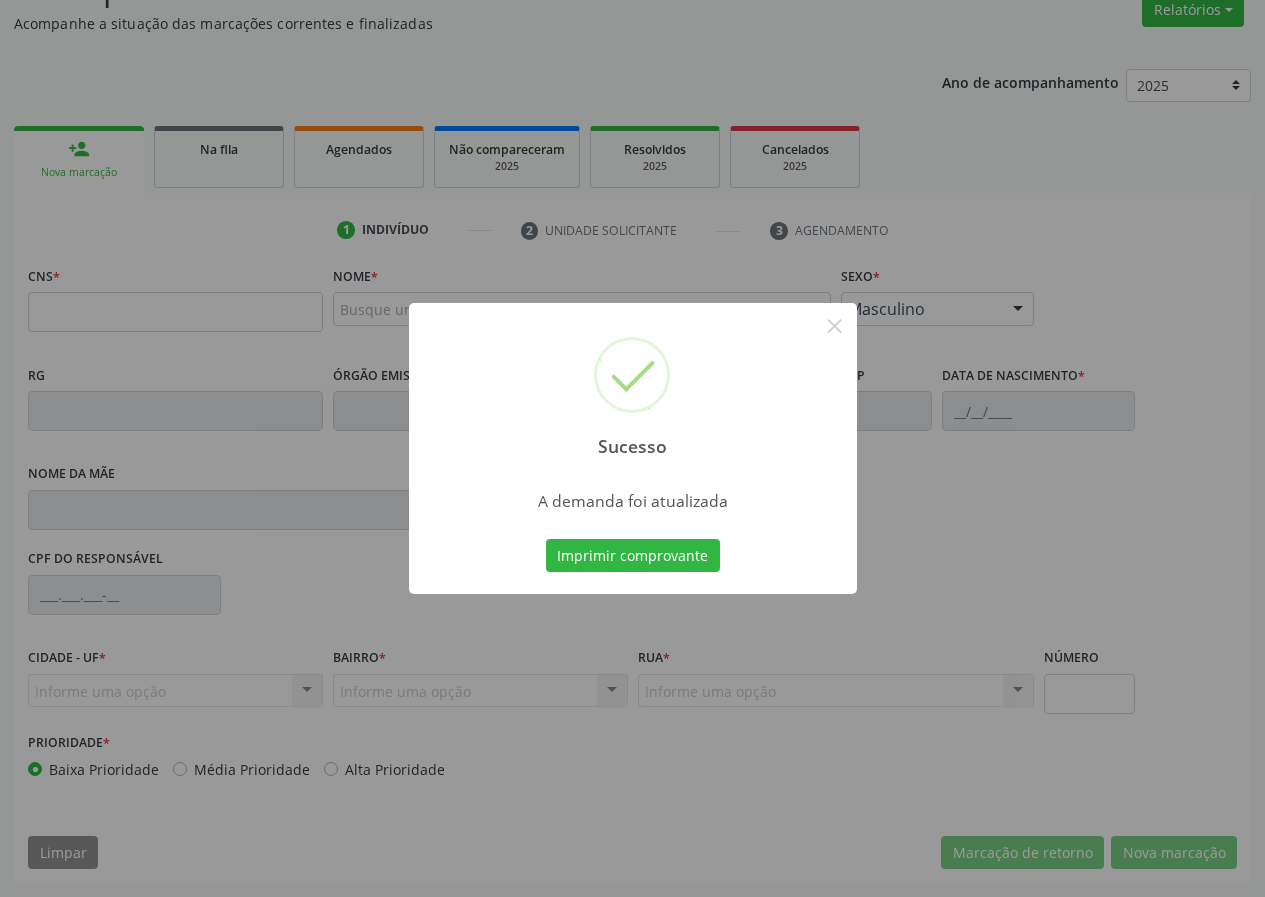 scroll, scrollTop: 173, scrollLeft: 0, axis: vertical 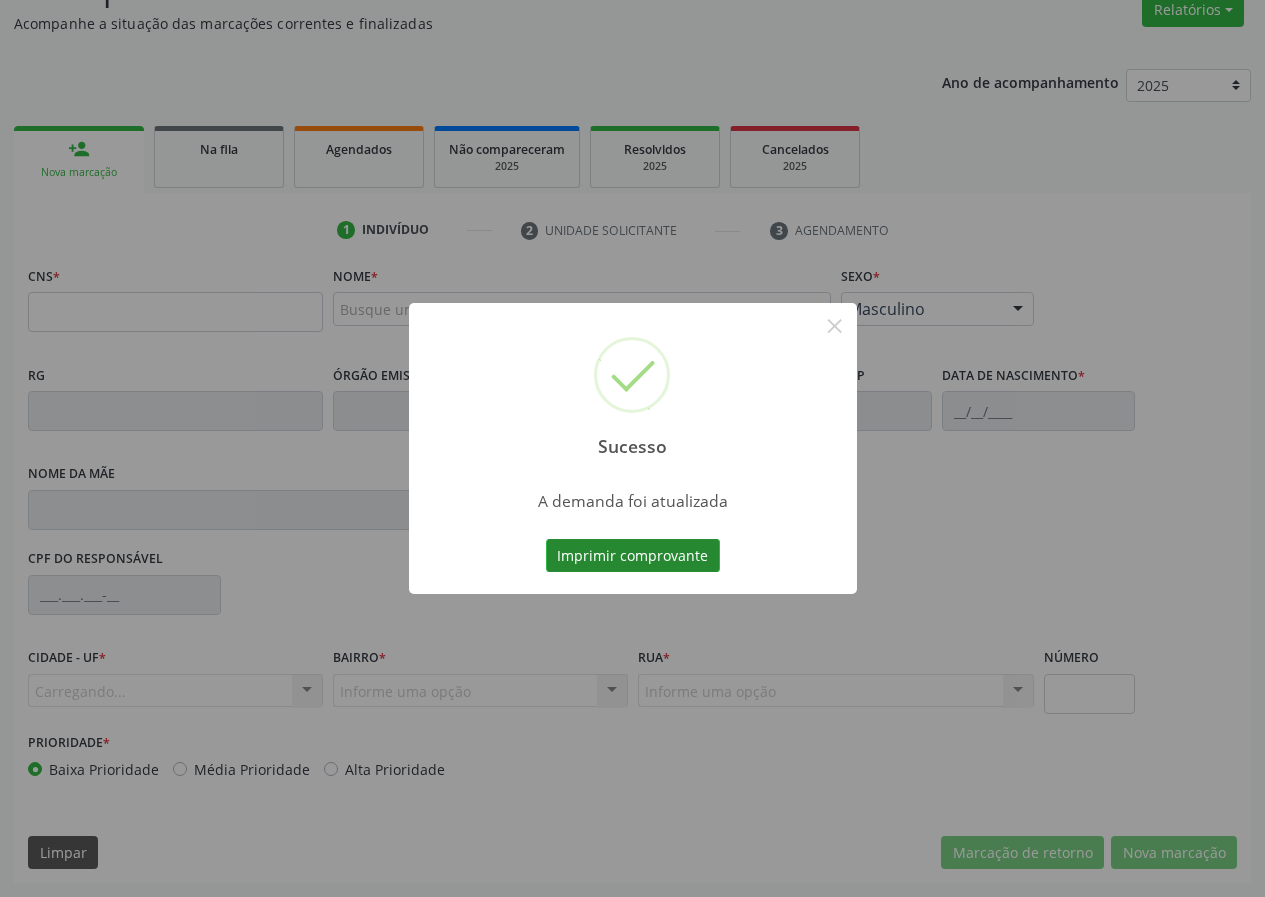 click on "Imprimir comprovante" at bounding box center (633, 556) 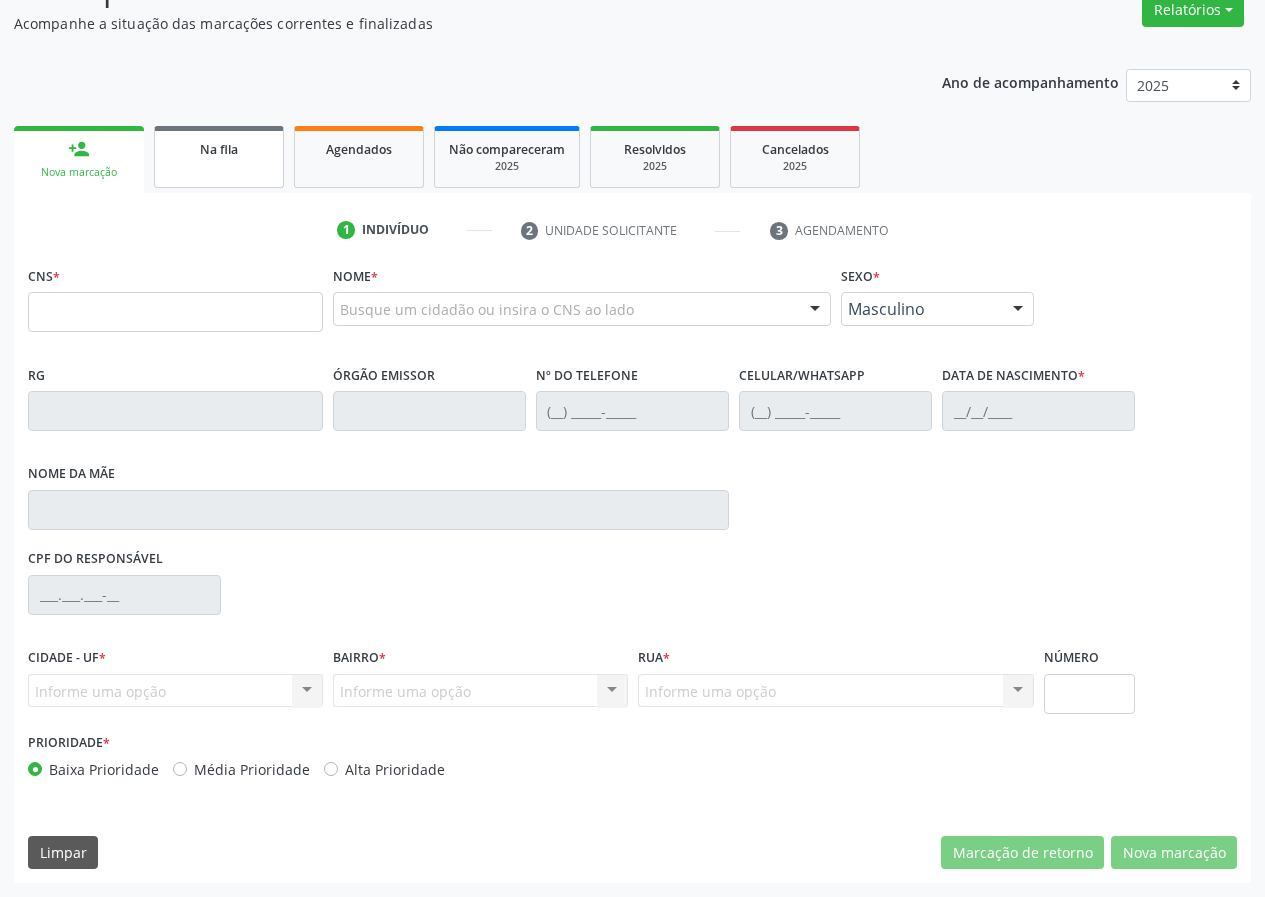 click on "Na fila" at bounding box center (219, 148) 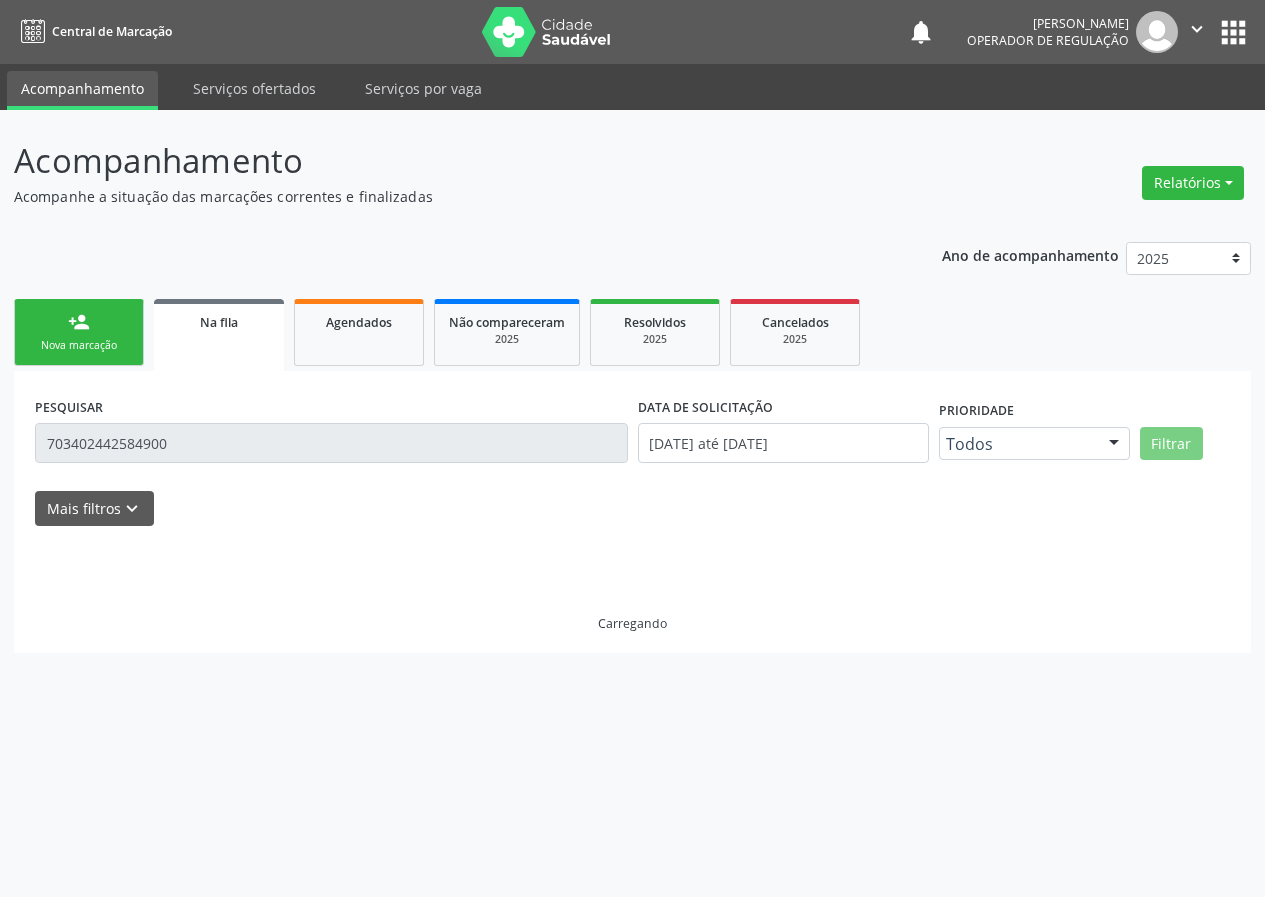 scroll, scrollTop: 0, scrollLeft: 0, axis: both 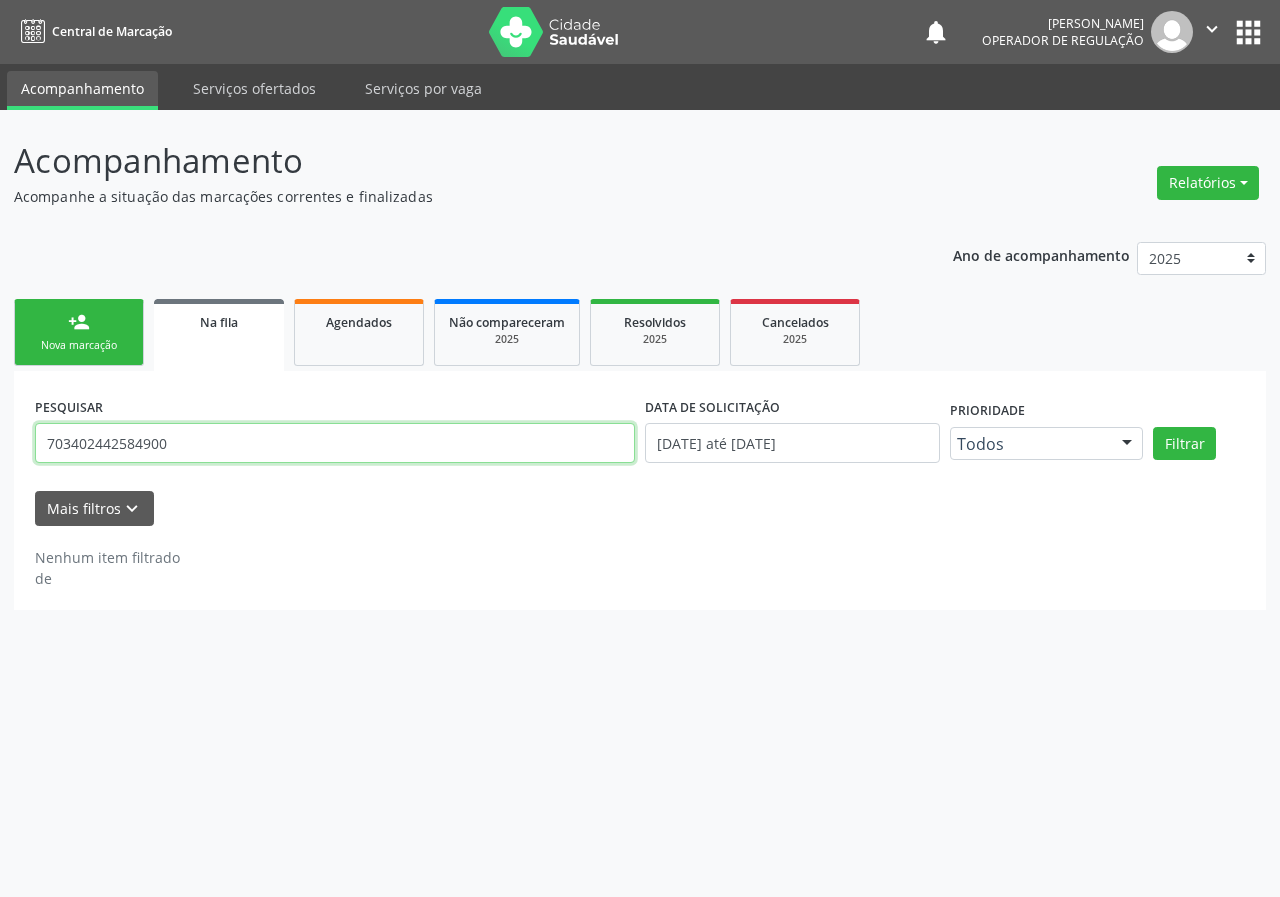 click on "703402442584900" at bounding box center (335, 443) 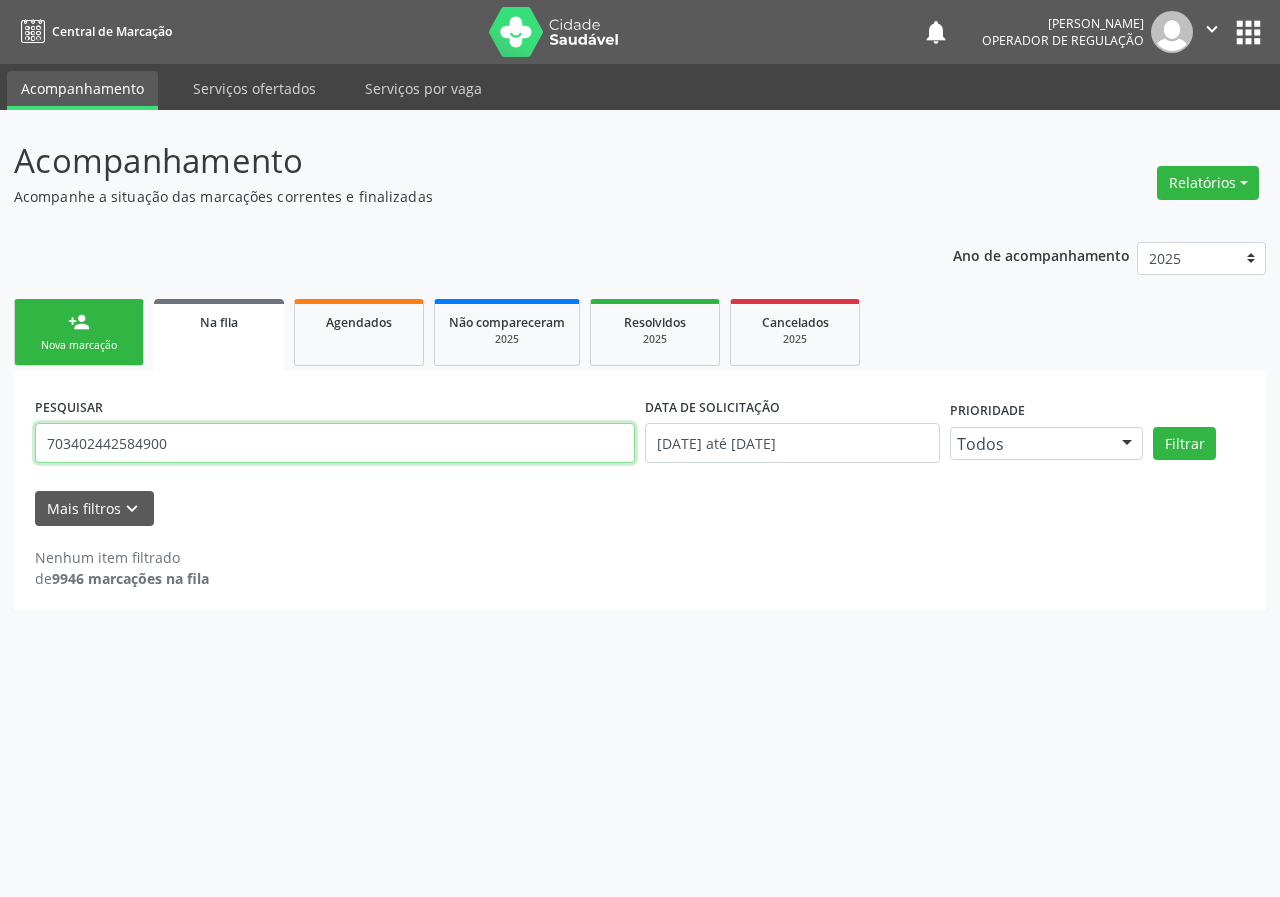click on "703402442584900" at bounding box center (335, 443) 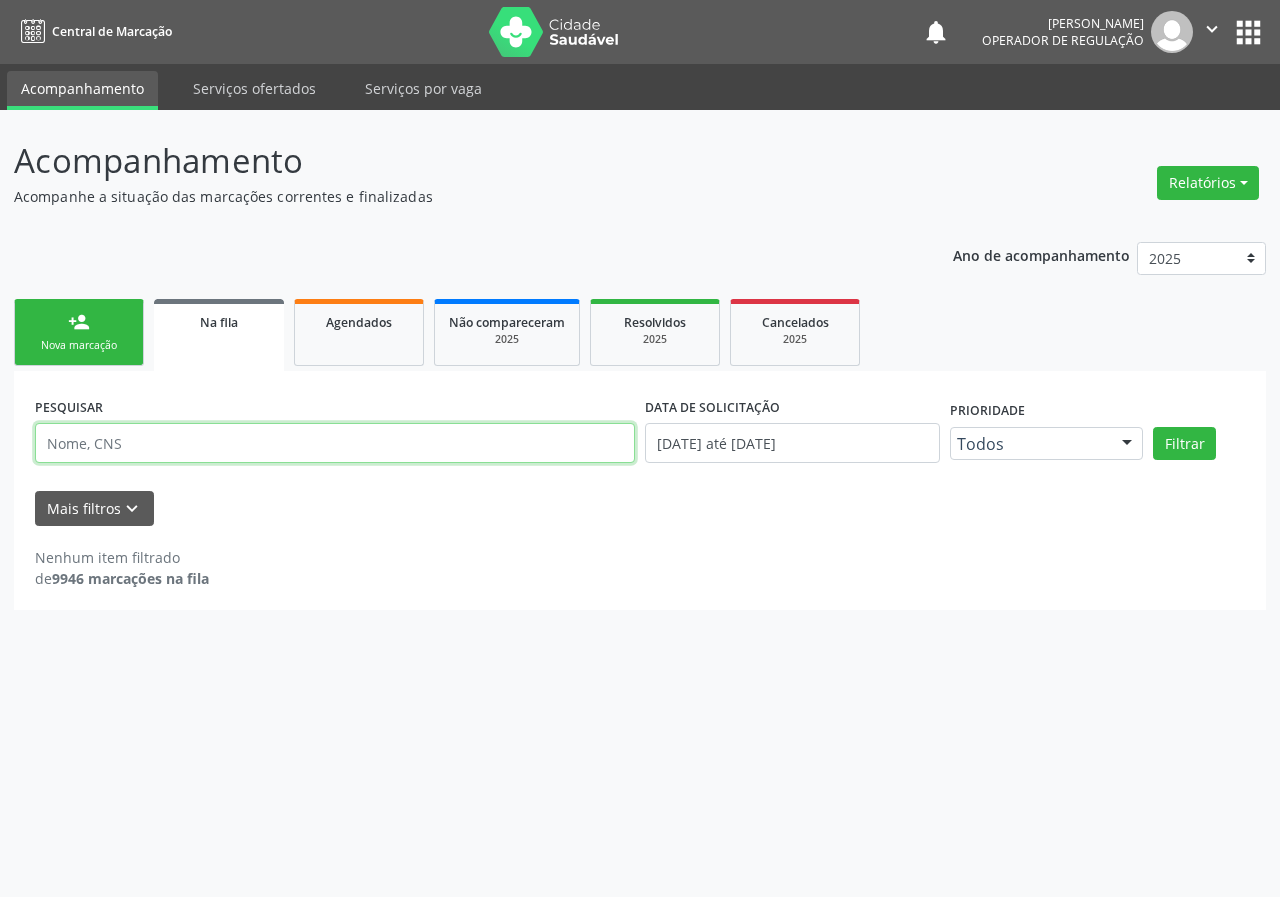 type 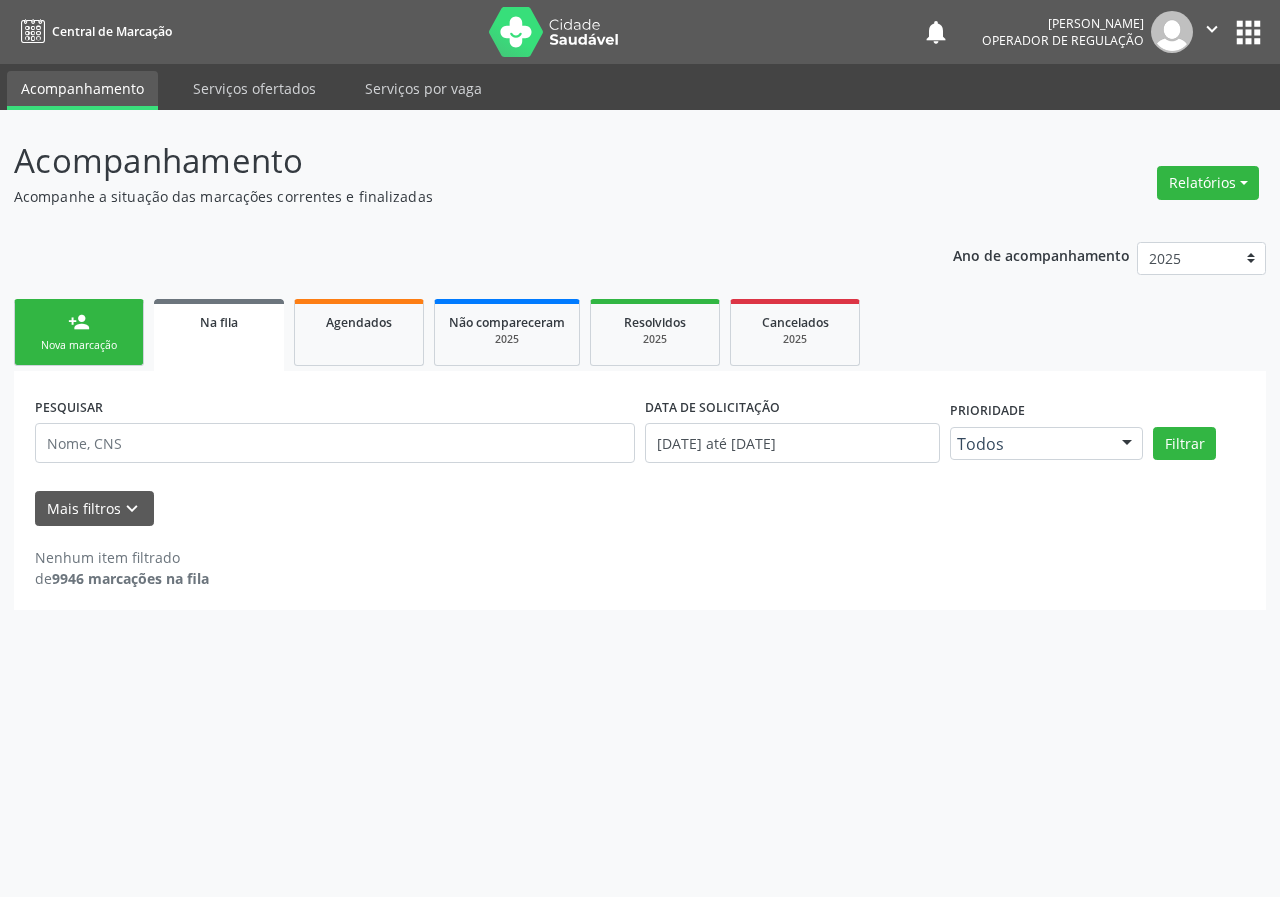 click on "DATA DE SOLICITAÇÃO
0[DATE] até 0[DATE]" at bounding box center [792, 434] 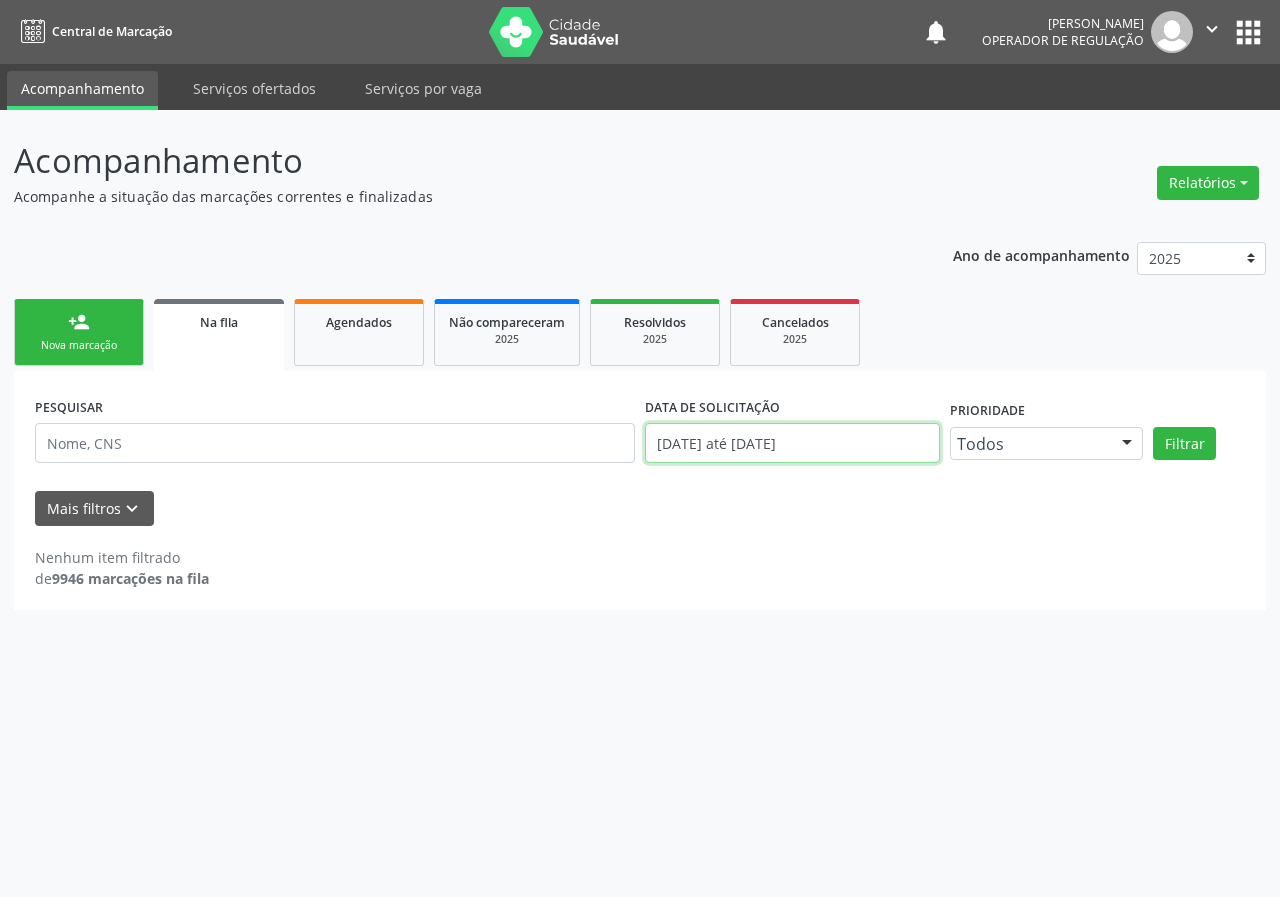 click on "[DATE] até [DATE]" at bounding box center [792, 443] 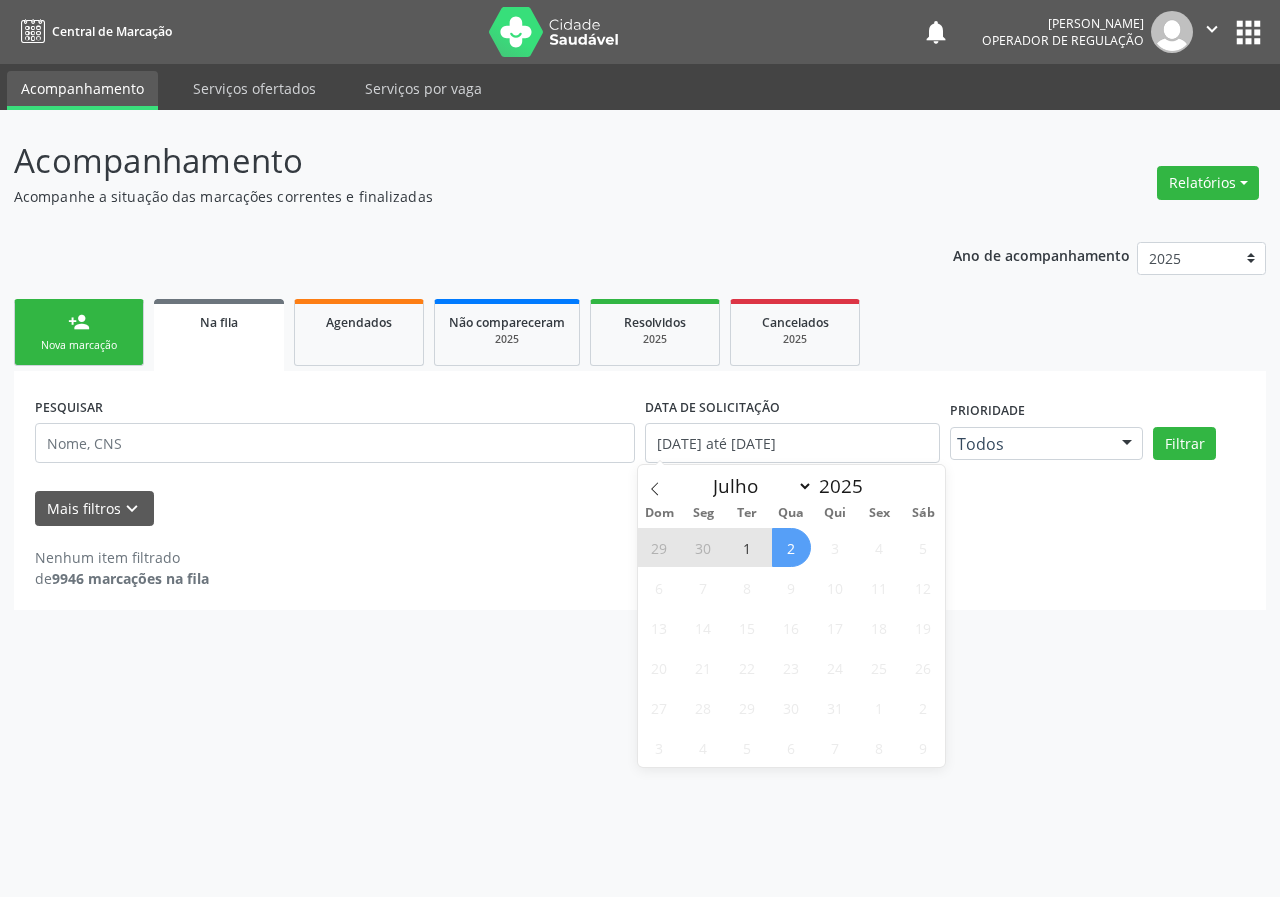 click on "1" at bounding box center (747, 547) 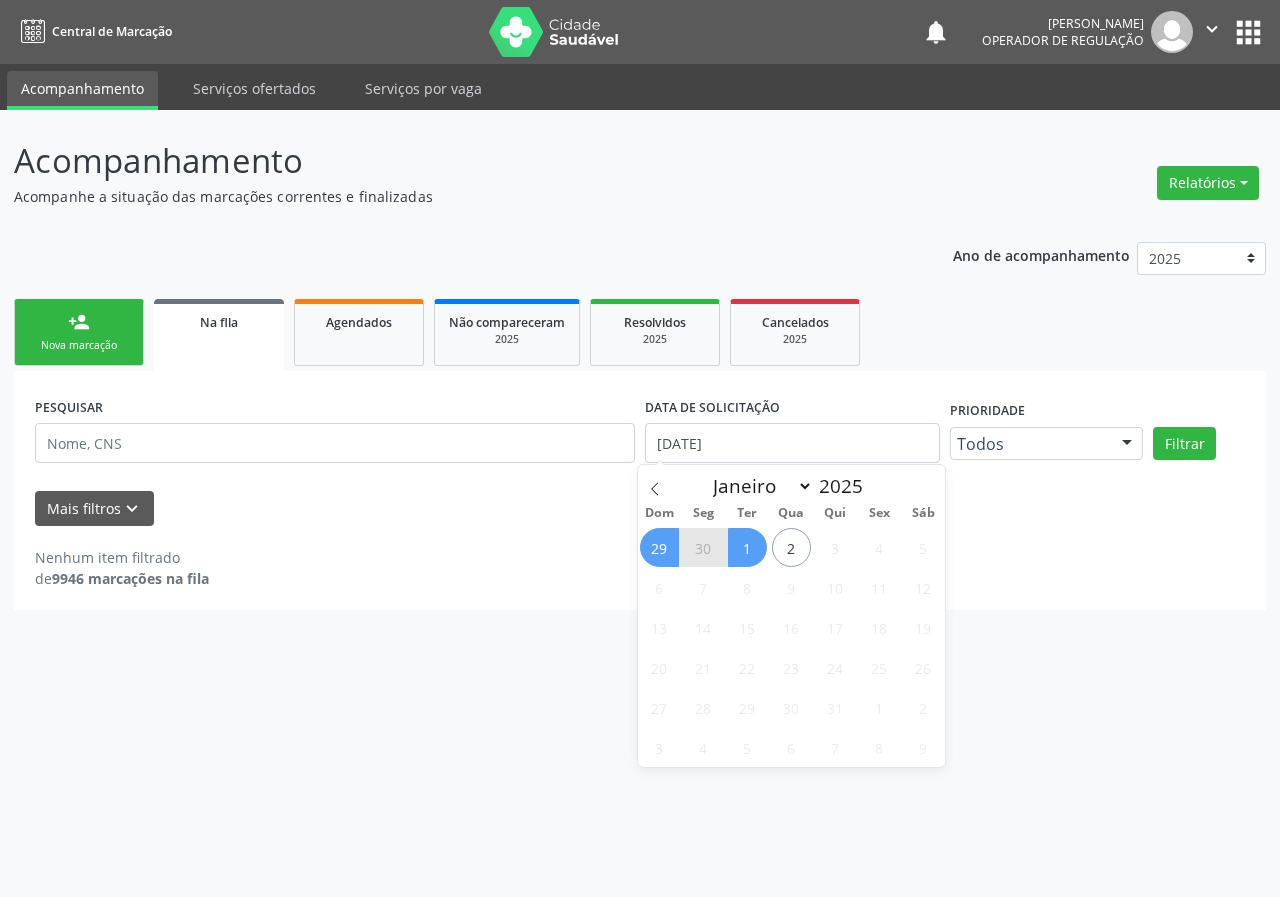 click on "29" at bounding box center (659, 547) 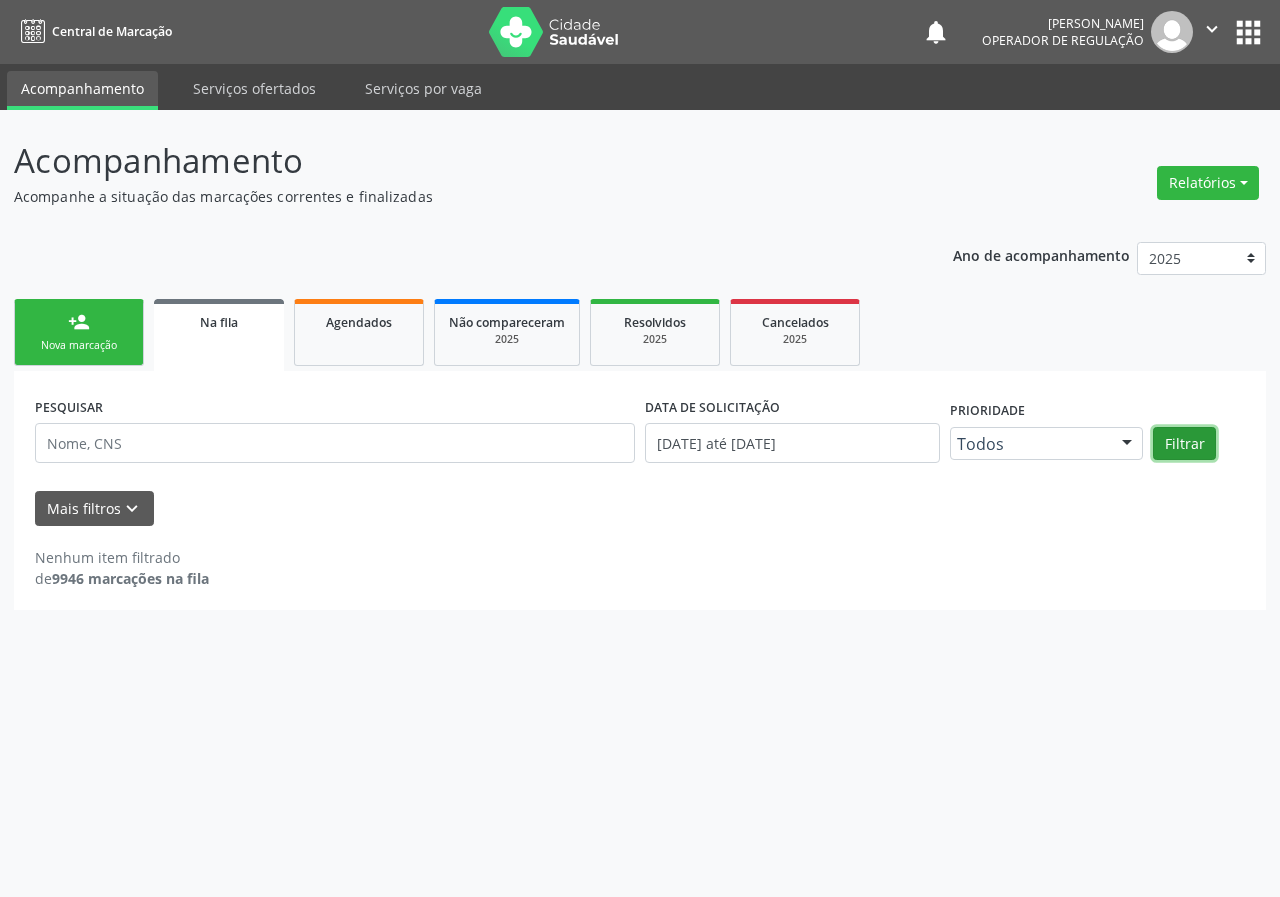 click on "Filtrar" at bounding box center (1184, 444) 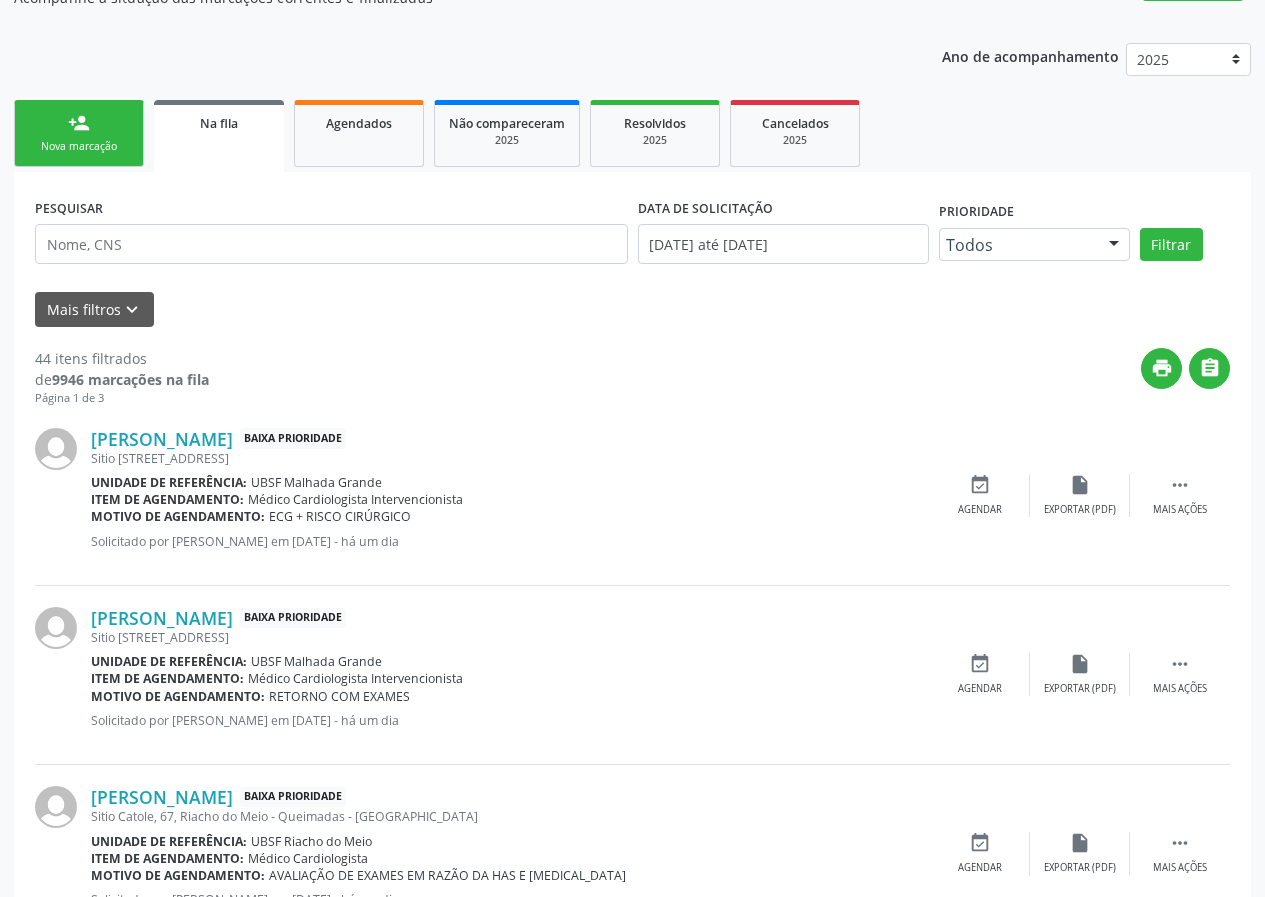 scroll, scrollTop: 200, scrollLeft: 0, axis: vertical 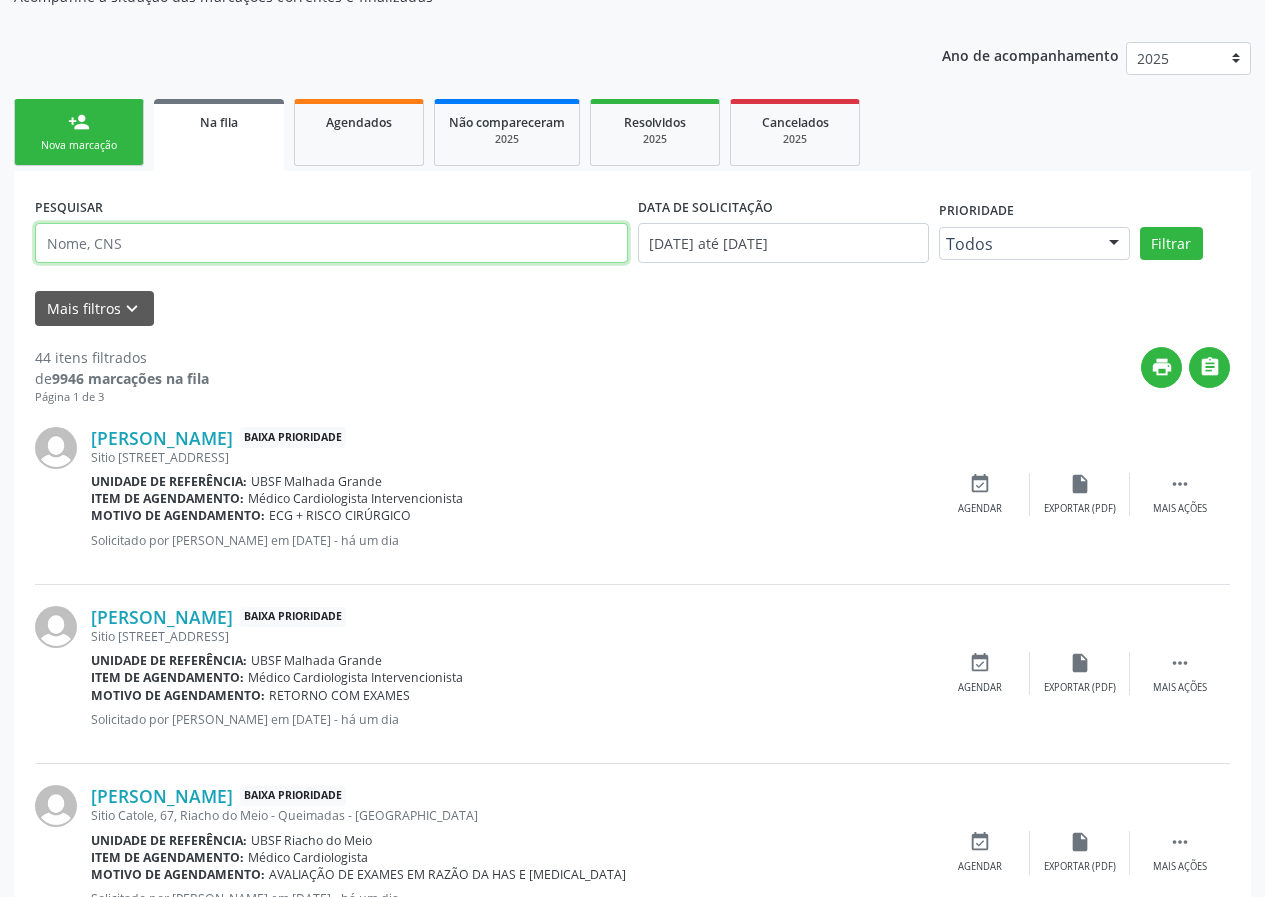 click at bounding box center (331, 243) 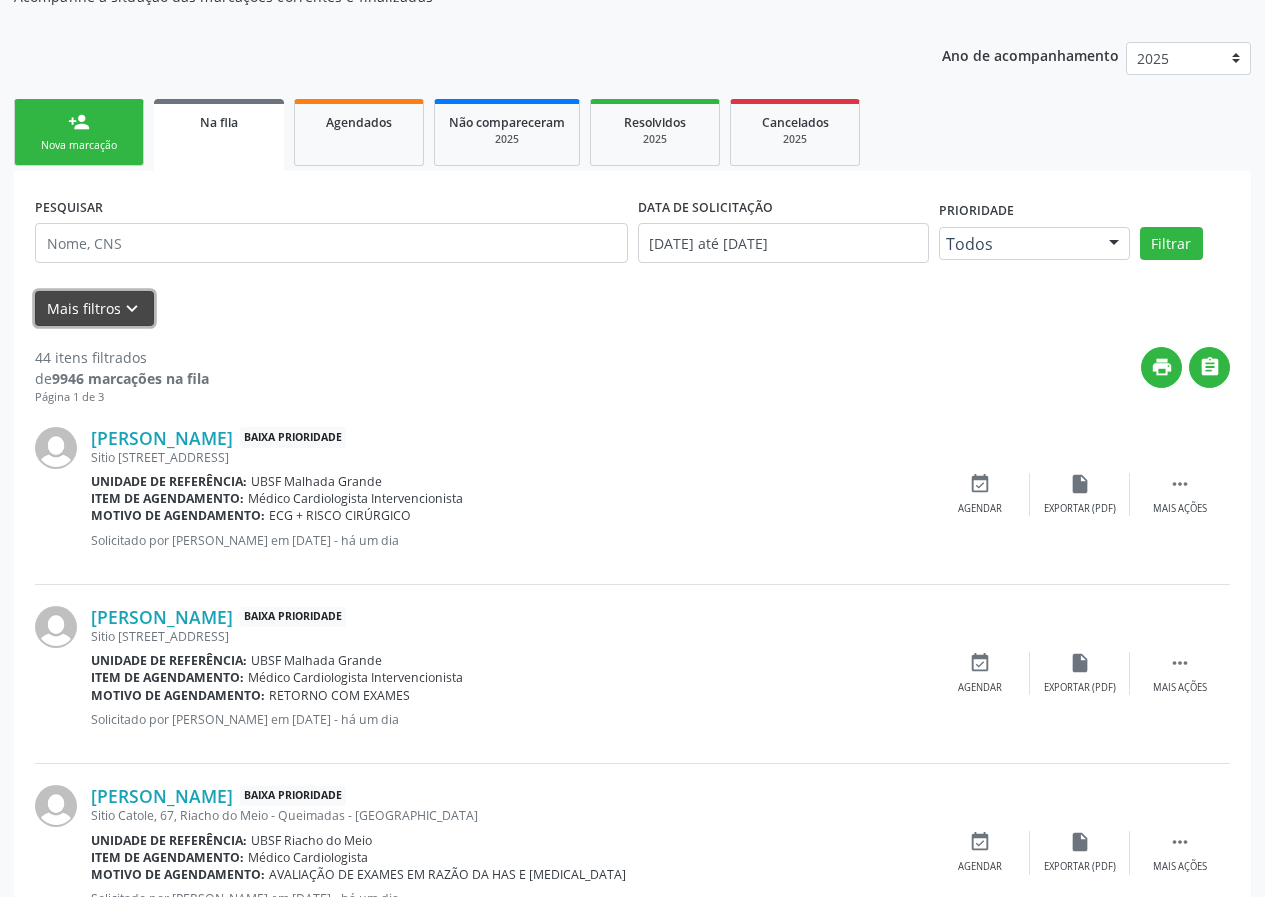 click on "Mais filtros
keyboard_arrow_down" at bounding box center [94, 308] 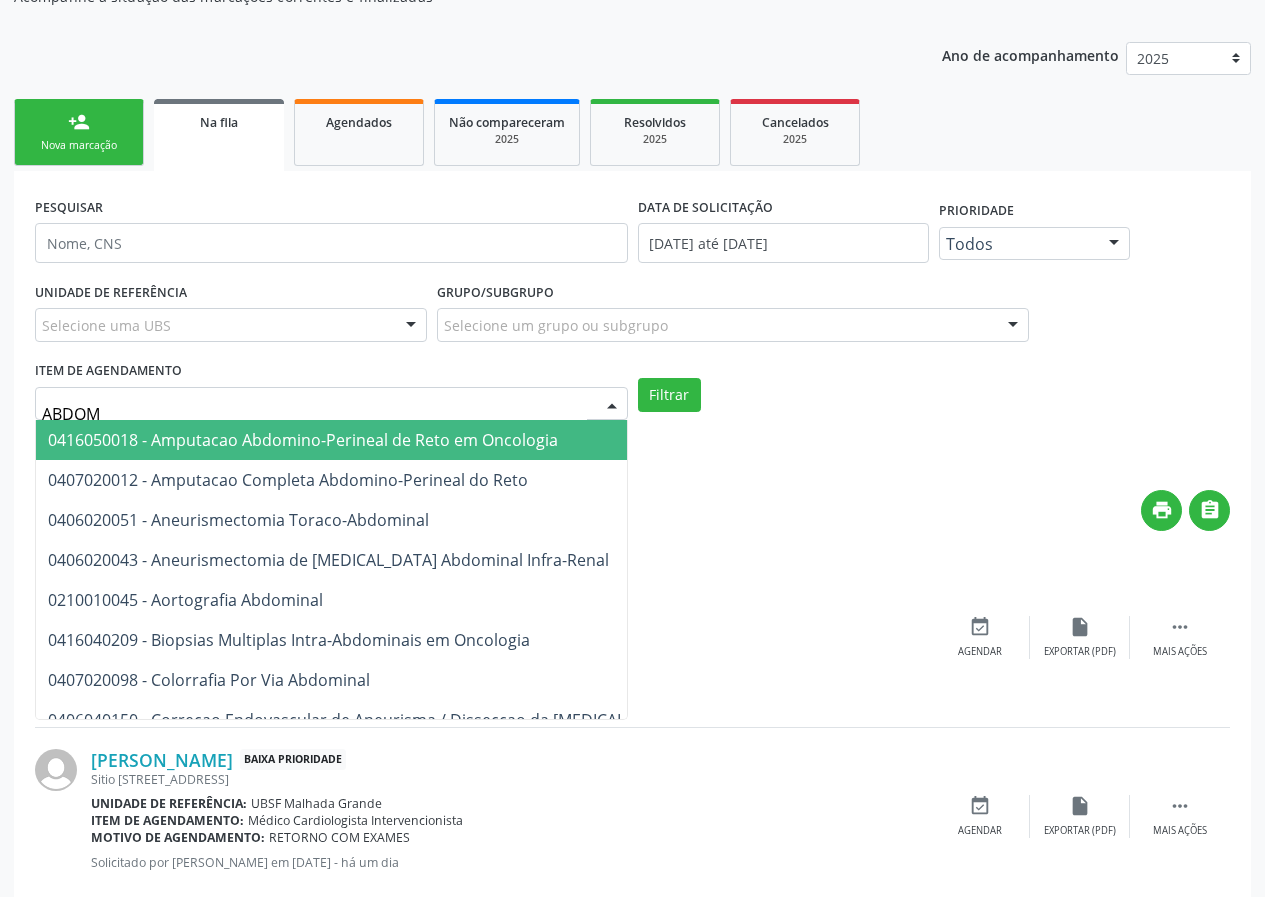 type on "ABDOME" 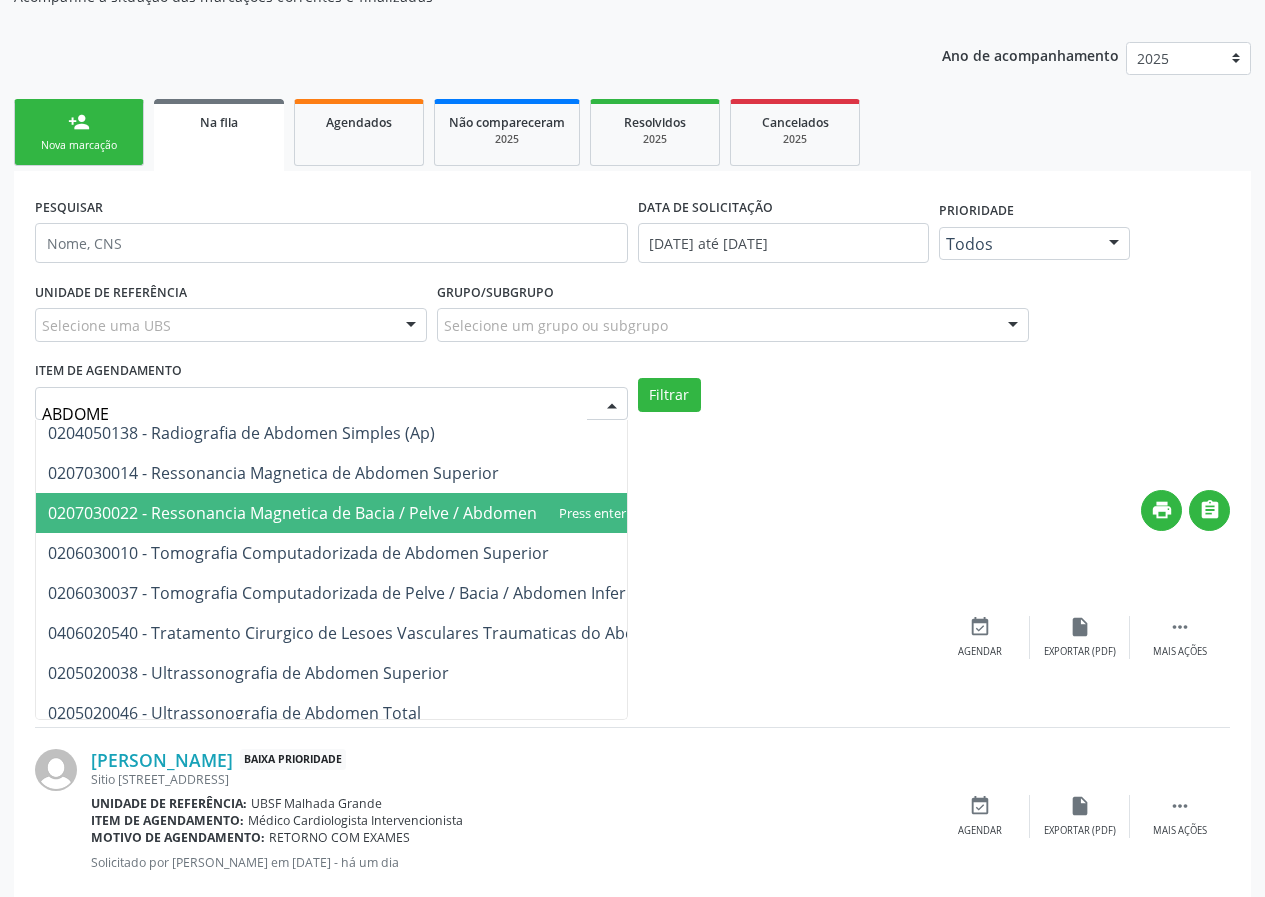 scroll, scrollTop: 116, scrollLeft: 0, axis: vertical 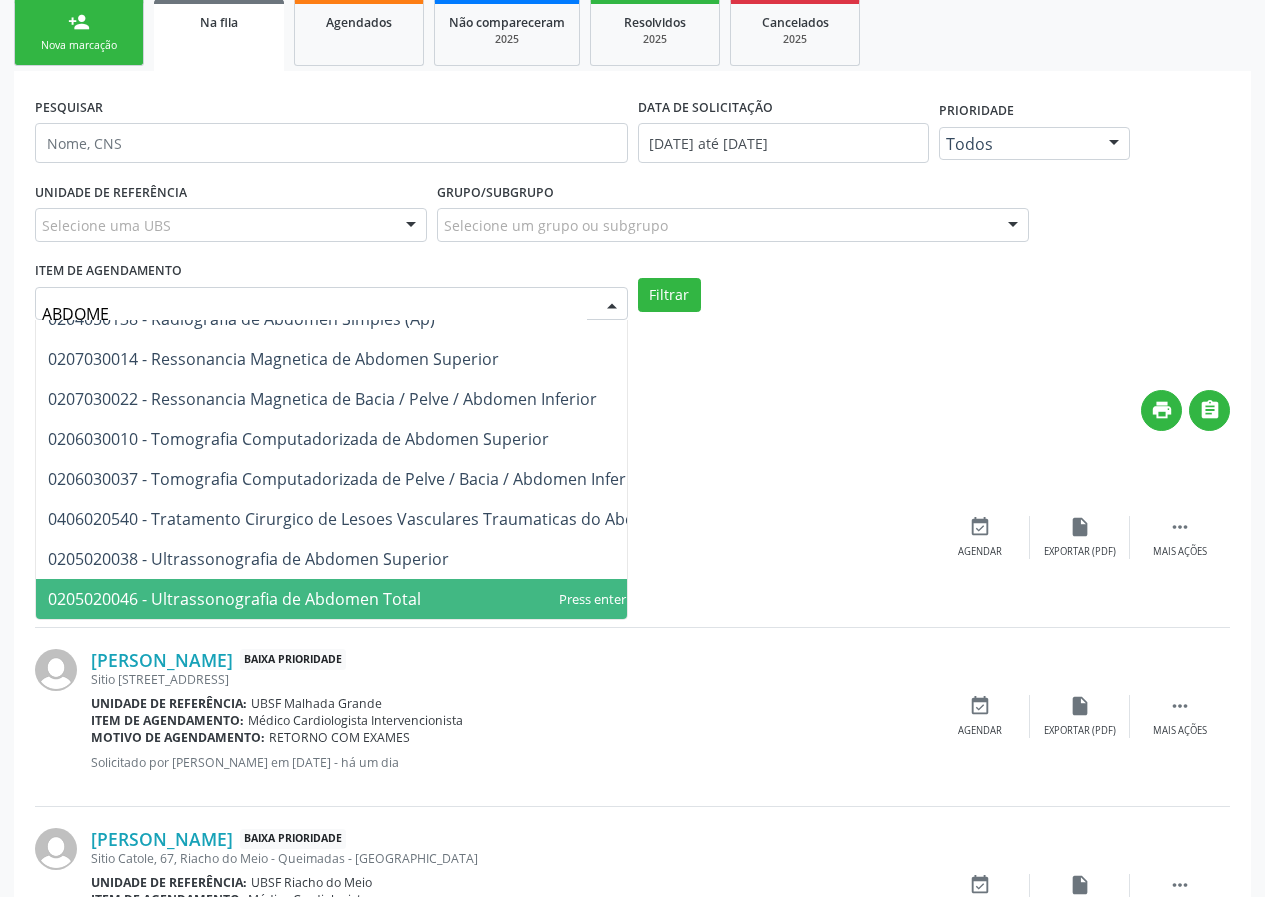 click on "0205020046 - Ultrassonografia de Abdomen Total" at bounding box center (363, 599) 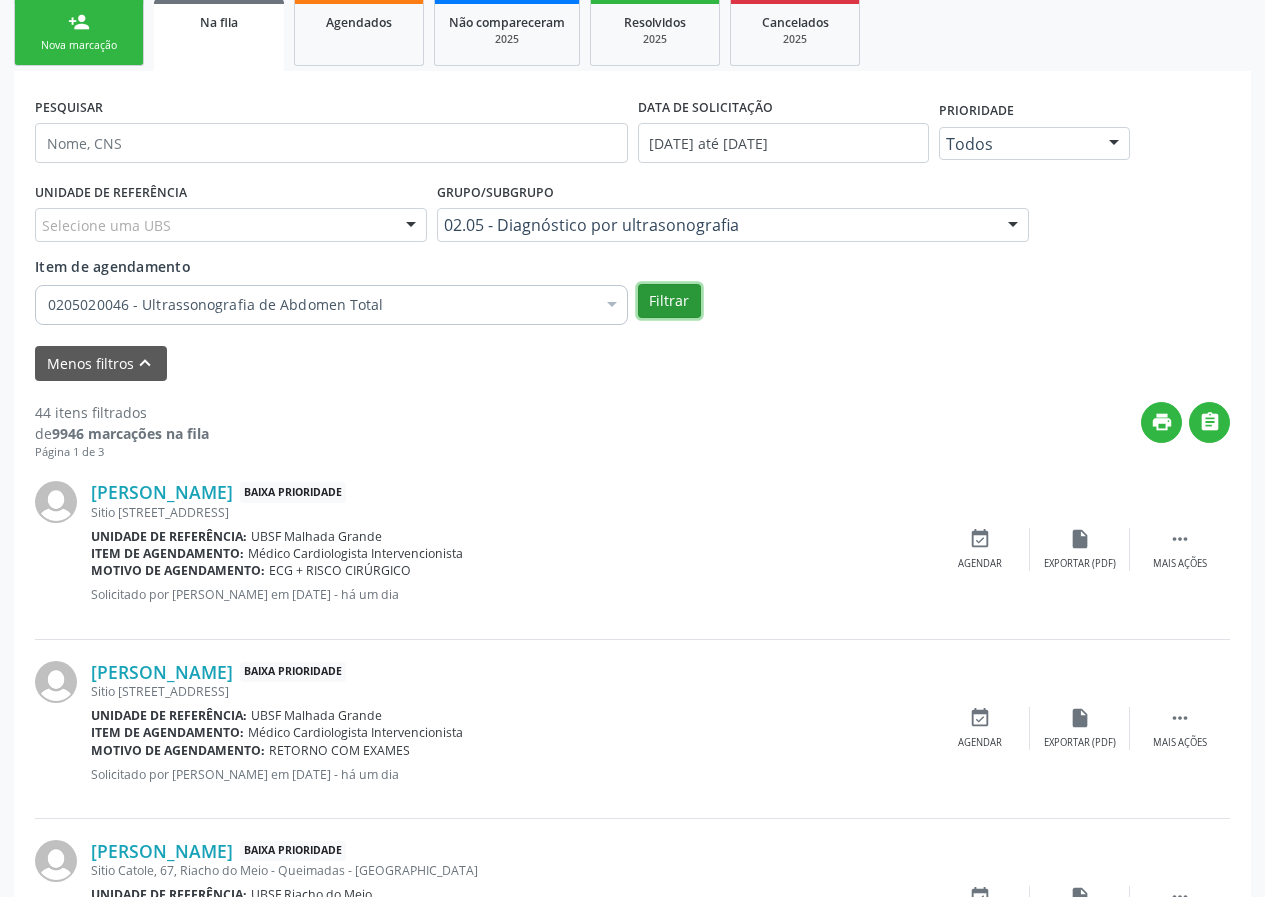 click on "Filtrar" at bounding box center [669, 301] 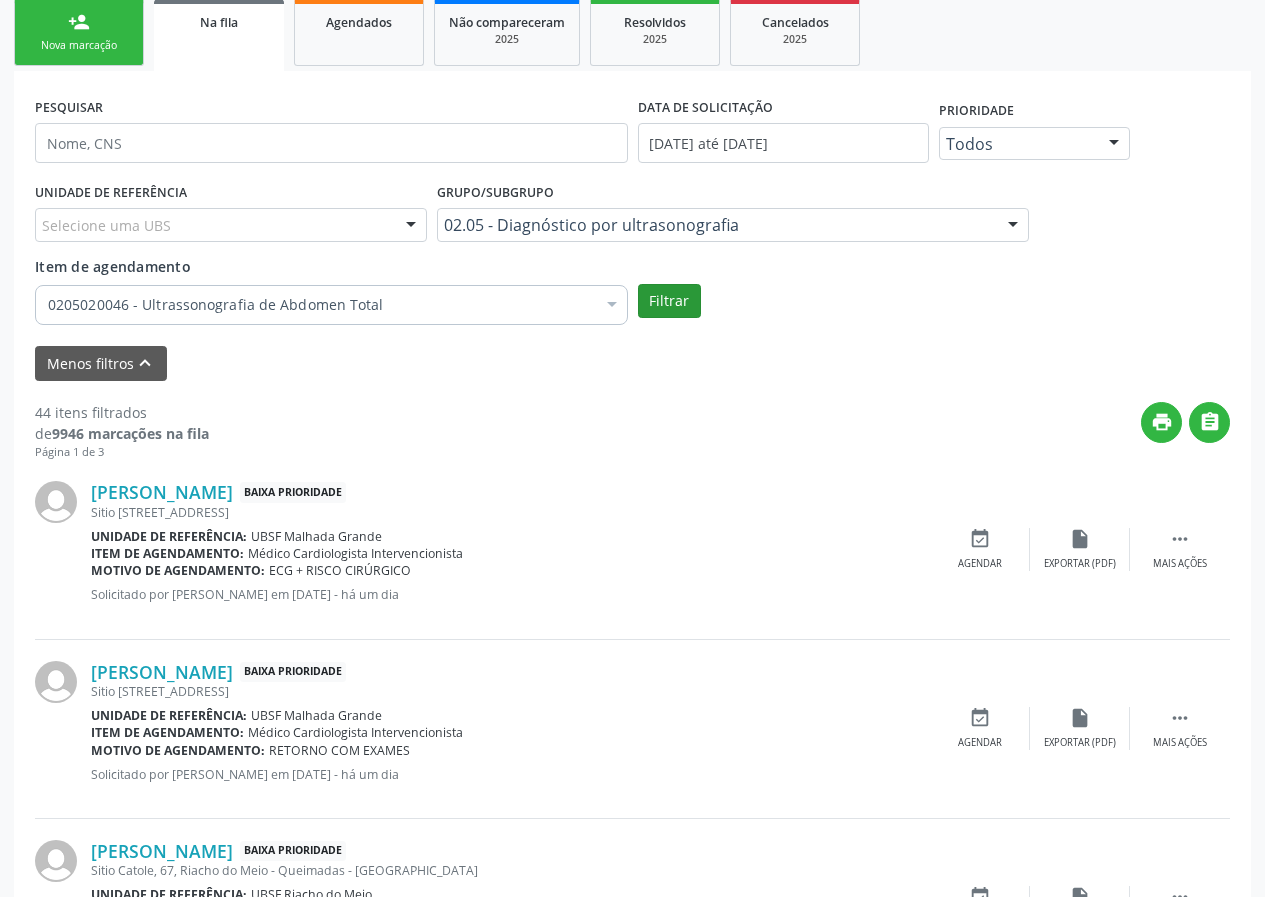 scroll, scrollTop: 0, scrollLeft: 0, axis: both 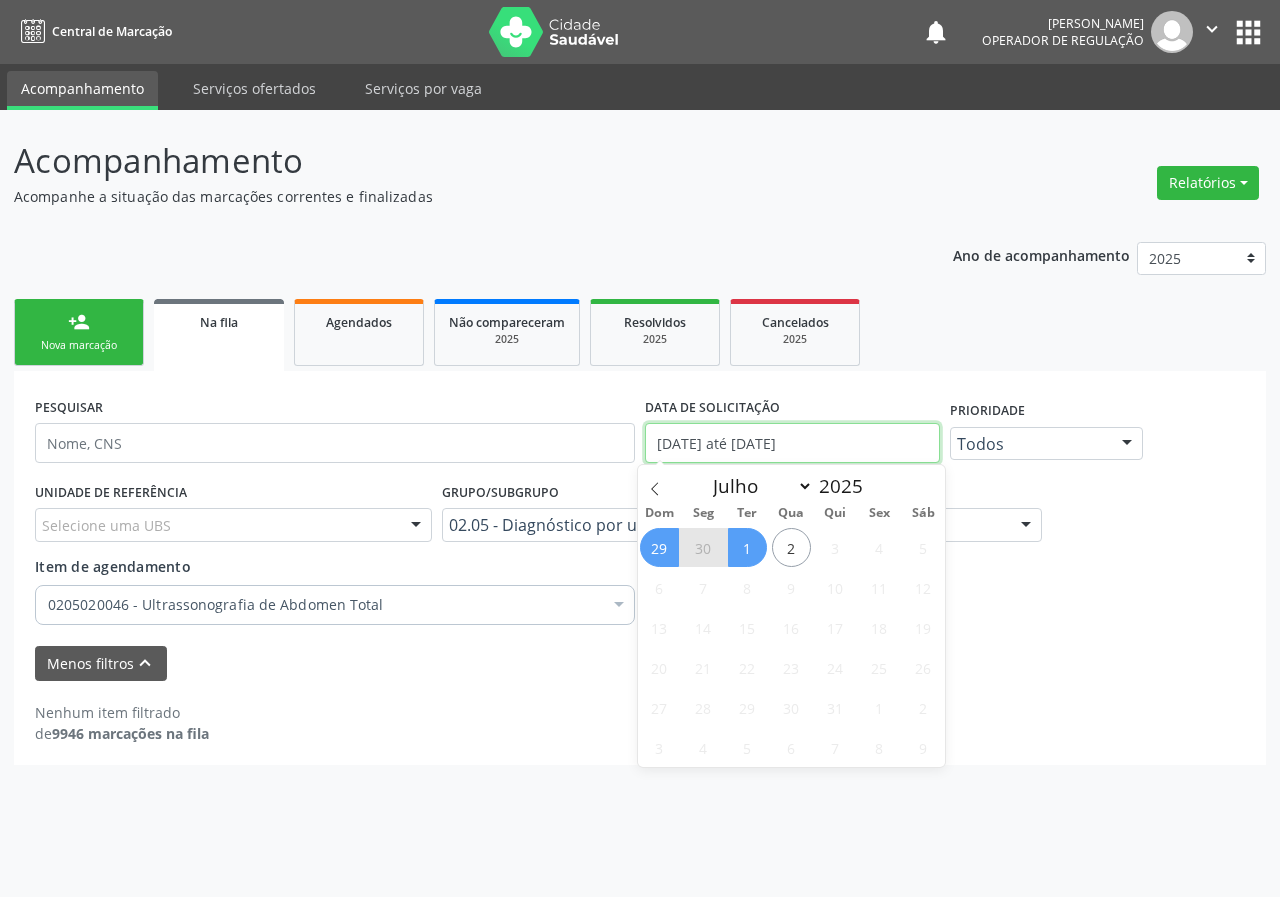 click on "[DATE] até [DATE]" at bounding box center [792, 443] 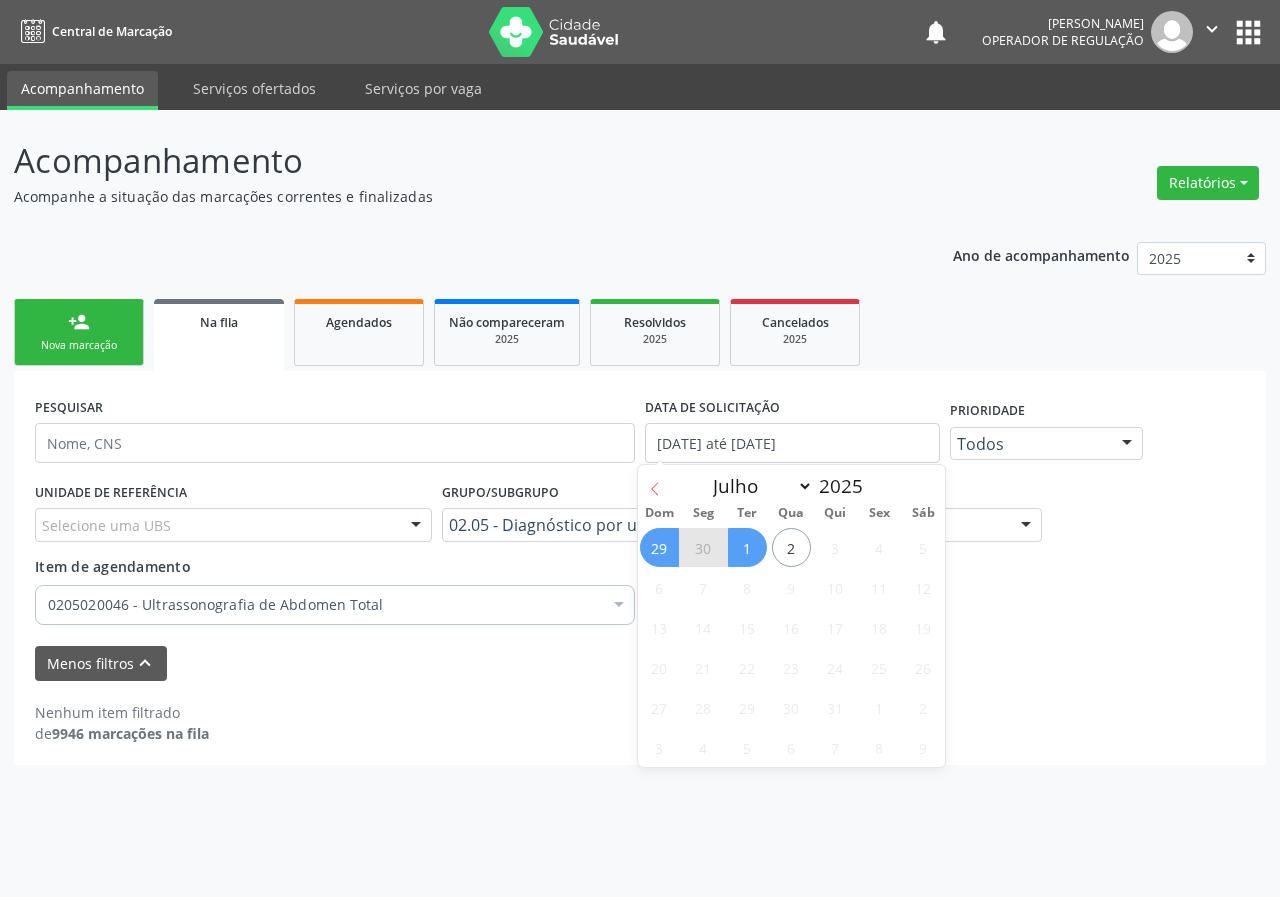 click 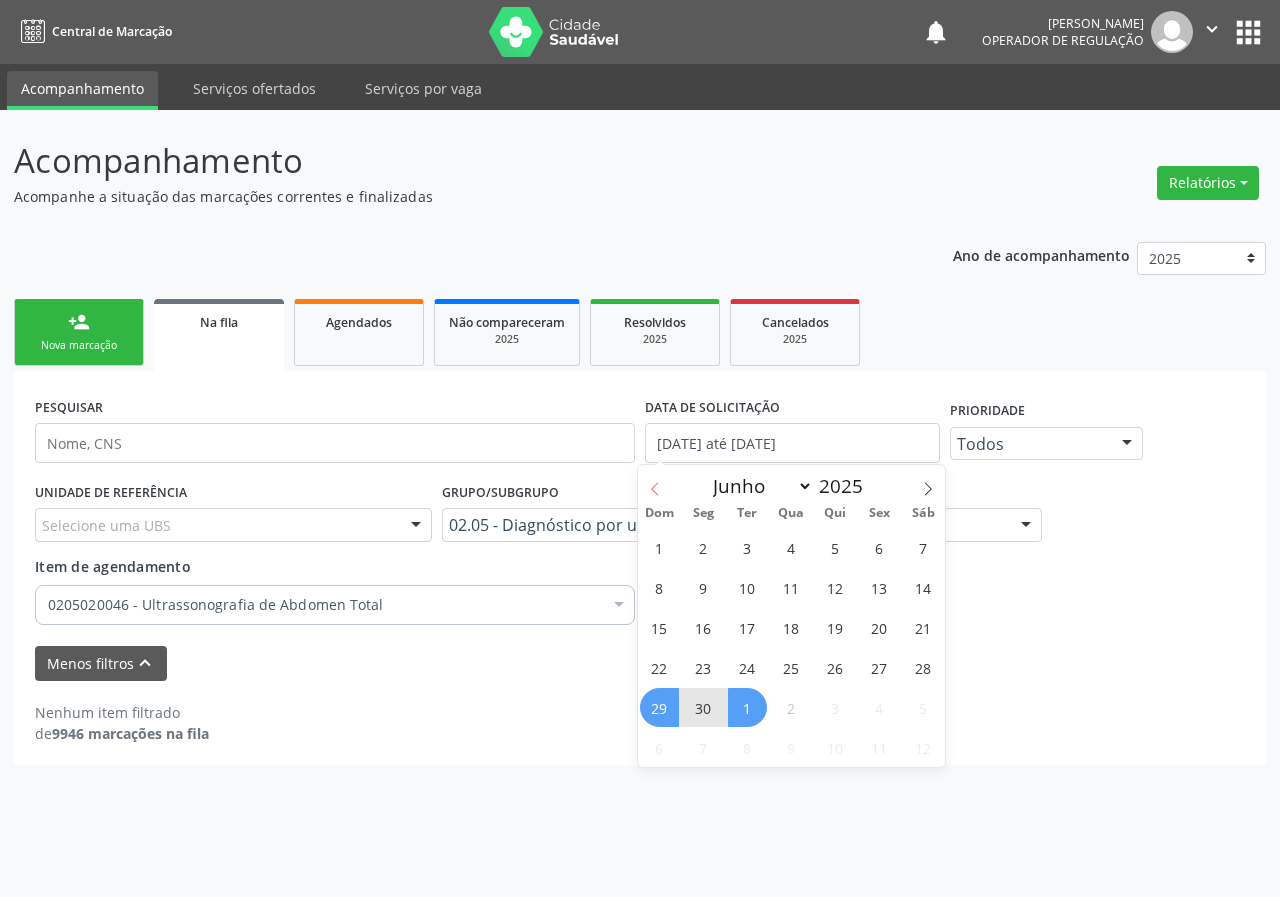 click 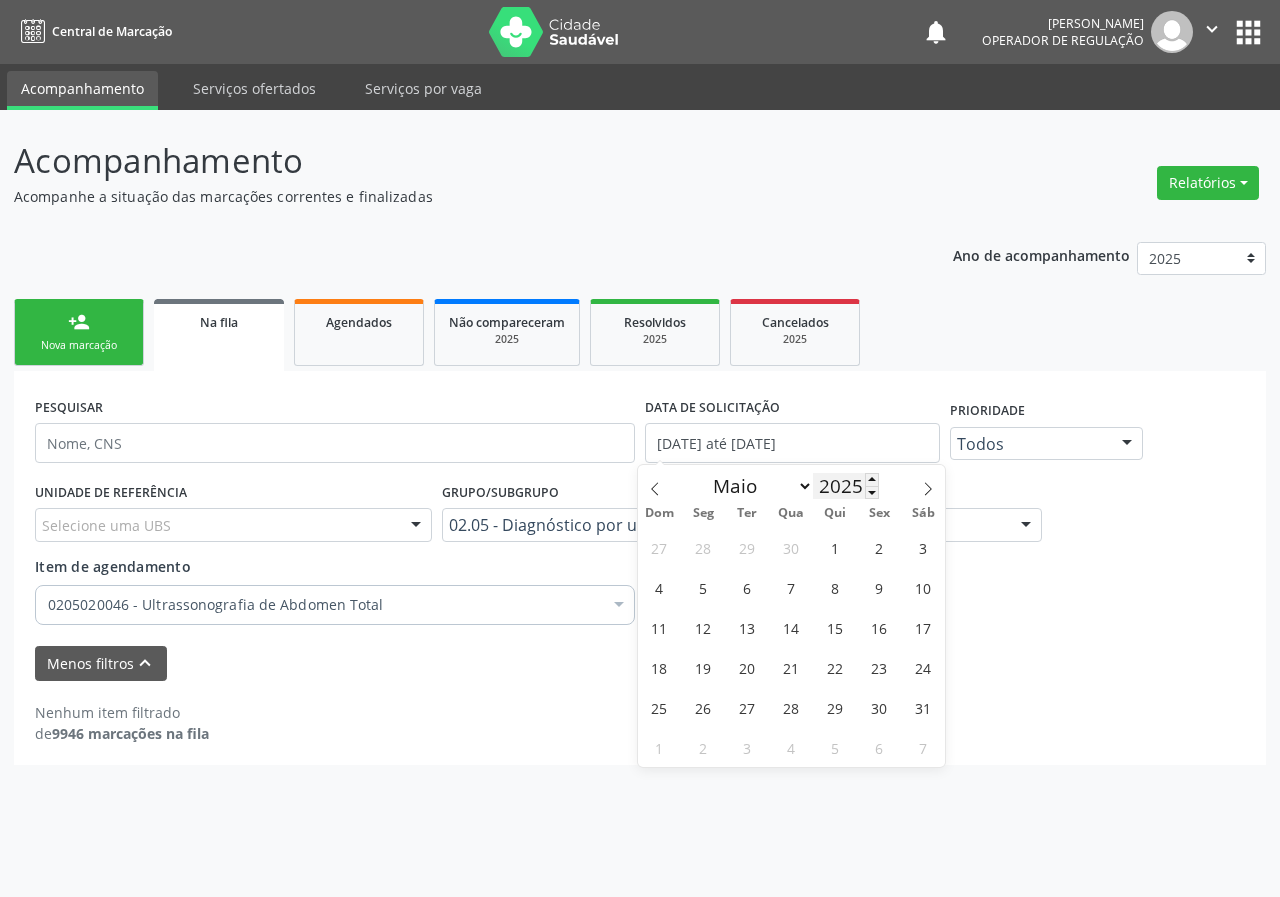 click on "2025" at bounding box center (846, 486) 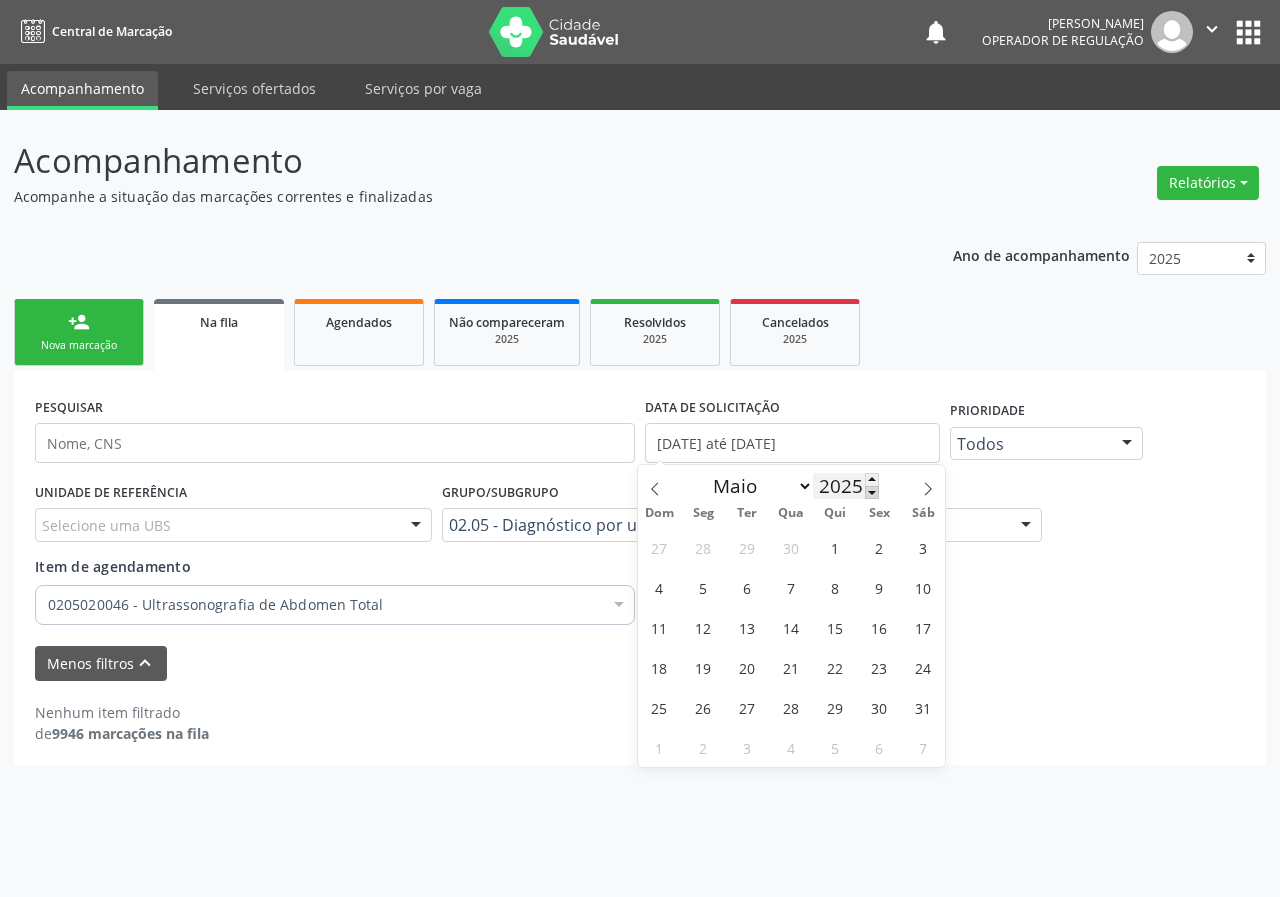 click at bounding box center (872, 492) 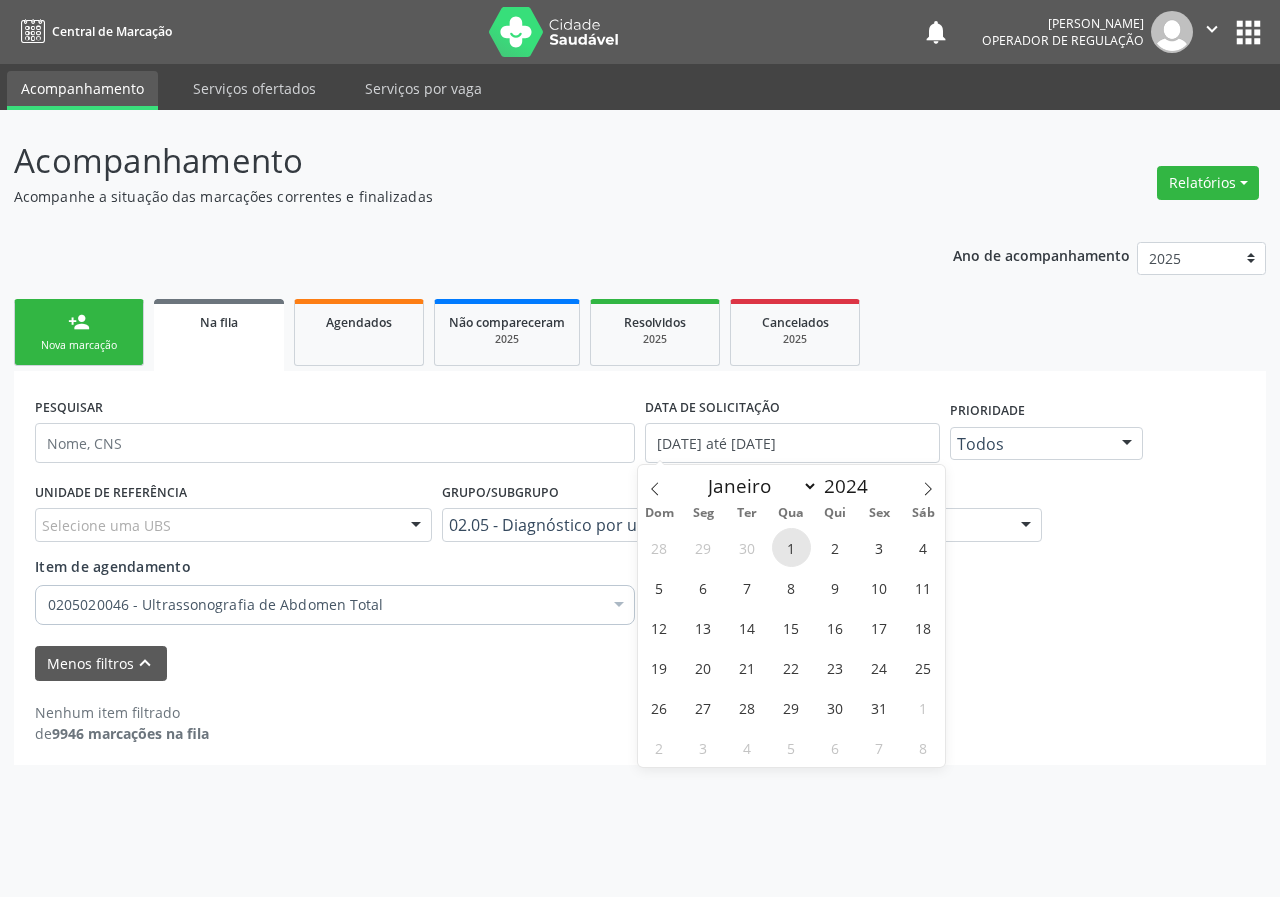 click on "1" at bounding box center [791, 547] 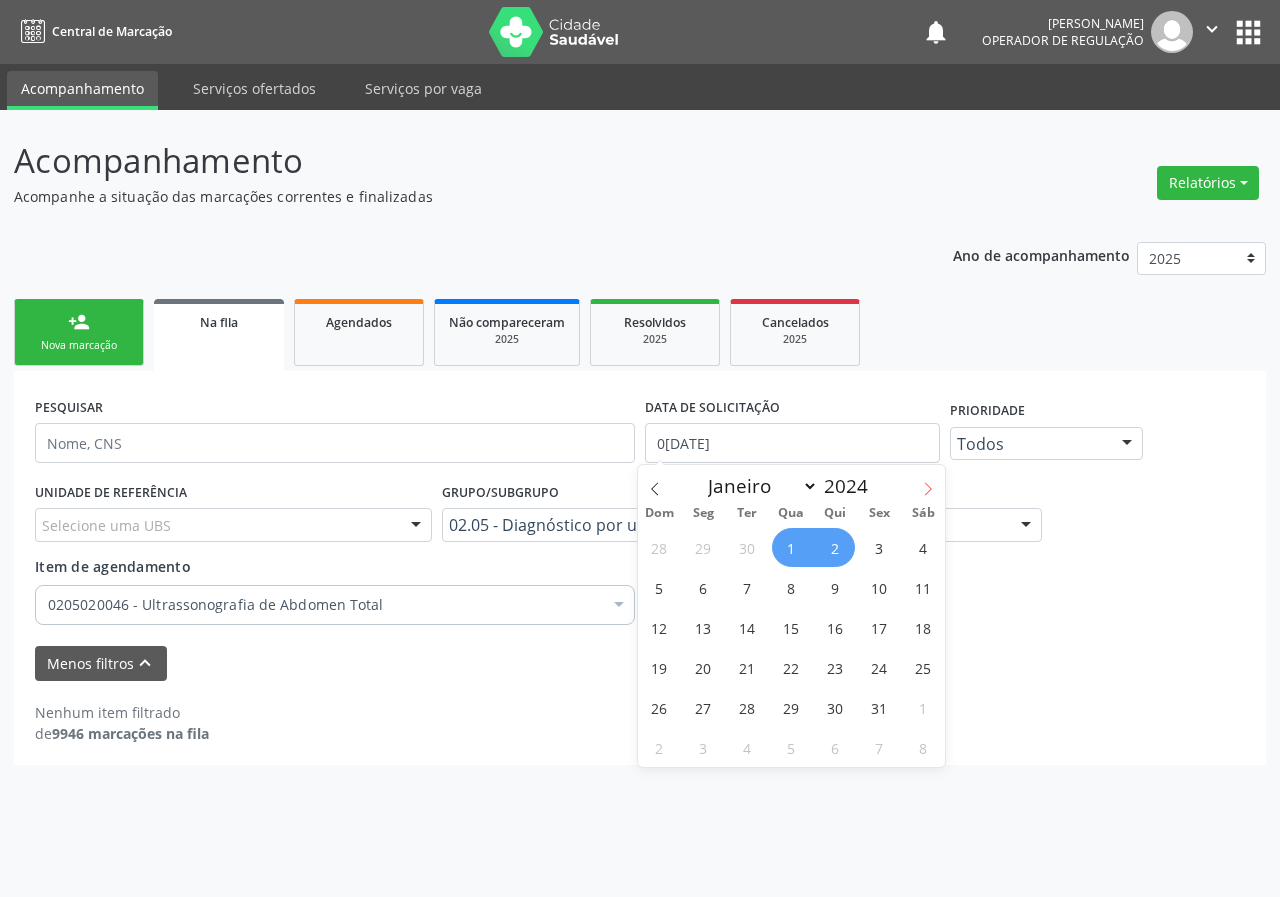 click 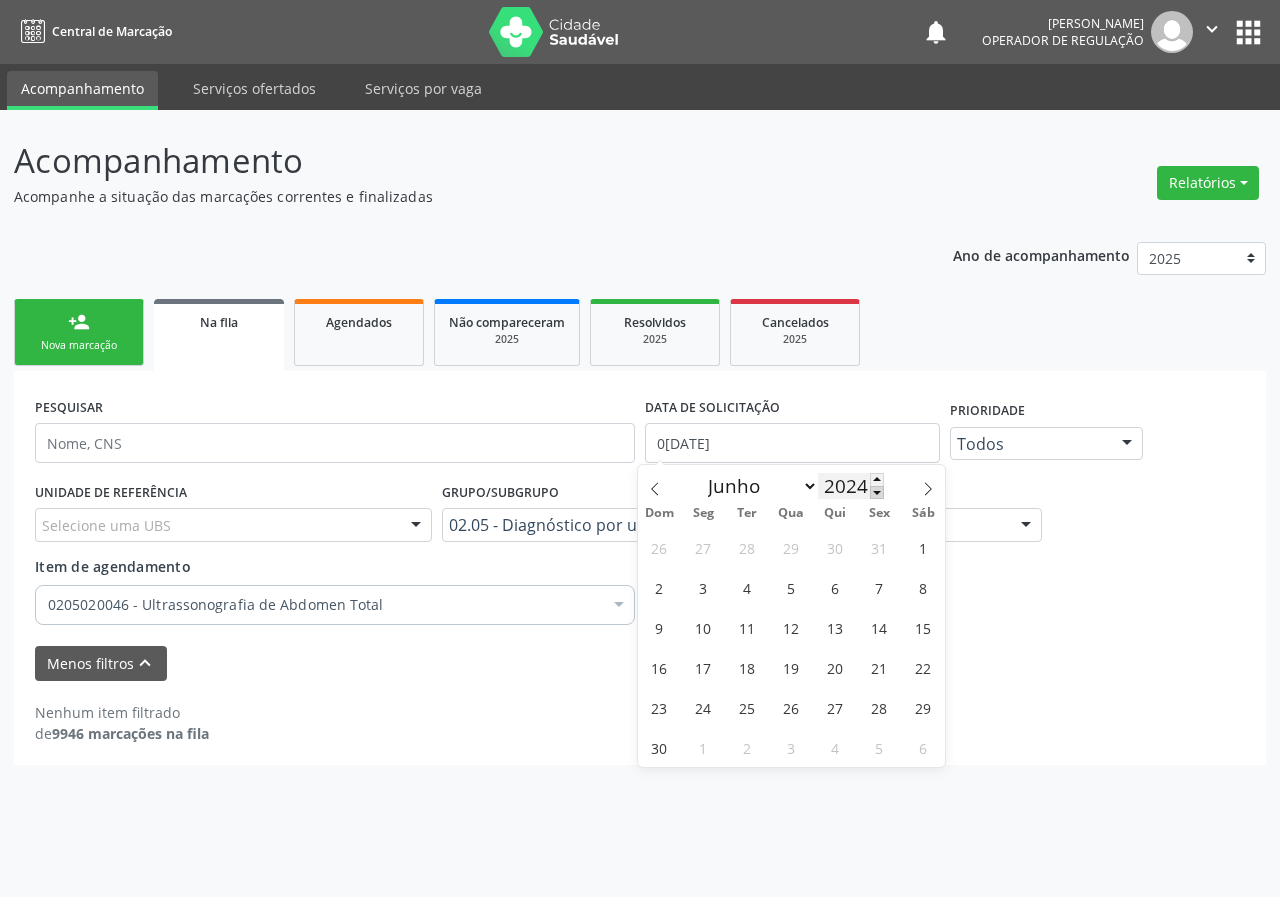 click at bounding box center [877, 492] 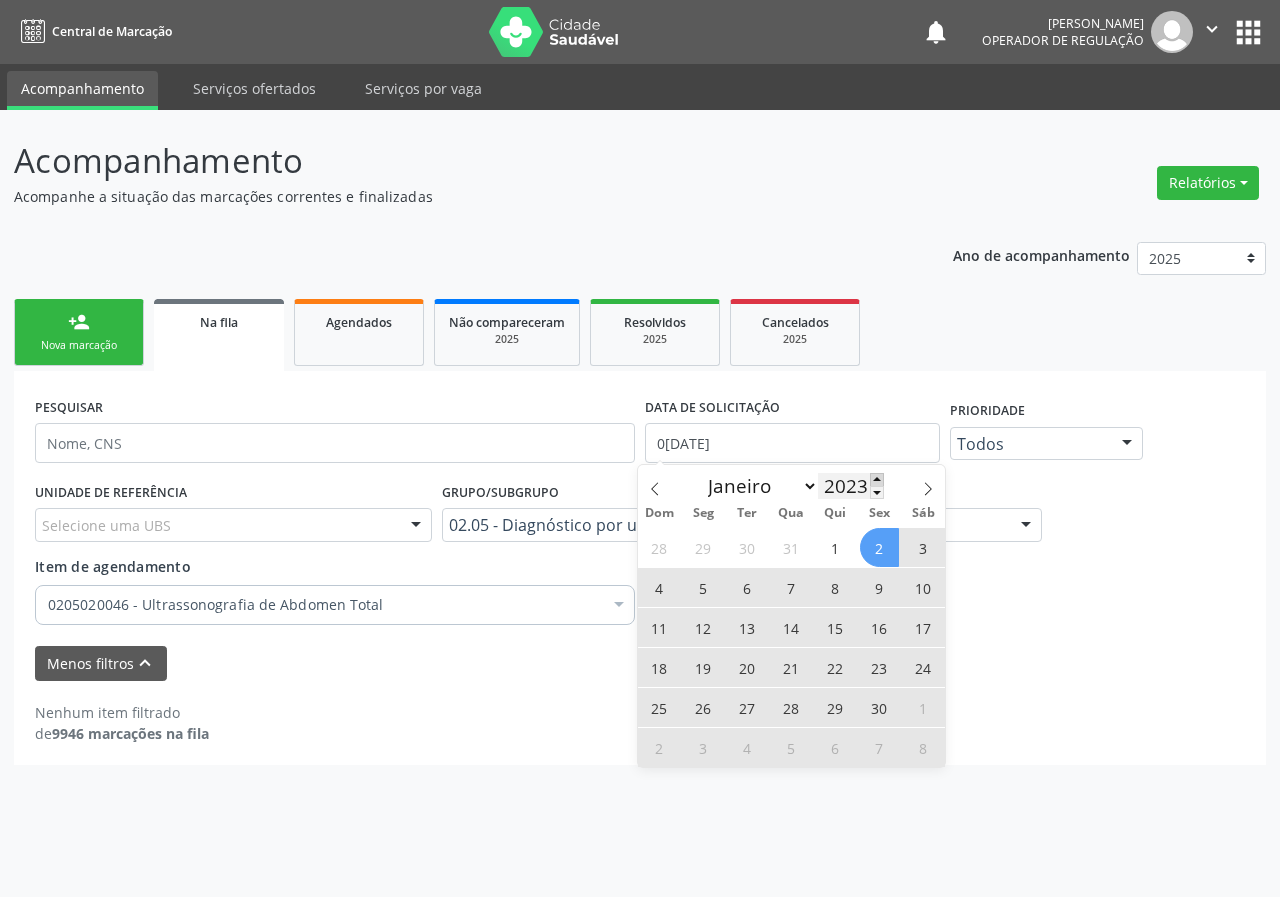 click at bounding box center [877, 479] 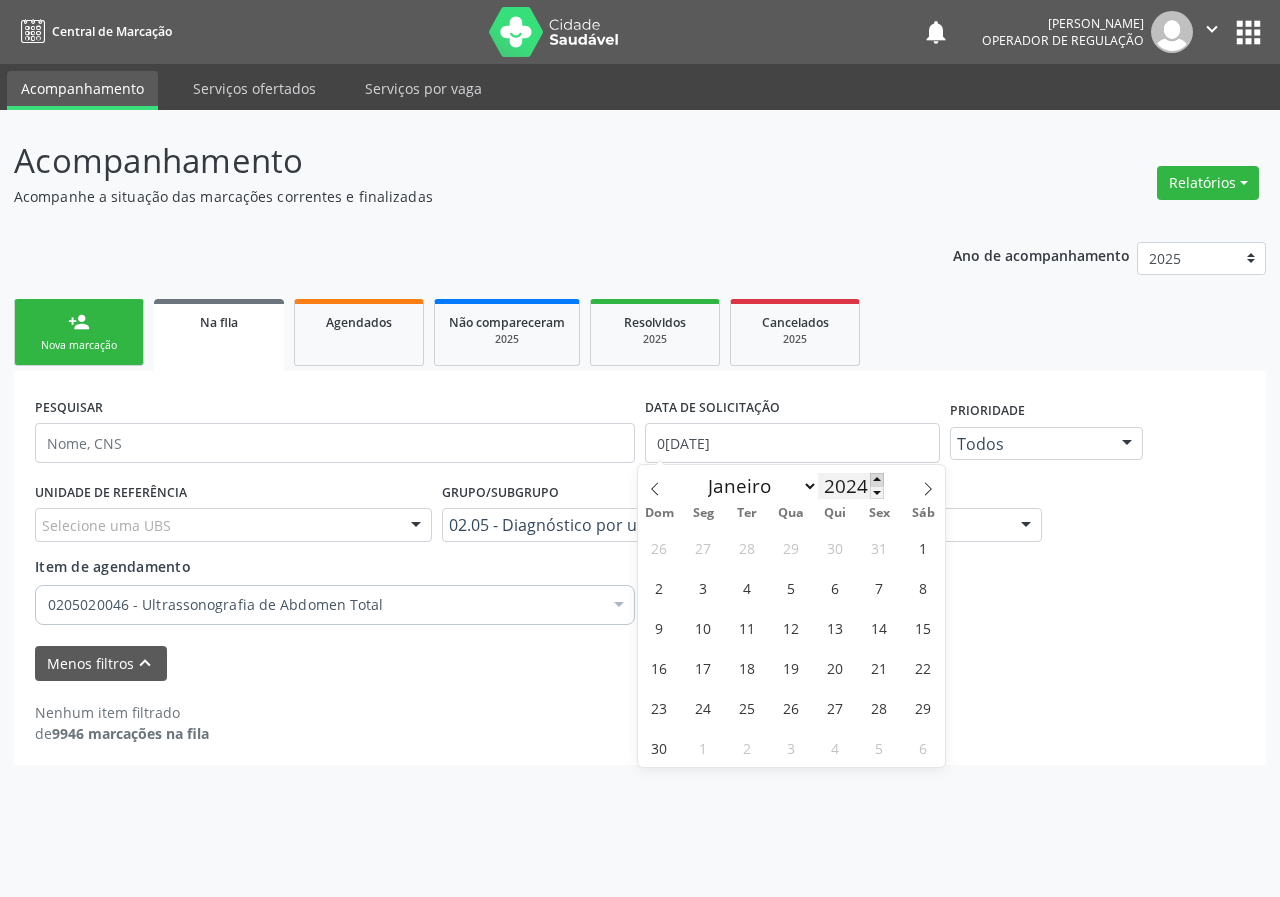 click at bounding box center (877, 479) 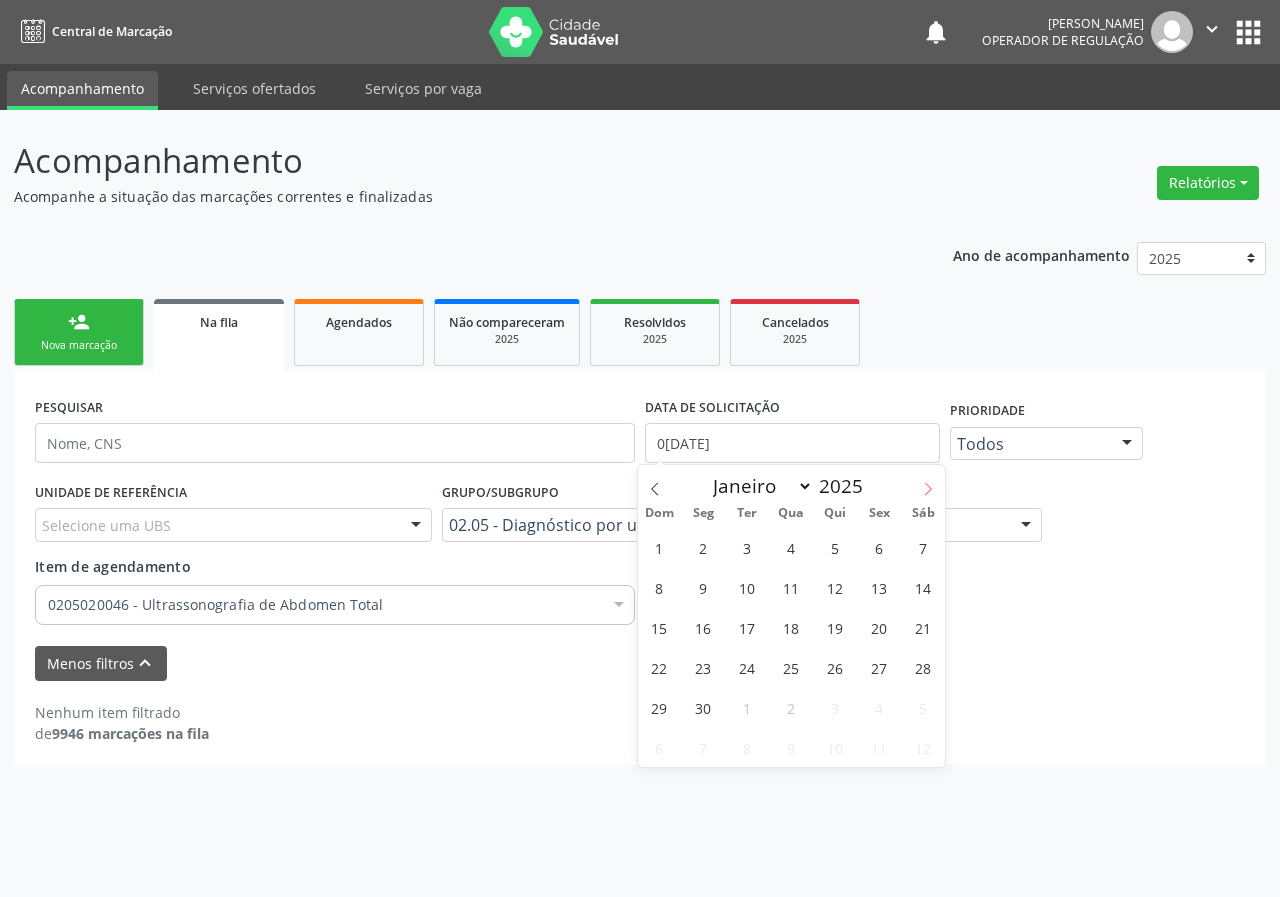 click 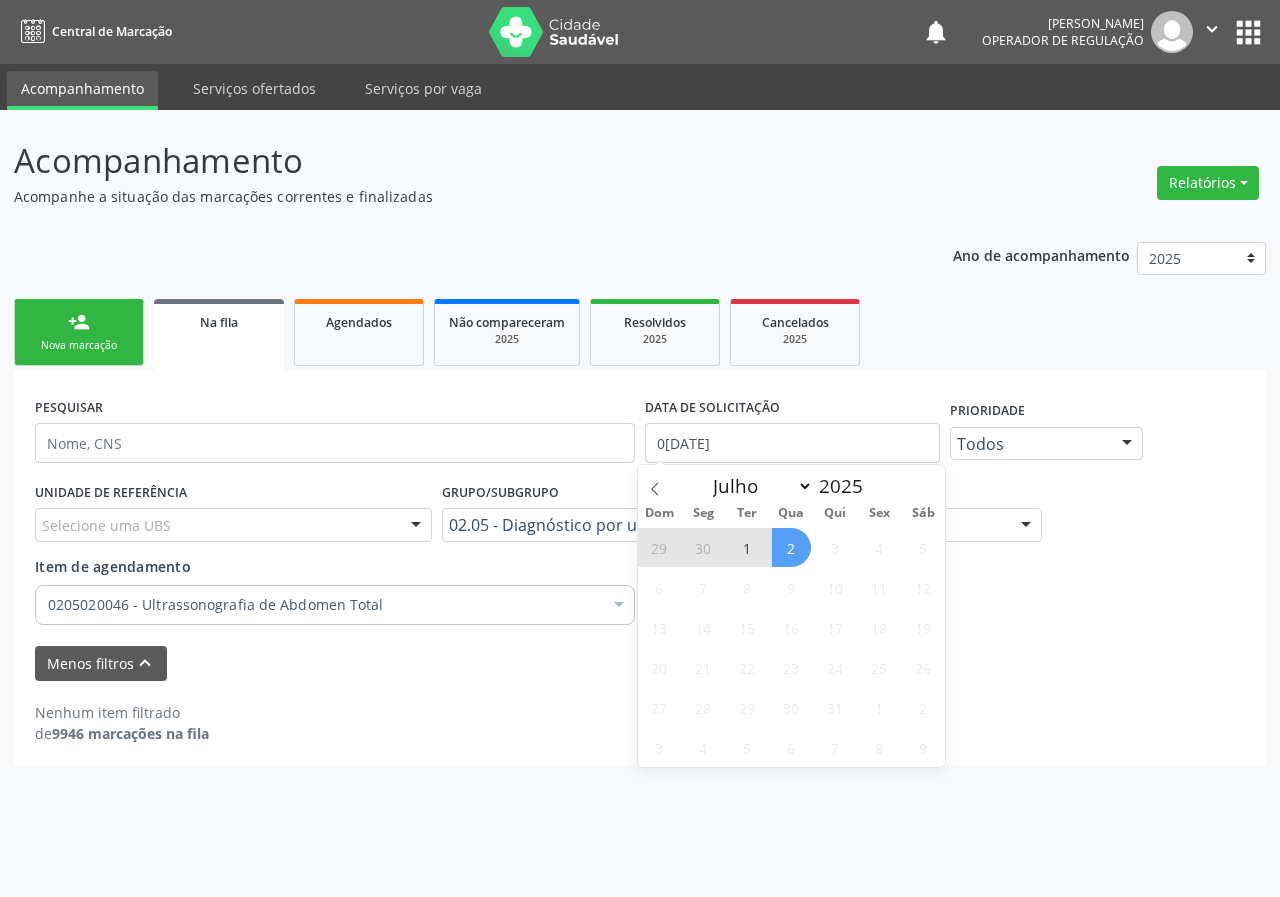 click on "2" at bounding box center [791, 547] 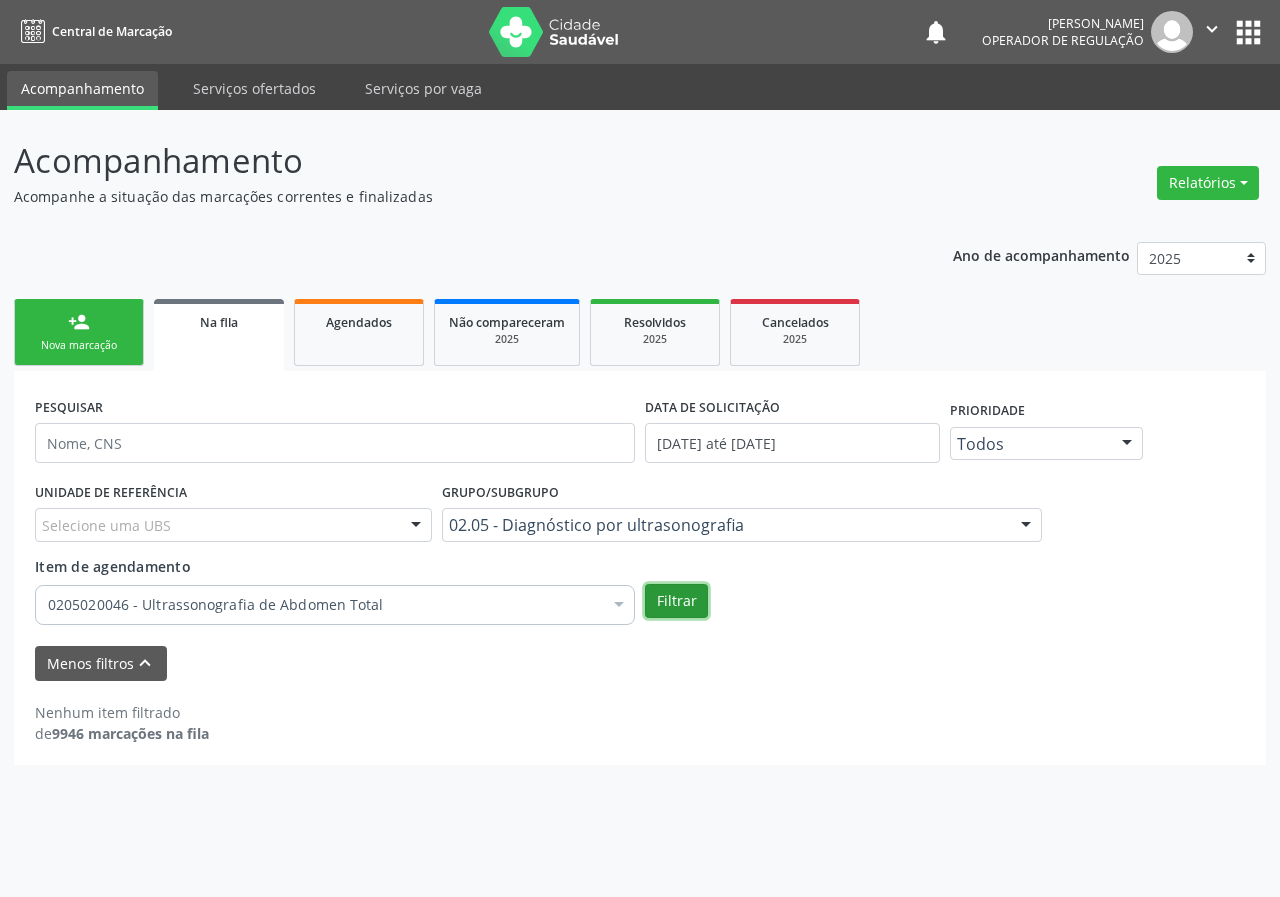 click on "Filtrar" at bounding box center (676, 601) 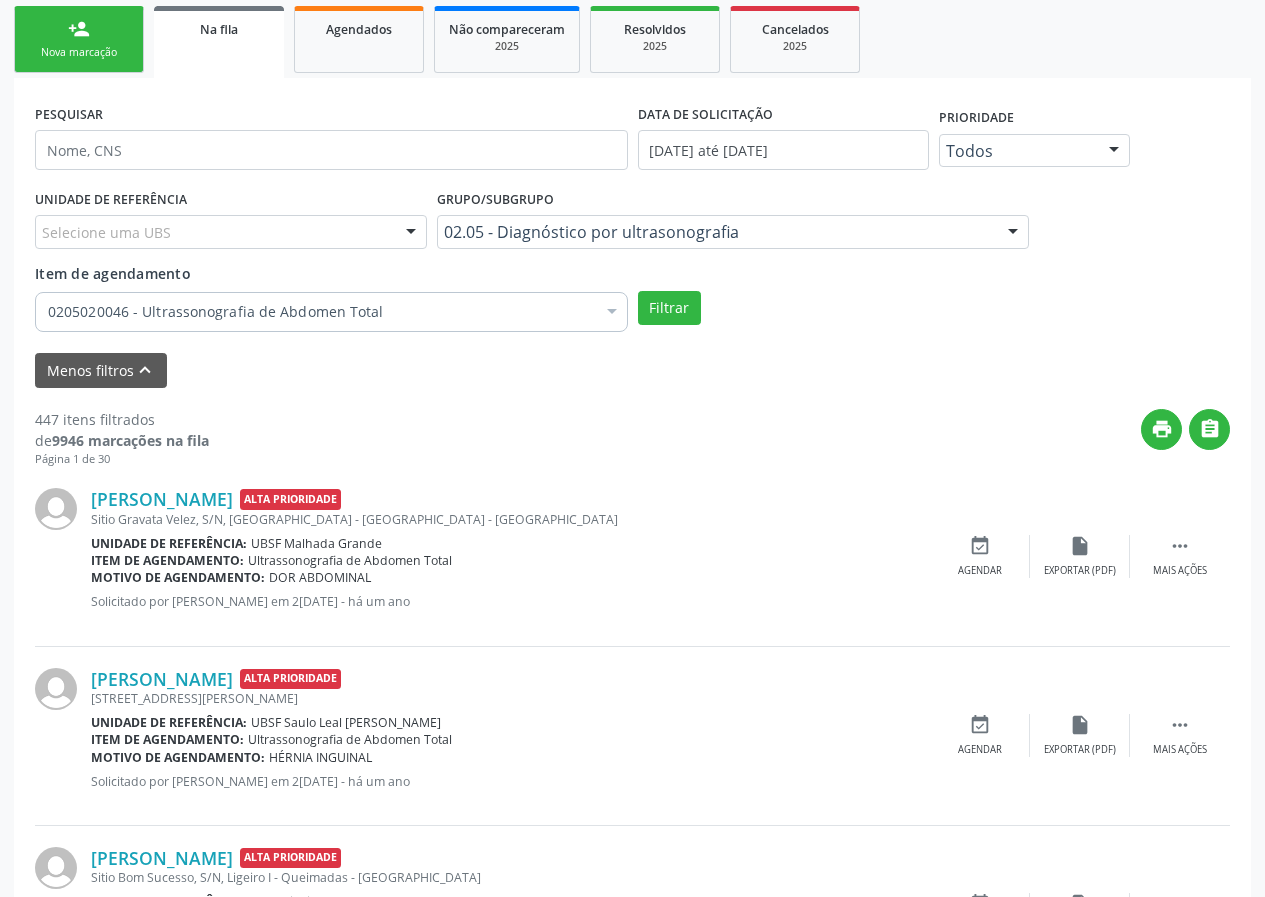 scroll, scrollTop: 500, scrollLeft: 0, axis: vertical 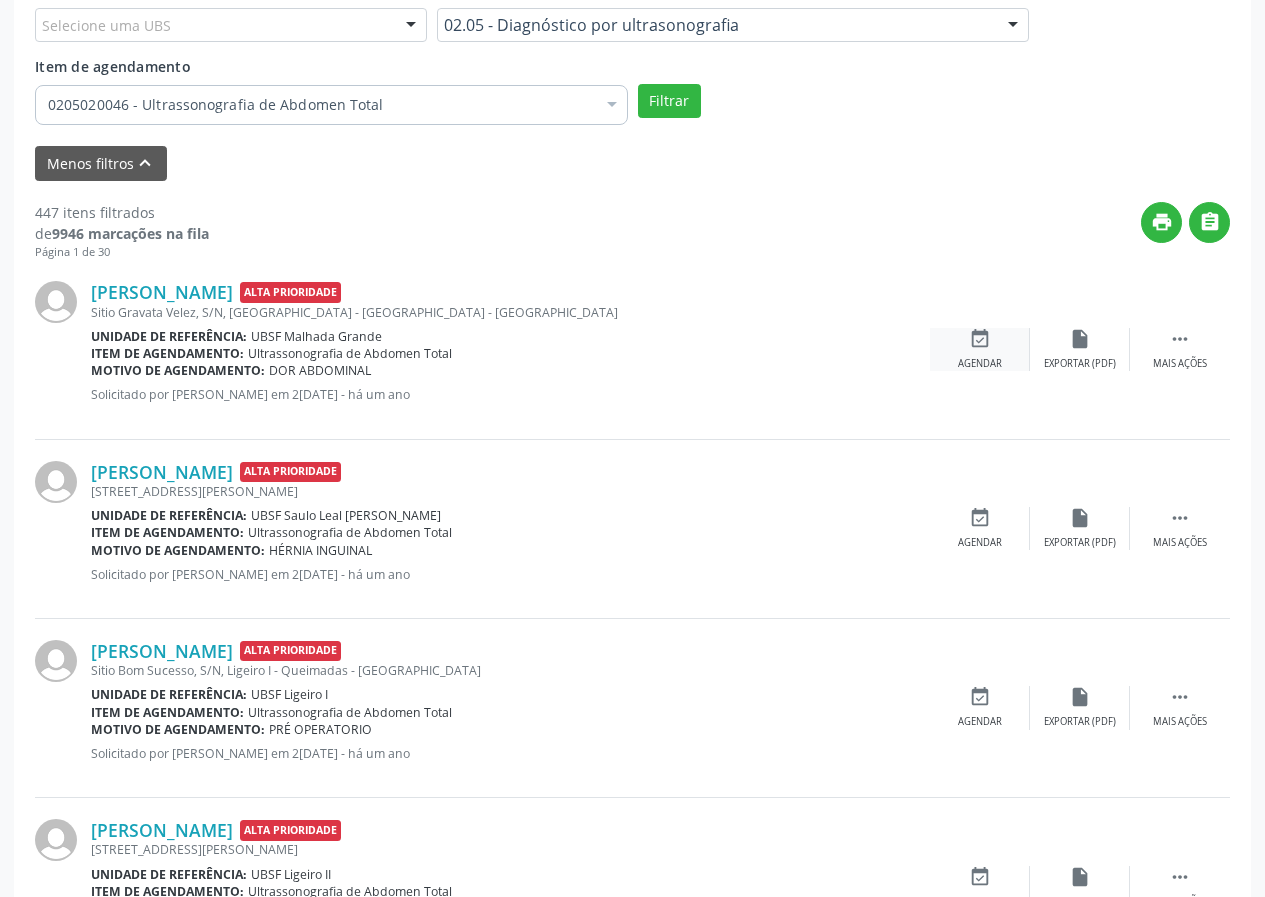 click on "event_available" at bounding box center [980, 339] 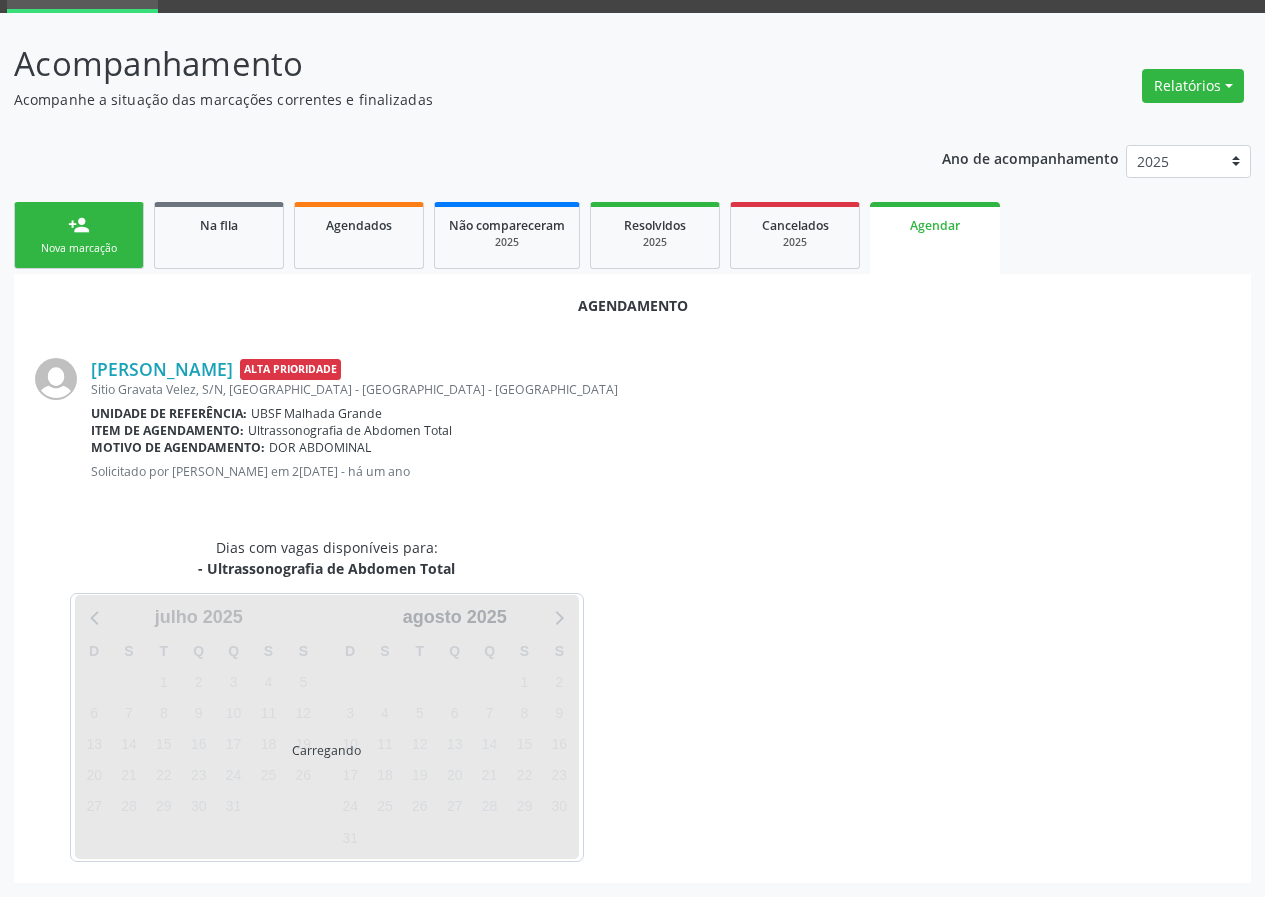 scroll, scrollTop: 144, scrollLeft: 0, axis: vertical 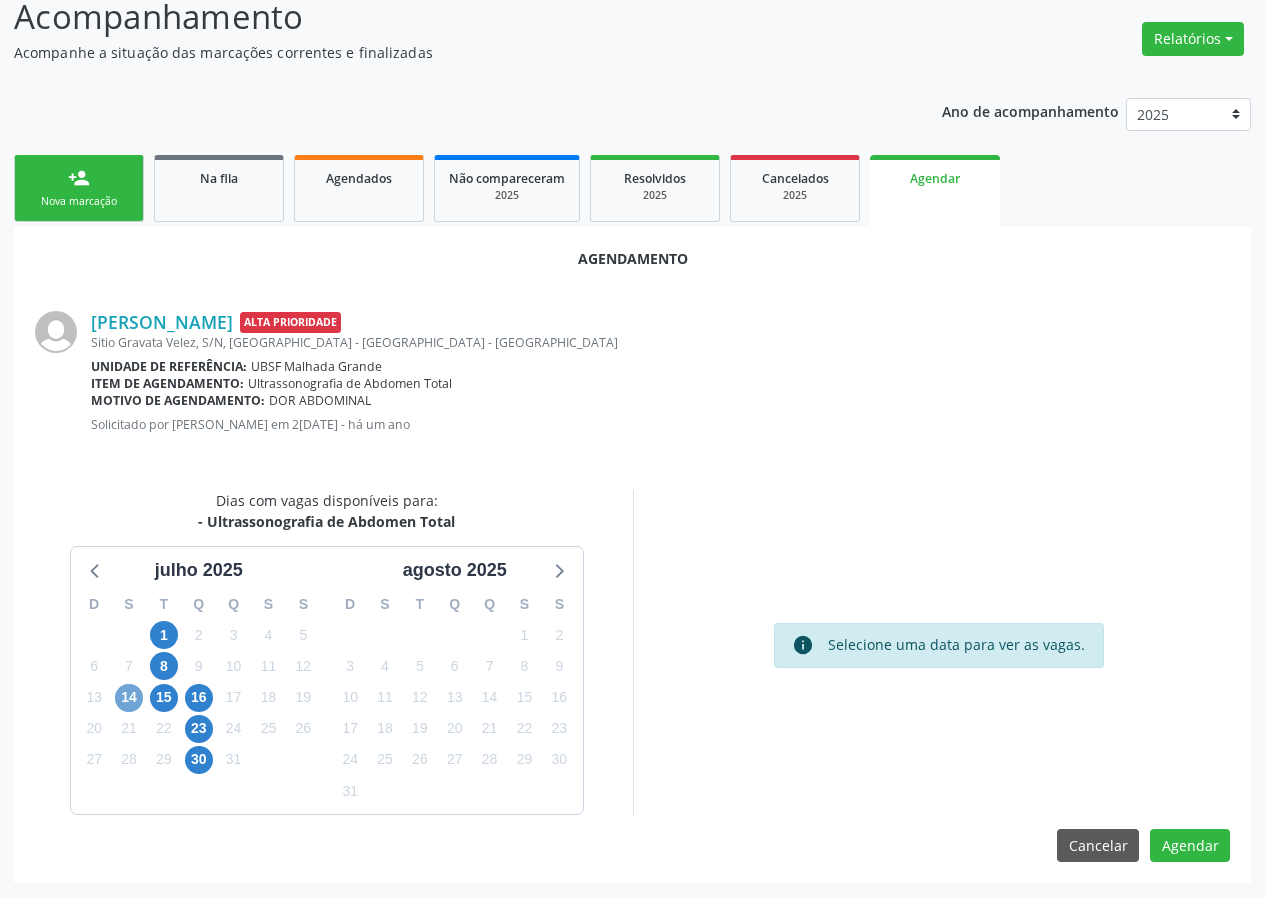 click on "14" at bounding box center [129, 698] 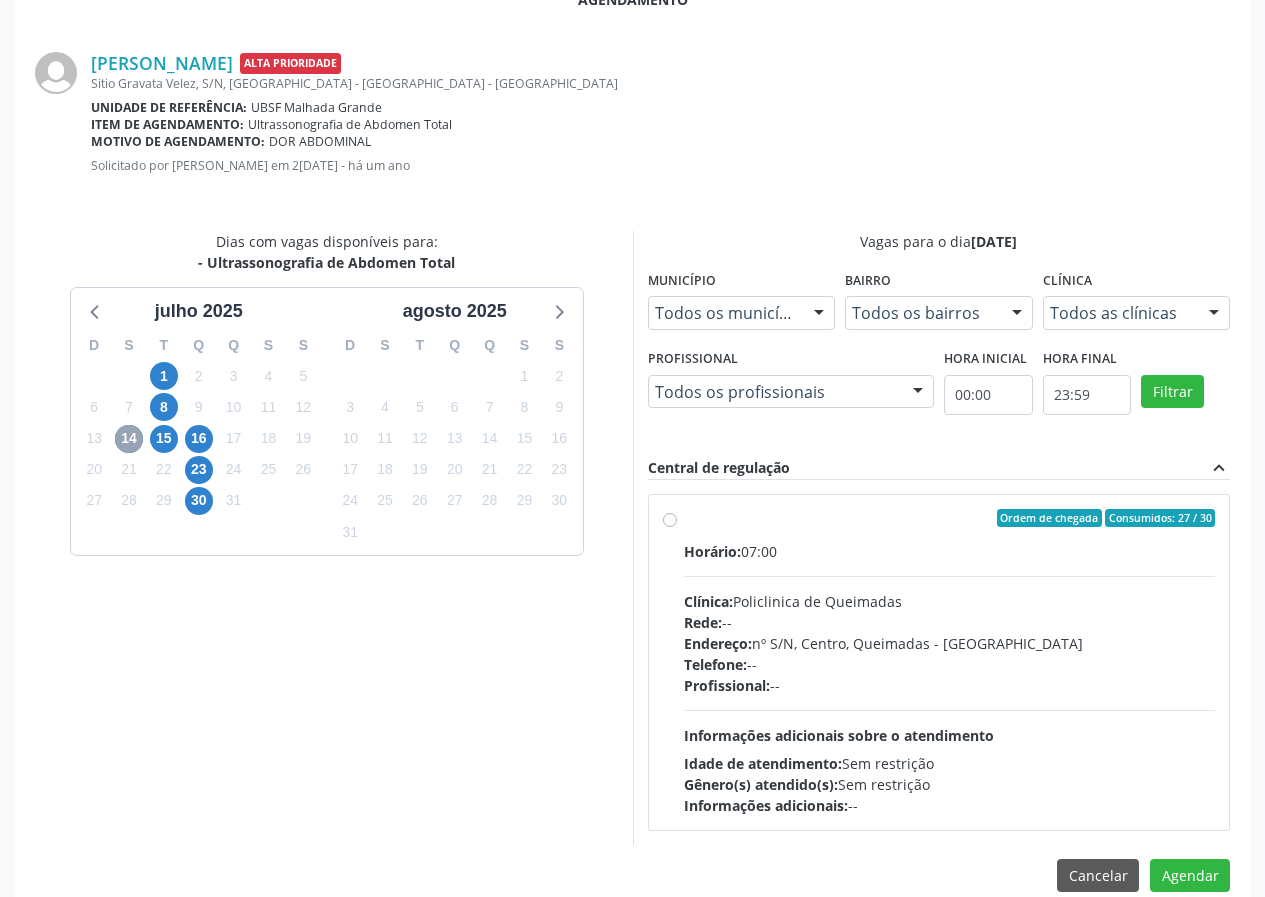 scroll, scrollTop: 433, scrollLeft: 0, axis: vertical 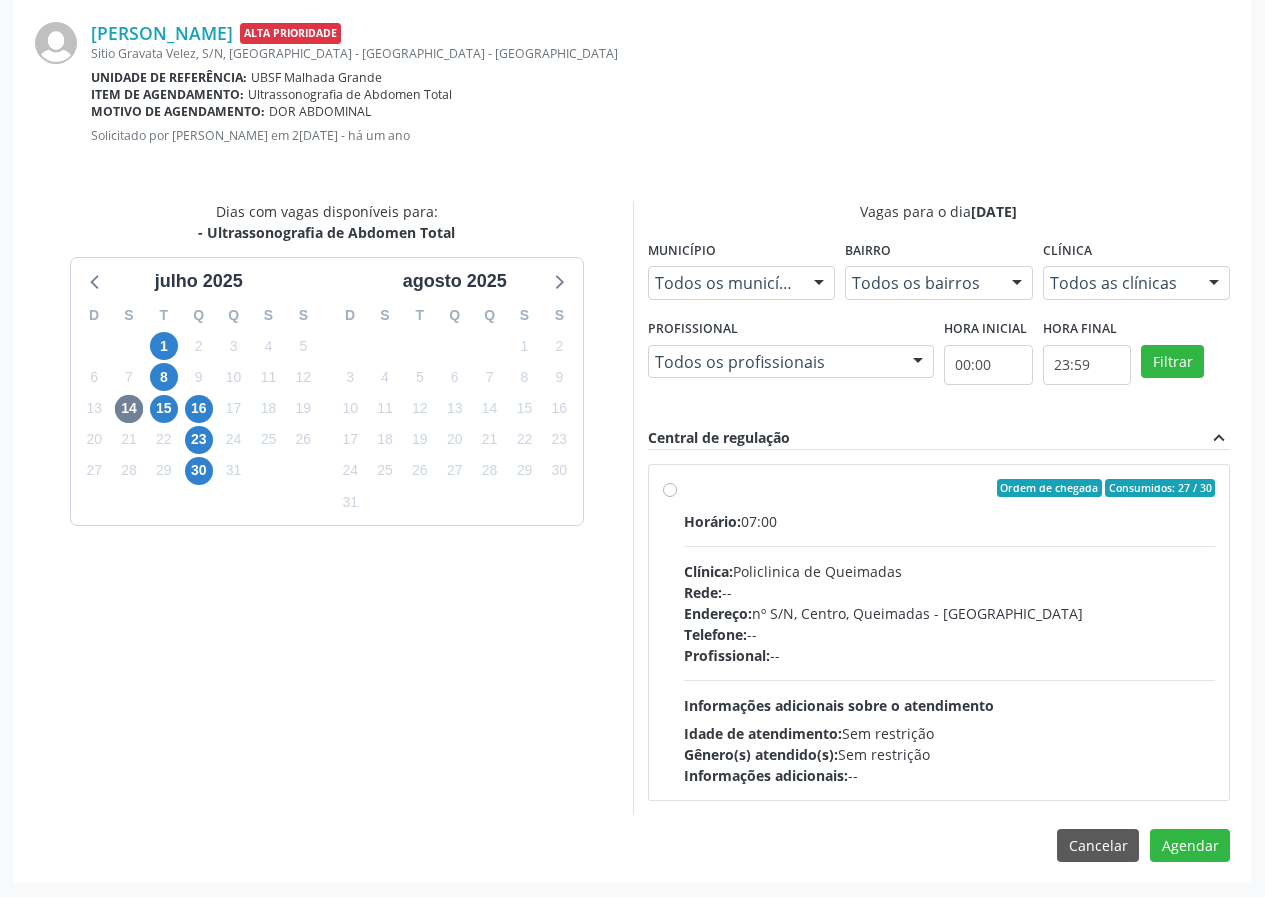 click on "Dias com vagas disponíveis para:
- Ultrassonografia de Abdomen Total
j[DATE] D S T Q Q S S 29 30 1 2 3 4 5 6 7 8 9 10 11 12 13 14 15 16 17 18 19 20 21 22 23 24 25 26 27 28 29 30 31 1 2 3 4 5 6 7 8 9 [DATE] D S T Q Q S S 27 28 29 30 31 1 2 3 4 5 6 7 8 9 10 11 12 13 14 15 16 17 18 19 20 21 22 23 24 25 26 27 28 29 30 31 1 2 3 4 5 6" at bounding box center [327, 508] 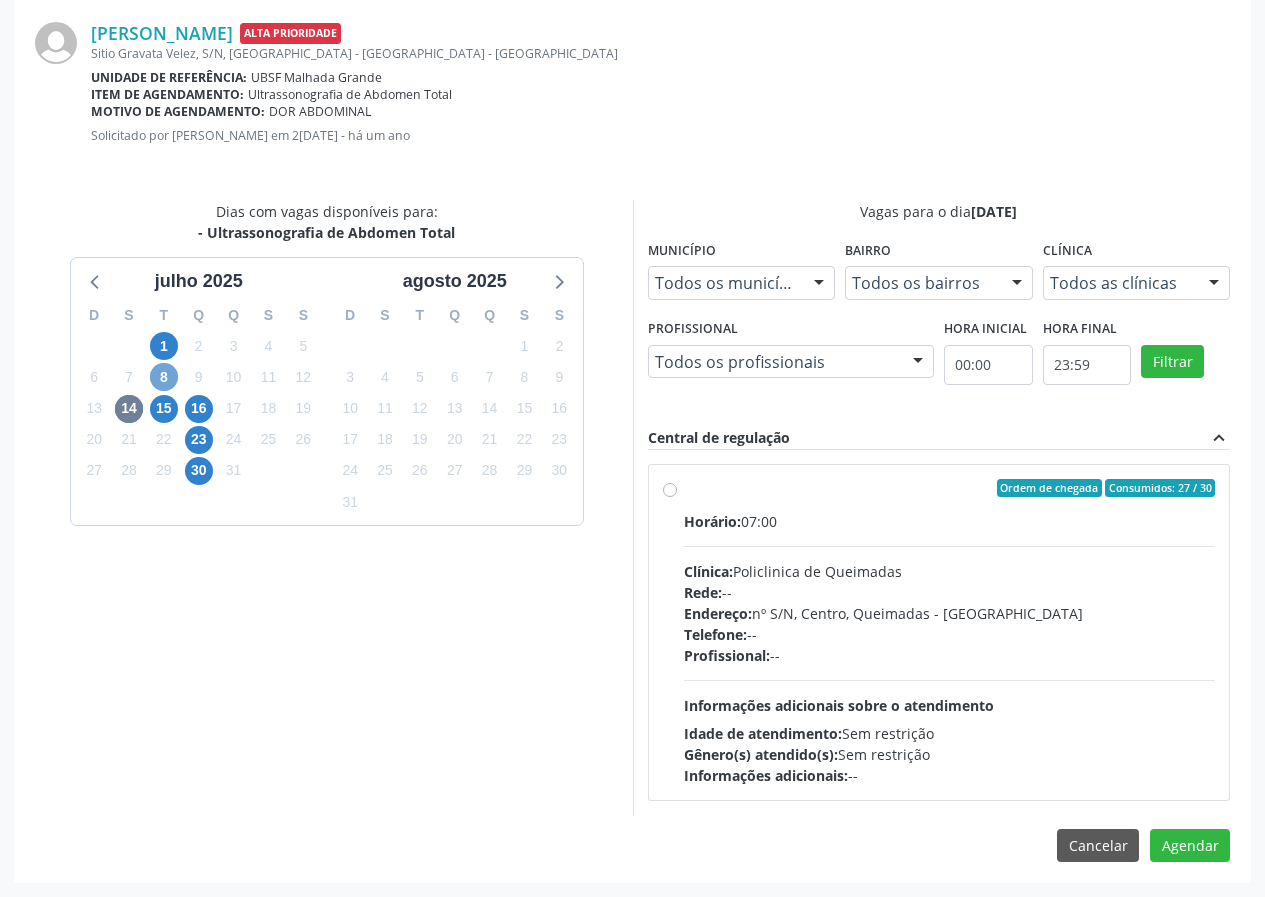 click on "8" at bounding box center [164, 377] 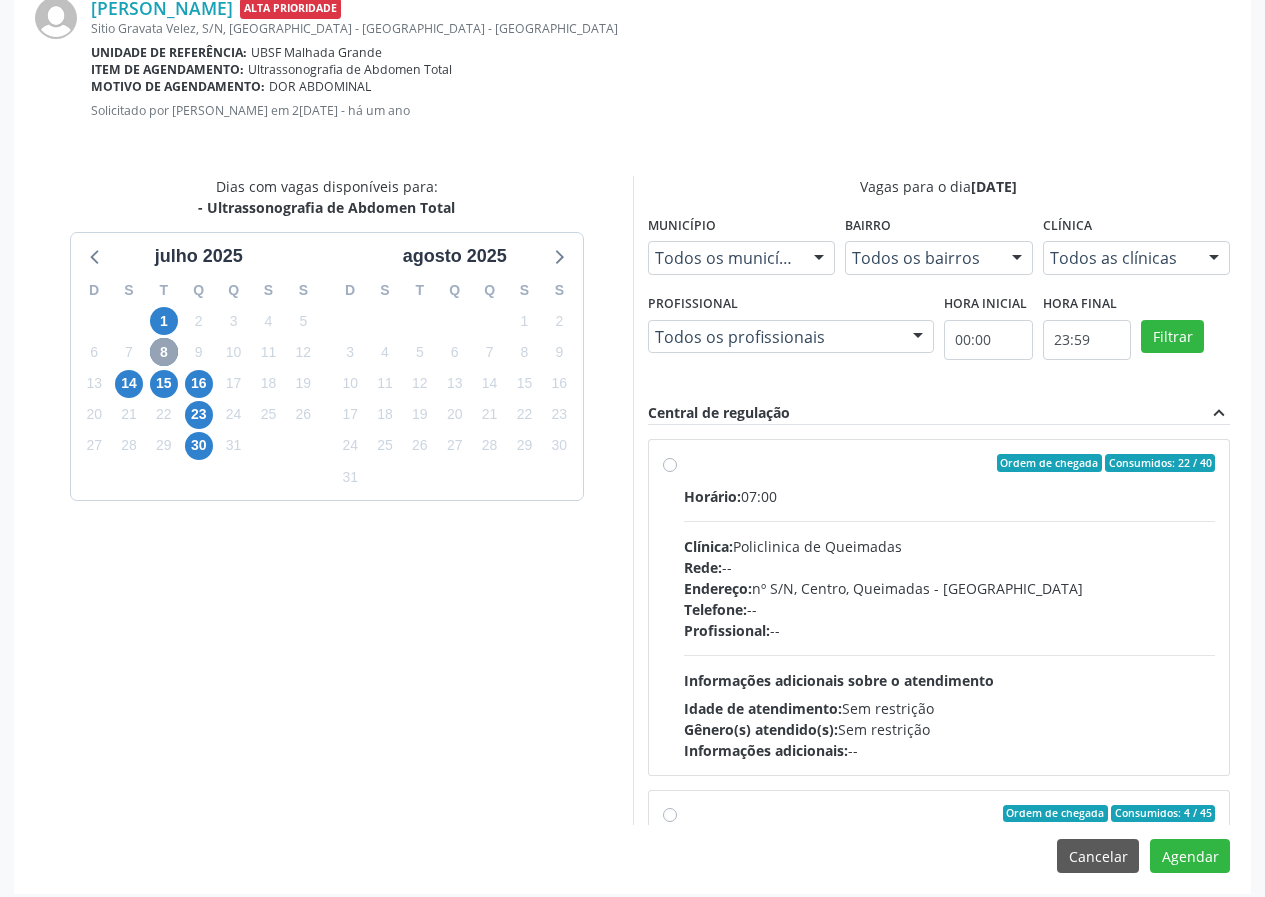 scroll, scrollTop: 469, scrollLeft: 0, axis: vertical 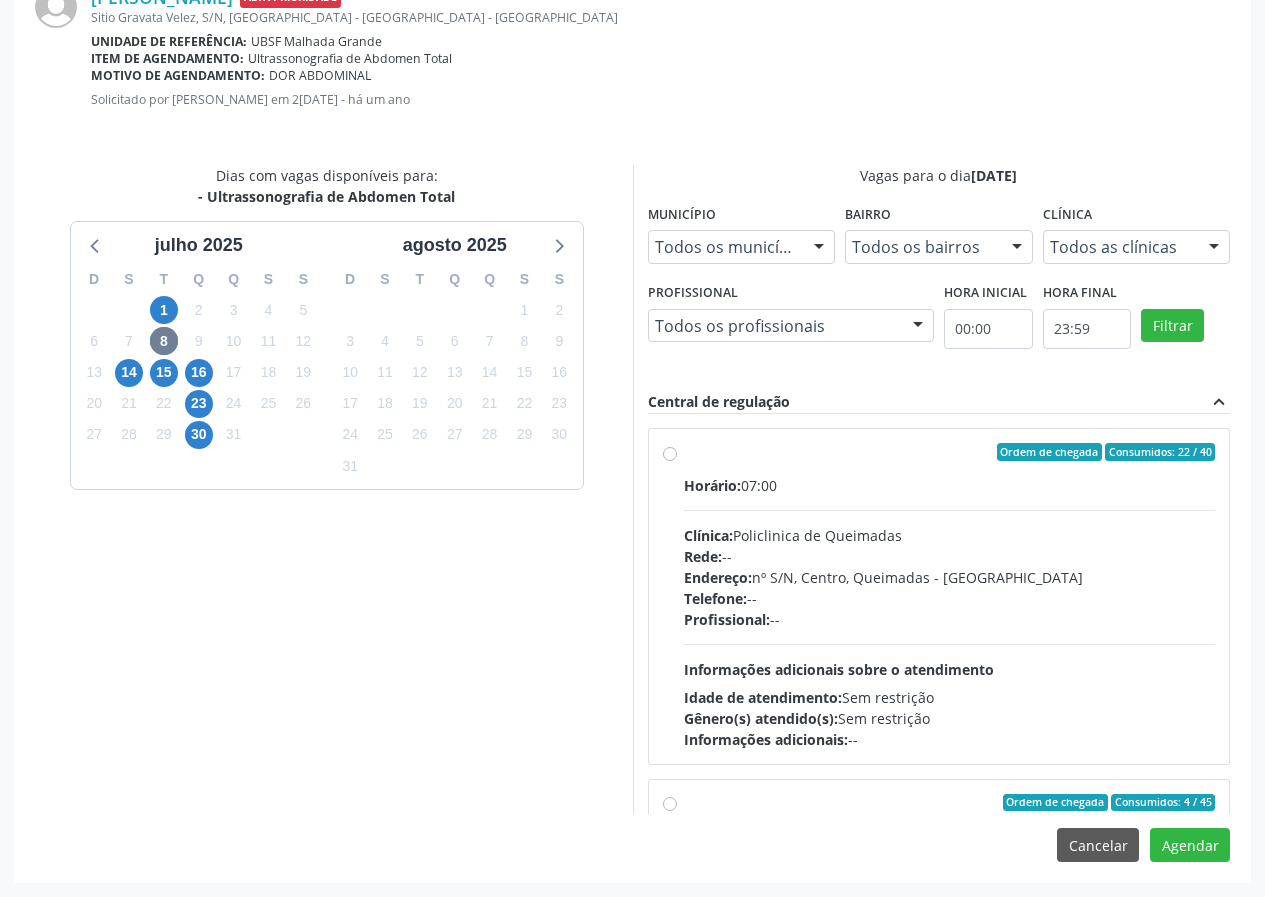 click on "Dias com vagas disponíveis para:
- Ultrassonografia de Abdomen Total
j[DATE] D S T Q Q S S 29 30 1 2 3 4 5 6 7 8 9 10 11 12 13 14 15 16 17 18 19 20 21 22 23 24 25 26 27 28 29 30 31 1 2 3 4 5 6 7 8 9 [DATE] D S T Q Q S S 27 28 29 30 31 1 2 3 4 5 6 7 8 9 10 11 12 13 14 15 16 17 18 19 20 21 22 23 24 25 26 27 28 29 30 31 1 2 3 4 5 6" at bounding box center [327, 490] 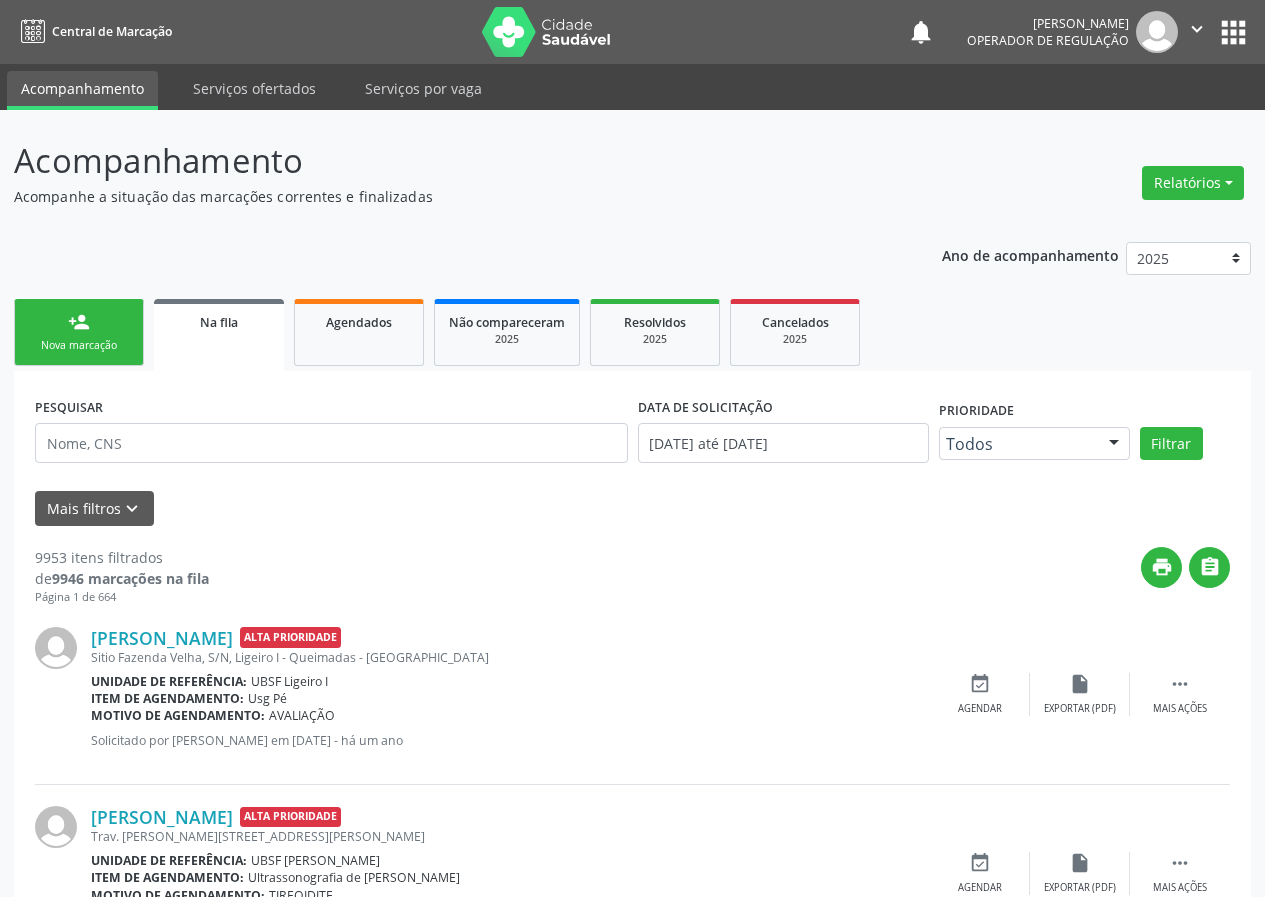 scroll, scrollTop: 0, scrollLeft: 0, axis: both 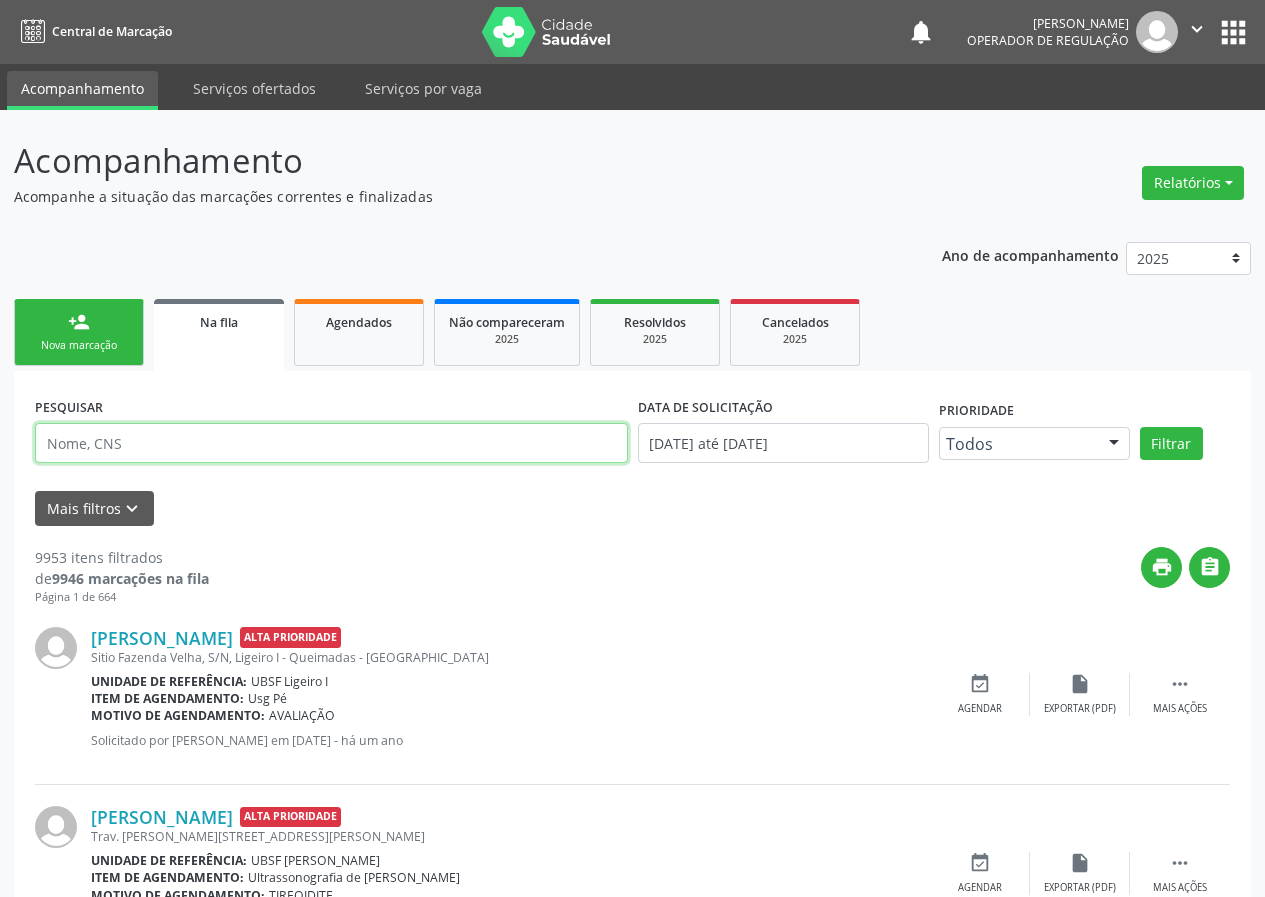 click at bounding box center (331, 443) 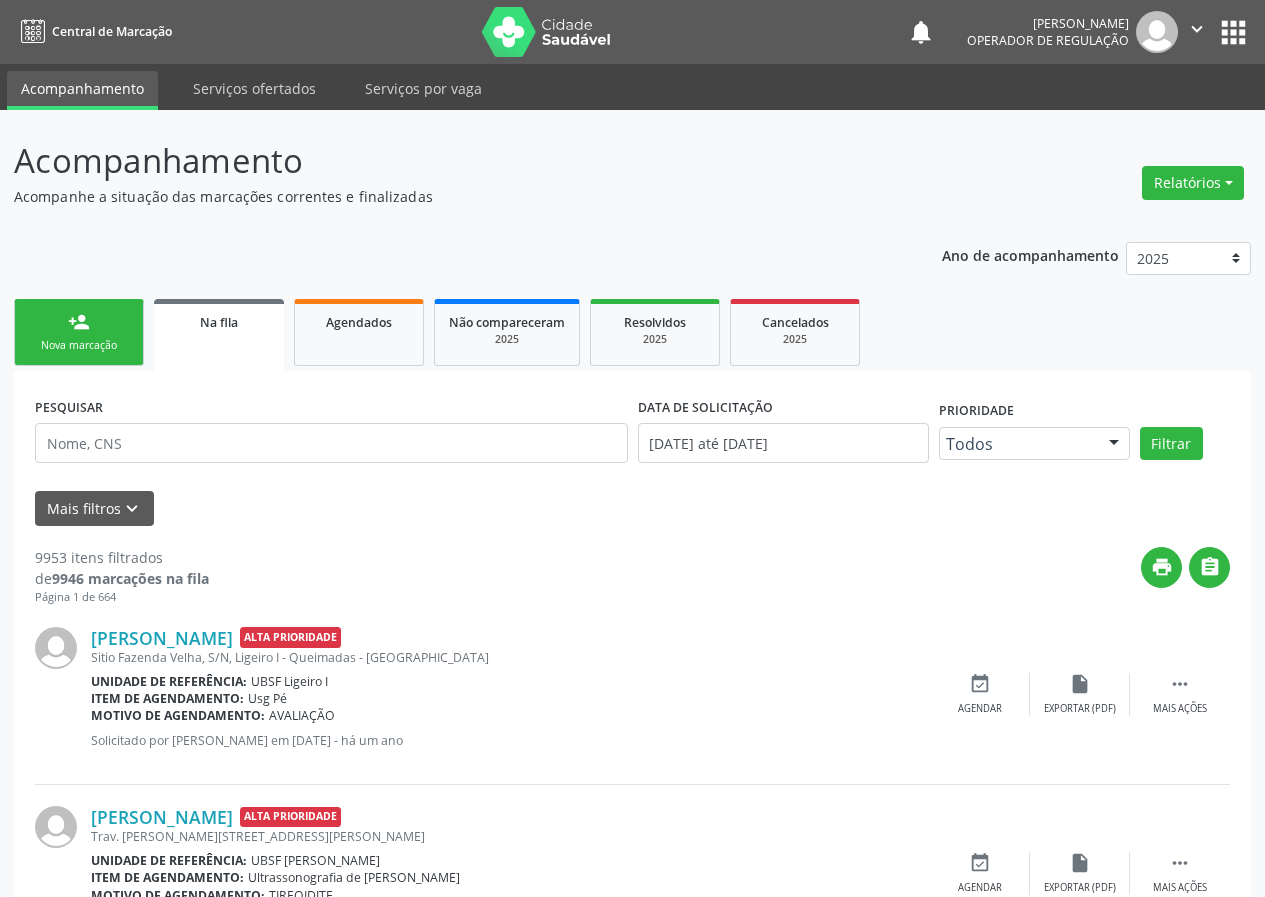 click on "PESQUISAR" at bounding box center (331, 434) 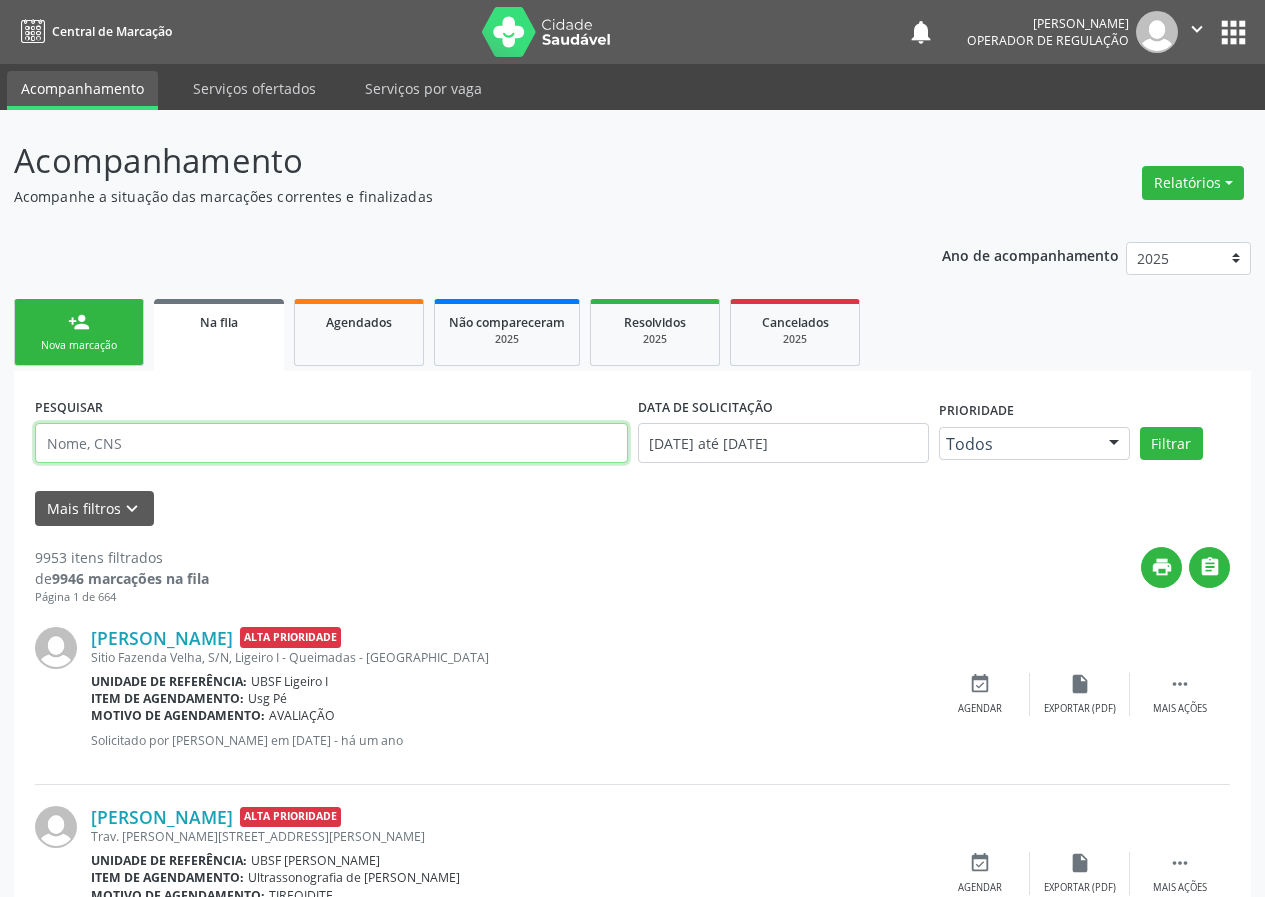 click at bounding box center (331, 443) 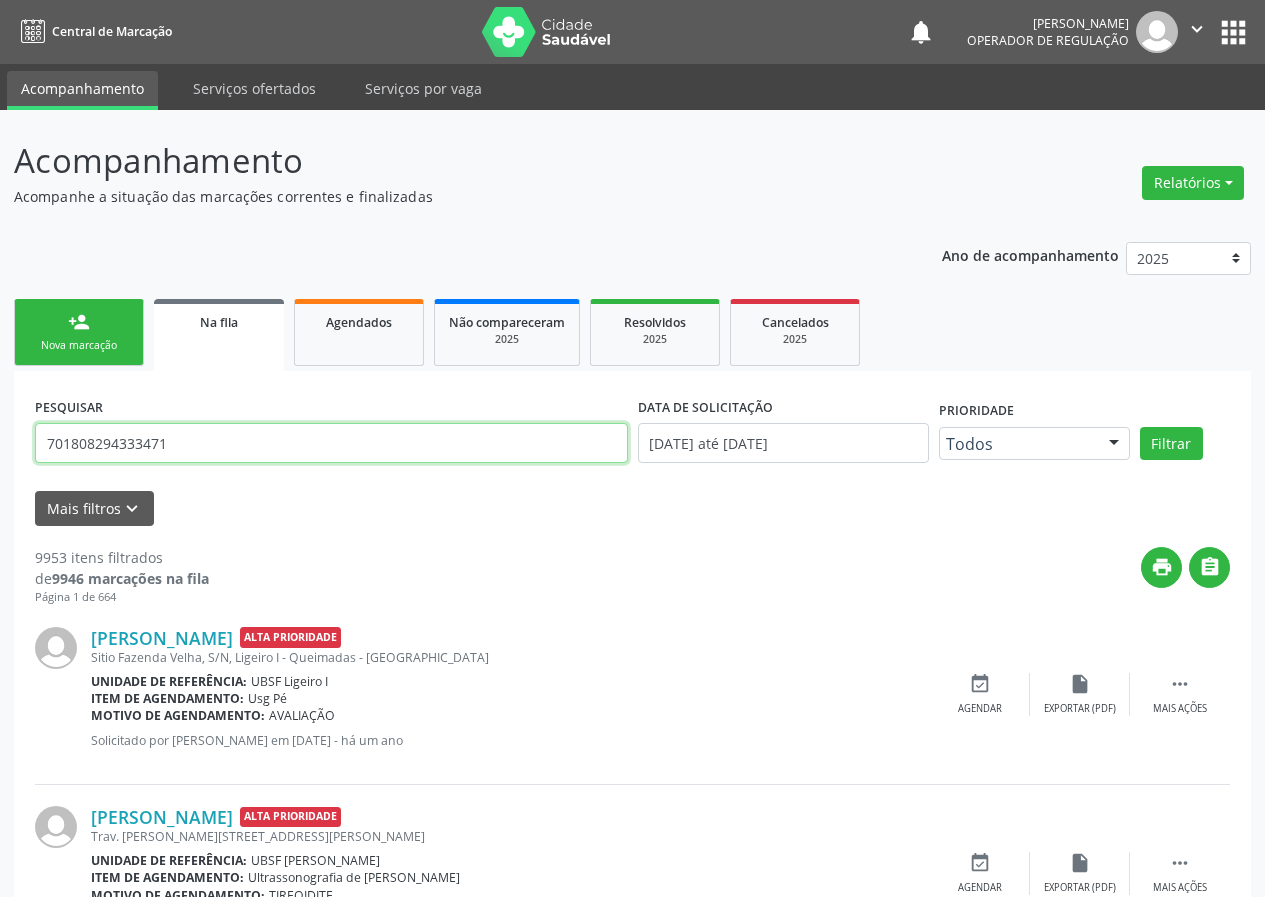 type on "701808294333471" 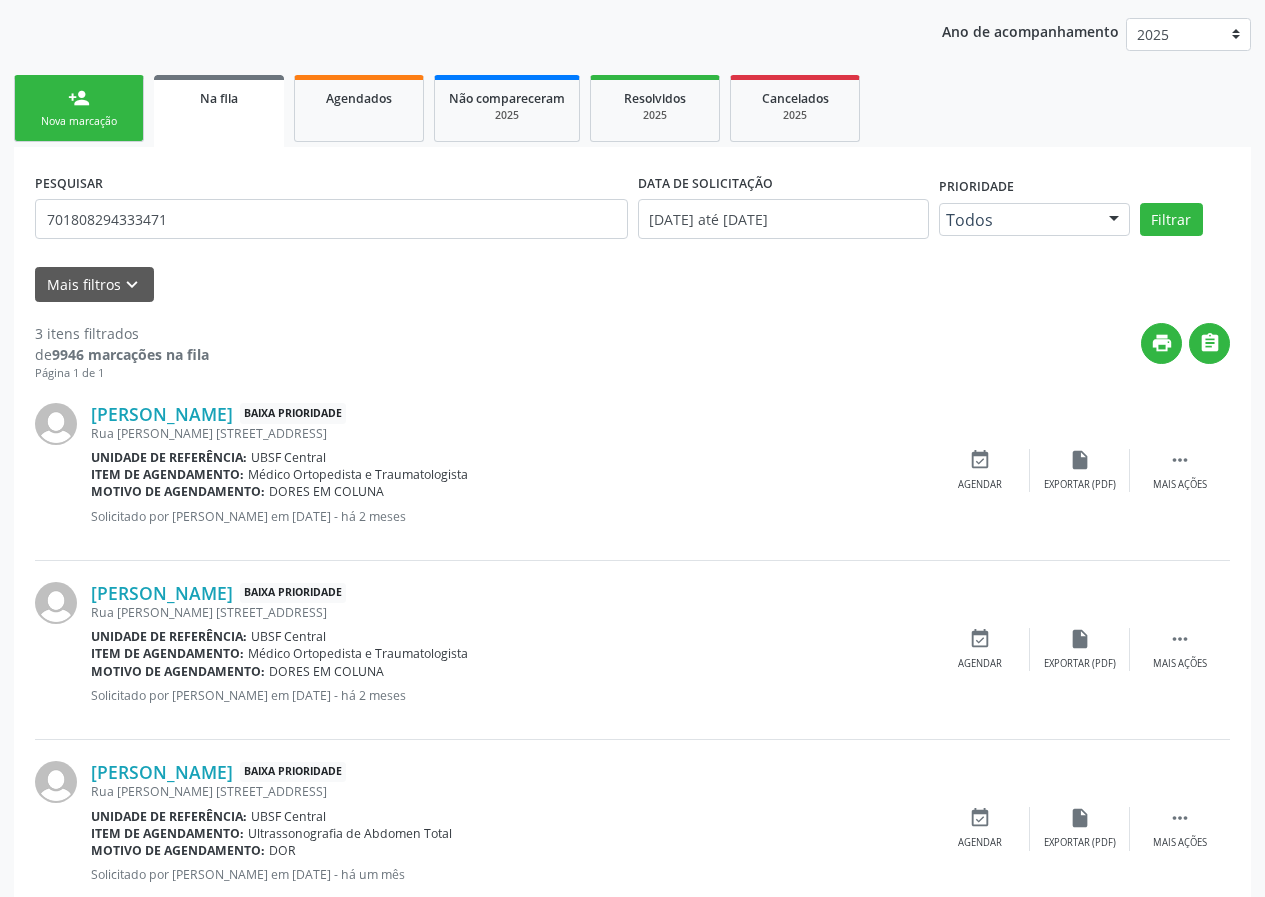scroll, scrollTop: 280, scrollLeft: 0, axis: vertical 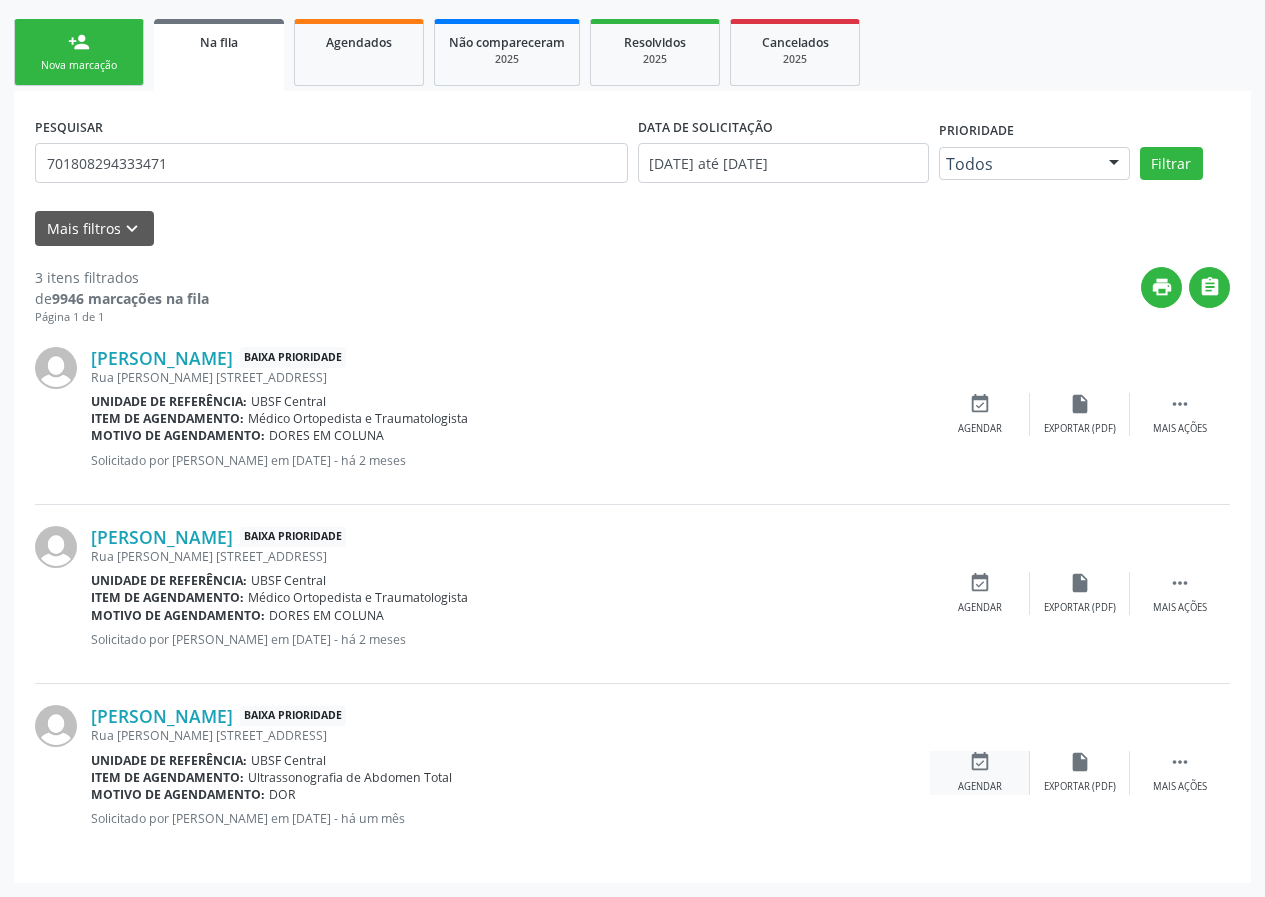 click on "event_available
Agendar" at bounding box center [980, 772] 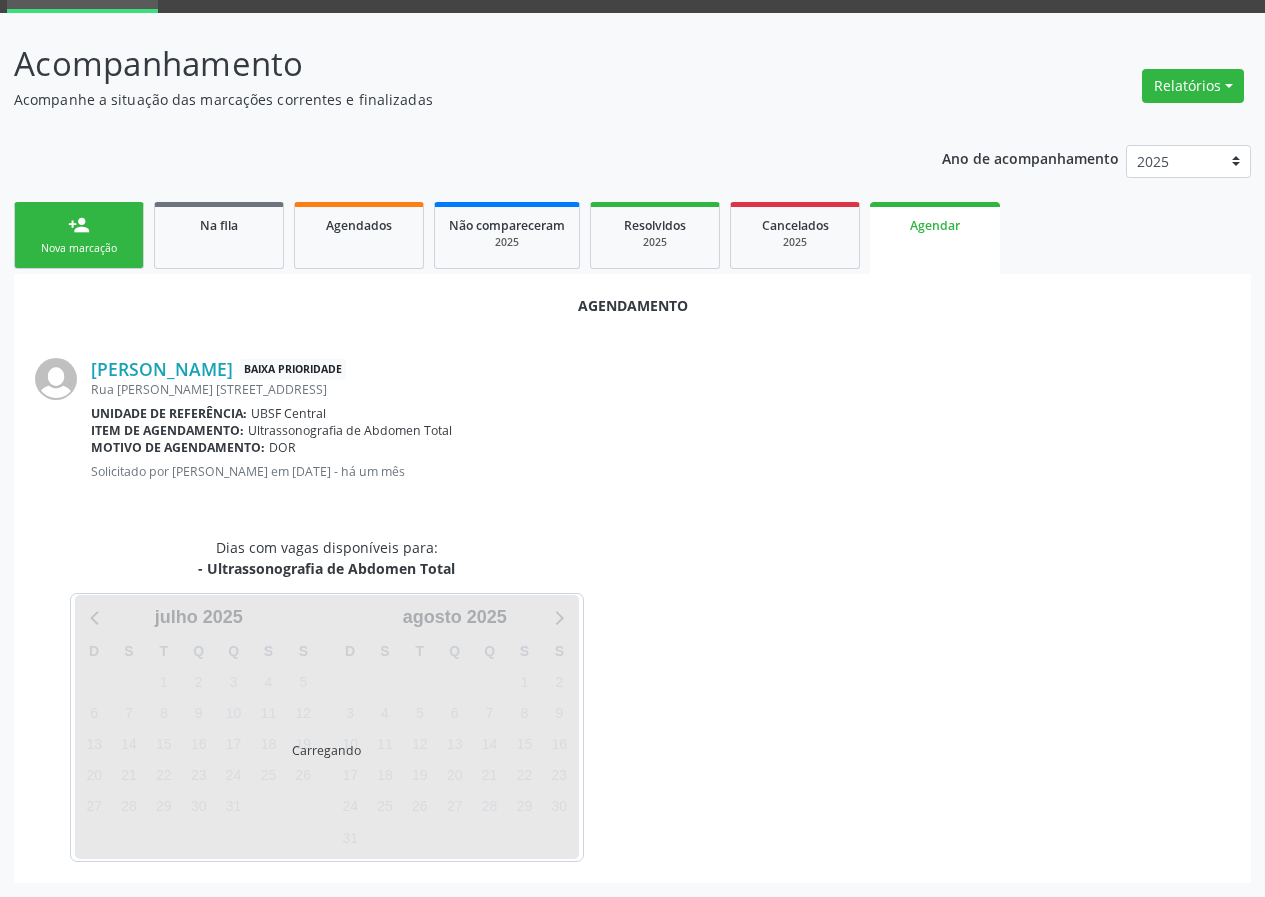 scroll, scrollTop: 144, scrollLeft: 0, axis: vertical 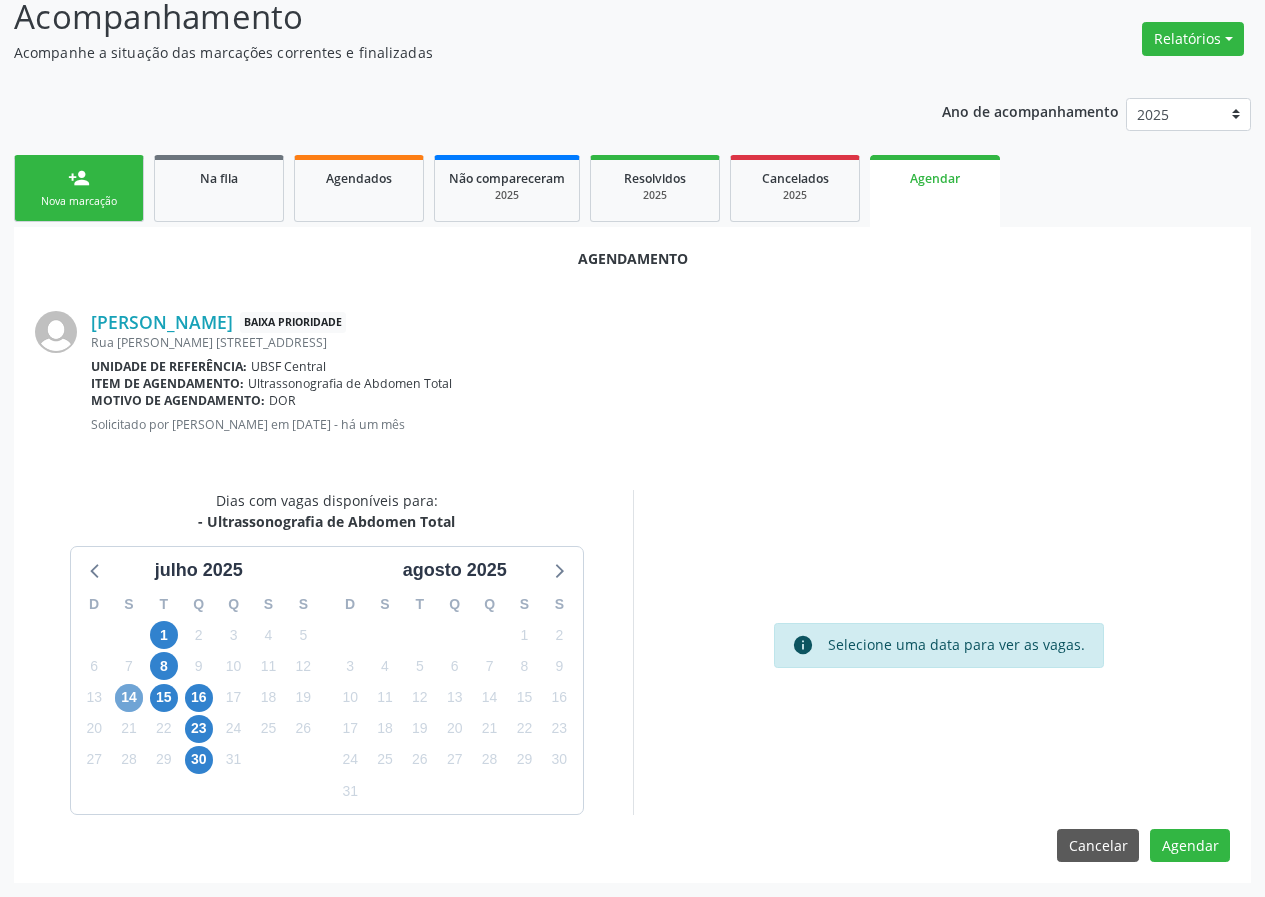 click on "14" at bounding box center [129, 698] 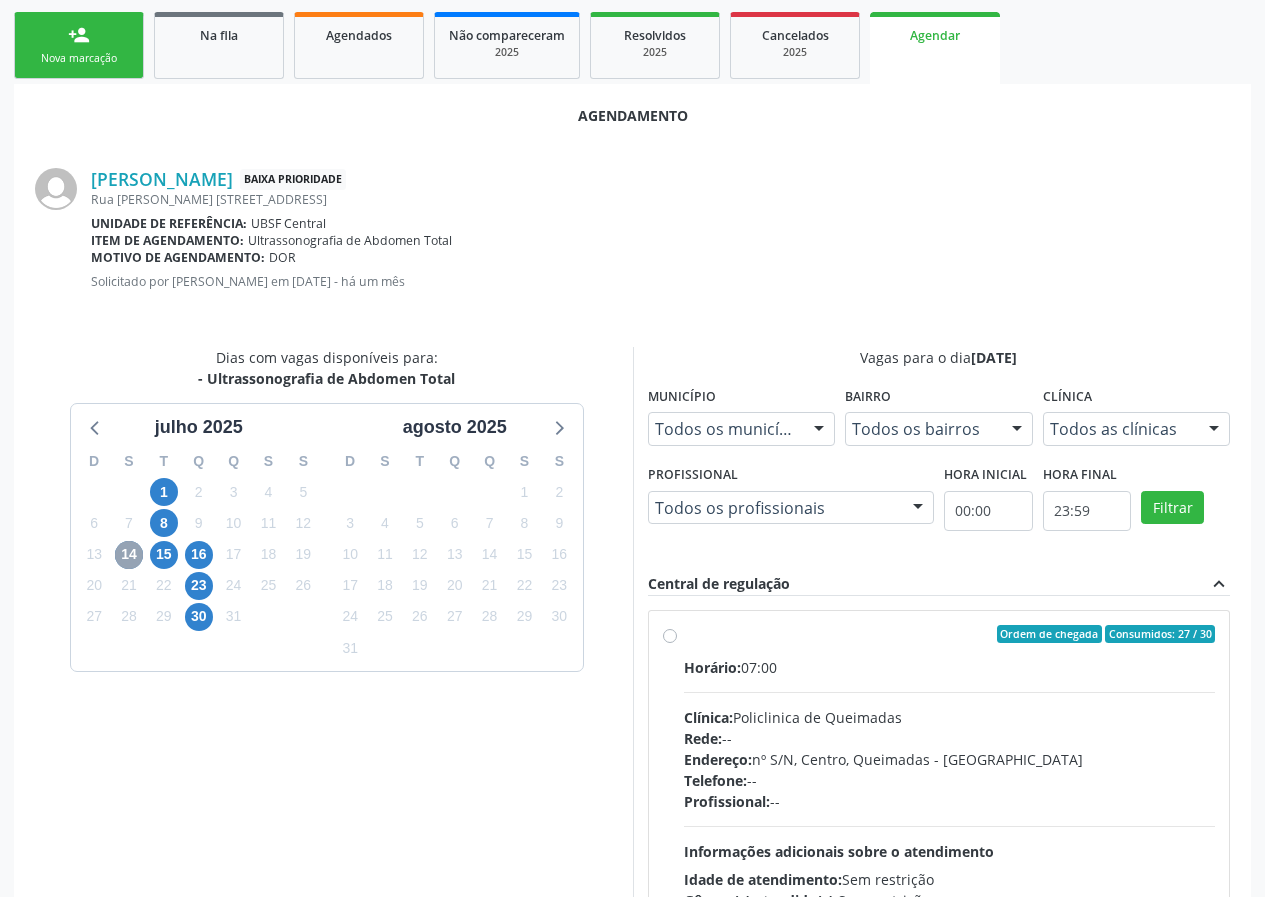 scroll, scrollTop: 433, scrollLeft: 0, axis: vertical 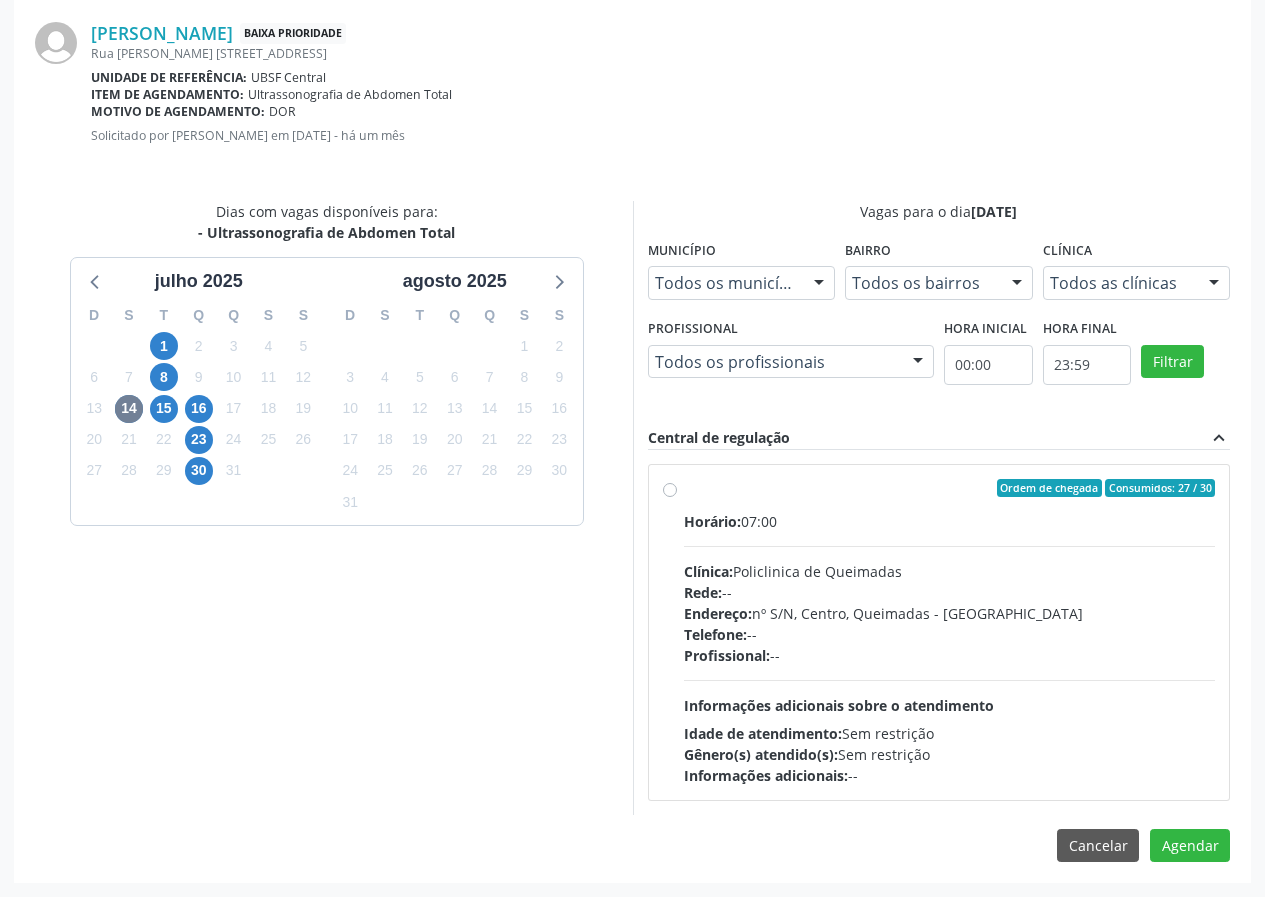 click at bounding box center (950, 680) 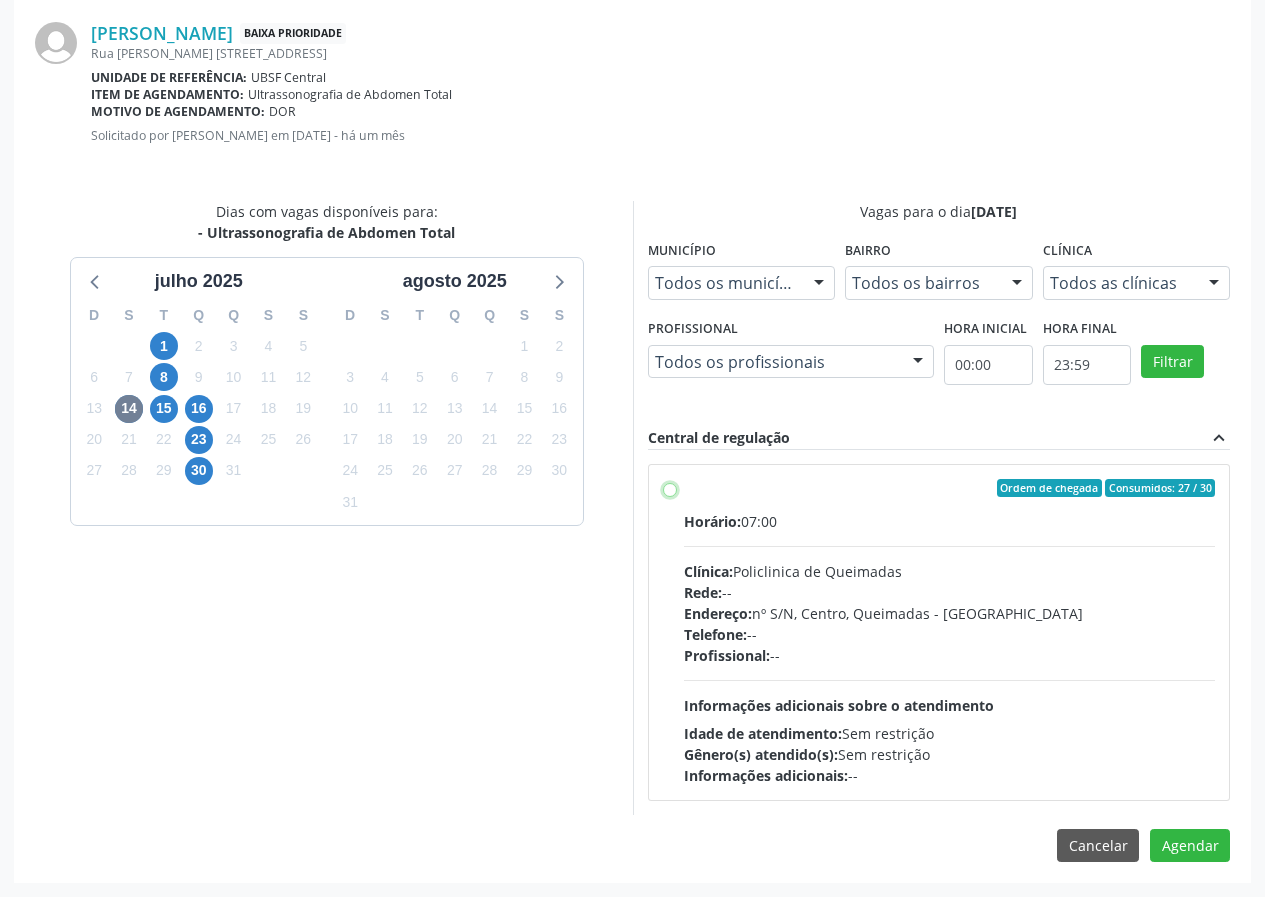 radio on "true" 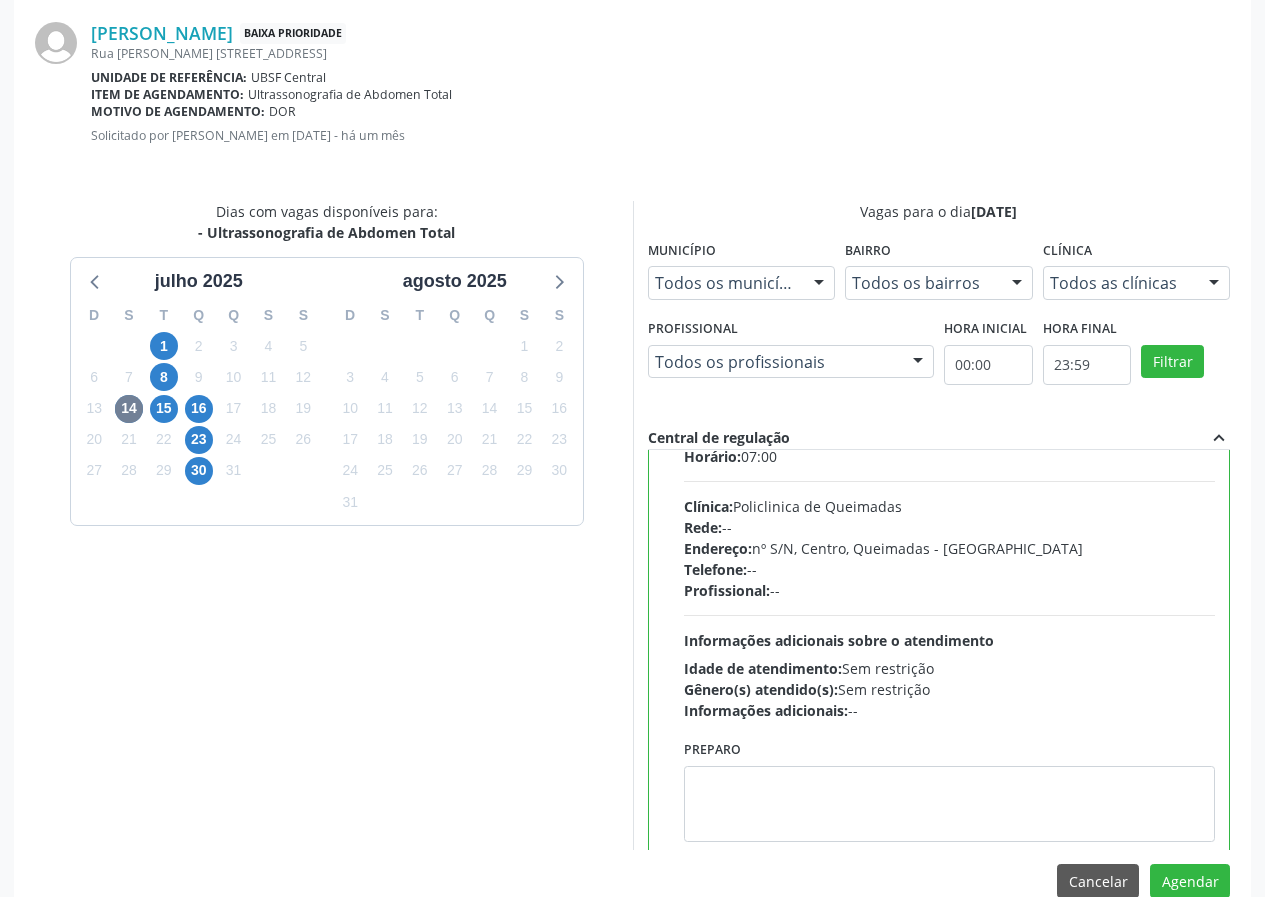 scroll, scrollTop: 99, scrollLeft: 0, axis: vertical 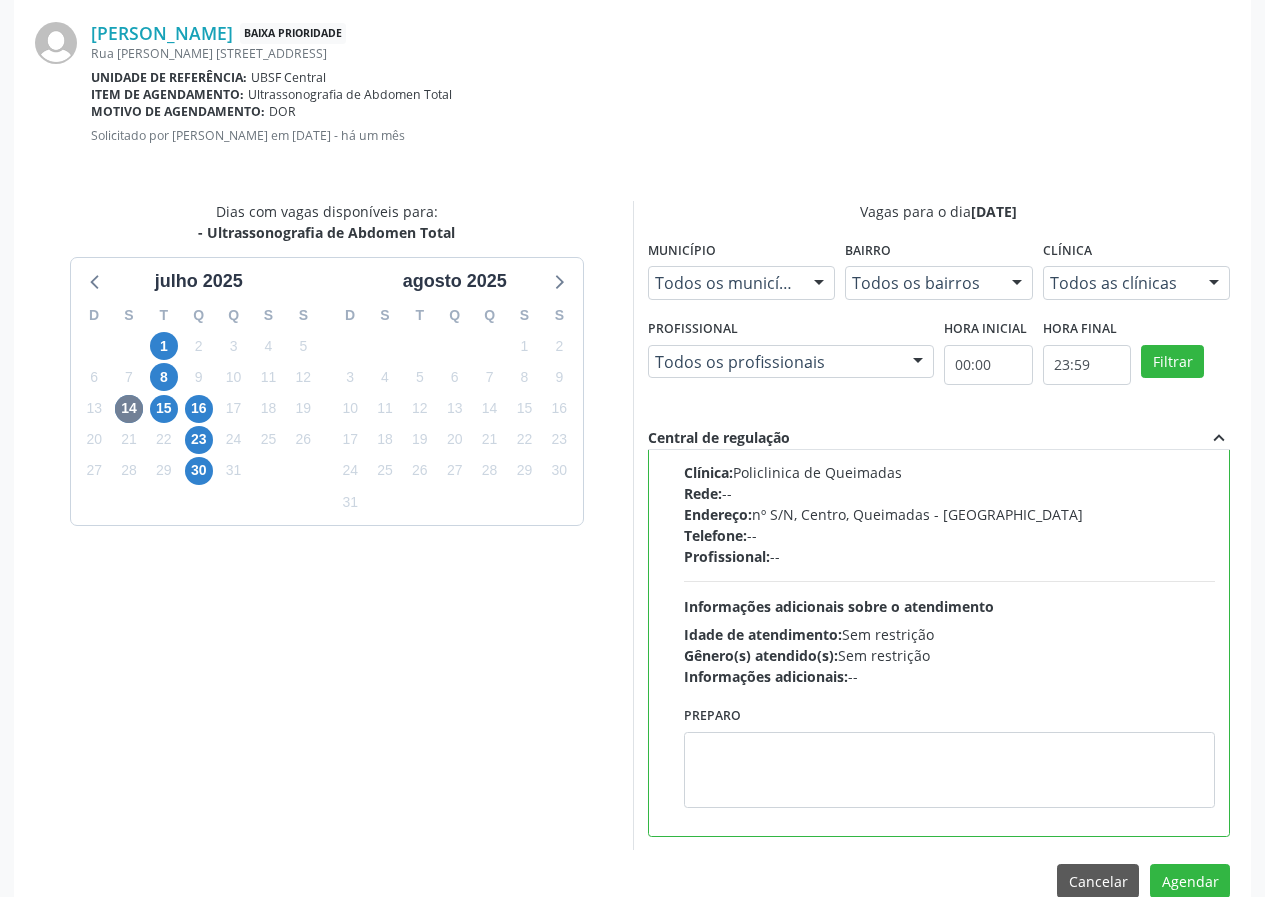 click on "Agendamento
Eraldo de Farias Barbosa
Baixa Prioridade
Rua Alice C. Leal, 205, Centro - Queimadas - PB
Unidade de referência:
UBSF Central
Item de agendamento:
Ultrassonografia de Abdomen Total
Motivo de agendamento:
DOR
Solicitado por Jayane Ellen Pereira Farias em 28/05/2025 - há um mês
Dias com vagas disponíveis para:
- Ultrassonografia de Abdomen Total
julho 2025 D S T Q Q S S 29 30 1 2 3 4 5 6 7 8 9 10 11 12 13 14 15 16 17 18 19 20 21 22 23 24 25 26 27 28 29 30 31 1 2 3 4 5 6 7 8 9 agosto 2025 D S T Q Q S S 27 28 29 30 31 1 2 3 4 5 6 7 8 9 10 11 12 13 14 15 16 17 18 19 20 21 22 23 24 25 26 27 28 29 30 31 1 2 3 4 5 6
Vagas para o dia
14/07/2025
Município
Todos os municípios         Todos os municípios   Queimadas - PB
Nenhum resultado encontrado para: "   "
Bairro" at bounding box center [632, 428] 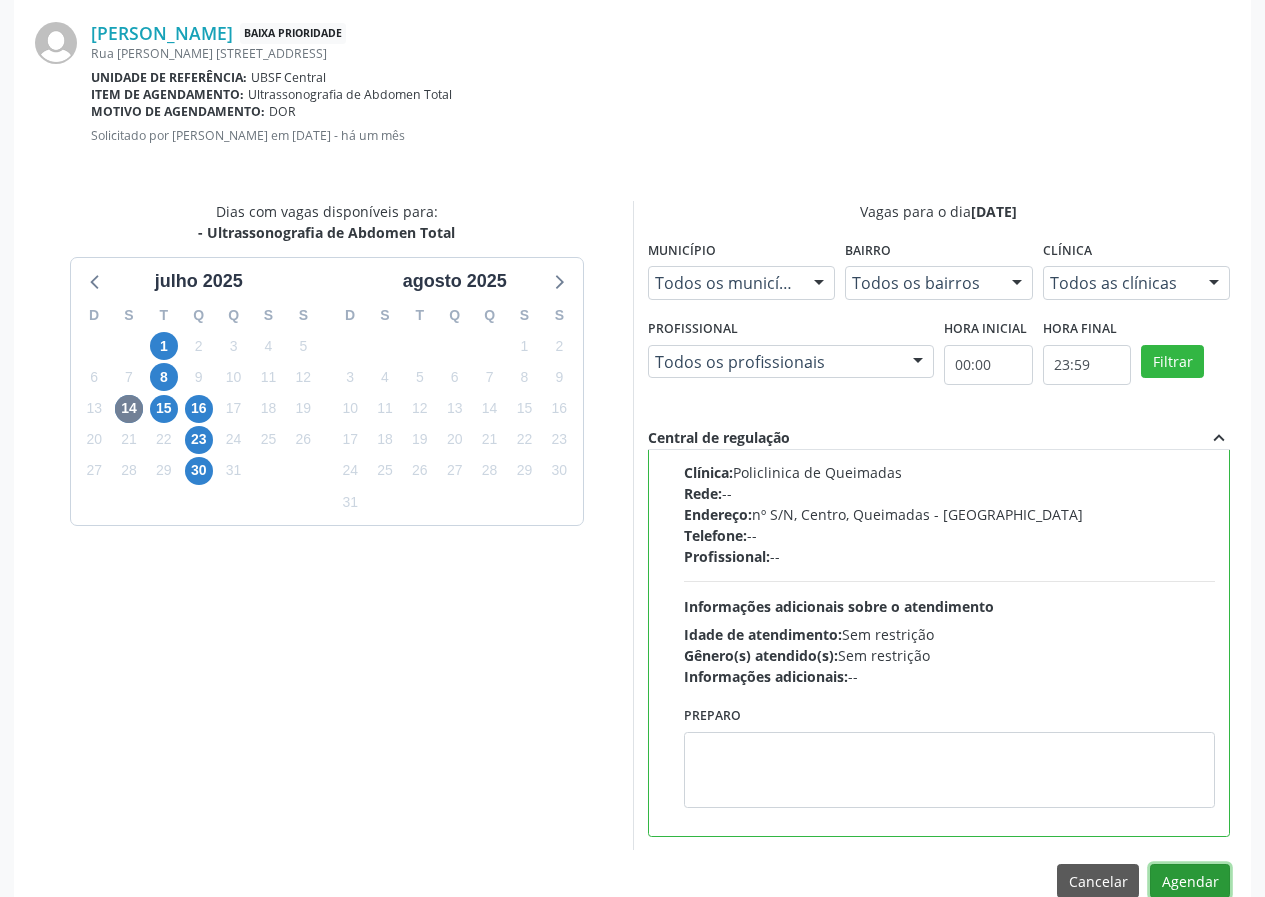 click on "Agendar" at bounding box center (1190, 881) 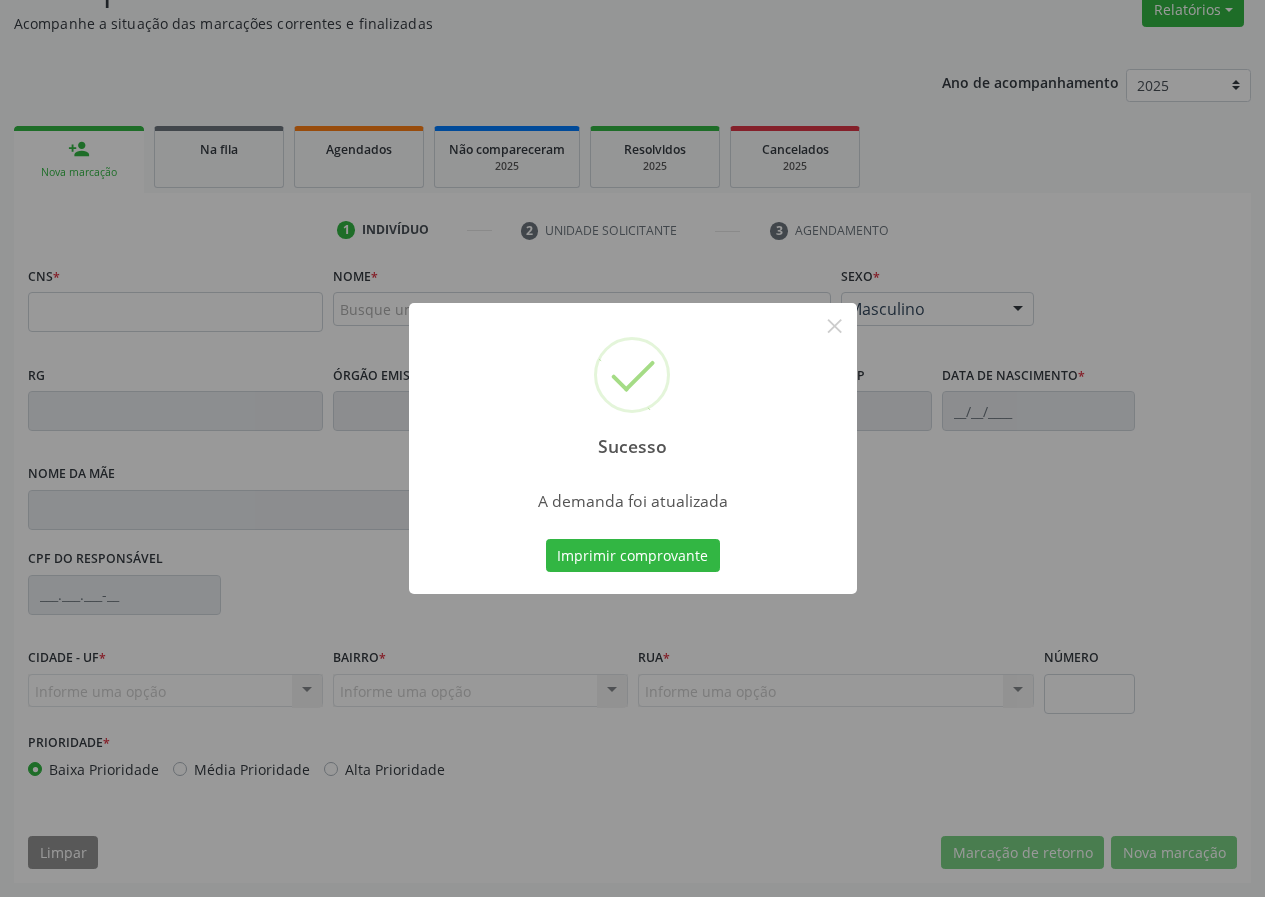 scroll, scrollTop: 173, scrollLeft: 0, axis: vertical 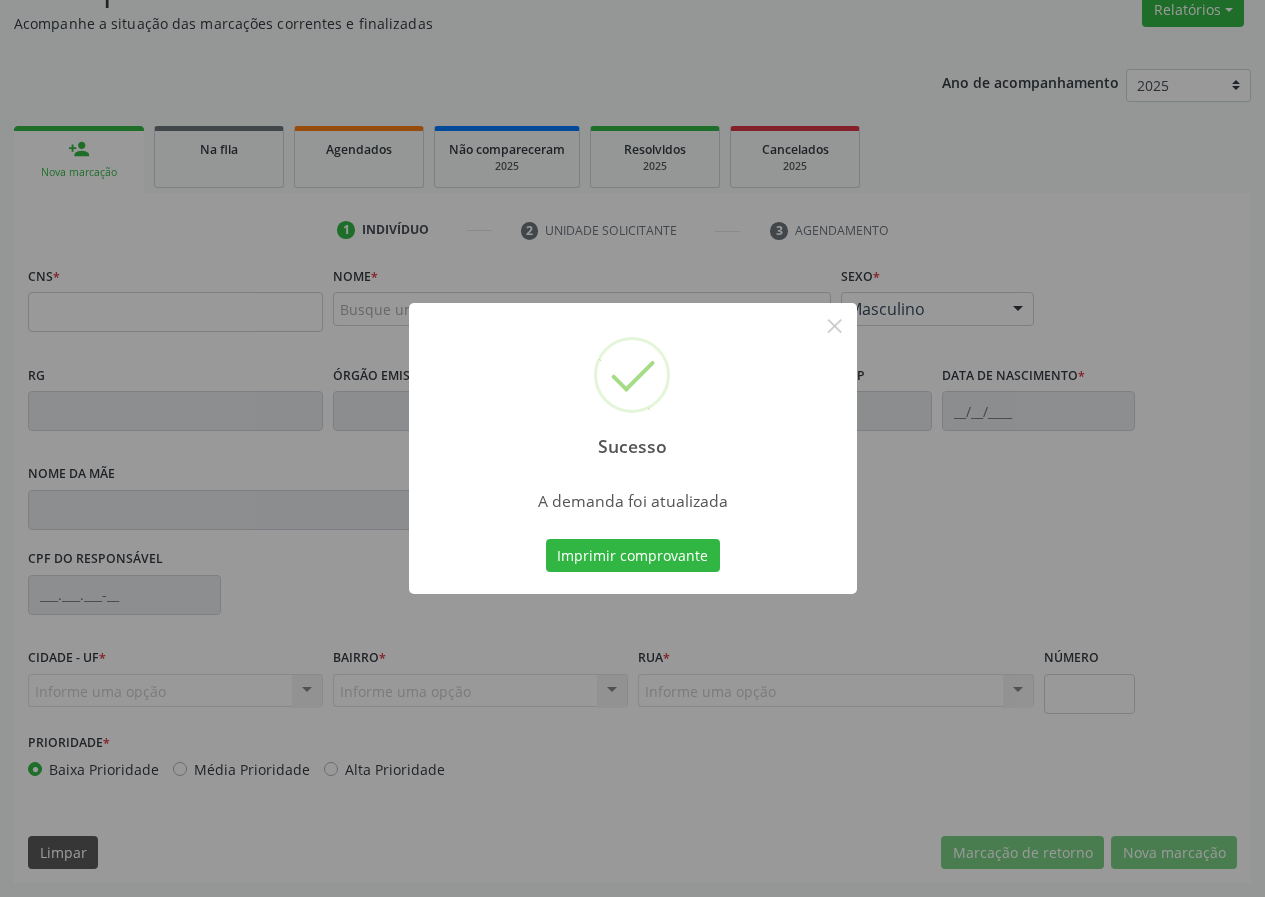 type 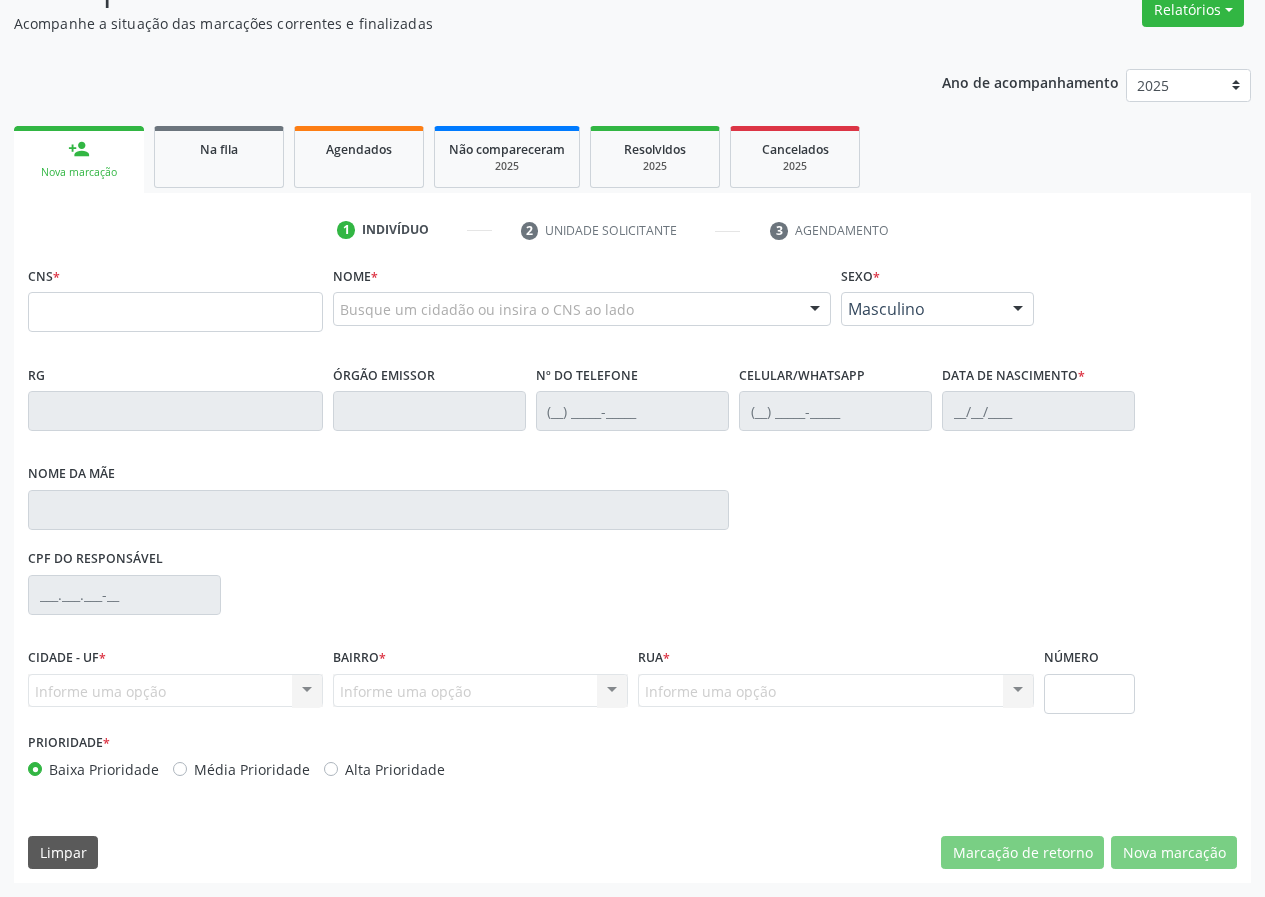click on "Na fila" at bounding box center [219, 157] 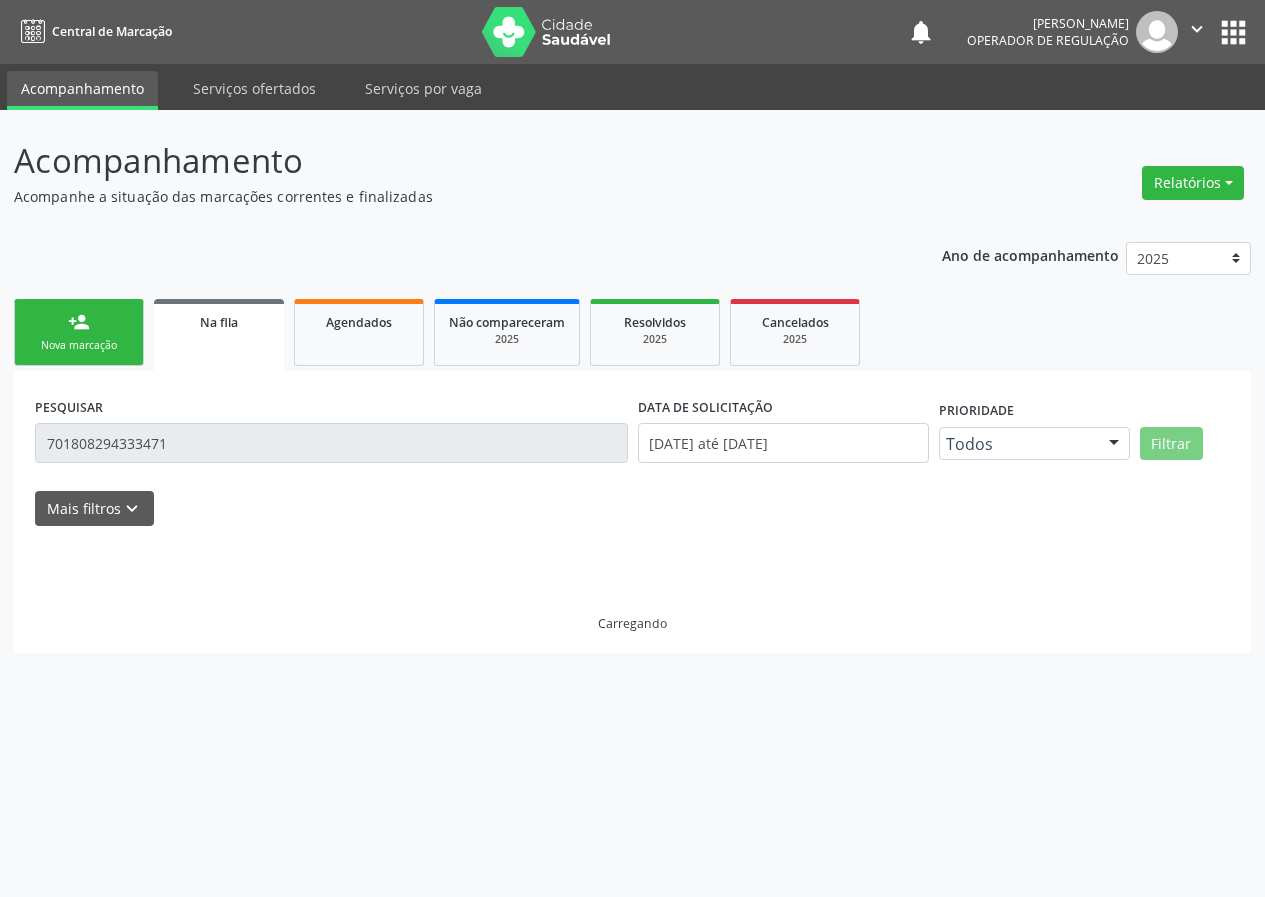 scroll, scrollTop: 0, scrollLeft: 0, axis: both 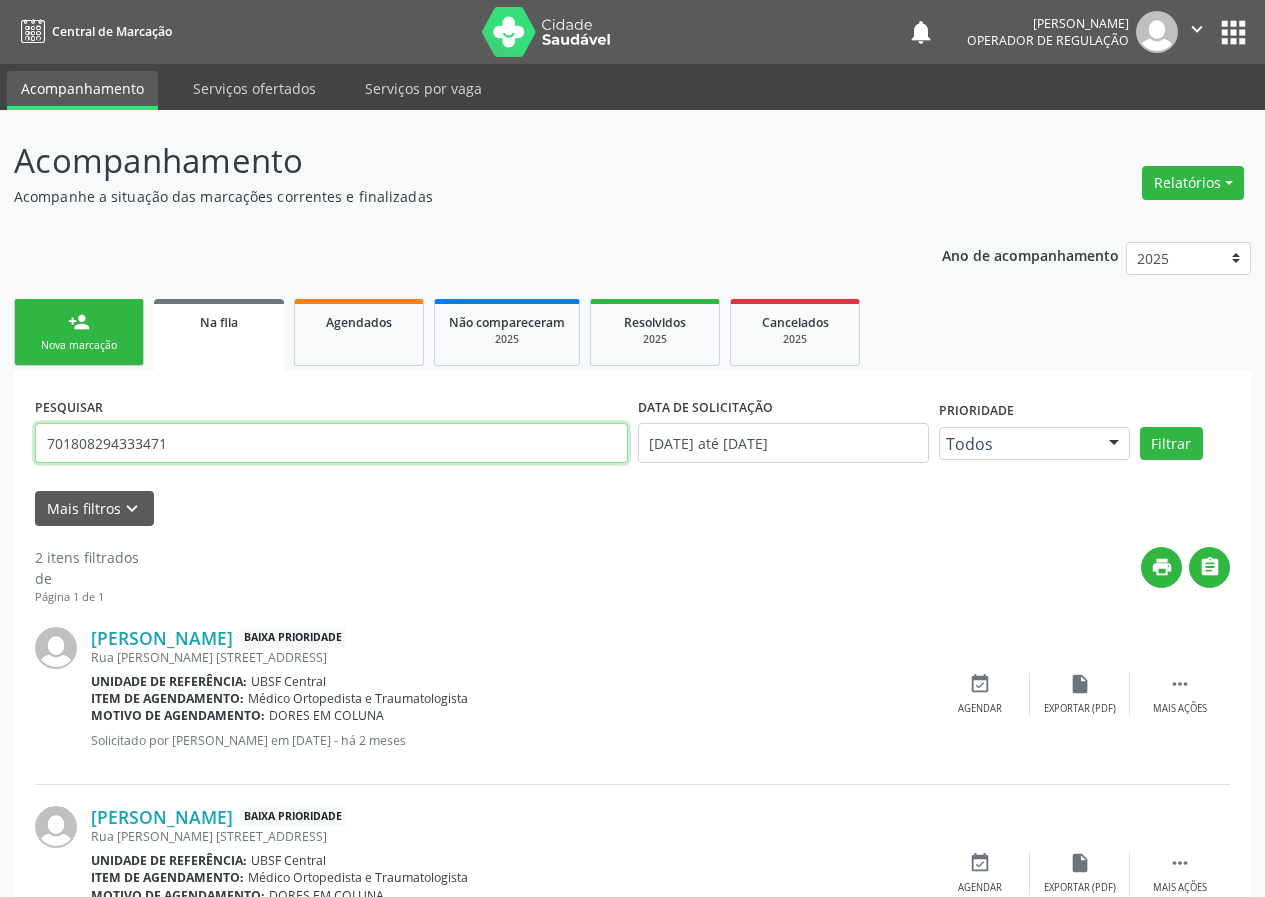 click on "701808294333471" at bounding box center [331, 443] 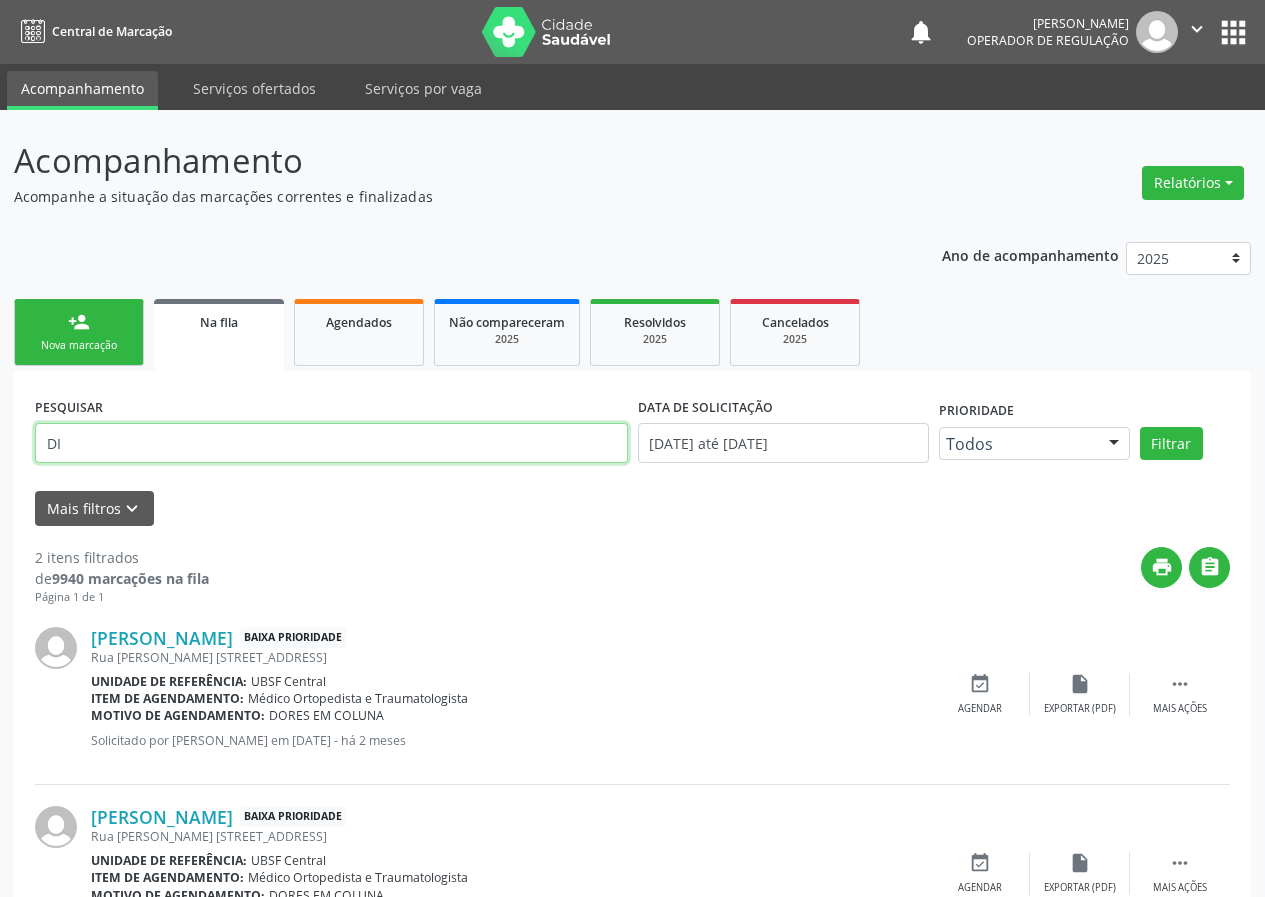 type on "D" 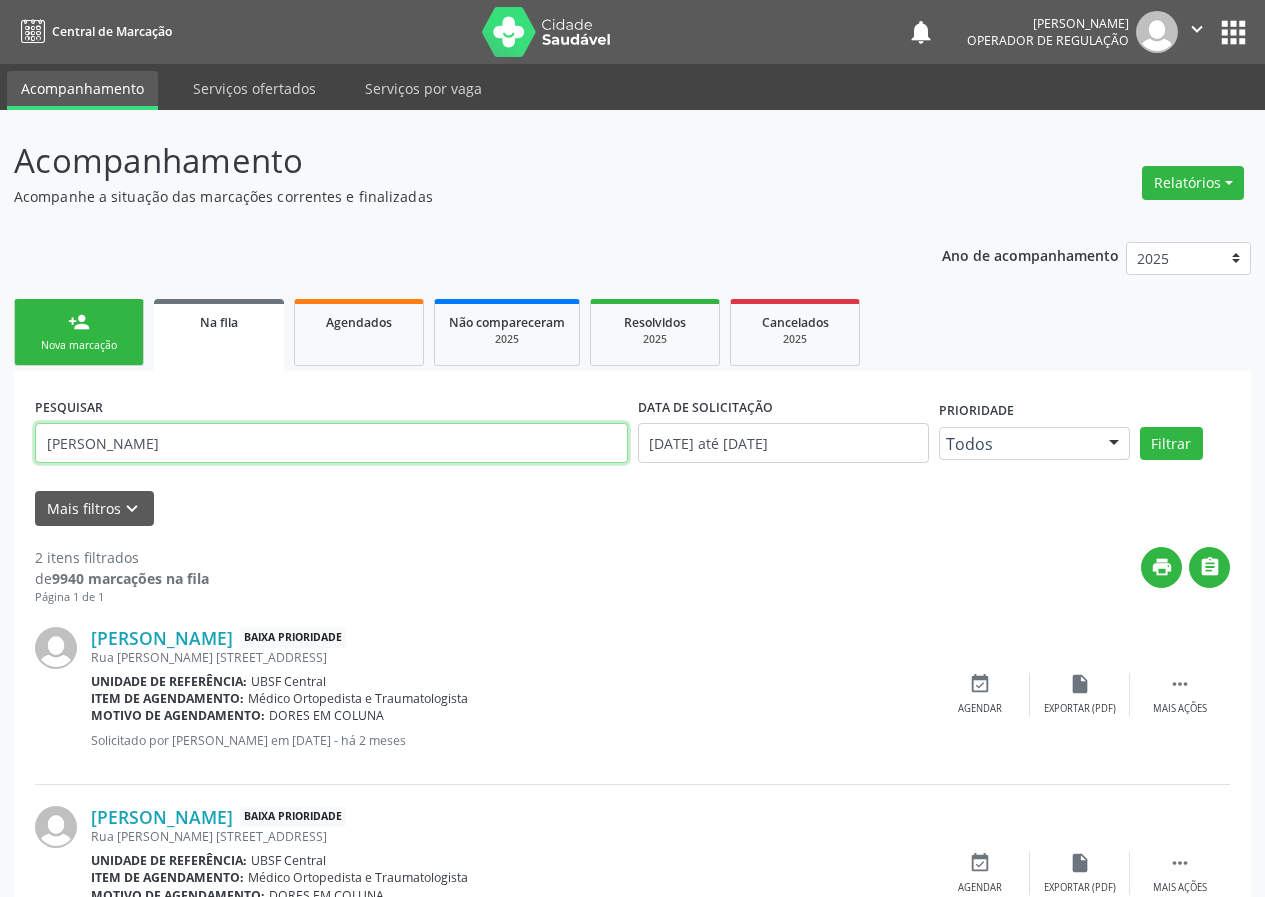 type on "EDILEUSA RODRIGUES" 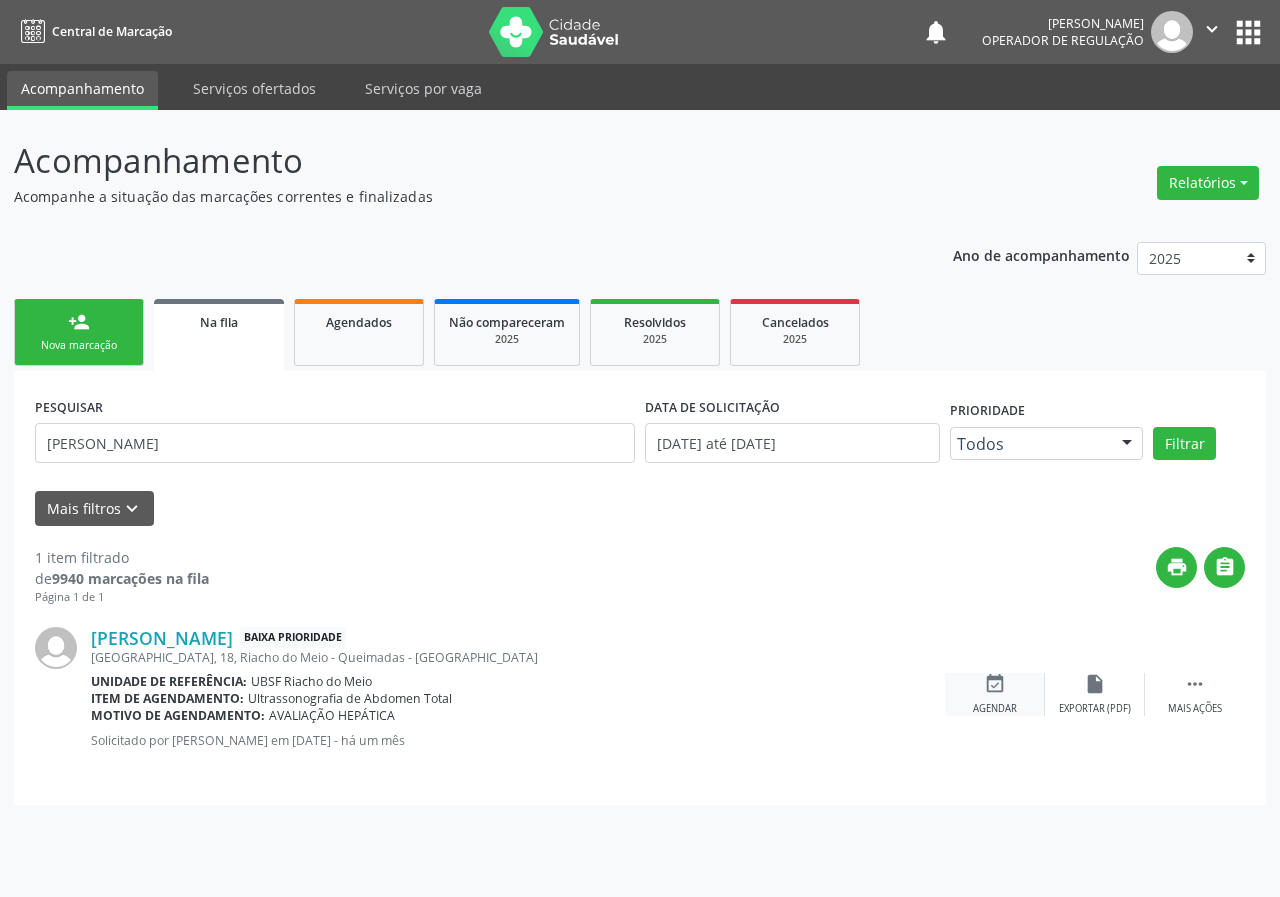 click on "event_available
Agendar" at bounding box center (995, 694) 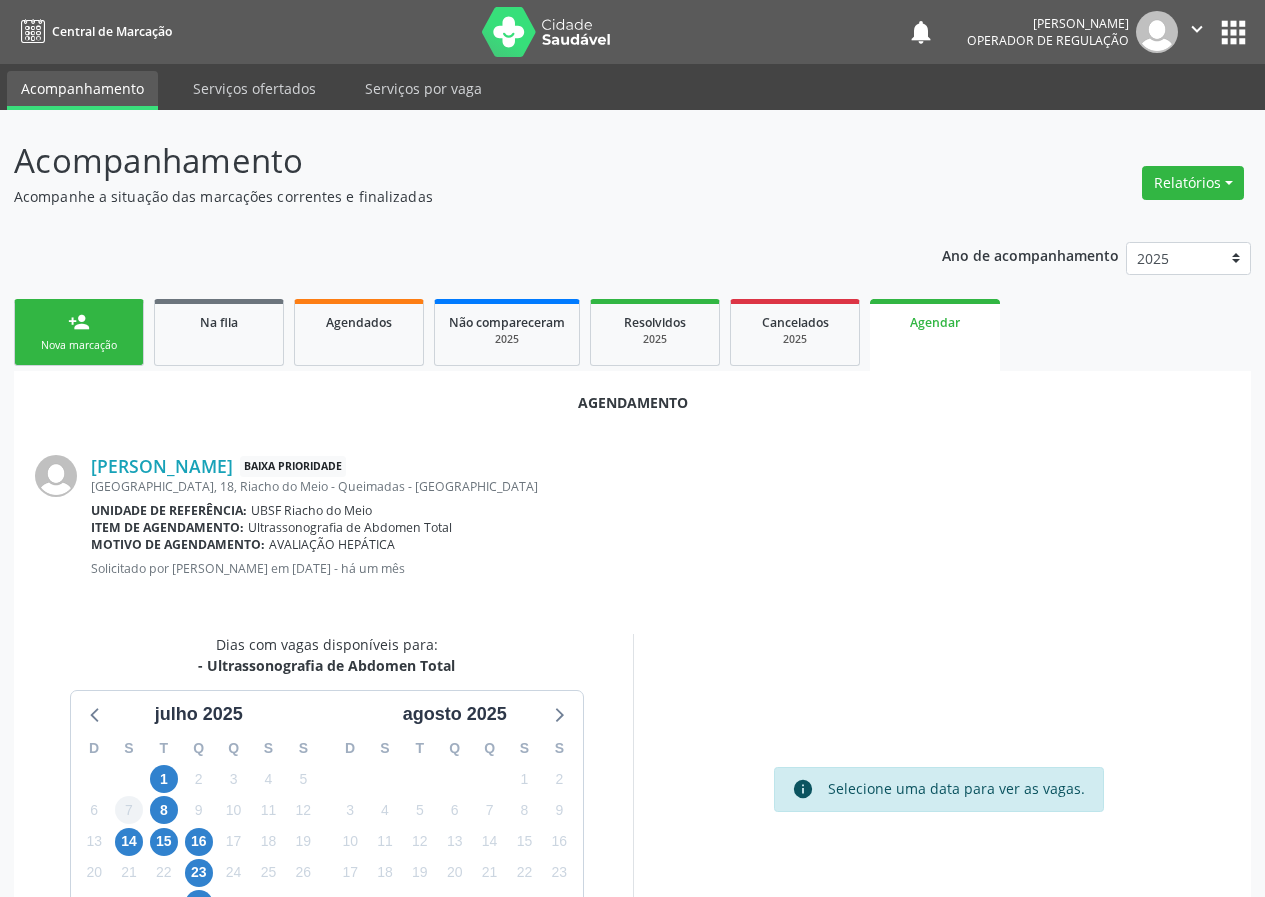 scroll, scrollTop: 144, scrollLeft: 0, axis: vertical 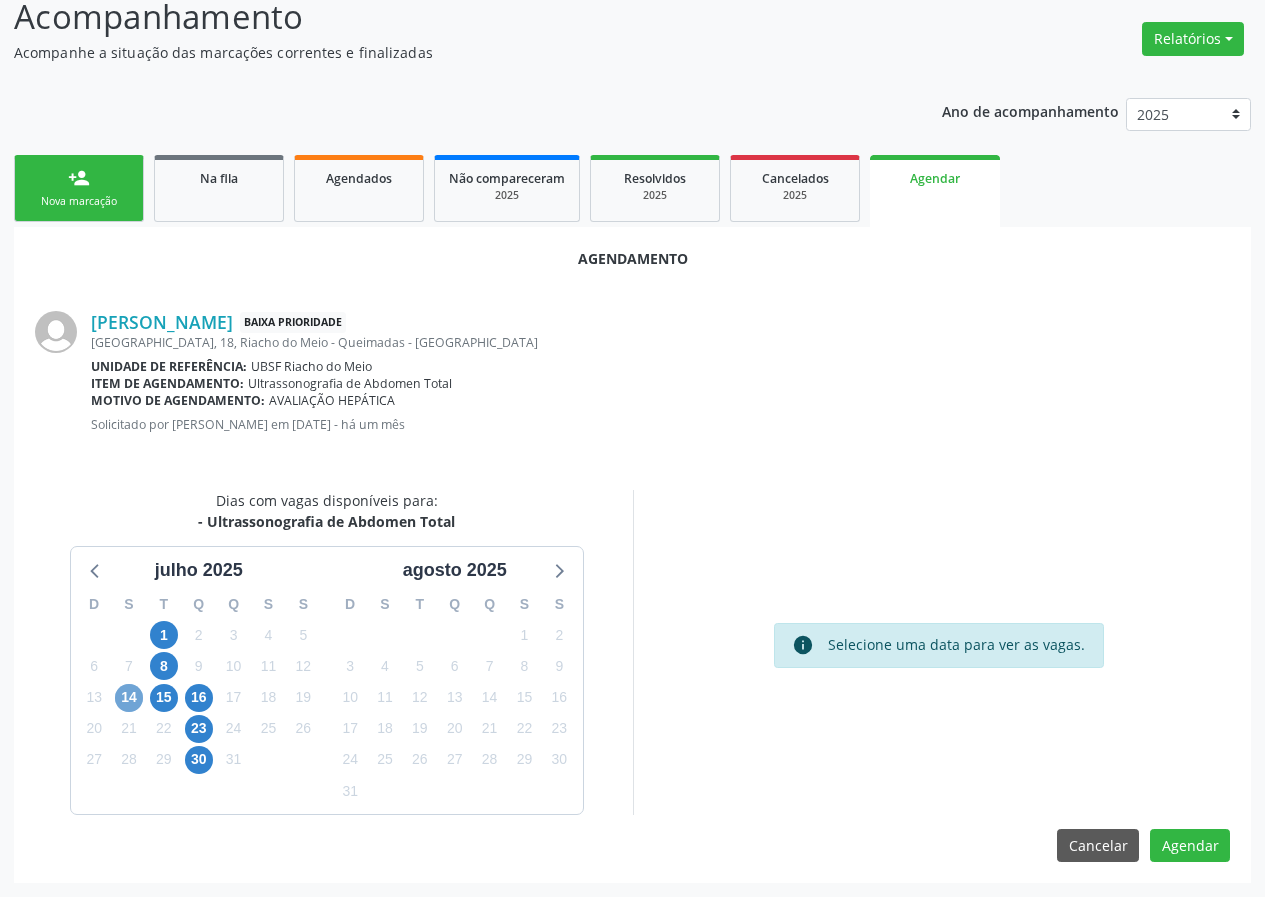 click on "14" at bounding box center (129, 698) 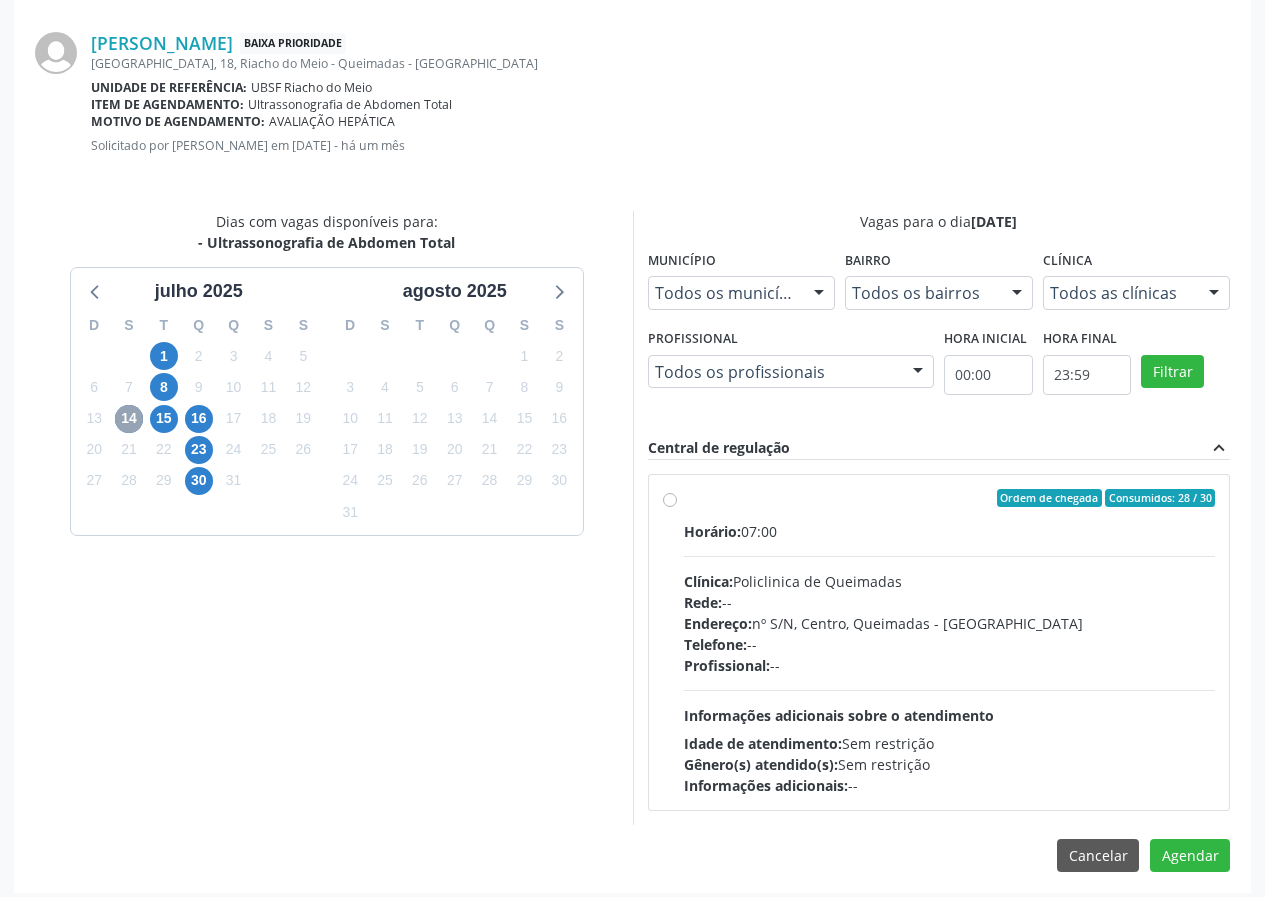 scroll, scrollTop: 433, scrollLeft: 0, axis: vertical 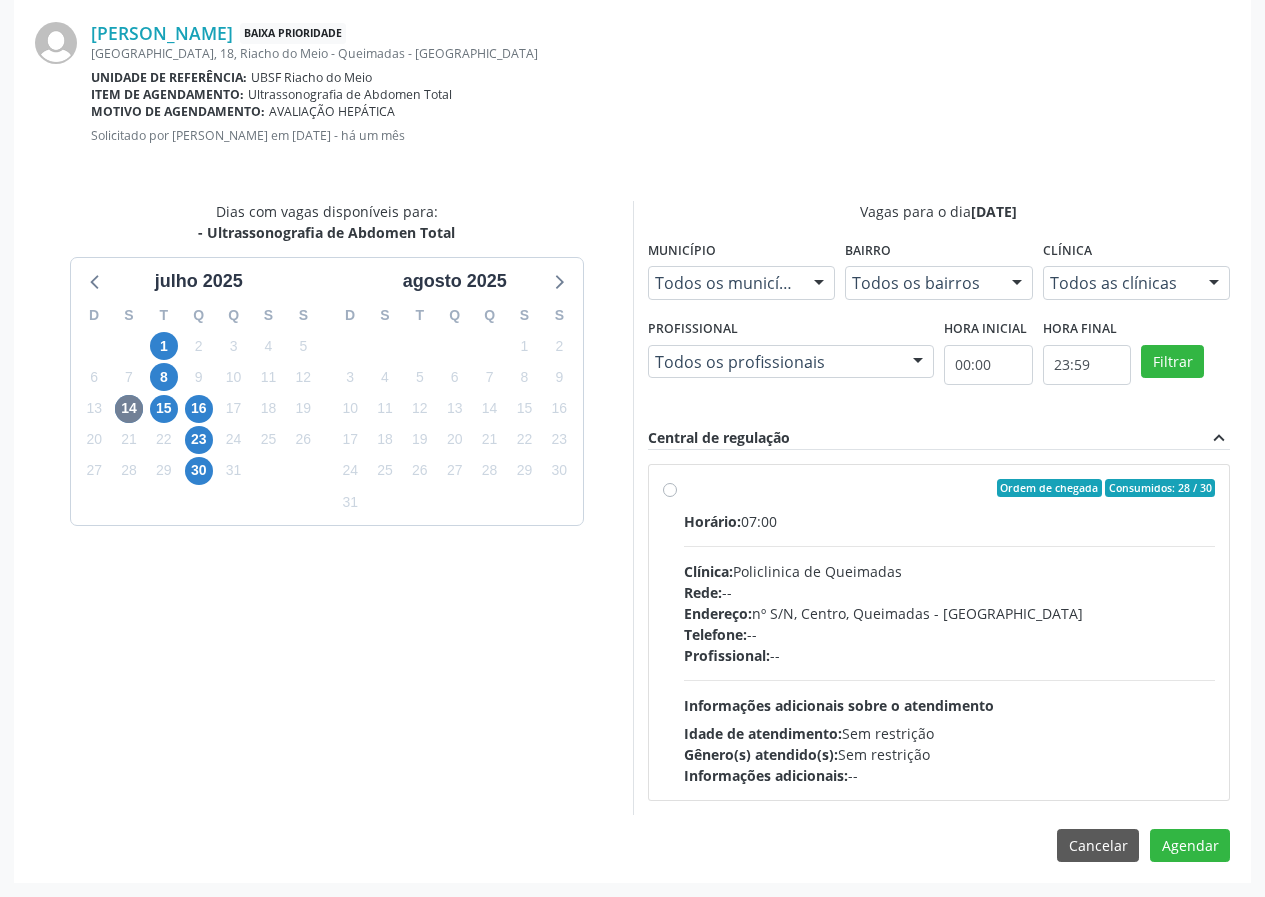 click on "Clínica:  Policlinica de Queimadas" at bounding box center (950, 571) 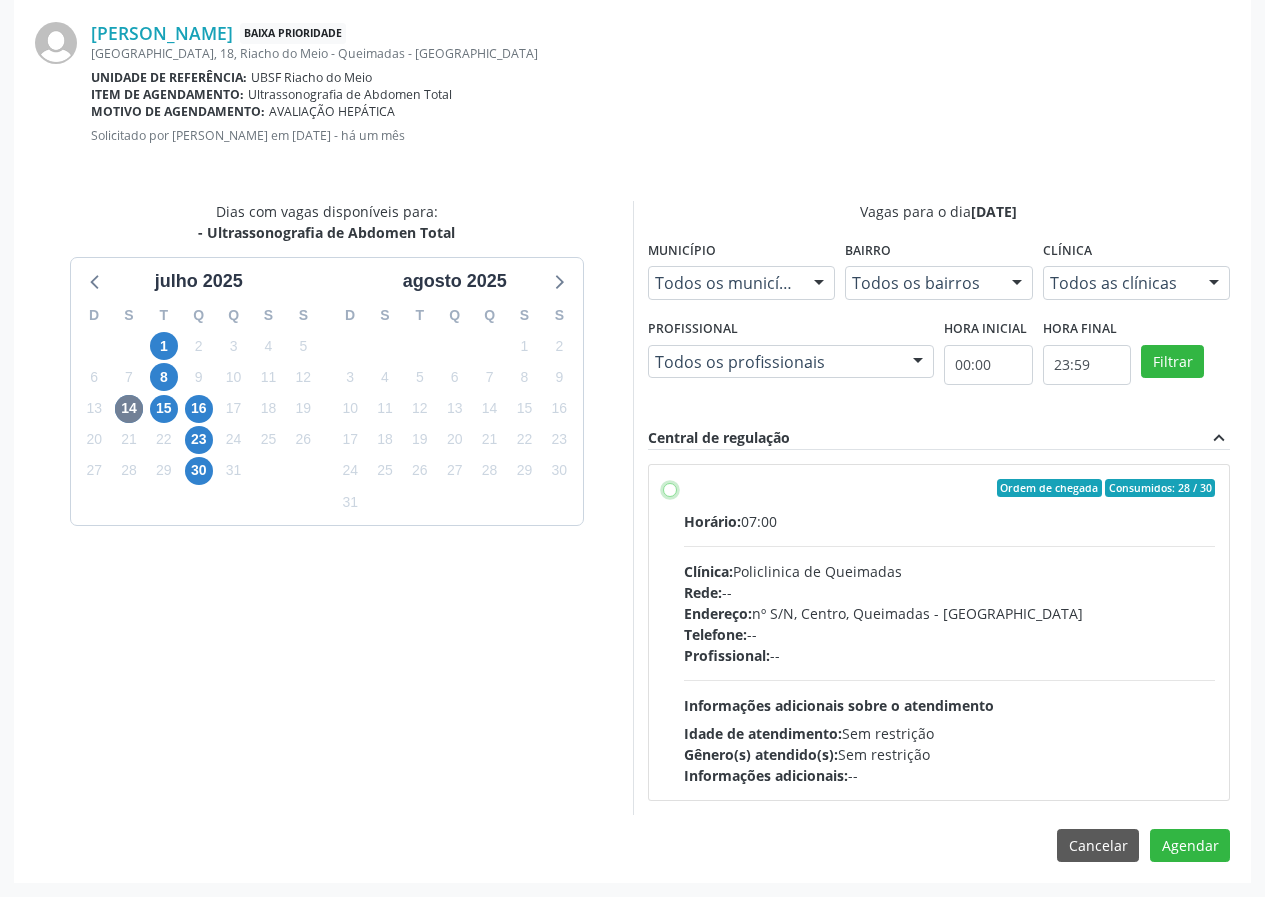 click on "Ordem de chegada
Consumidos: 28 / 30
Horário:   07:00
Clínica:  Policlinica de Queimadas
Rede:
--
Endereço:   nº S/N, Centro, Queimadas - PB
Telefone:   --
Profissional:
--
Informações adicionais sobre o atendimento
Idade de atendimento:
Sem restrição
Gênero(s) atendido(s):
Sem restrição
Informações adicionais:
--" at bounding box center (670, 488) 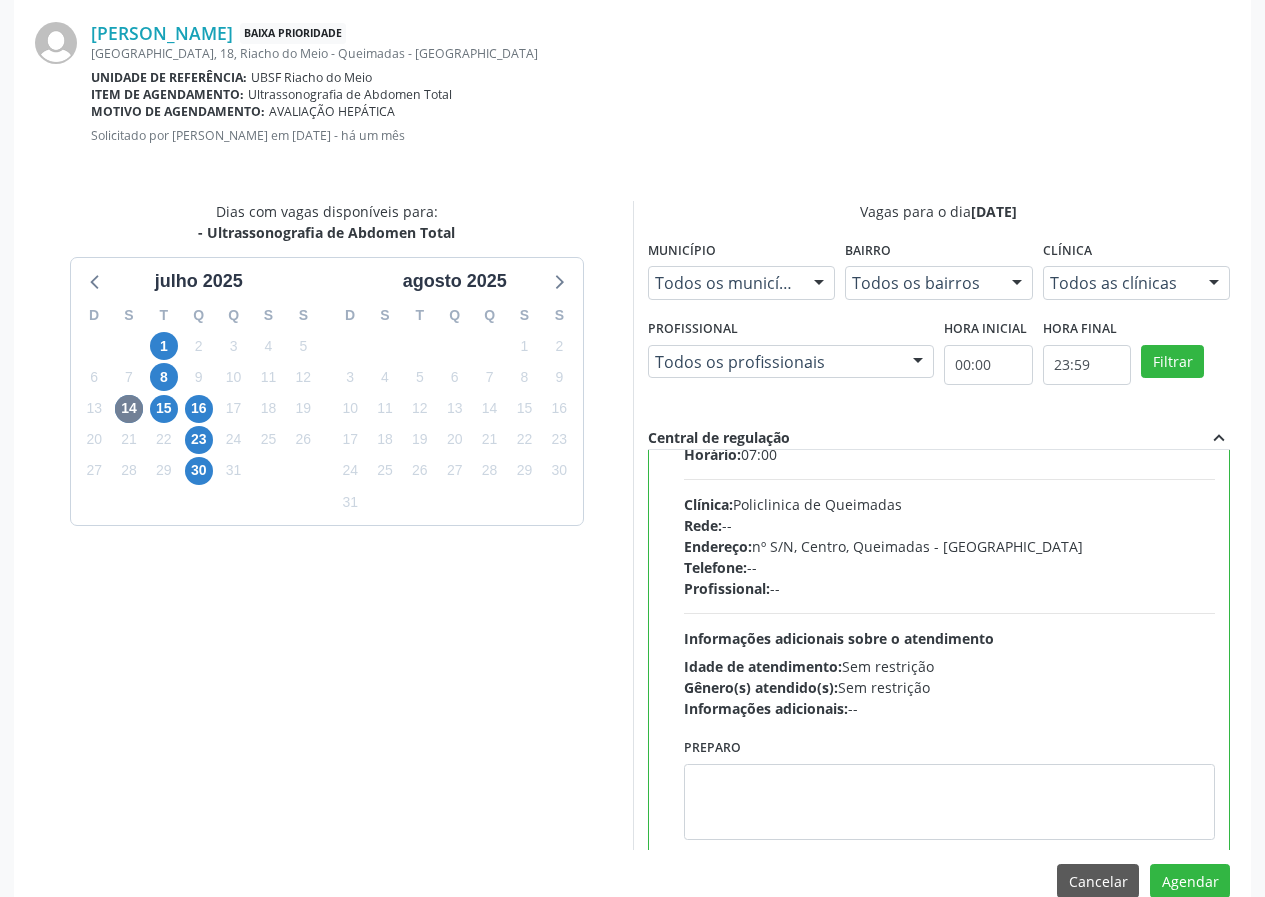 scroll, scrollTop: 99, scrollLeft: 0, axis: vertical 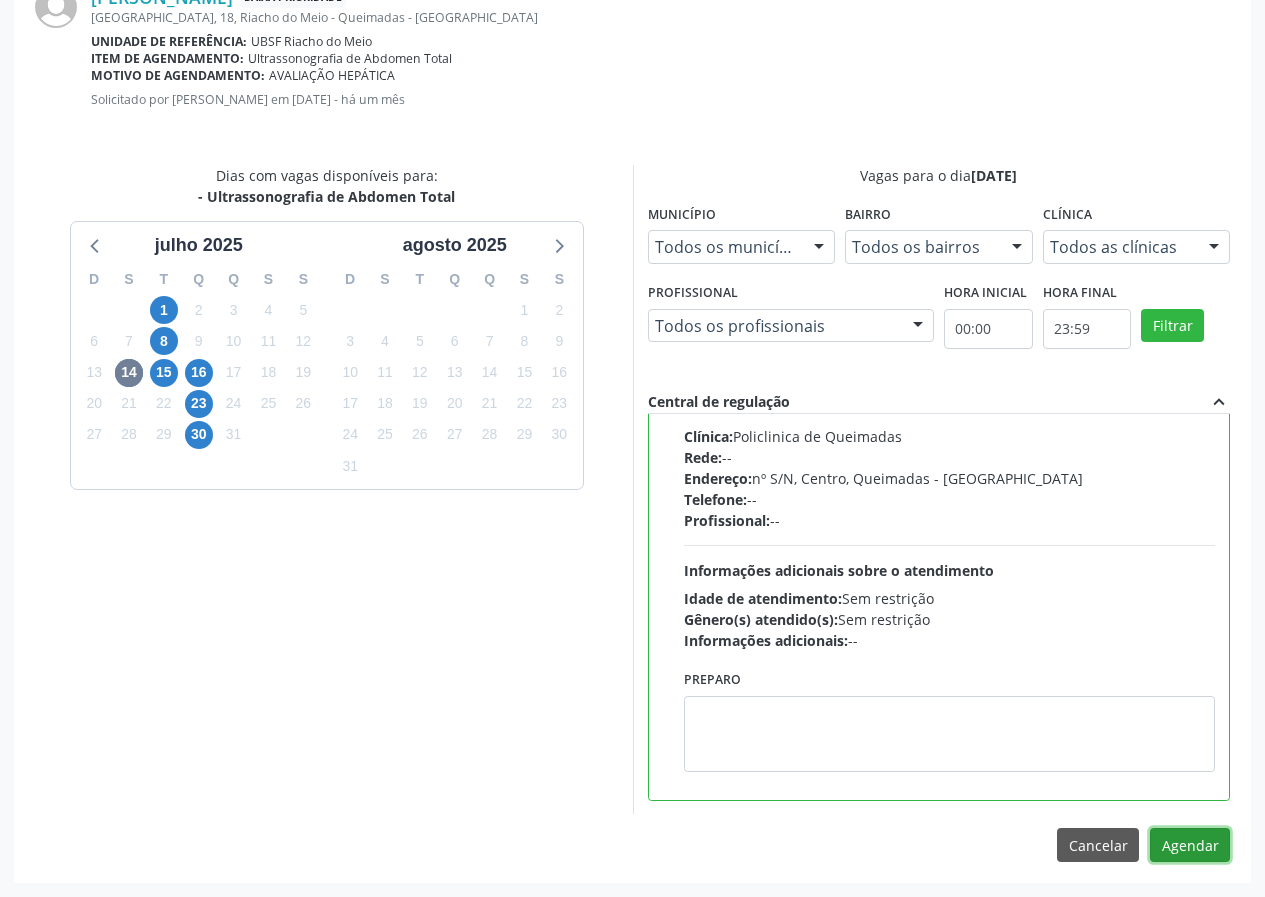 click on "Agendar" at bounding box center (1190, 845) 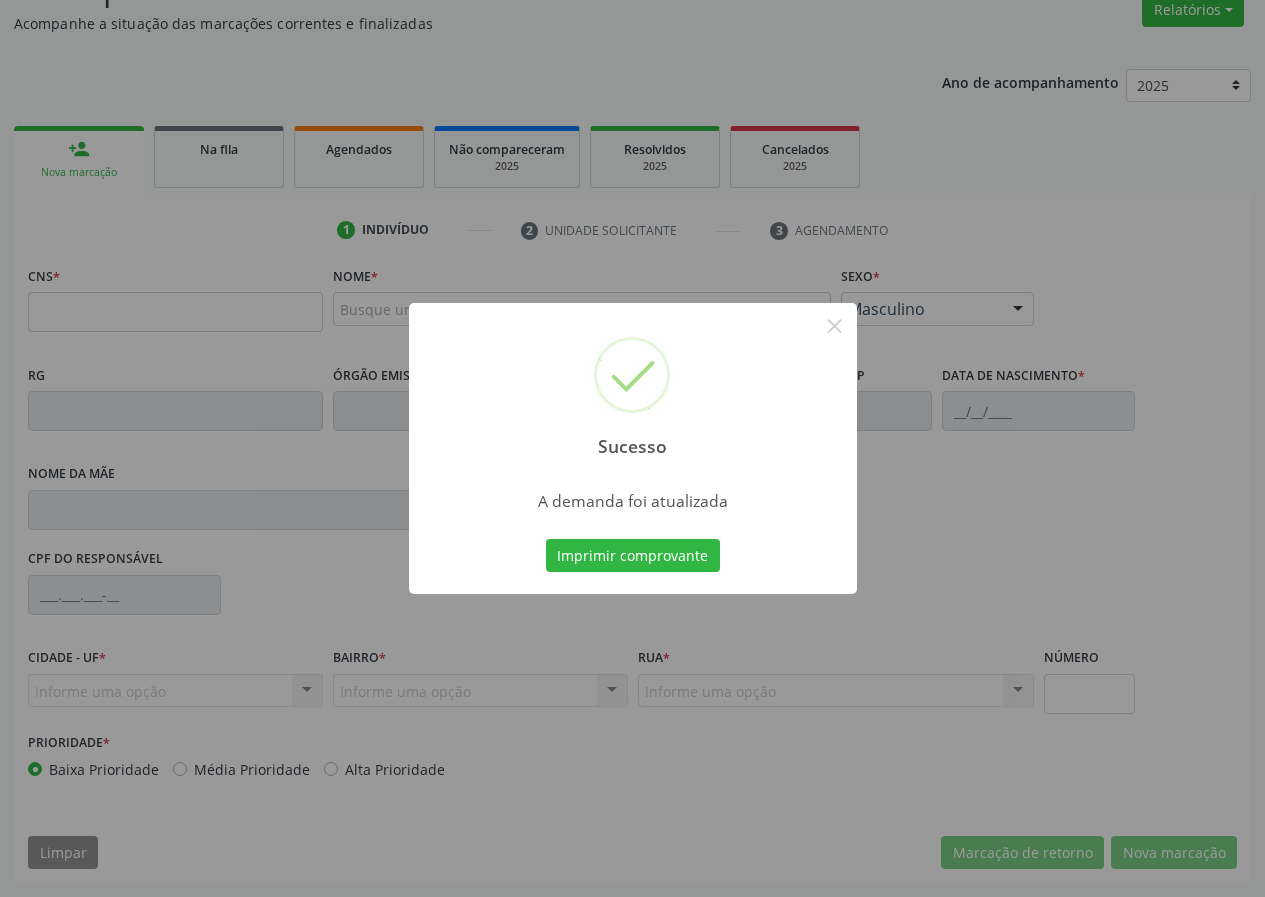 scroll, scrollTop: 173, scrollLeft: 0, axis: vertical 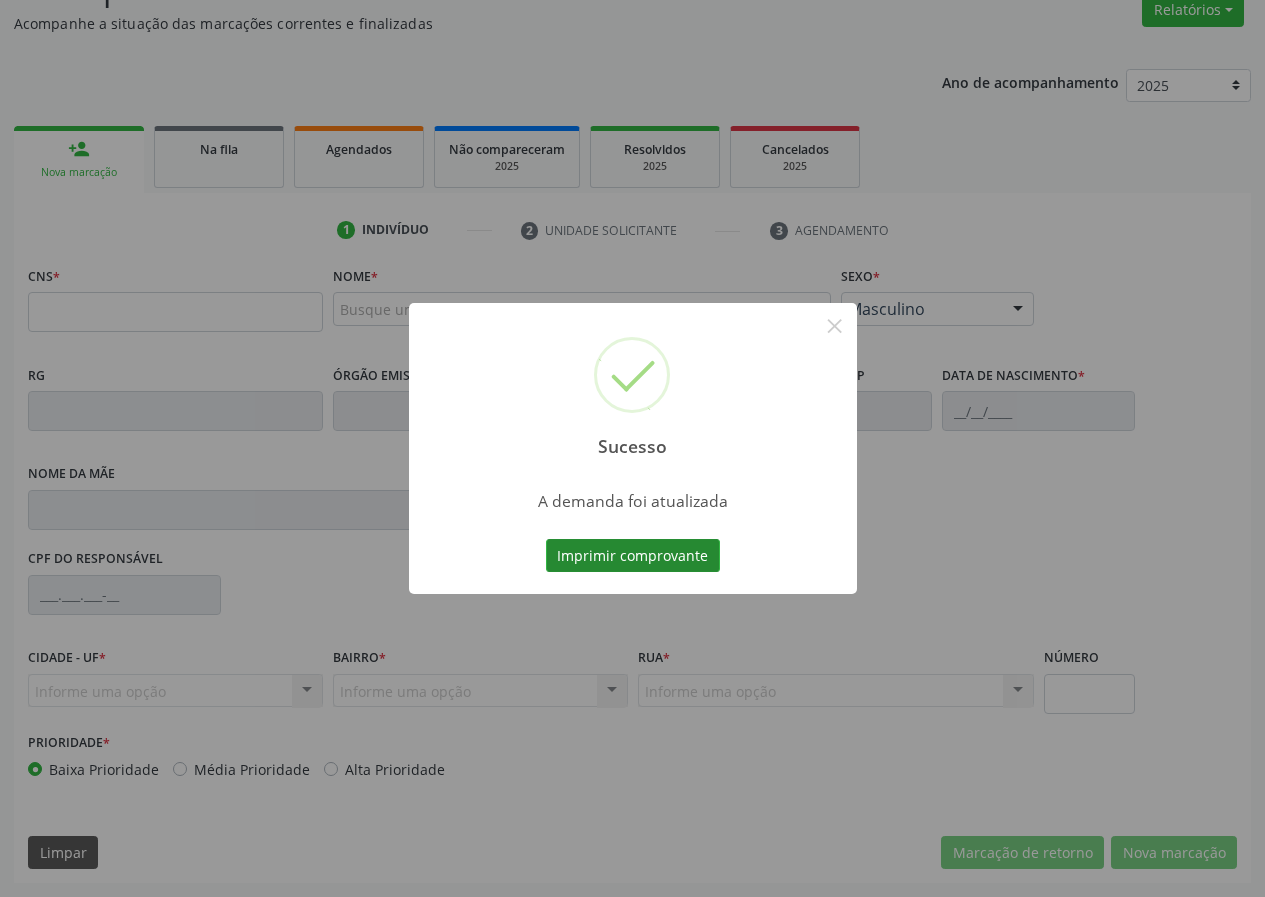 click on "Imprimir comprovante" at bounding box center (633, 556) 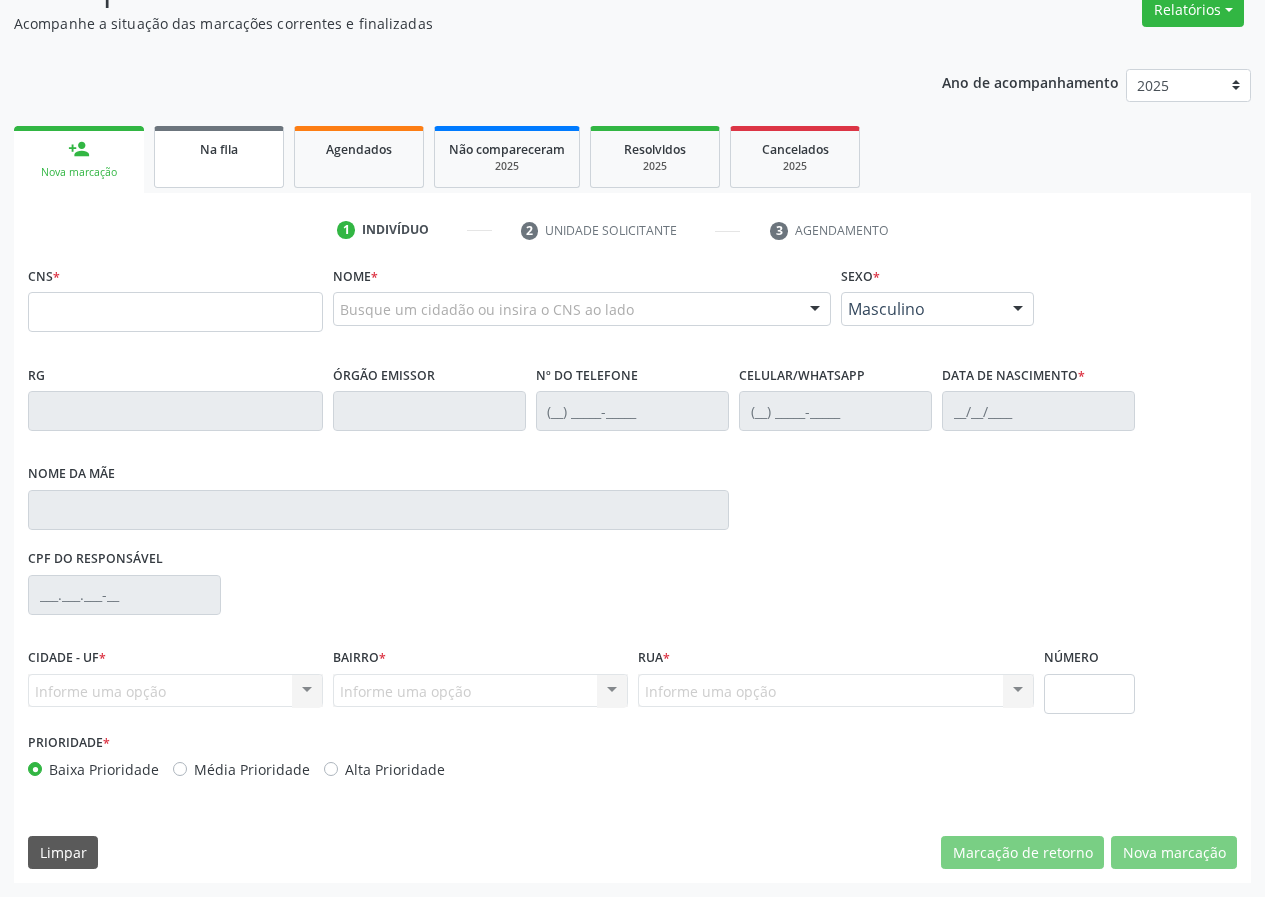 click on "Na fila" at bounding box center (219, 148) 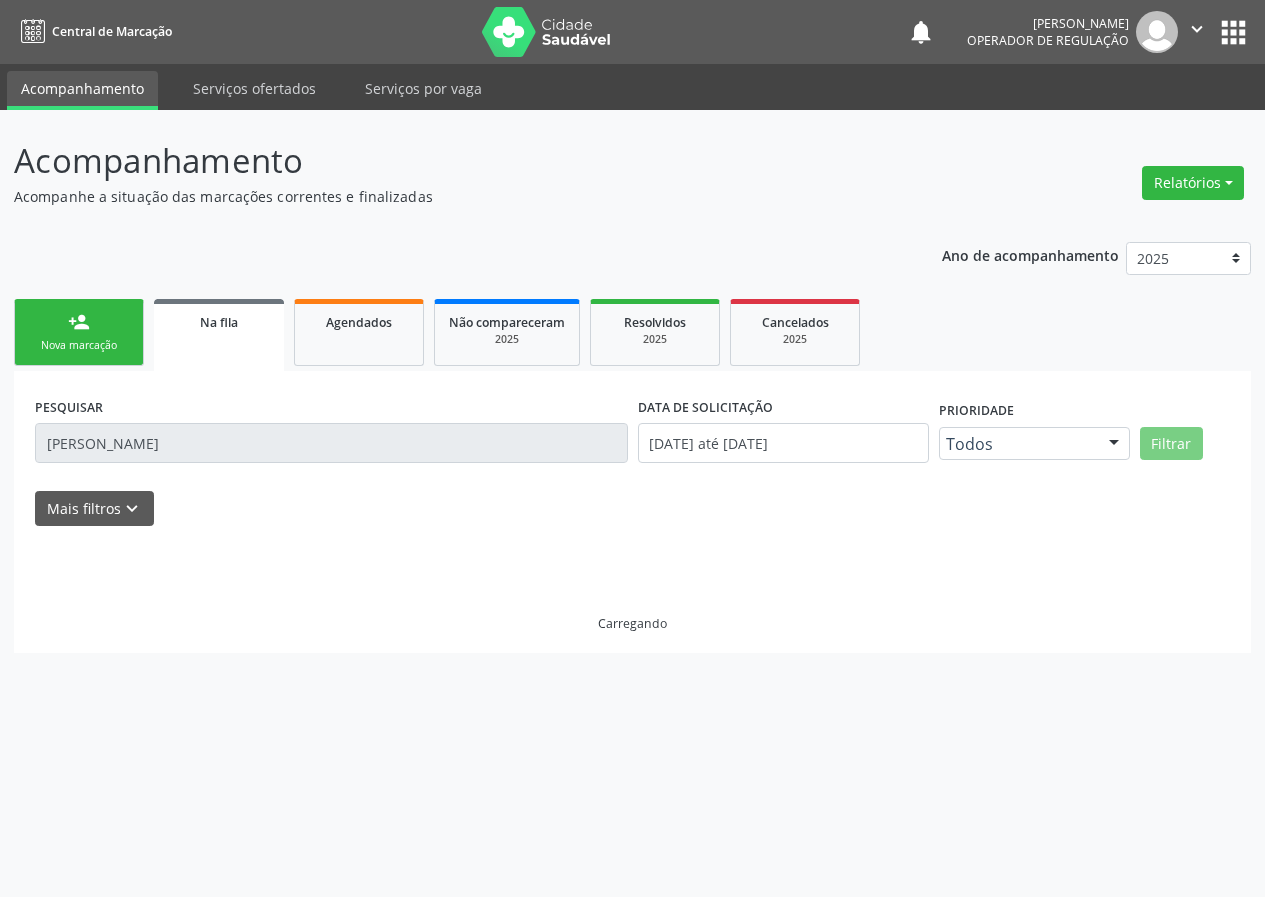 scroll, scrollTop: 0, scrollLeft: 0, axis: both 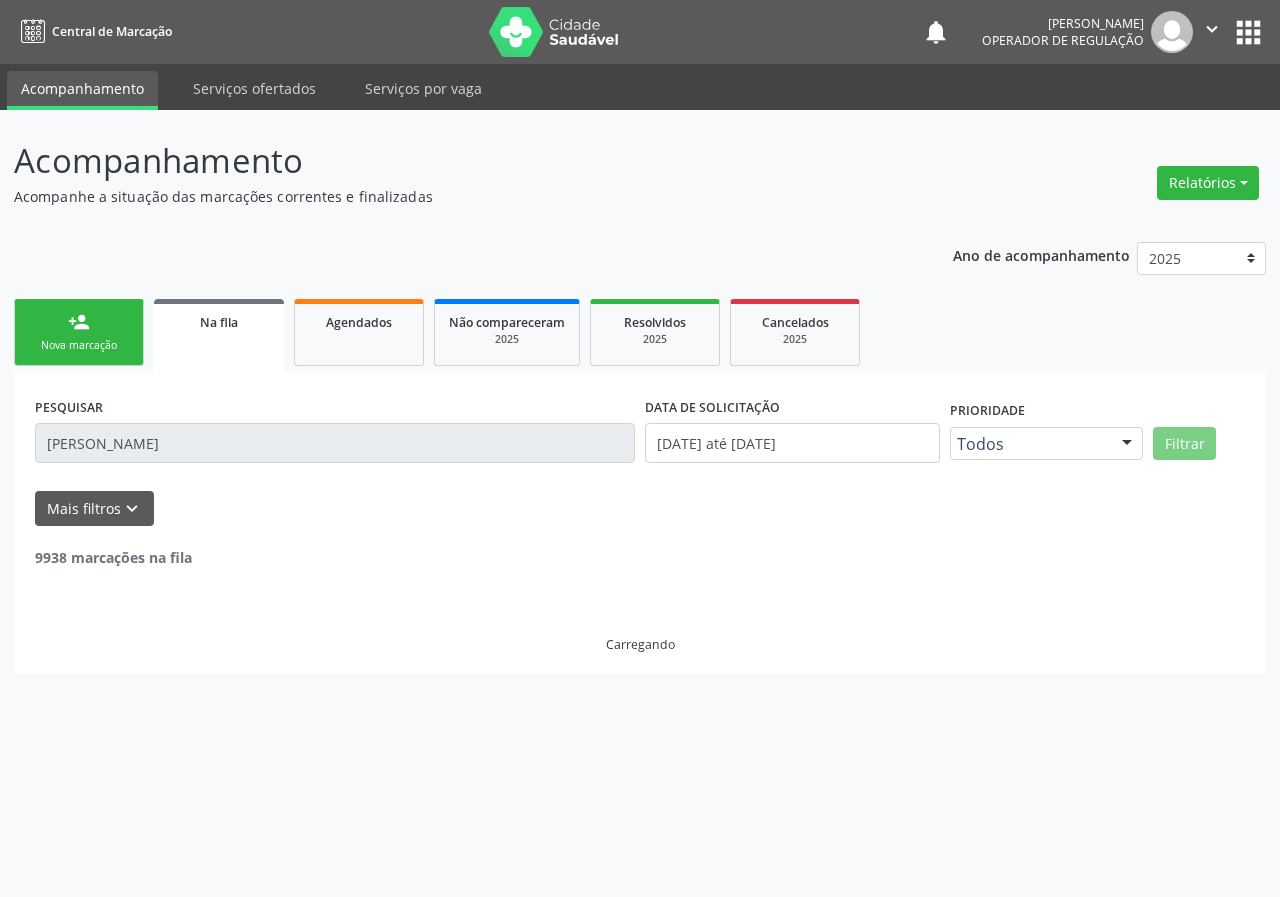 click on "EDILEUSA RODRIGUES" at bounding box center (335, 443) 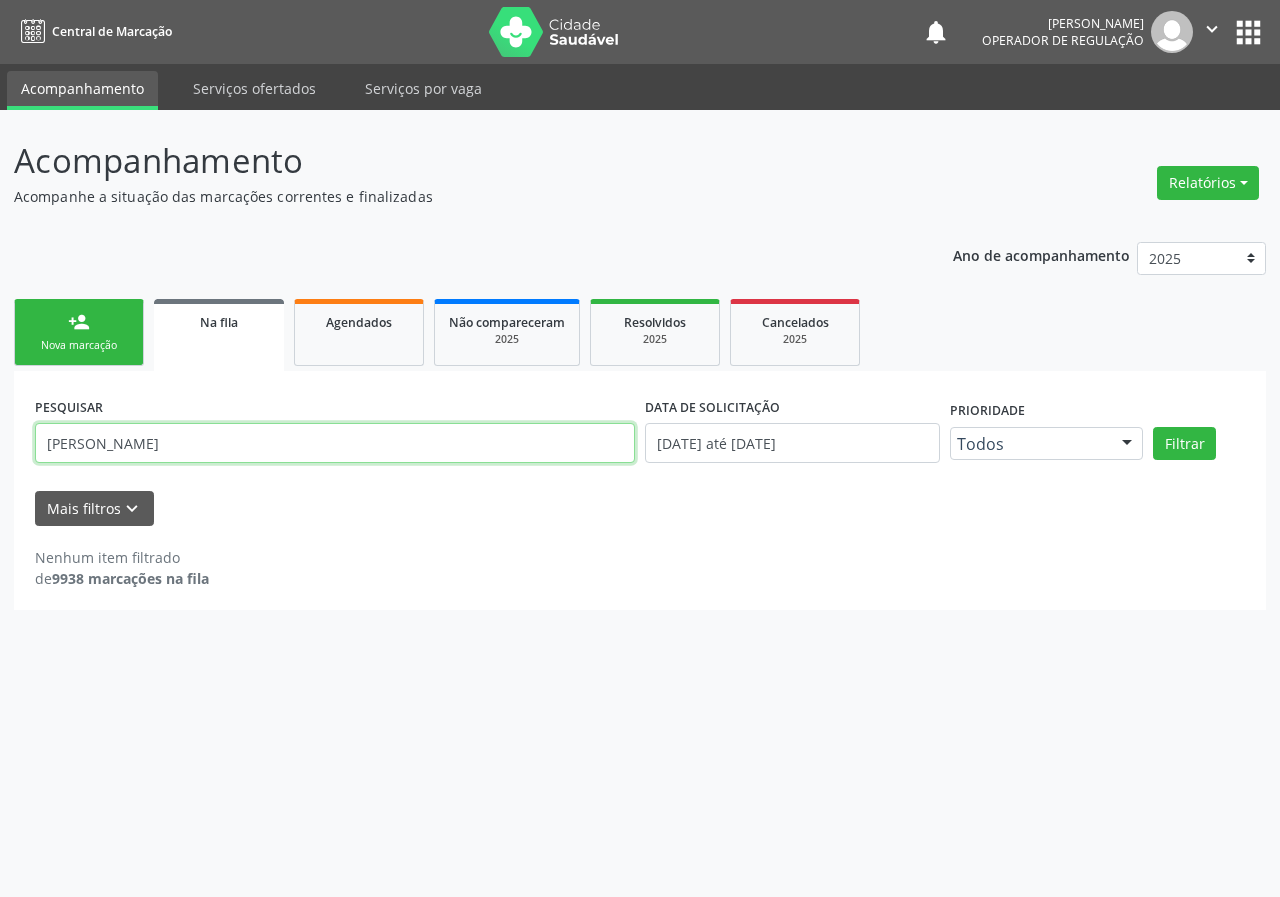 click on "EDILEUSA RODRIGUES" at bounding box center [335, 443] 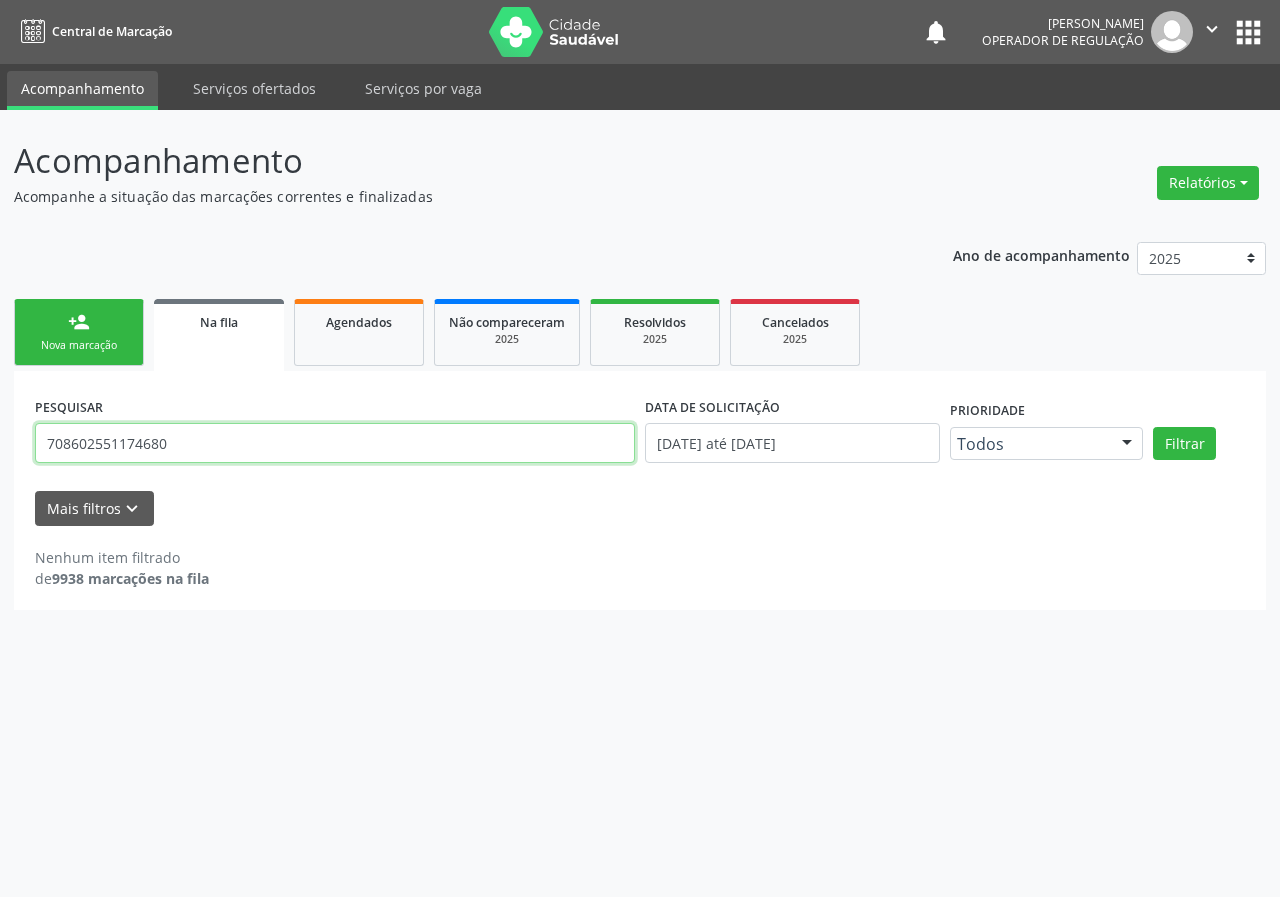 type on "708602551174680" 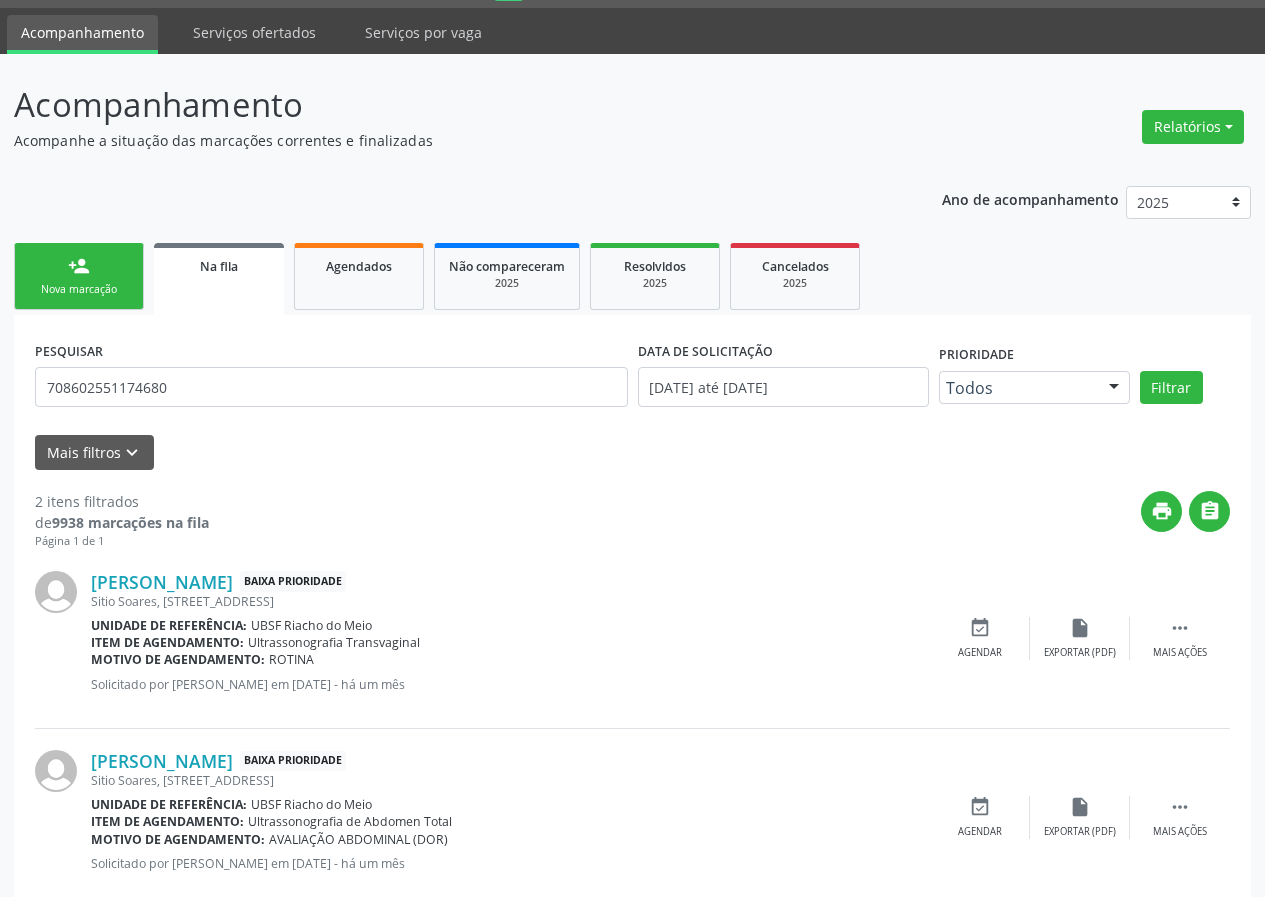 scroll, scrollTop: 101, scrollLeft: 0, axis: vertical 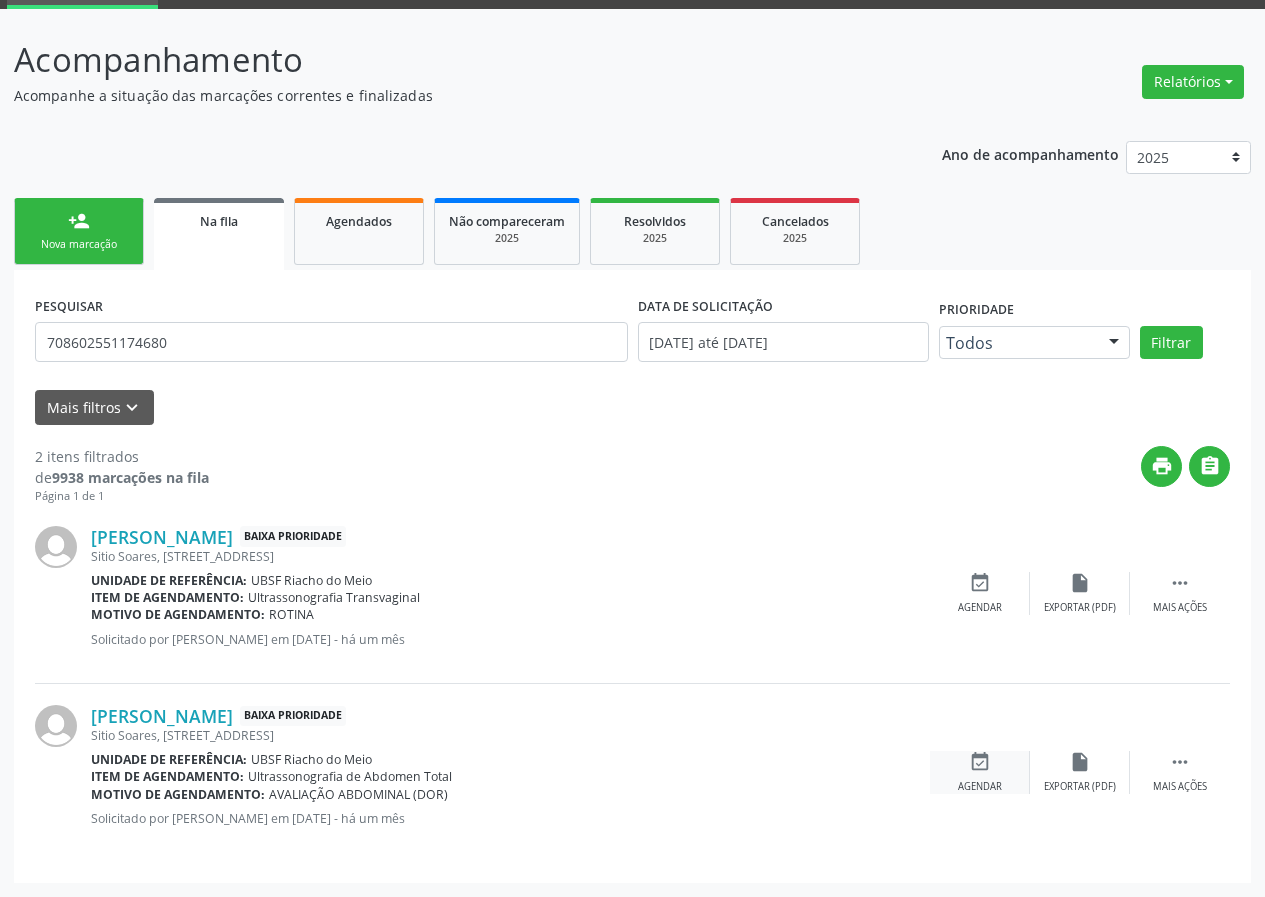 click on "event_available
Agendar" at bounding box center (980, 772) 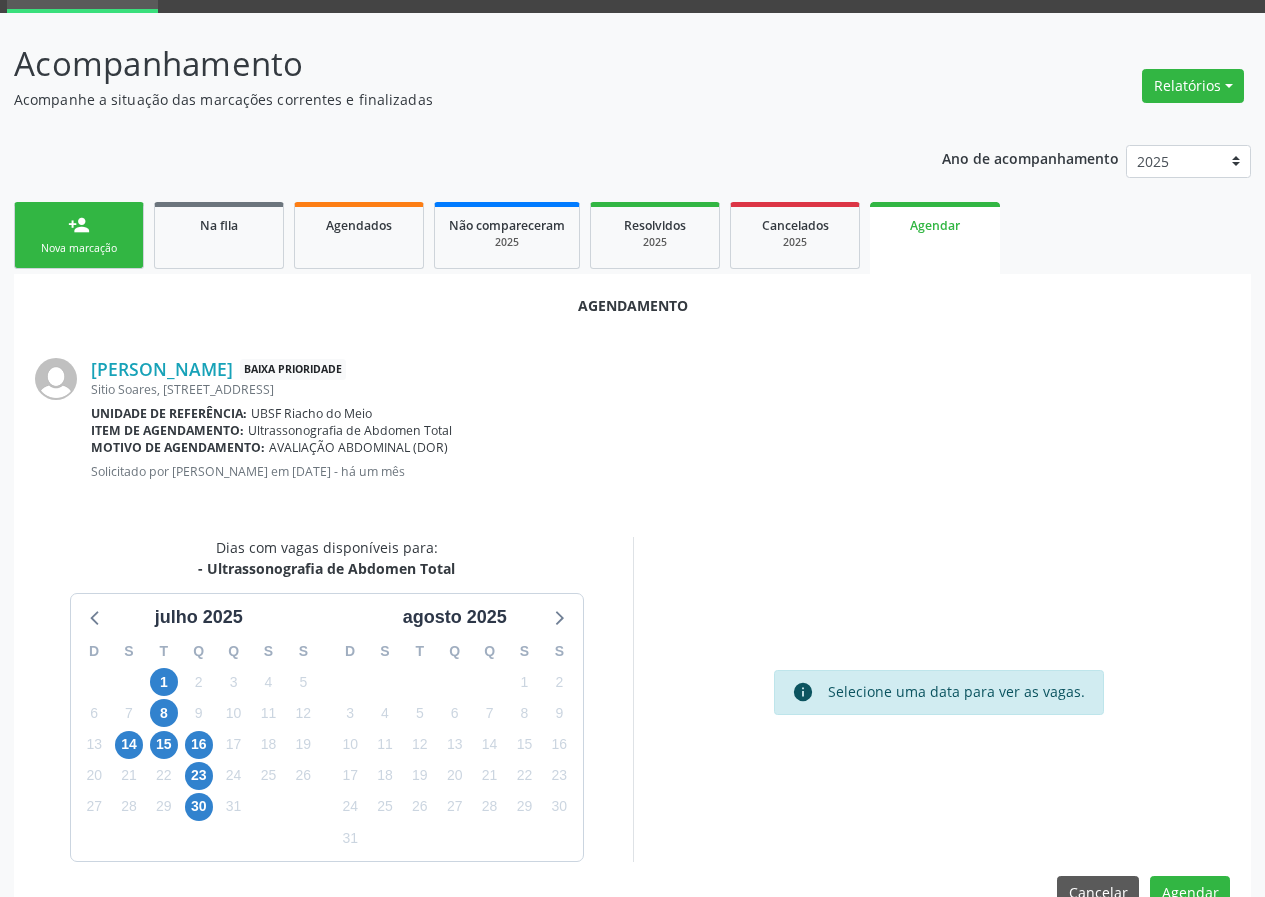 scroll, scrollTop: 101, scrollLeft: 0, axis: vertical 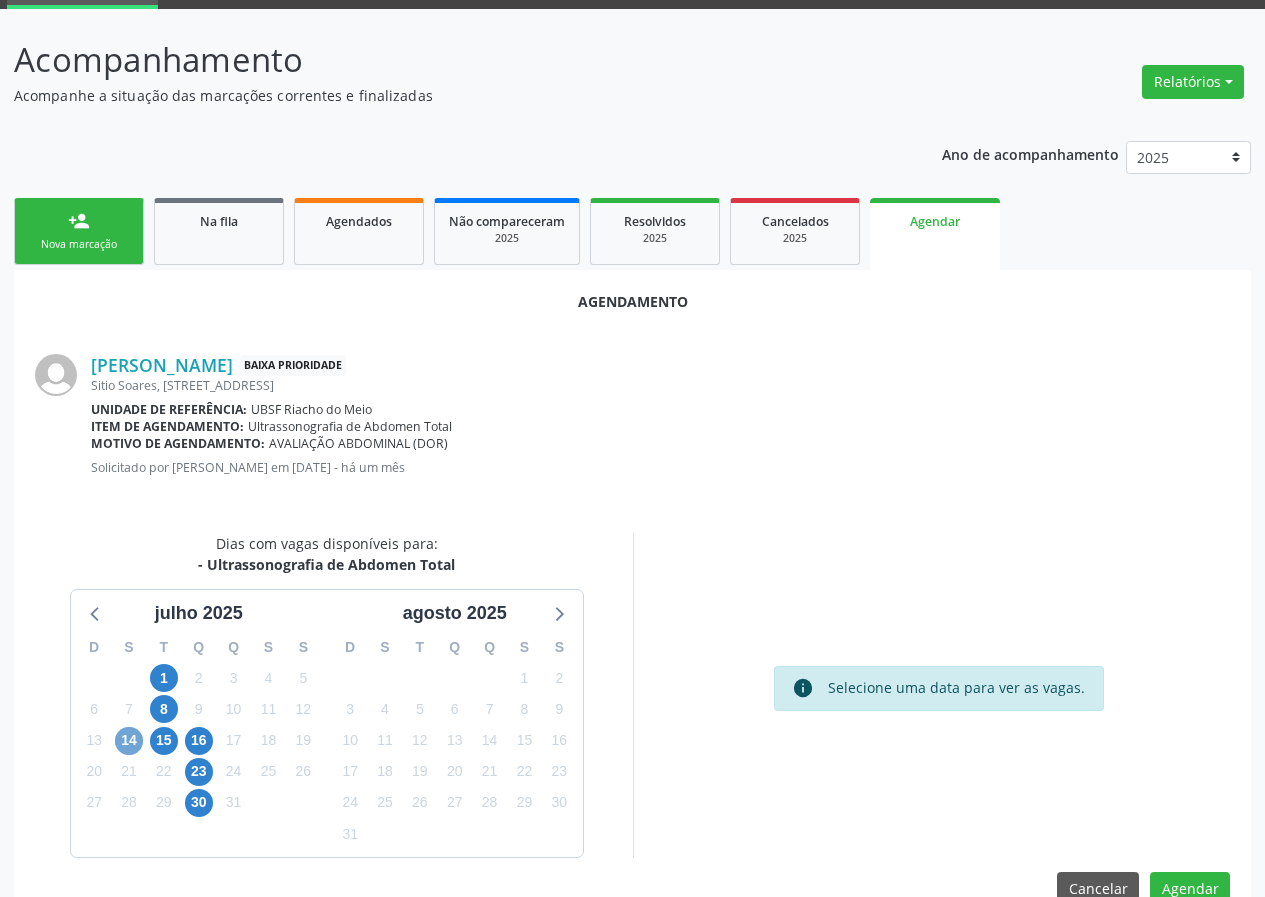 click on "14" at bounding box center (129, 741) 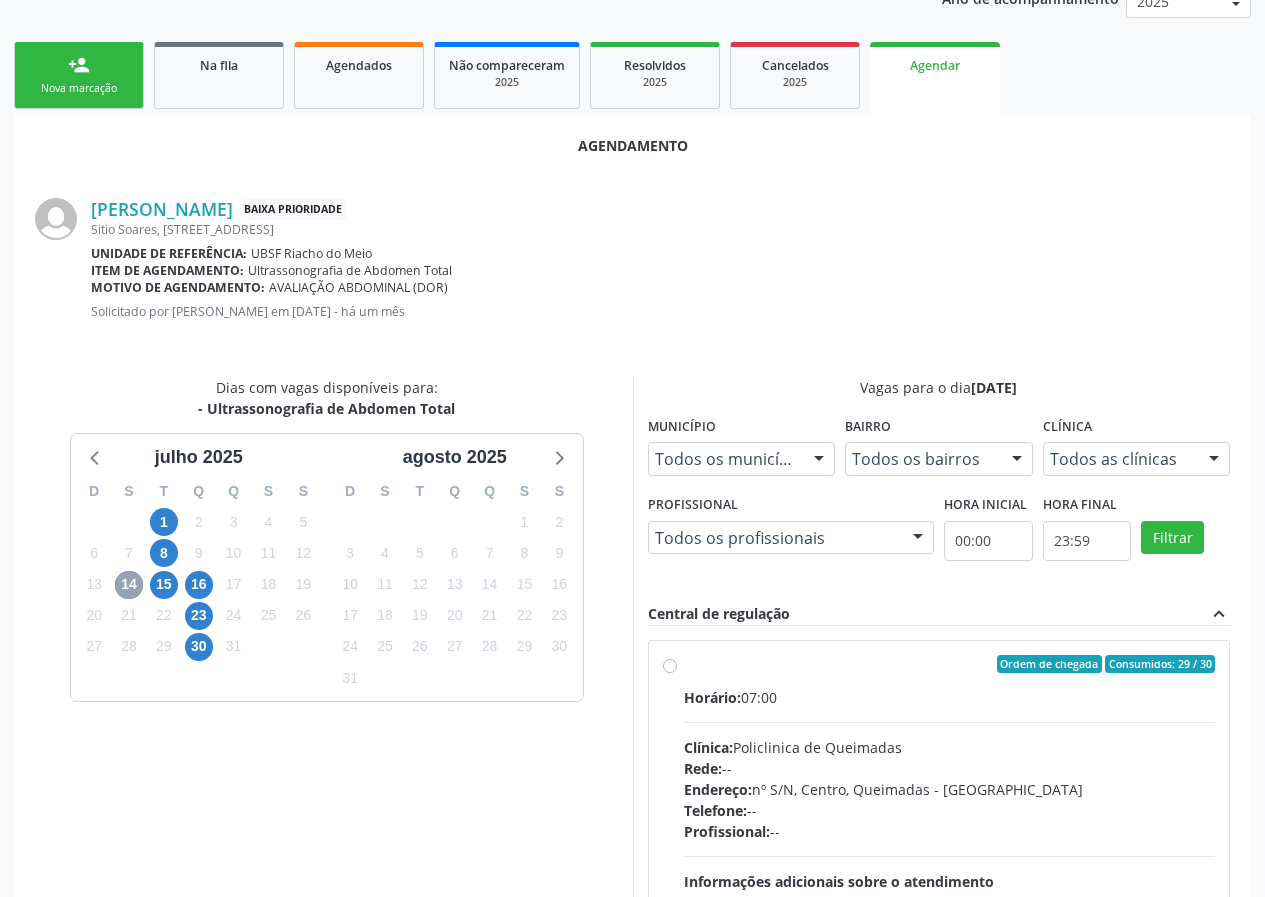 scroll, scrollTop: 433, scrollLeft: 0, axis: vertical 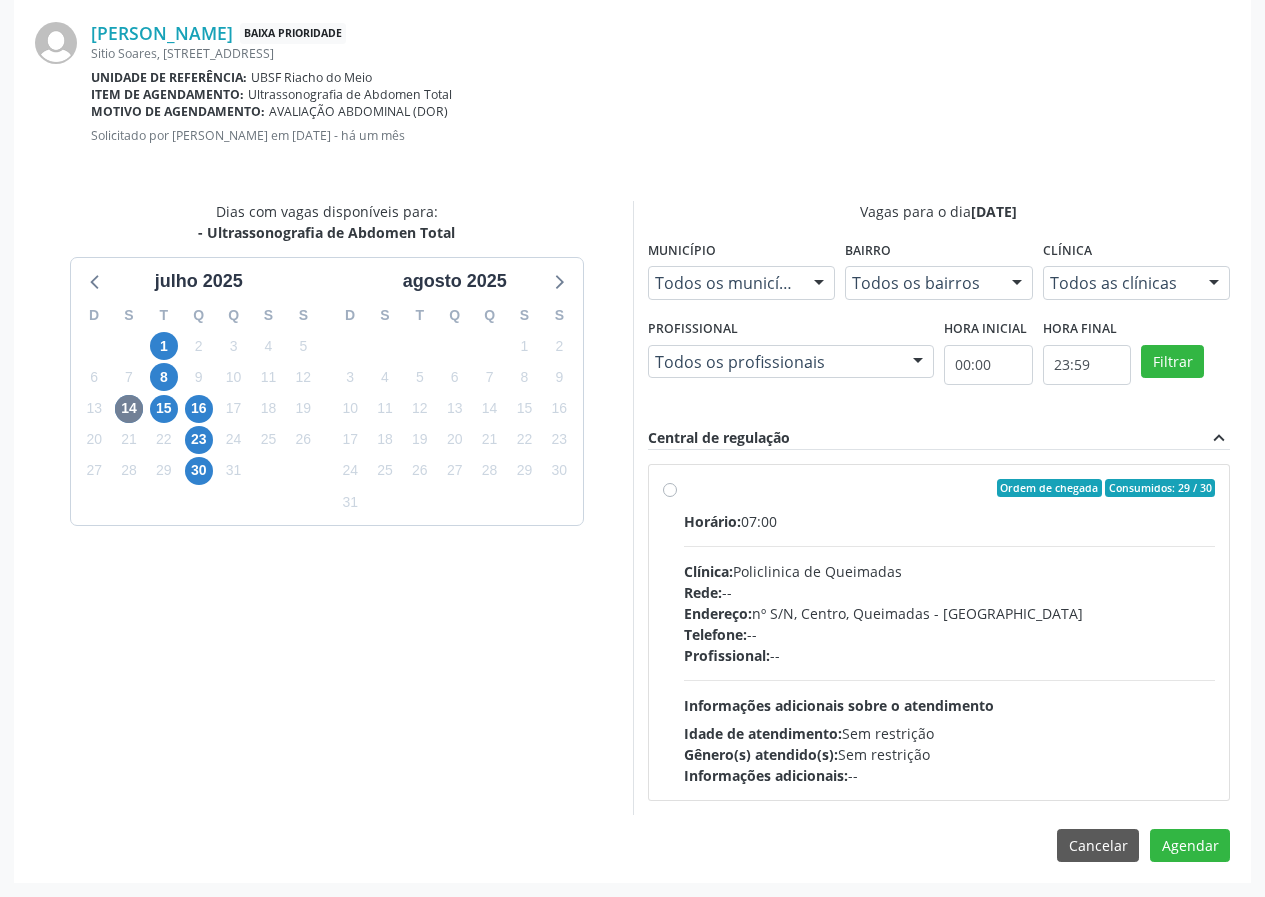 click on "Clínica:  Policlinica de Queimadas" at bounding box center (950, 571) 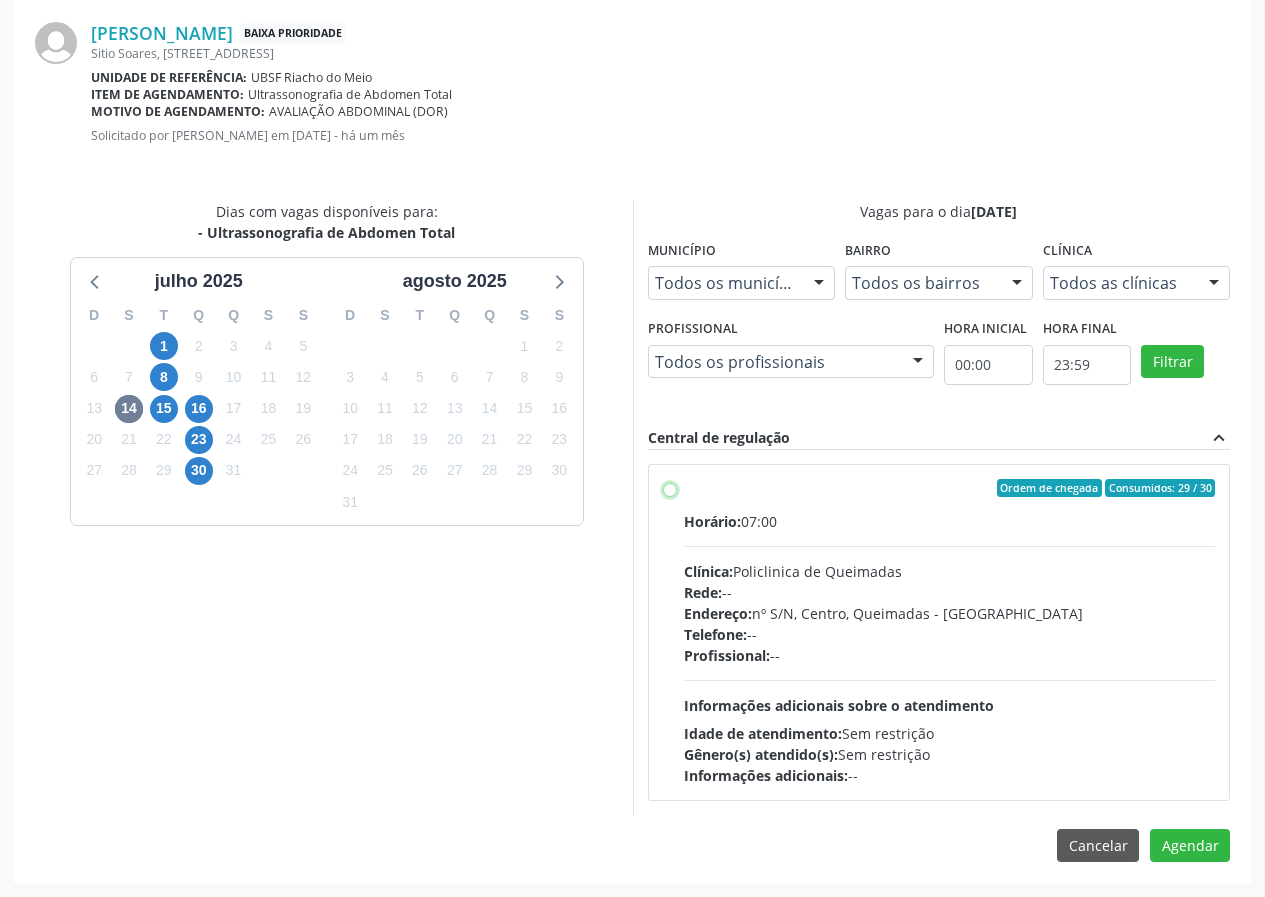 radio on "true" 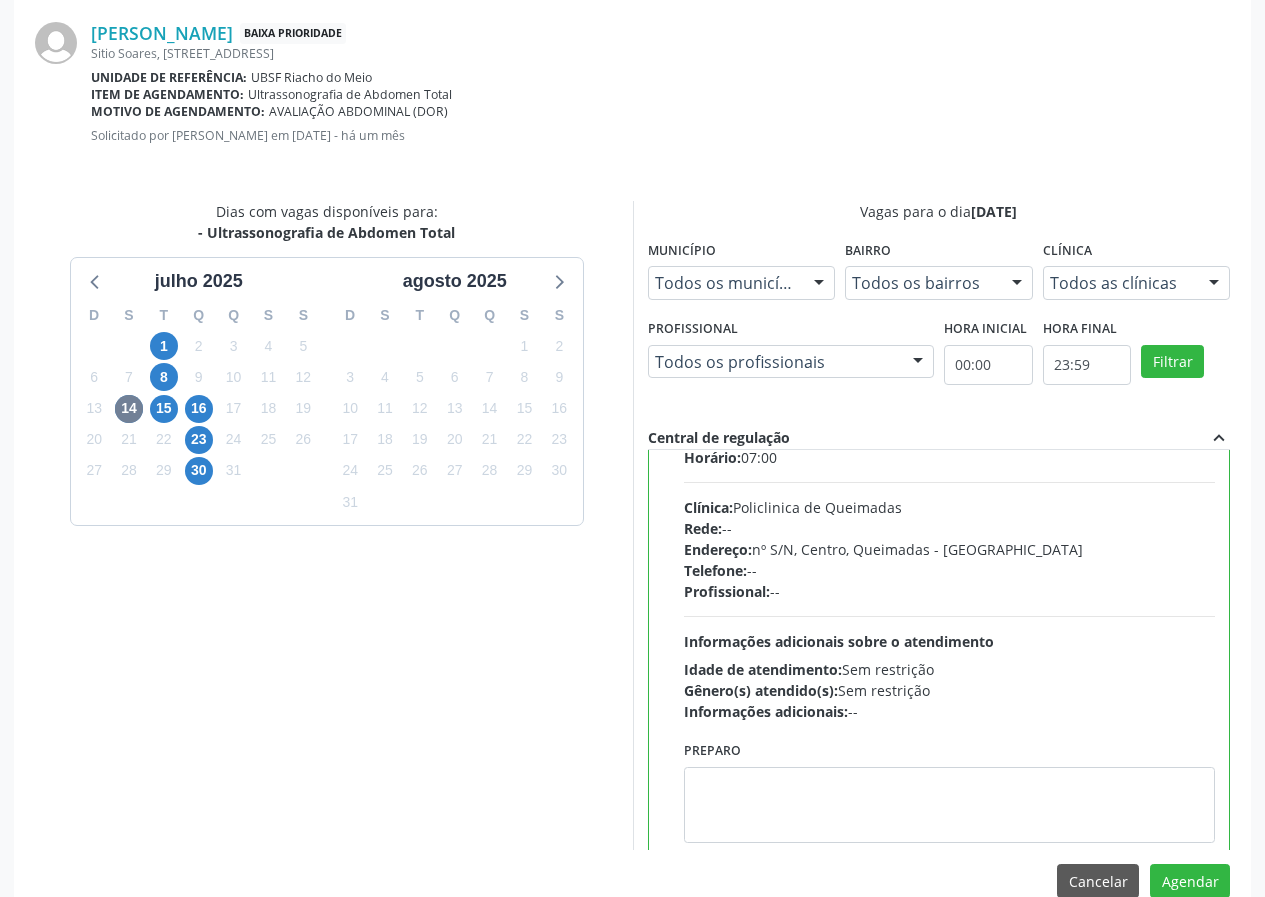 scroll, scrollTop: 99, scrollLeft: 0, axis: vertical 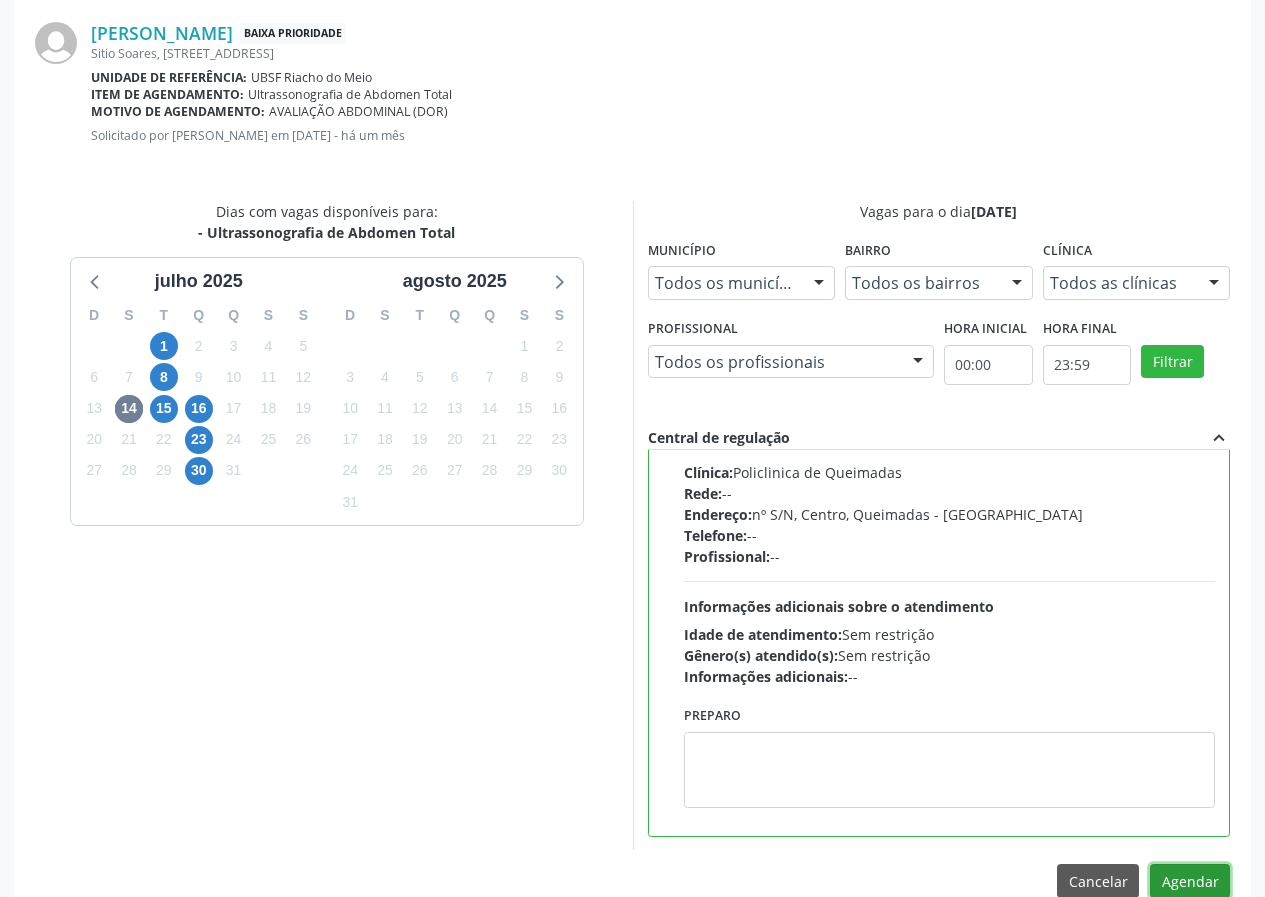 click on "Agendar" at bounding box center (1190, 881) 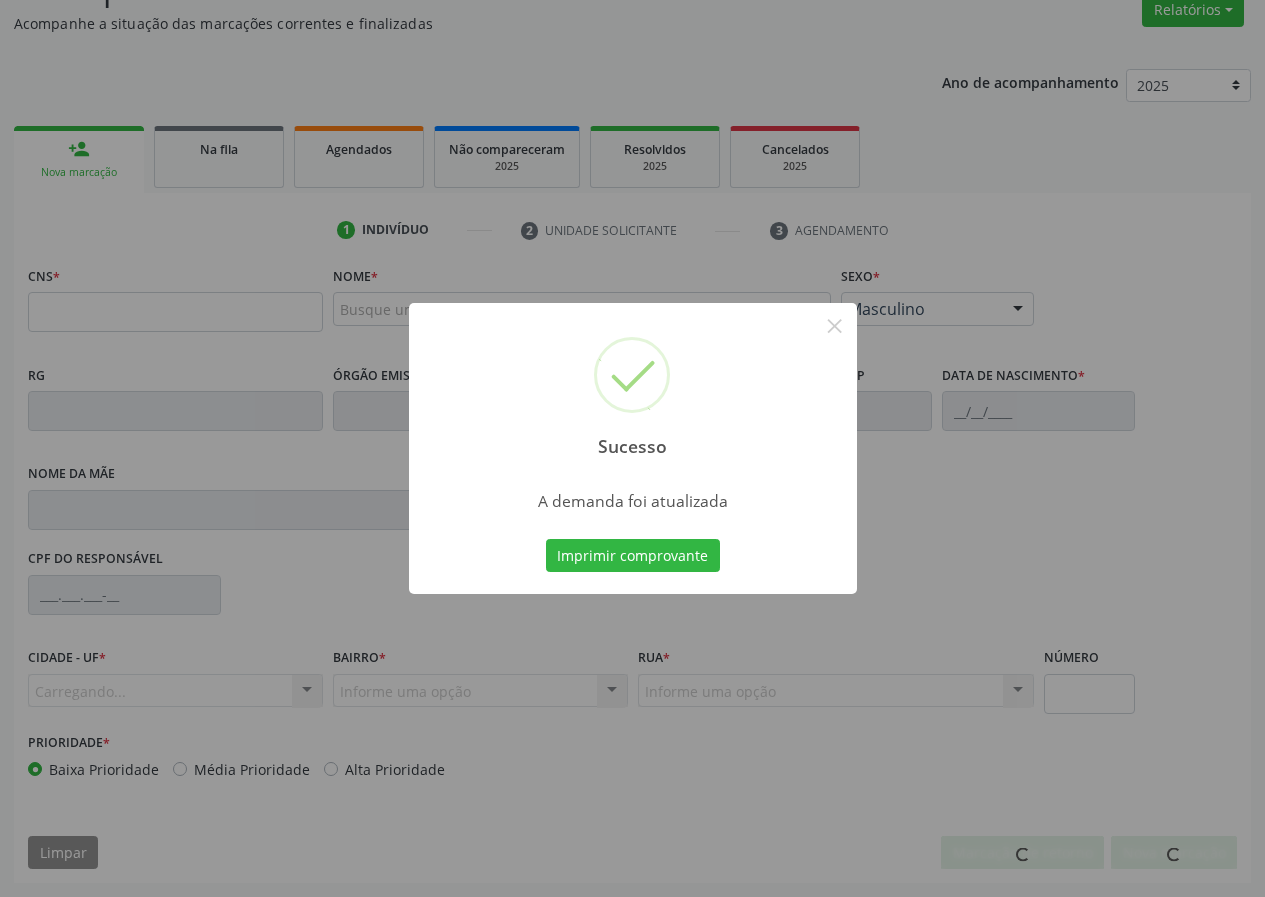 scroll, scrollTop: 173, scrollLeft: 0, axis: vertical 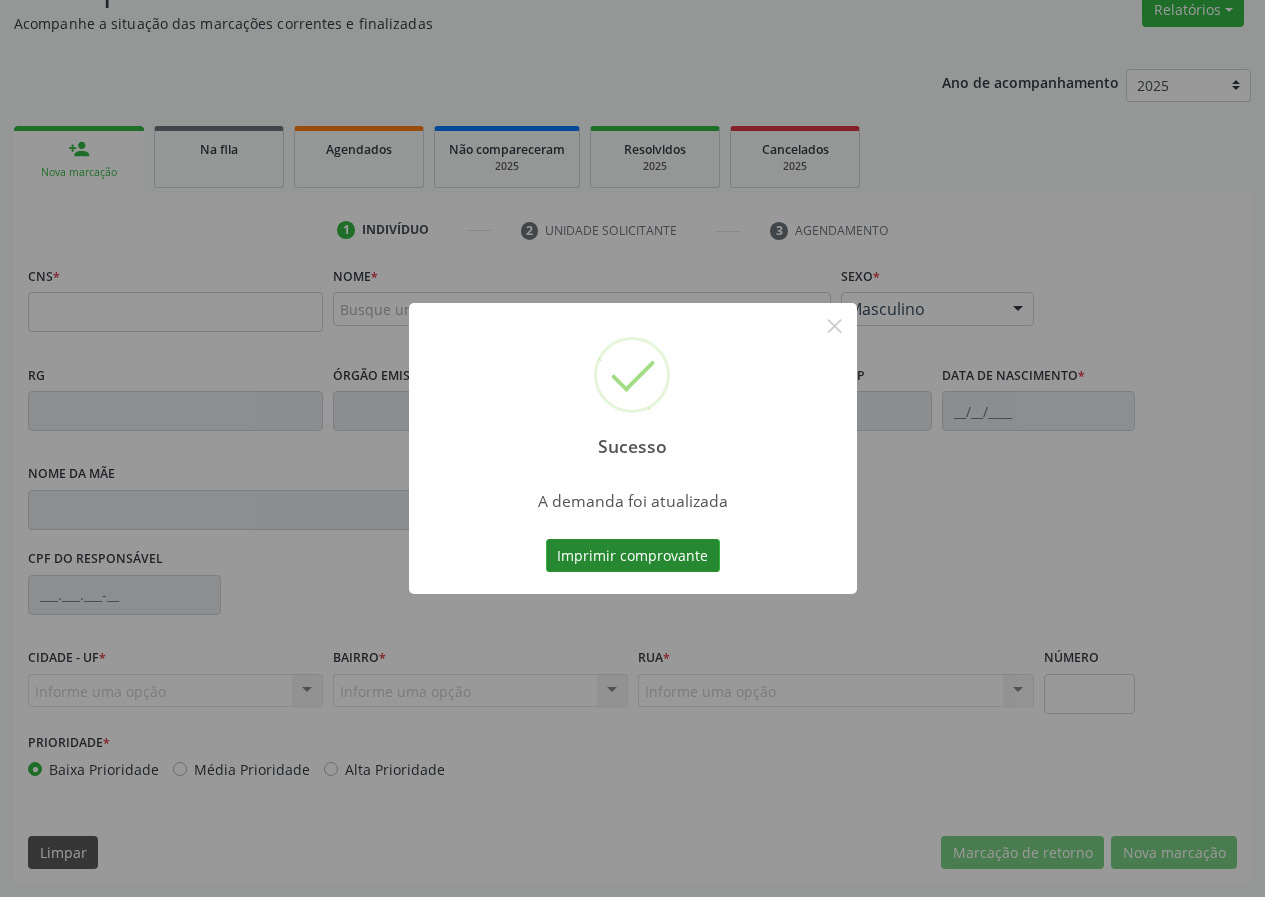 click on "Imprimir comprovante" at bounding box center [633, 556] 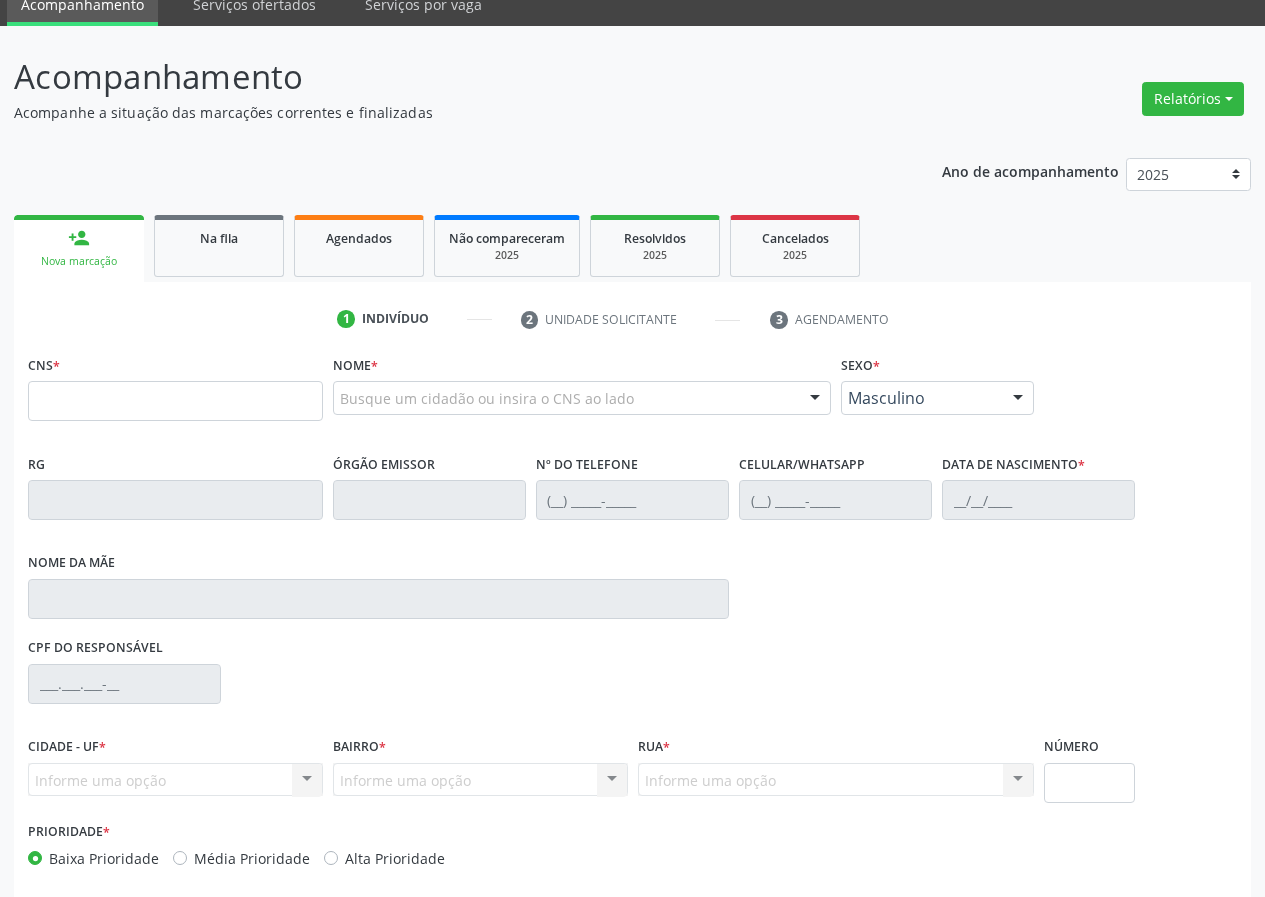 scroll, scrollTop: 0, scrollLeft: 0, axis: both 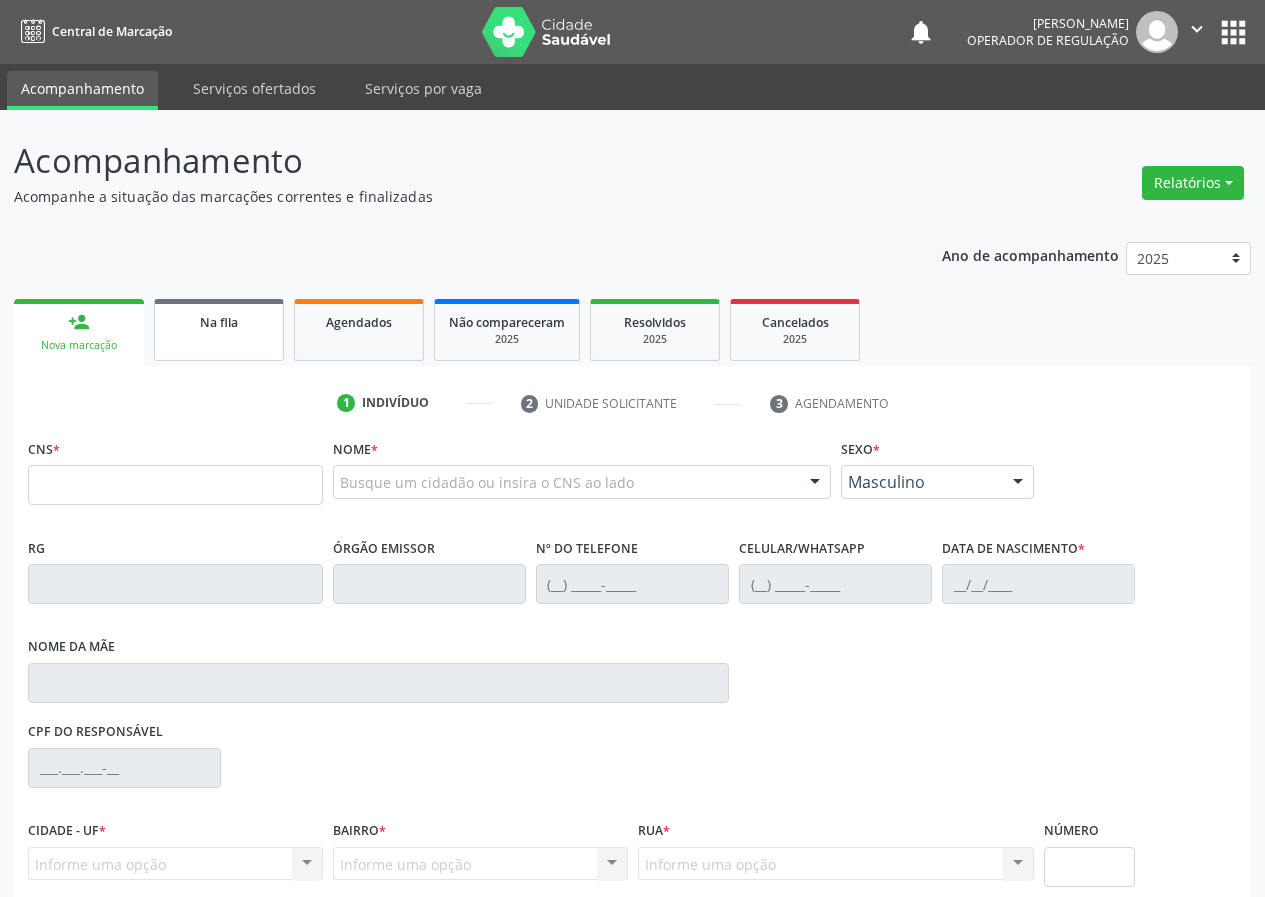 click on "Na fila" at bounding box center (219, 322) 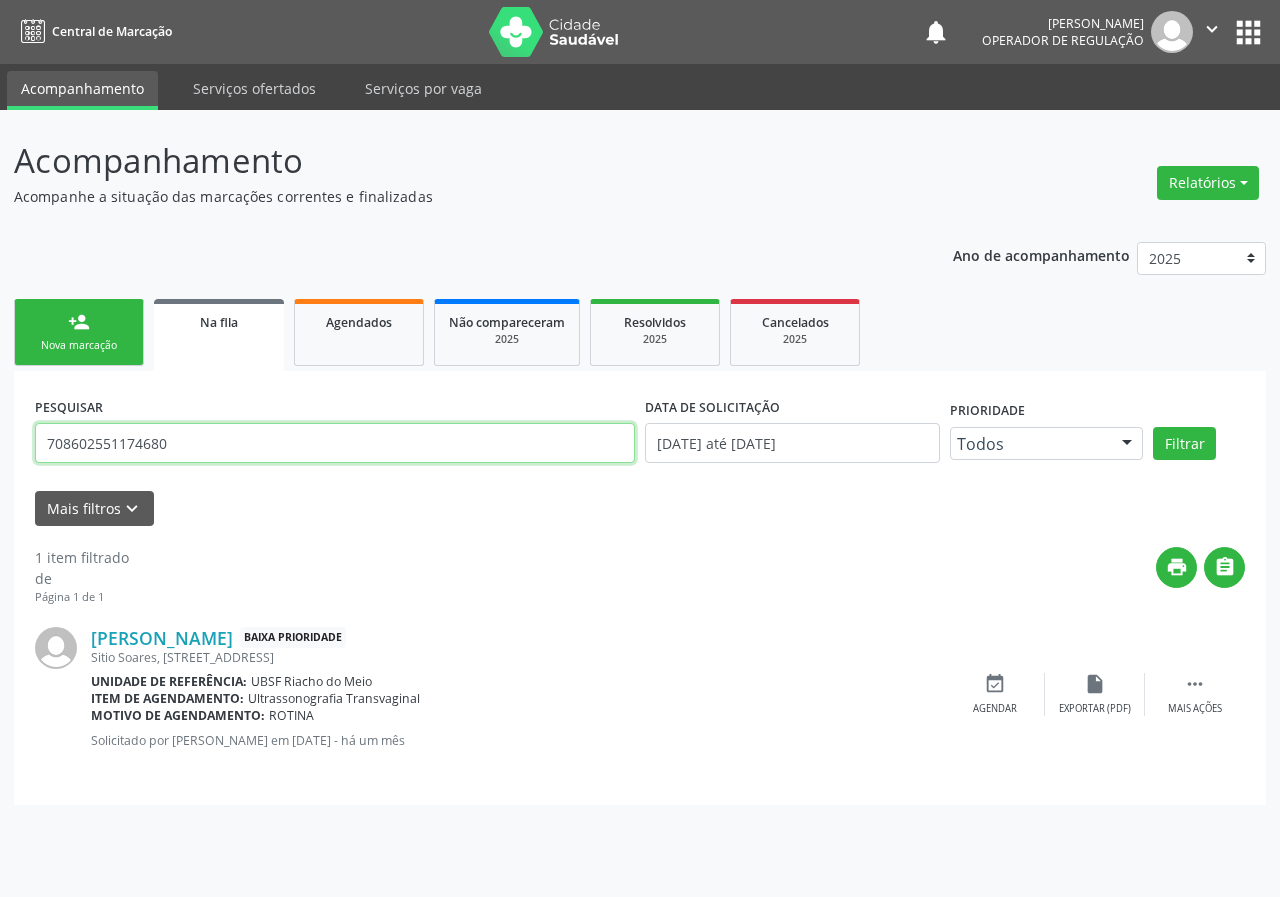 click on "708602551174680" at bounding box center [335, 443] 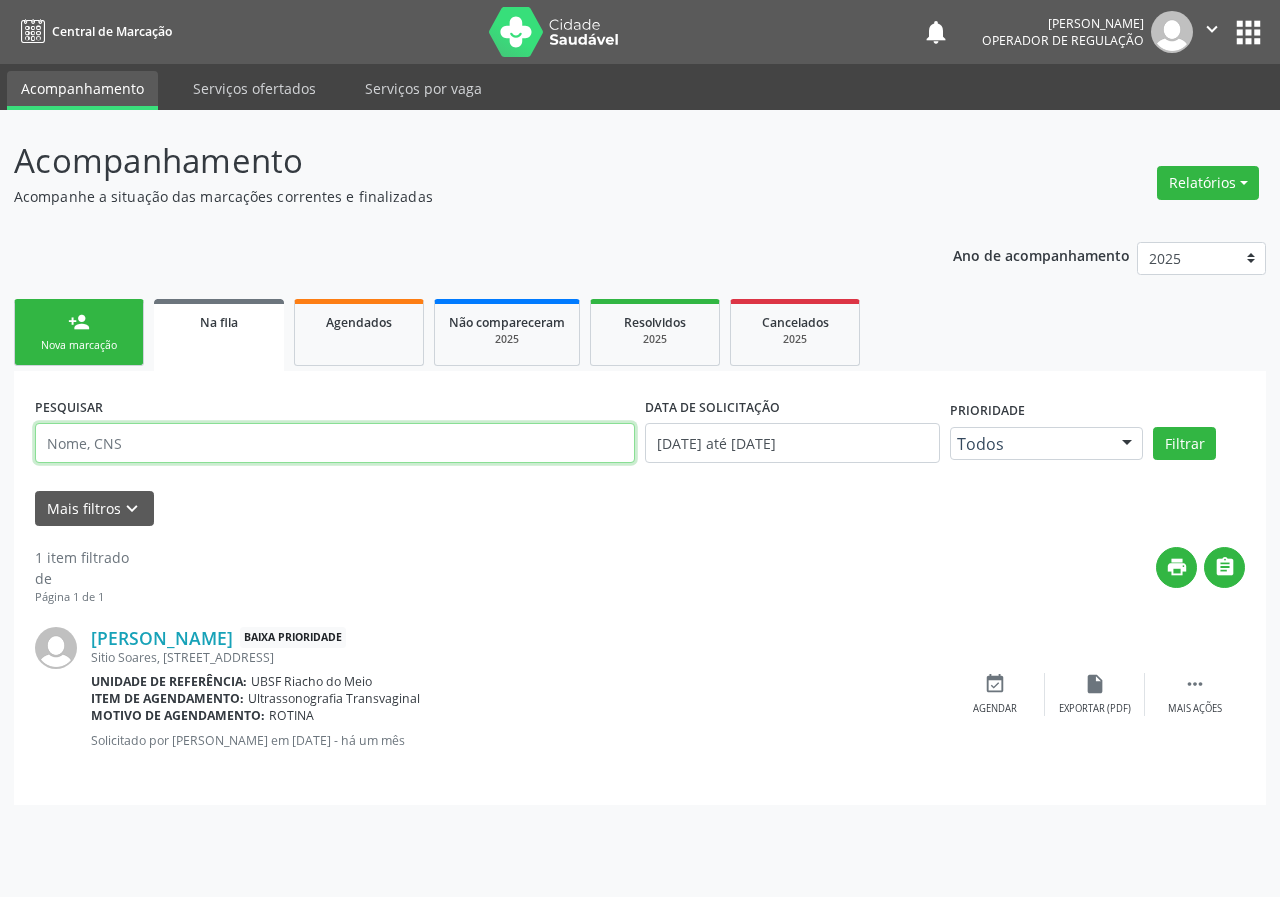 type 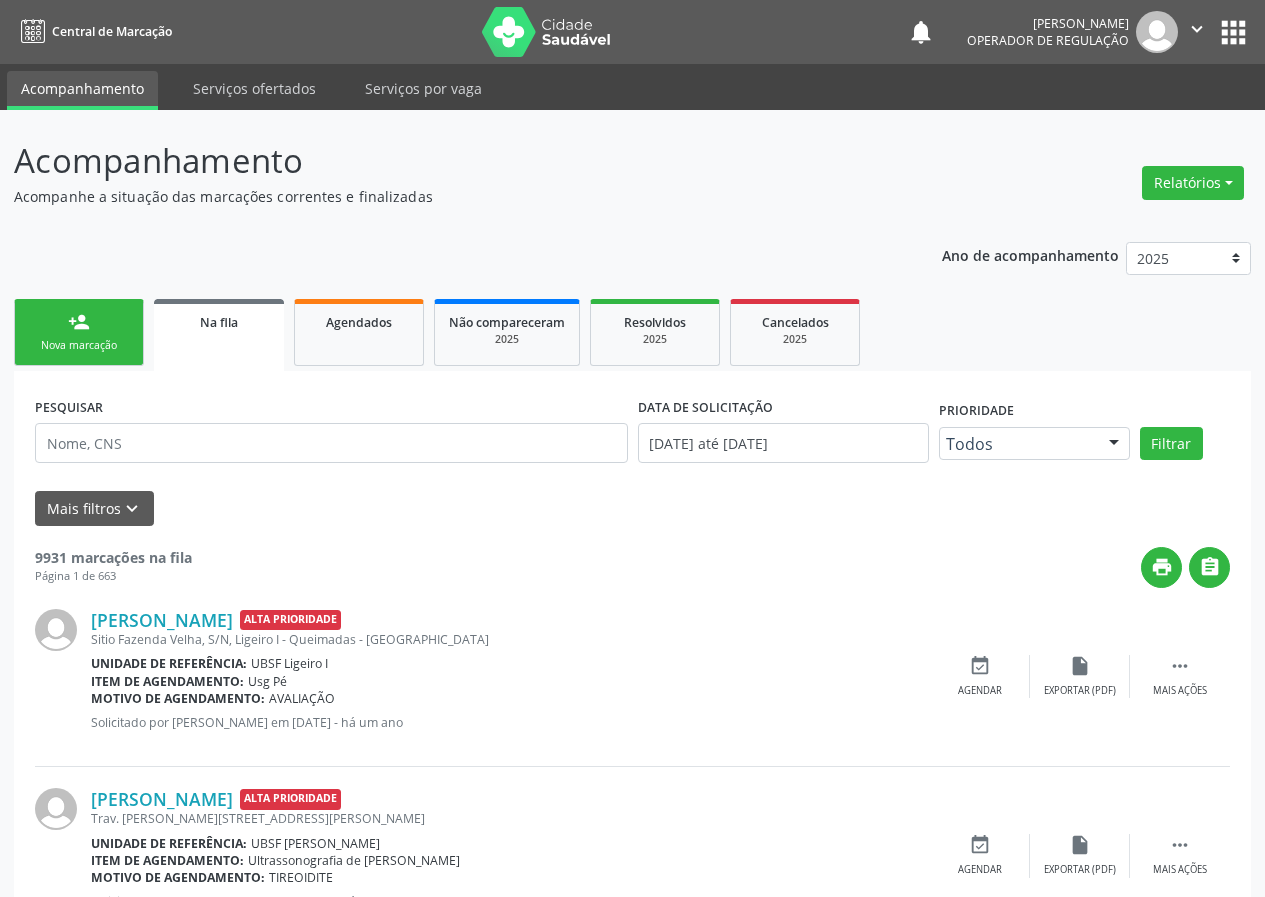 click on "Ano de acompanhamento
2025 2024 2023 2022 2021
person_add
Nova marcação
Na fila   Agendados   Não compareceram
2025
Resolvidos
2025
Cancelados
2025
PESQUISAR
DATA DE SOLICITAÇÃO
01/01/2021 até 02/07/2025
Prioridade
Todos         Todos   Baixa Prioridade   Média Prioridade   Alta Prioridade
Nenhum resultado encontrado para: "   "
Não há nenhuma opção para ser exibida.
Filtrar
UNIDADE DE REFERÊNCIA
Selecione uma UBS
Todas as UBS   UBSF Ligeiro II   UBSF Saulo Leal Ernesto de Melo   UBSF Castanho   UBSF Baixa Verde   UBSF Ze Velho   UBSF Boa Vista   UBSF Olho Dagua Salgado   UBSF Zumbi   NASF Pedra do Touro   UBSF Lutador   UBSF Anibal Teixeira   UBSF Central   UBSF Riacho do Meio   UBSF Caixa Dagua   UBSF Ligeiro I   UBSF Malhada Grande   UBSF Vila   UBSF Guritiba" at bounding box center [632, 1791] 